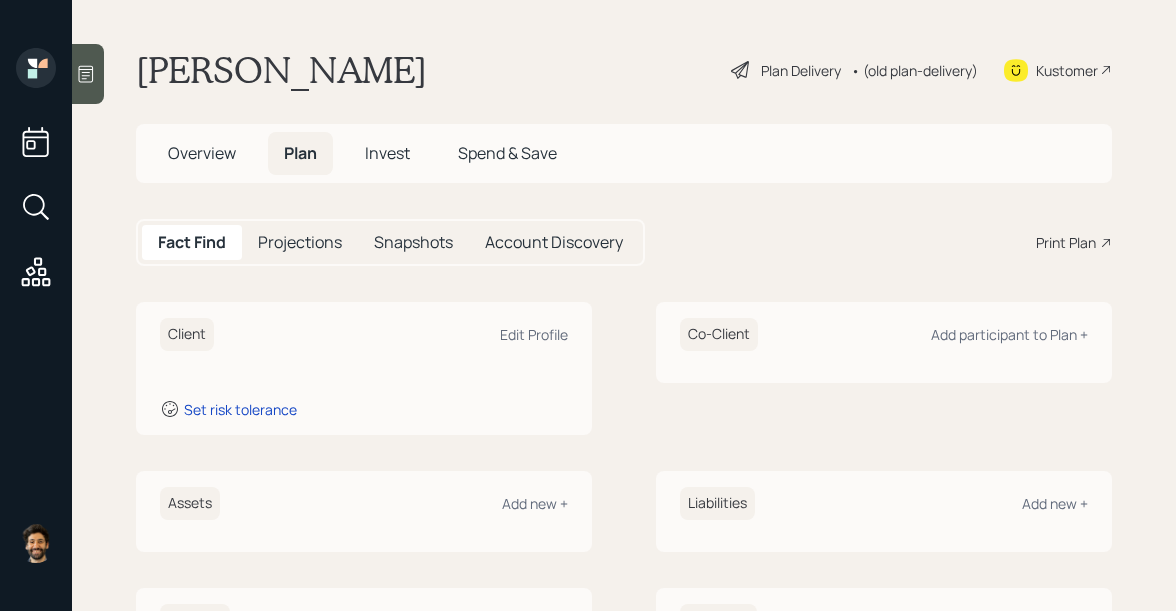 scroll, scrollTop: 0, scrollLeft: 0, axis: both 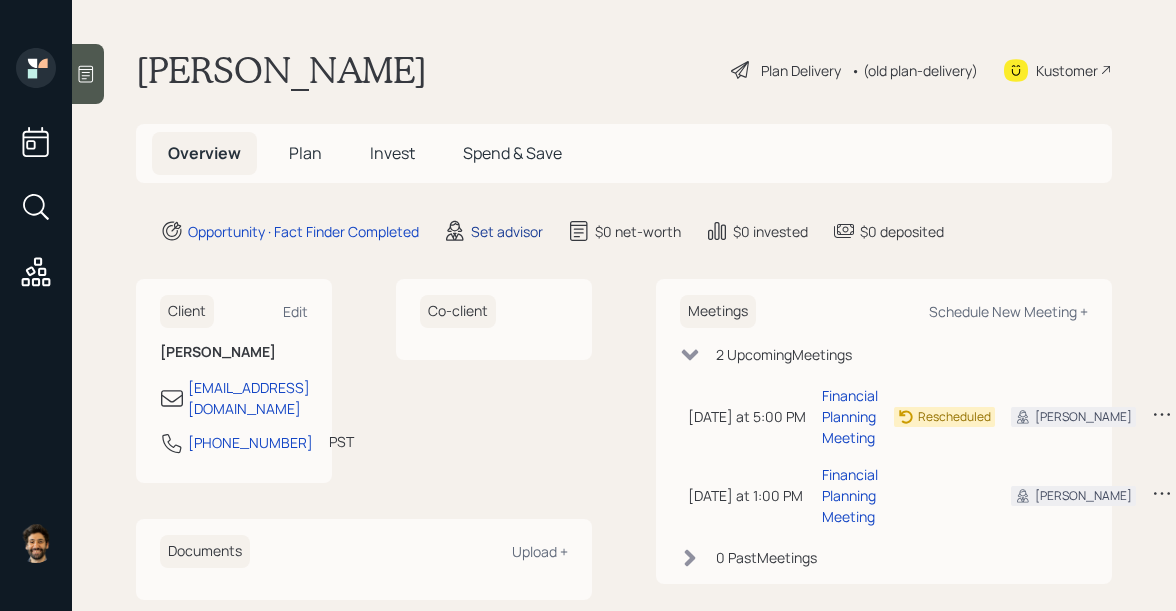 click on "Set advisor" at bounding box center (507, 231) 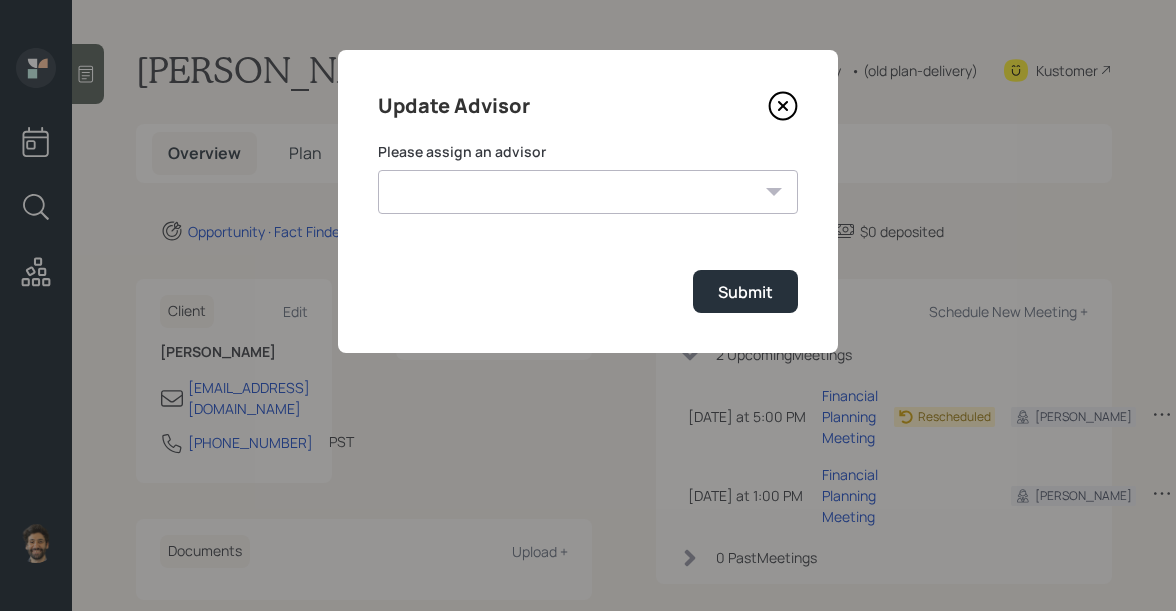 click on "Jonah Coleman Tyler End Michael Russo Treva Nostdahl Eric Schwartz James DiStasi Hunter Neumayer Sami Boghos Harrison Schaefer" at bounding box center [588, 192] 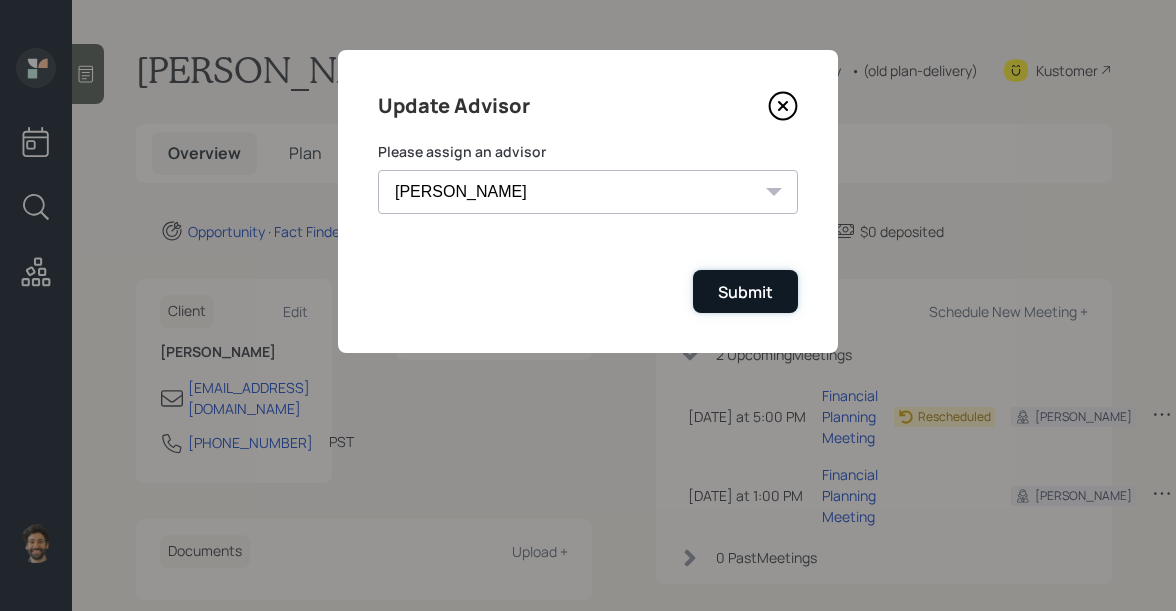 click on "Submit" at bounding box center (745, 292) 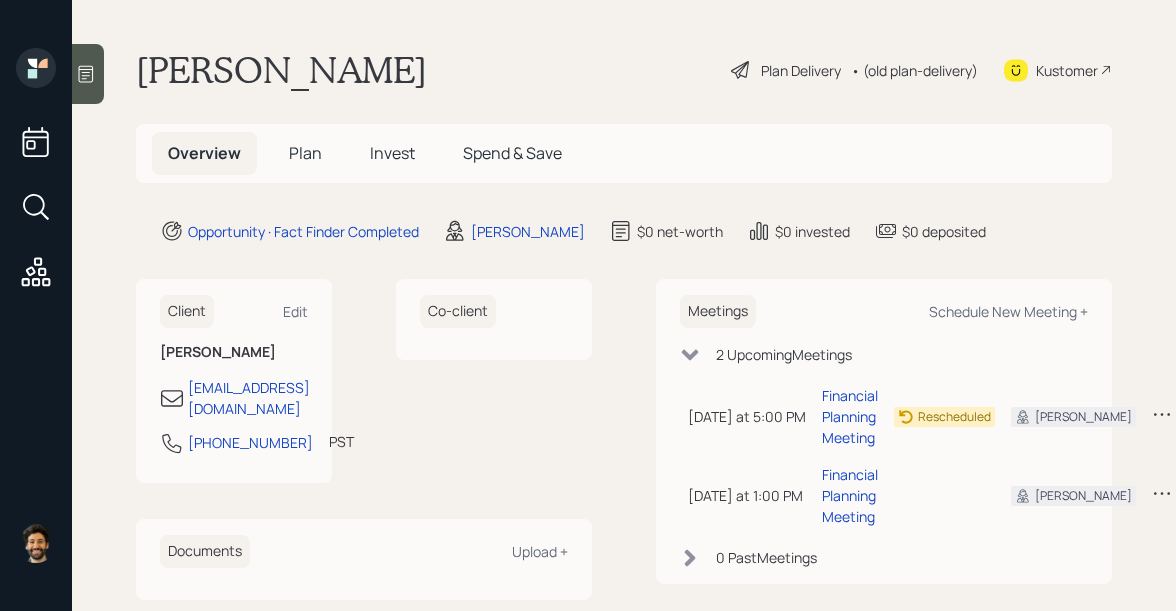 click 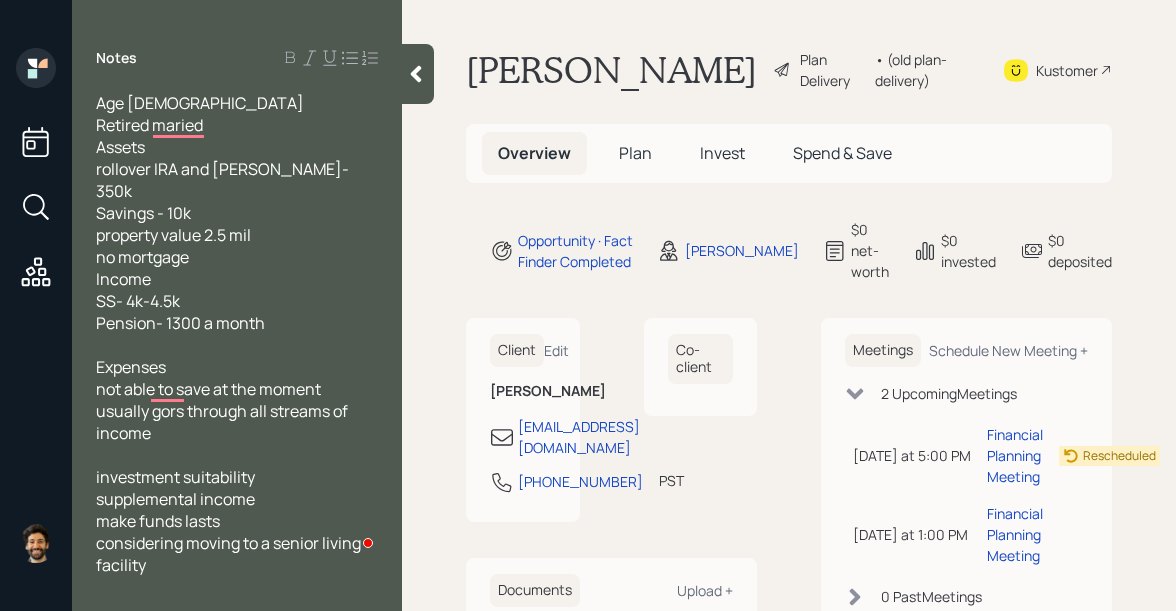 click on "Plan" at bounding box center [635, 153] 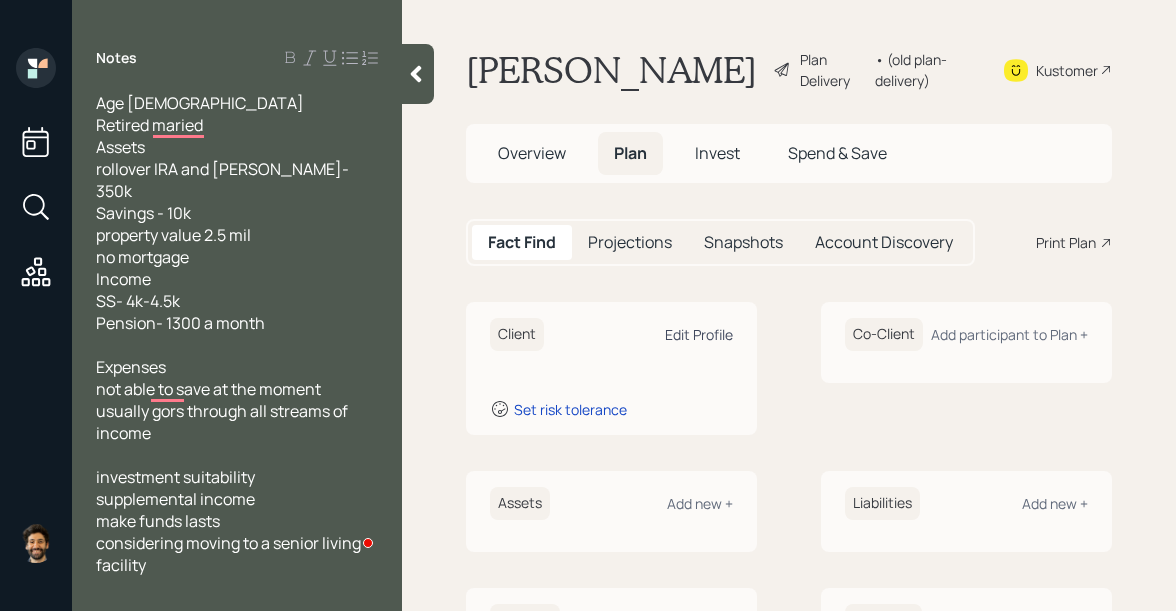 click on "Edit Profile" at bounding box center [699, 334] 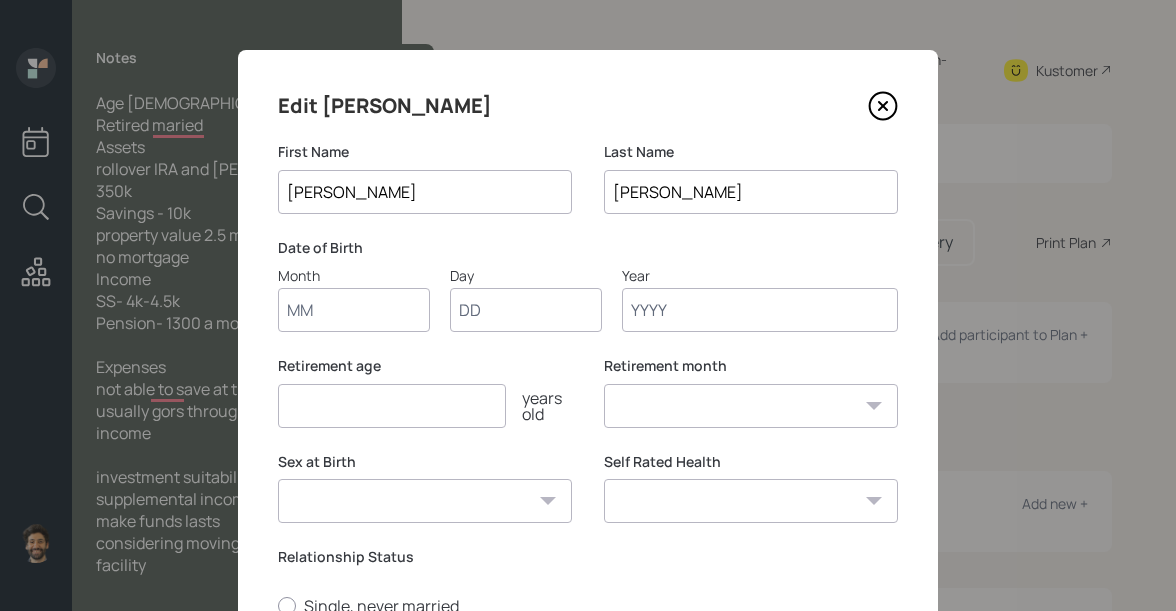click on "Month" at bounding box center (354, 310) 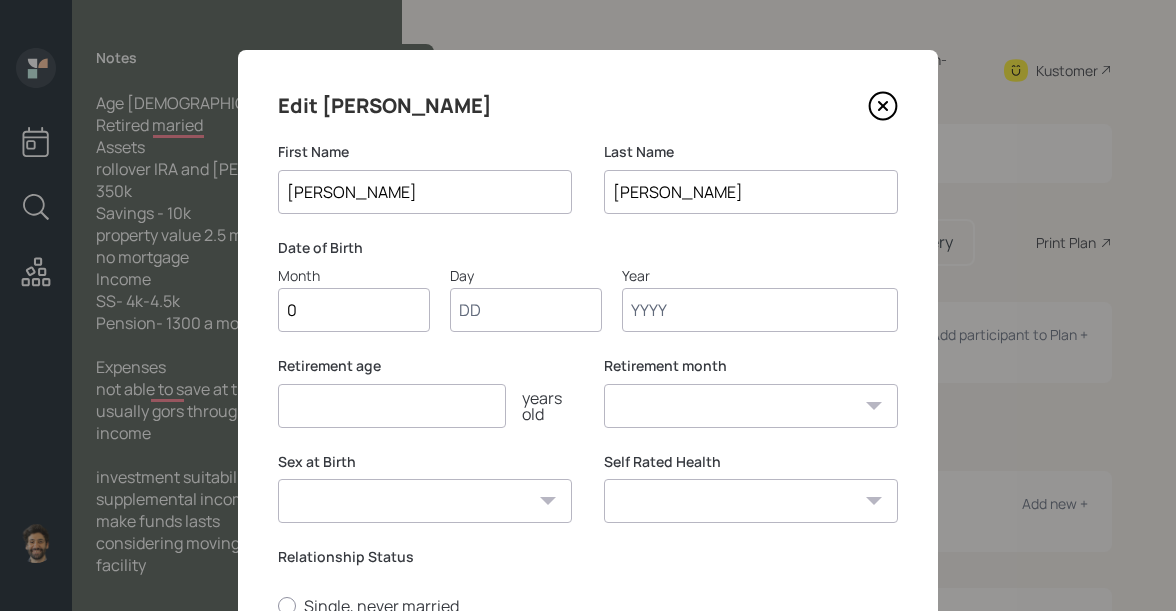 type on "01" 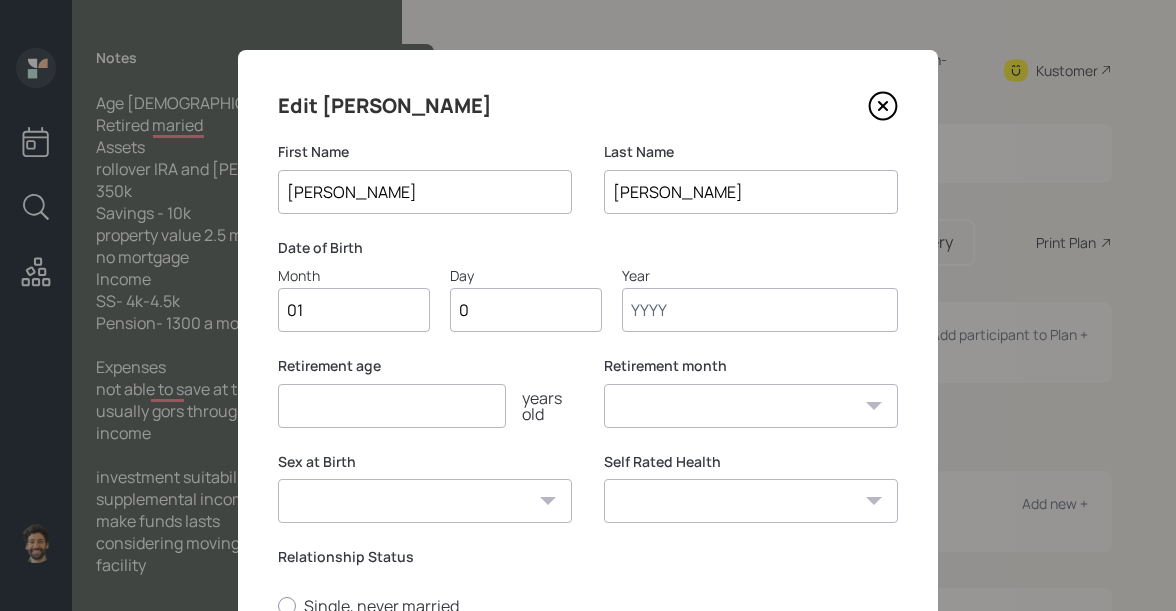 type on "01" 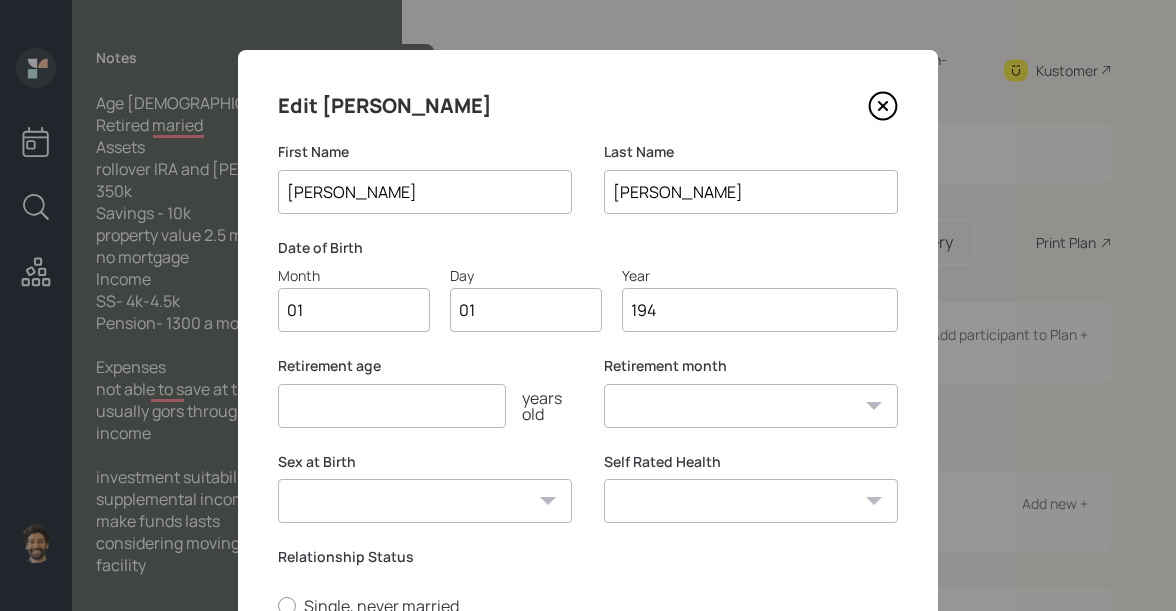 type on "1945" 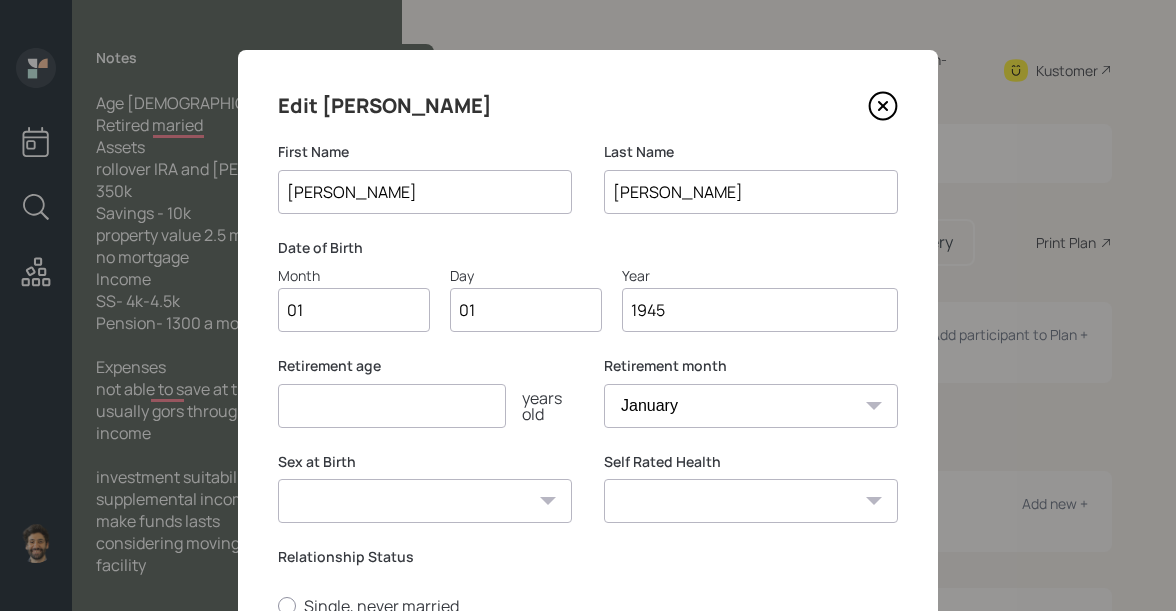 type on "1945" 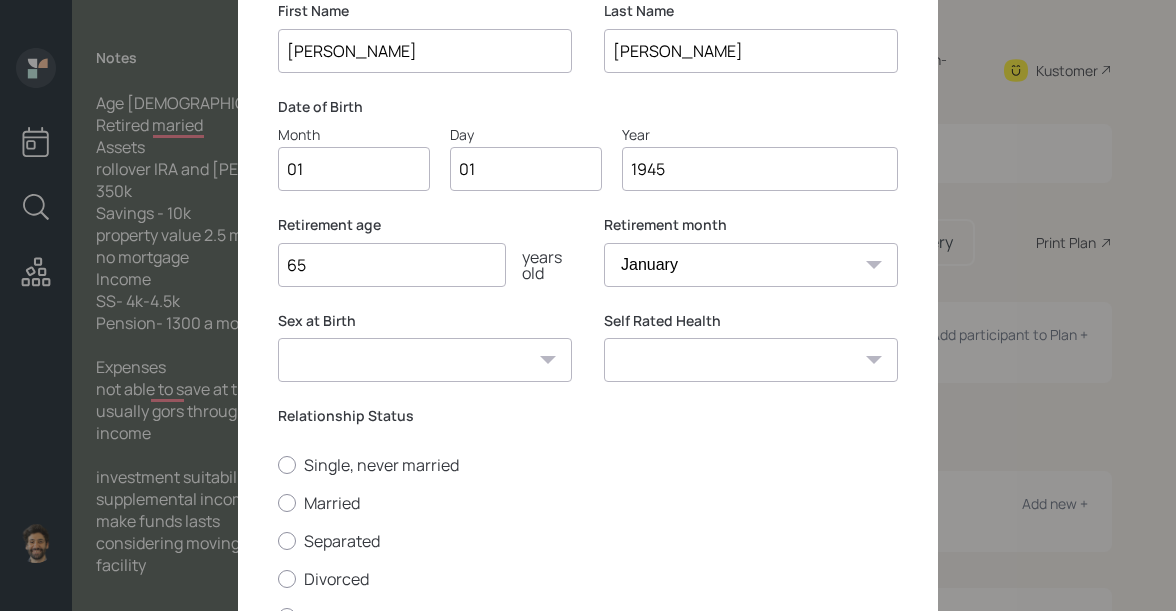 scroll, scrollTop: 315, scrollLeft: 0, axis: vertical 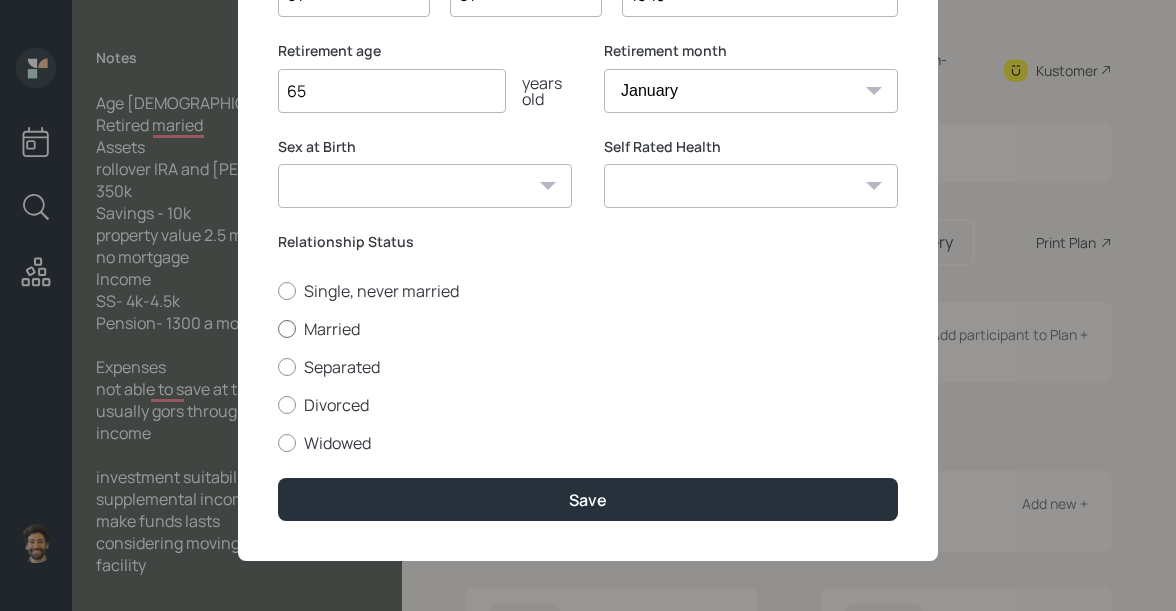 type on "65" 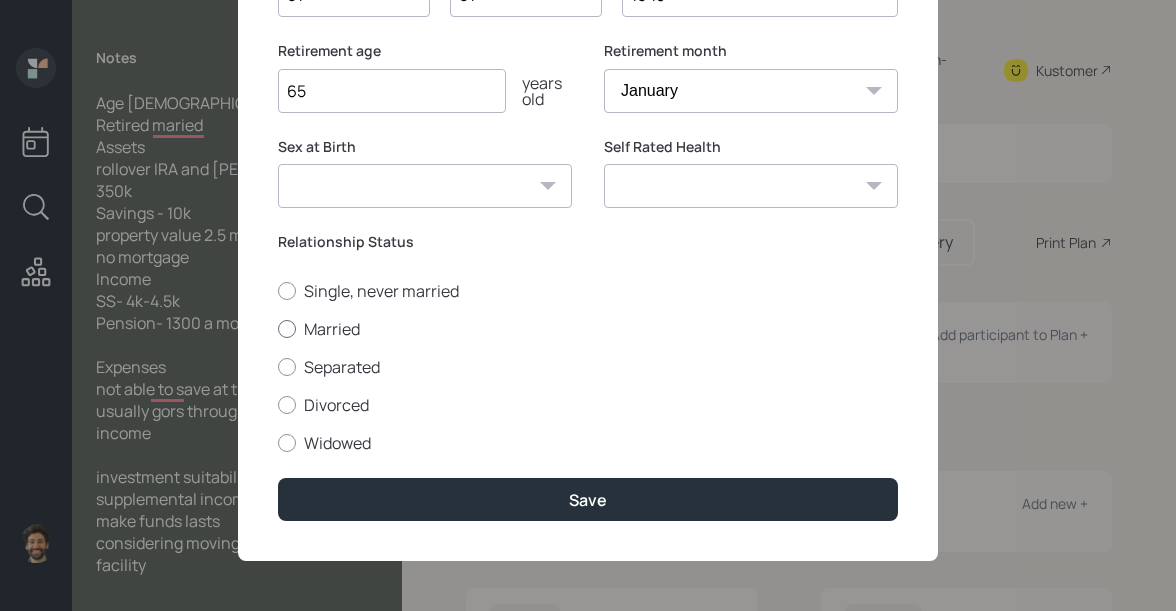 radio on "true" 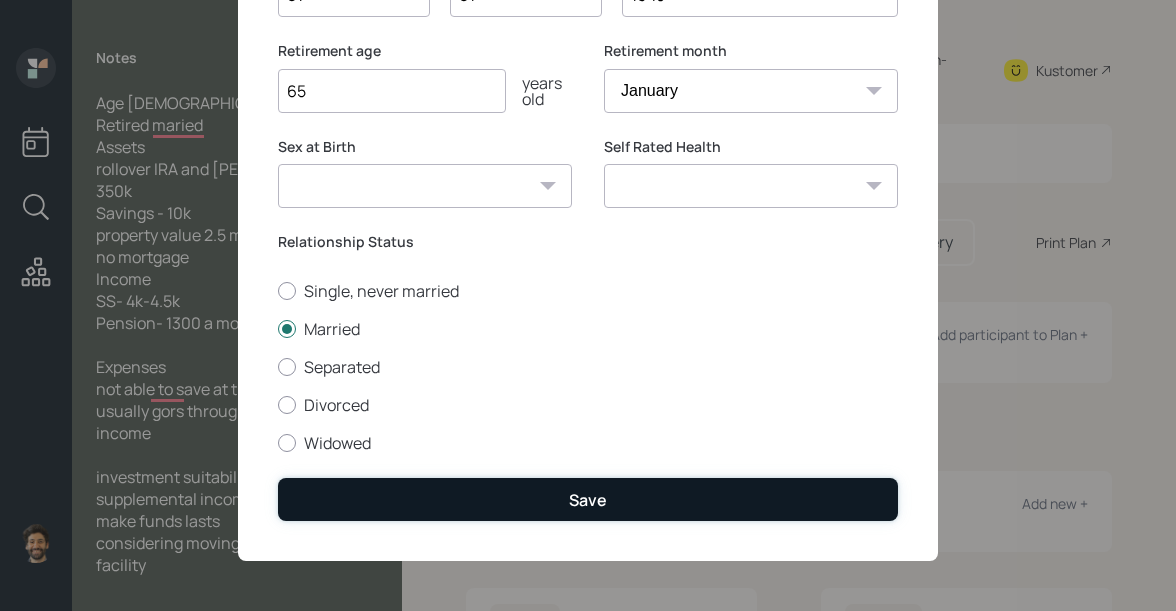 click on "Save" at bounding box center (588, 499) 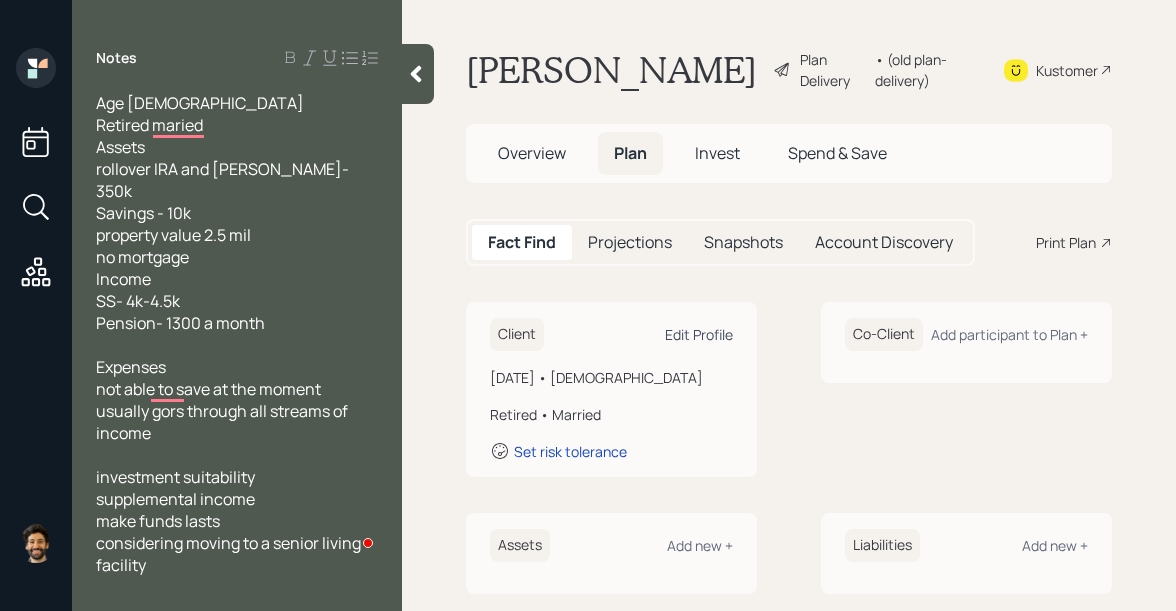 click on "Edit Profile" at bounding box center (699, 334) 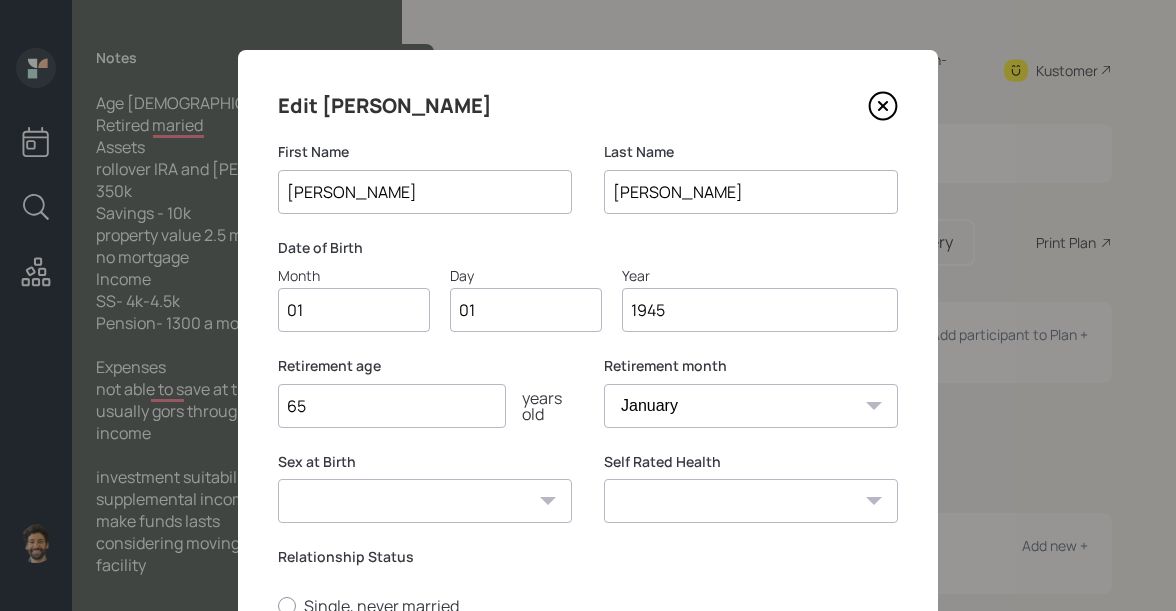click on "1945" at bounding box center (760, 310) 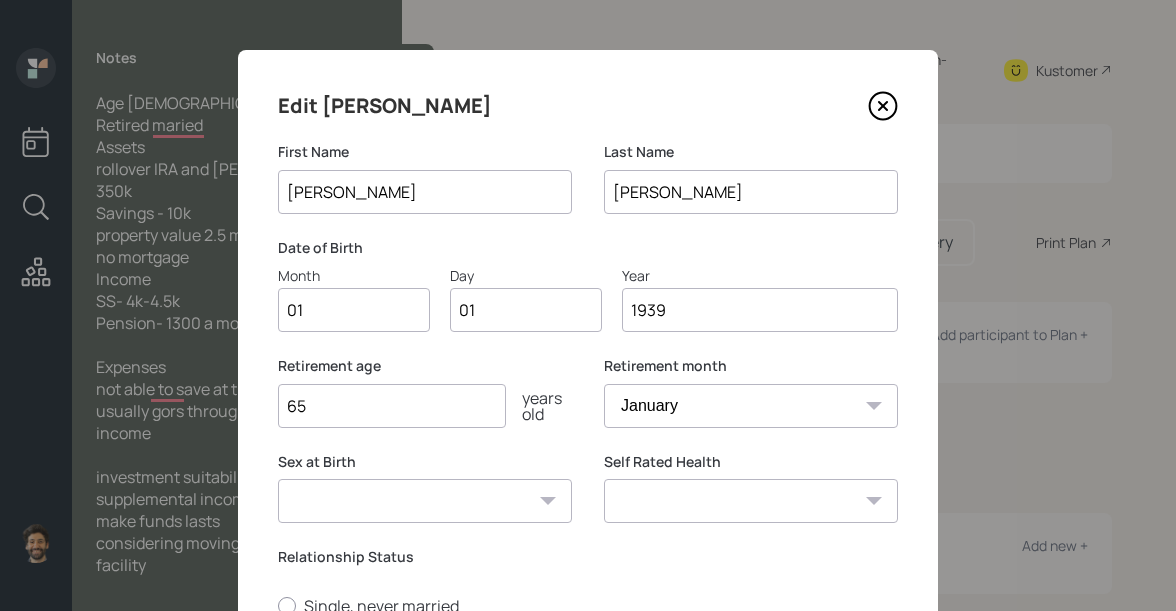 type on "1939" 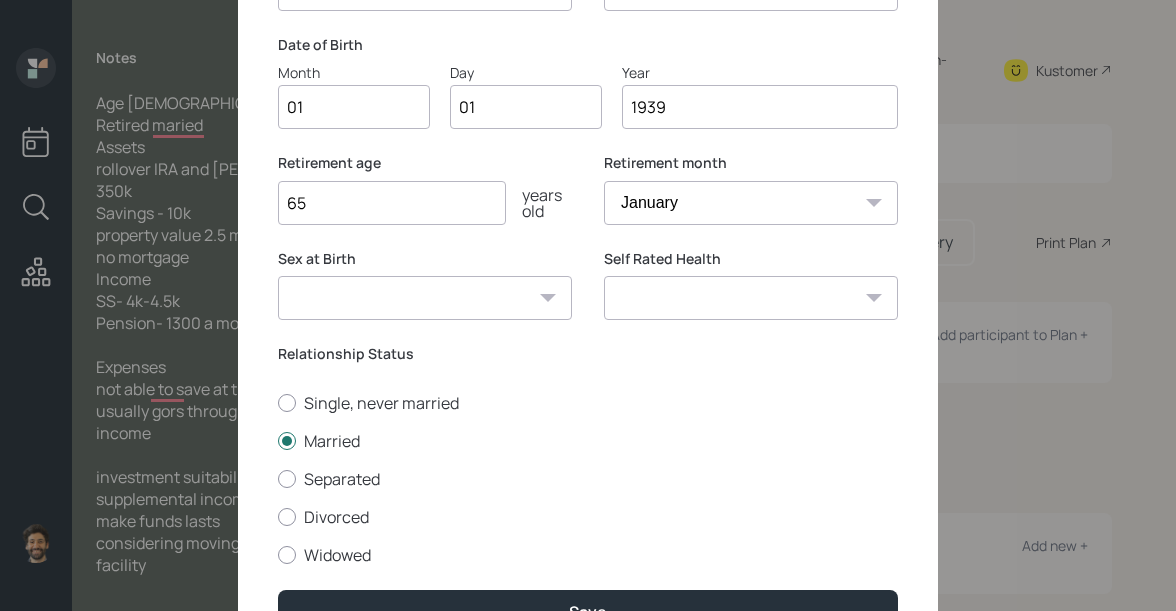 scroll, scrollTop: 315, scrollLeft: 0, axis: vertical 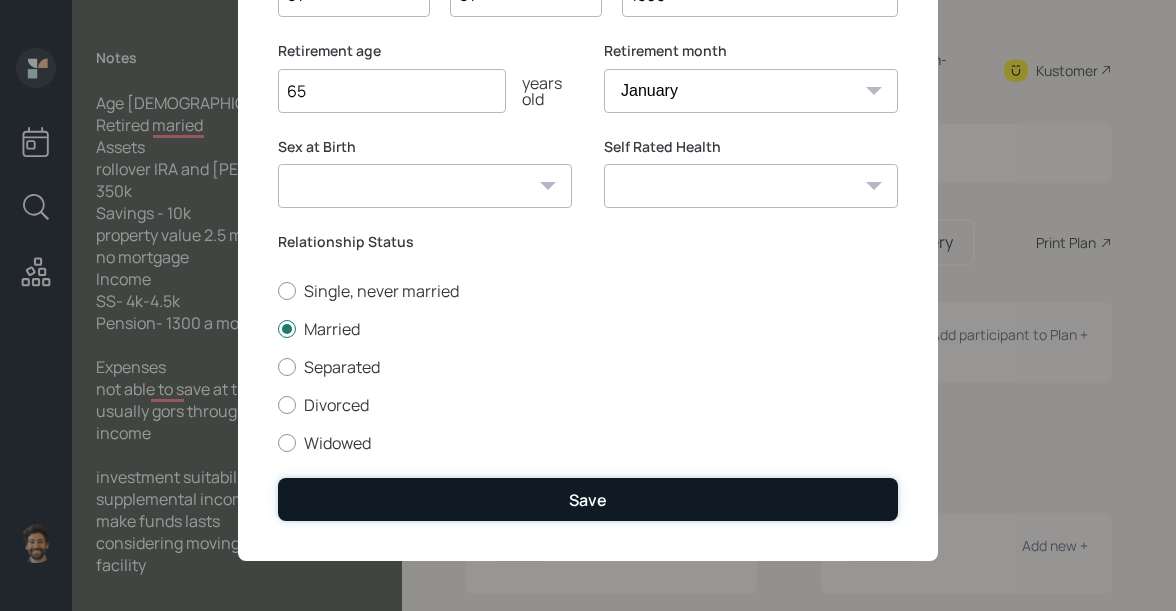 click on "Save" at bounding box center [588, 499] 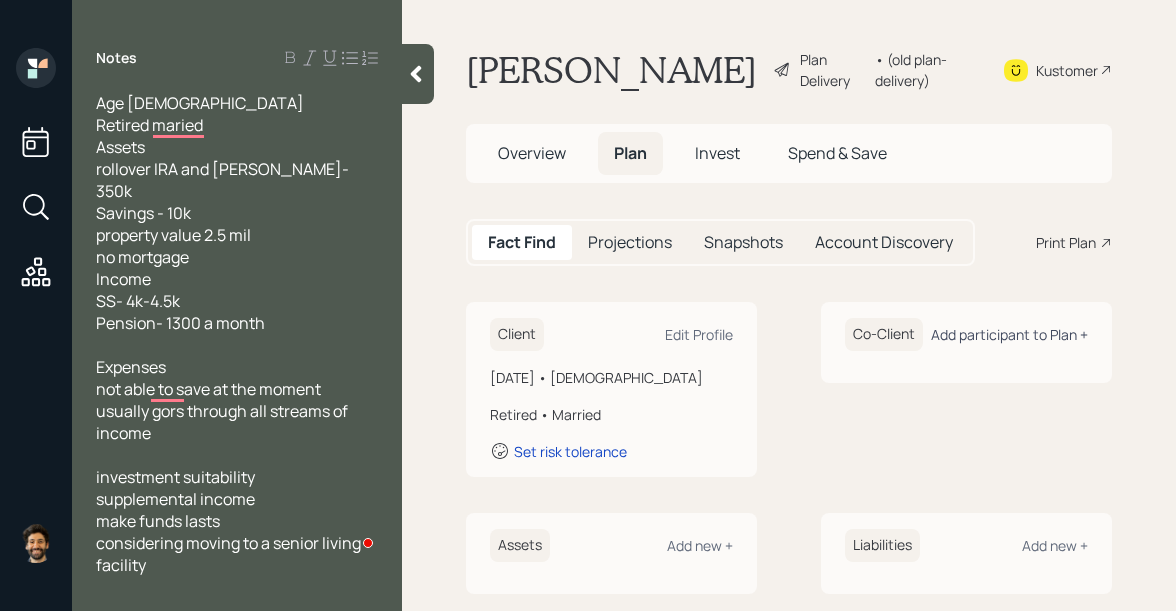 click on "Add participant to Plan +" at bounding box center (1009, 334) 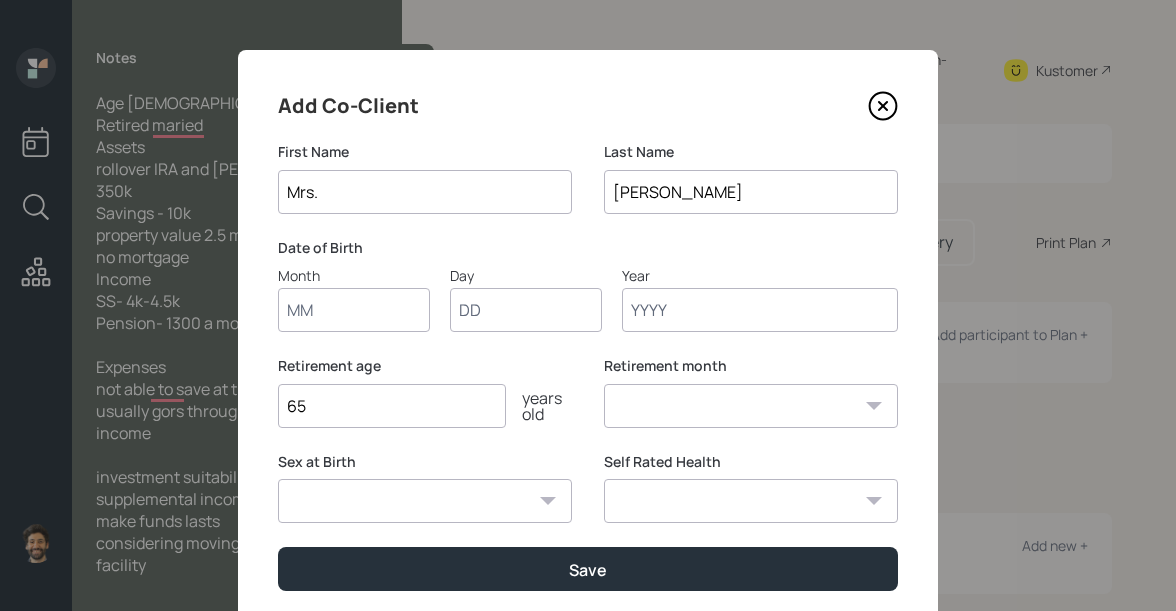 type on "Mrs." 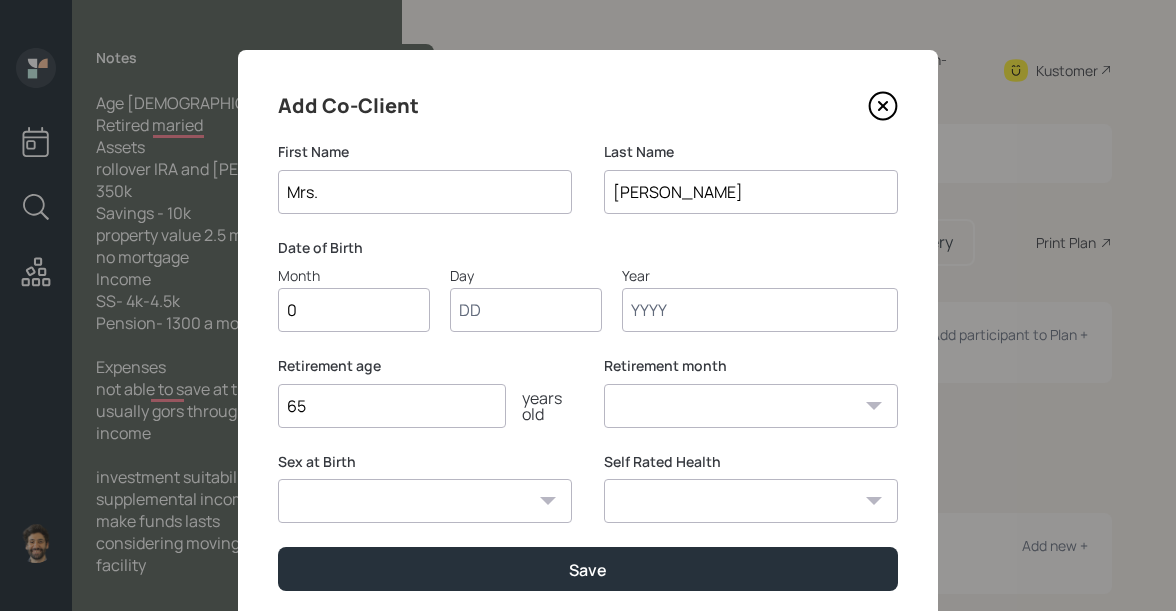 type on "01" 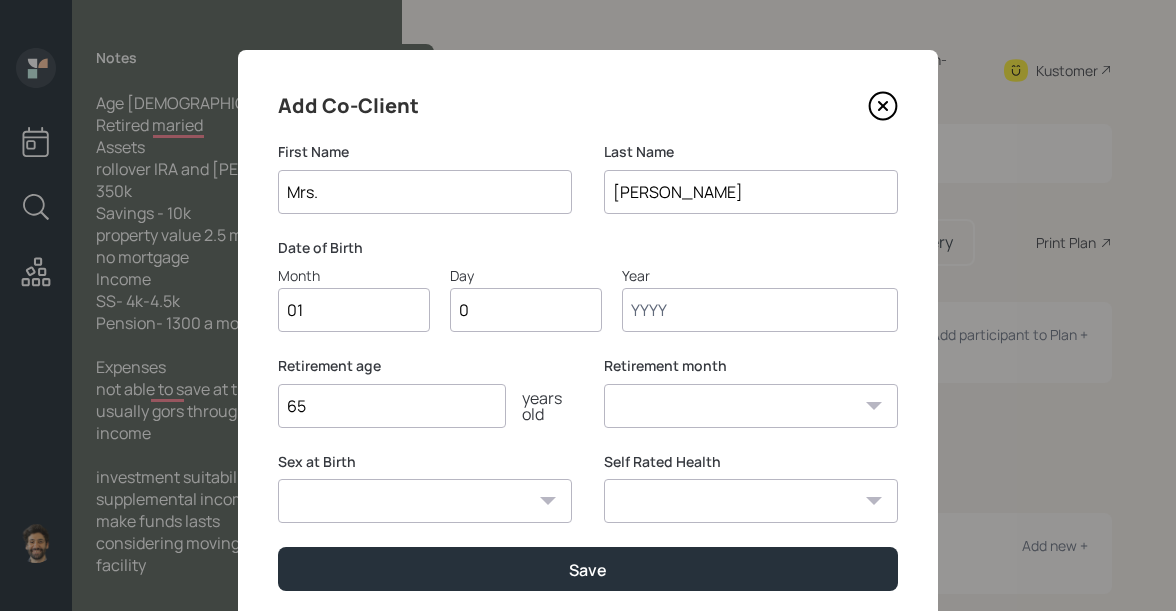 type on "01" 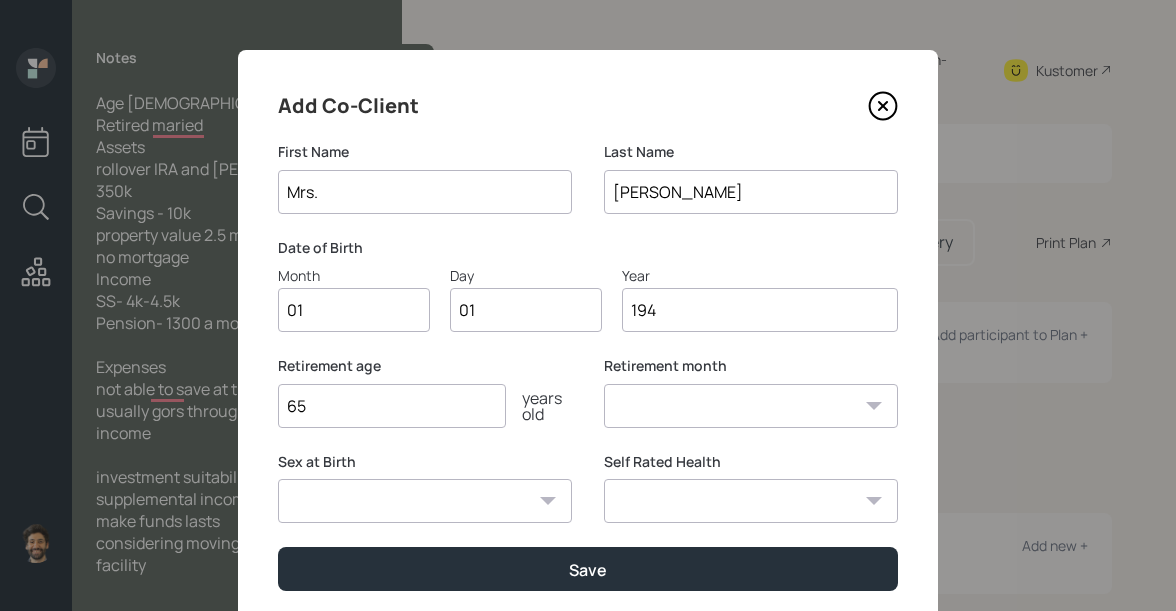 type on "1945" 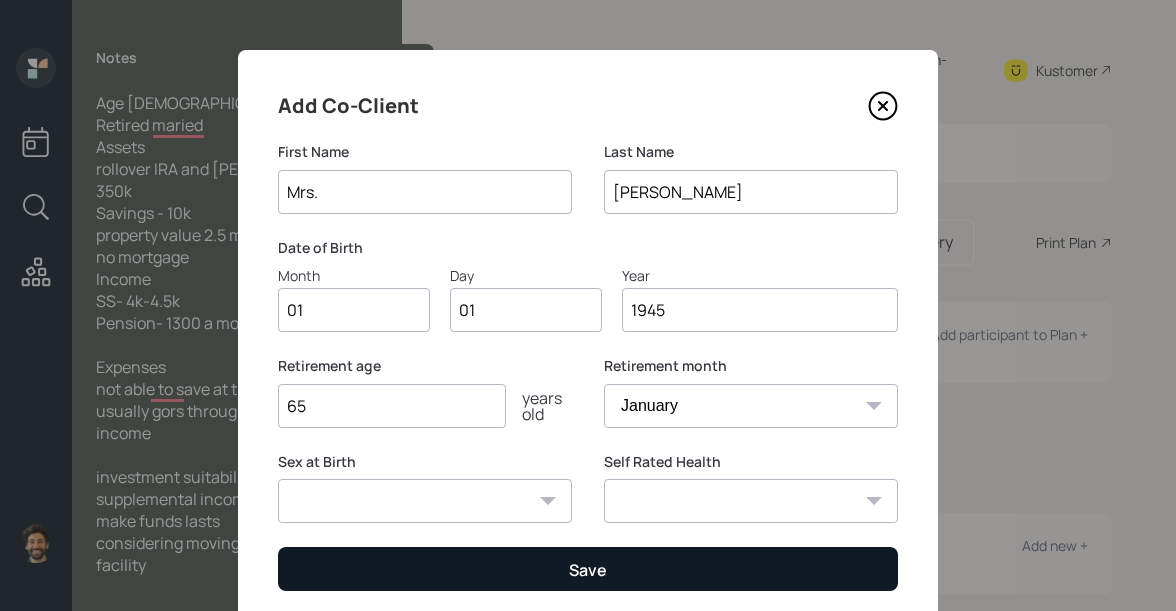 type on "1945" 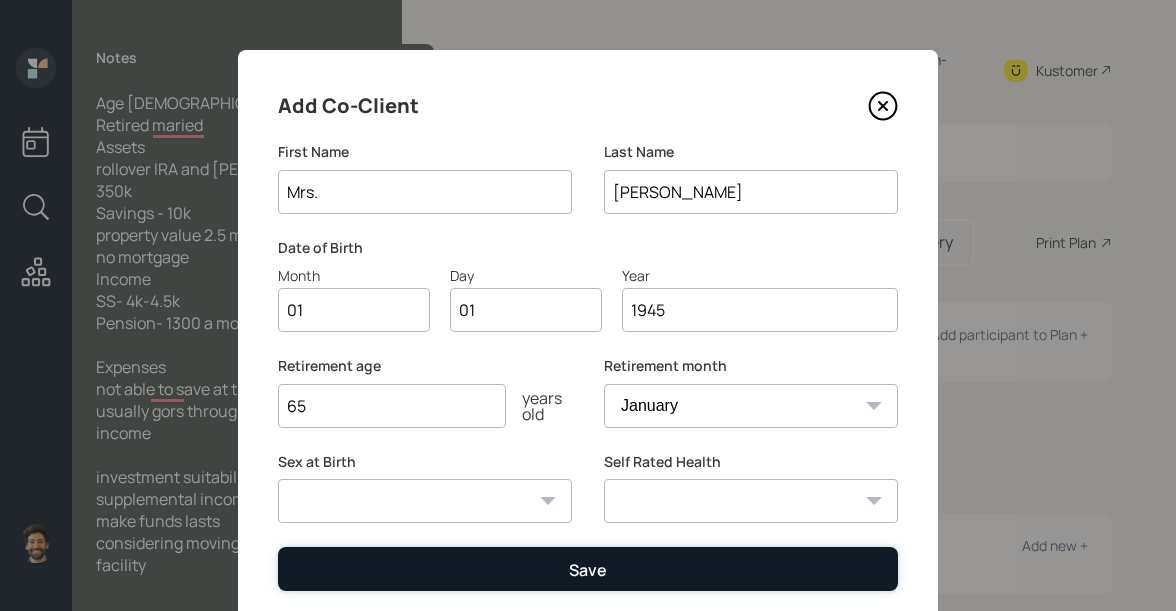 click on "Save" at bounding box center [588, 568] 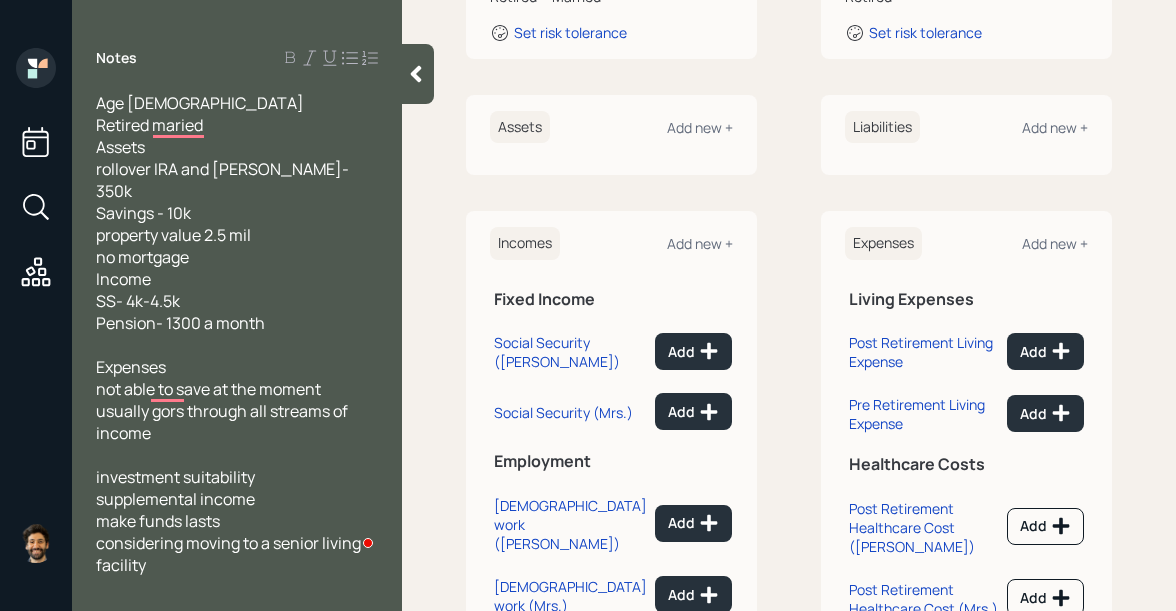 scroll, scrollTop: 523, scrollLeft: 0, axis: vertical 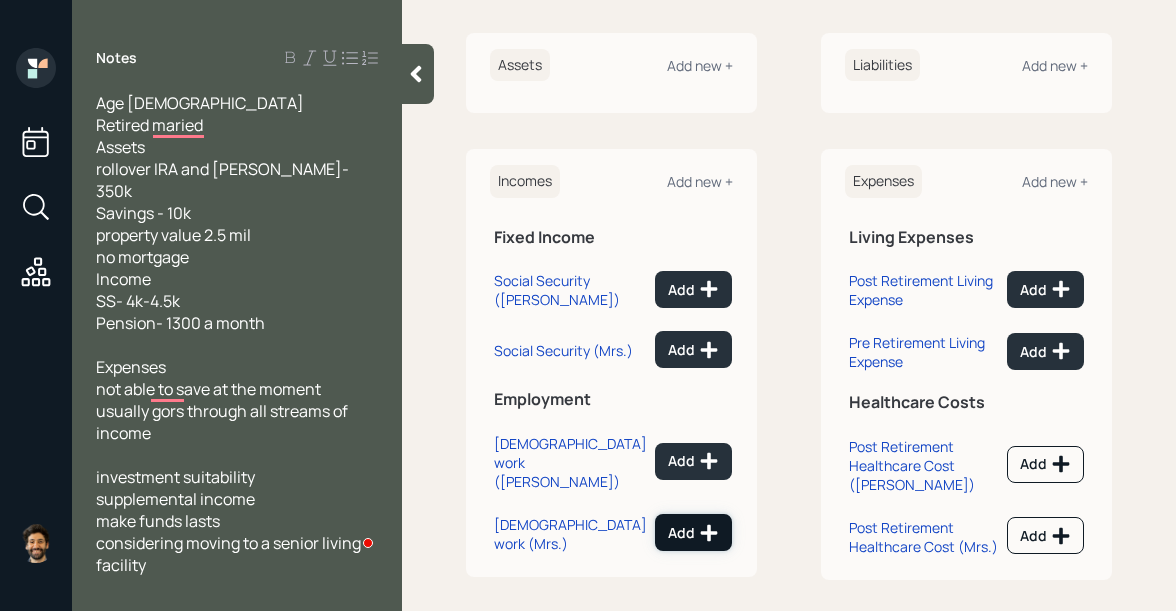click on "Add" at bounding box center (693, 533) 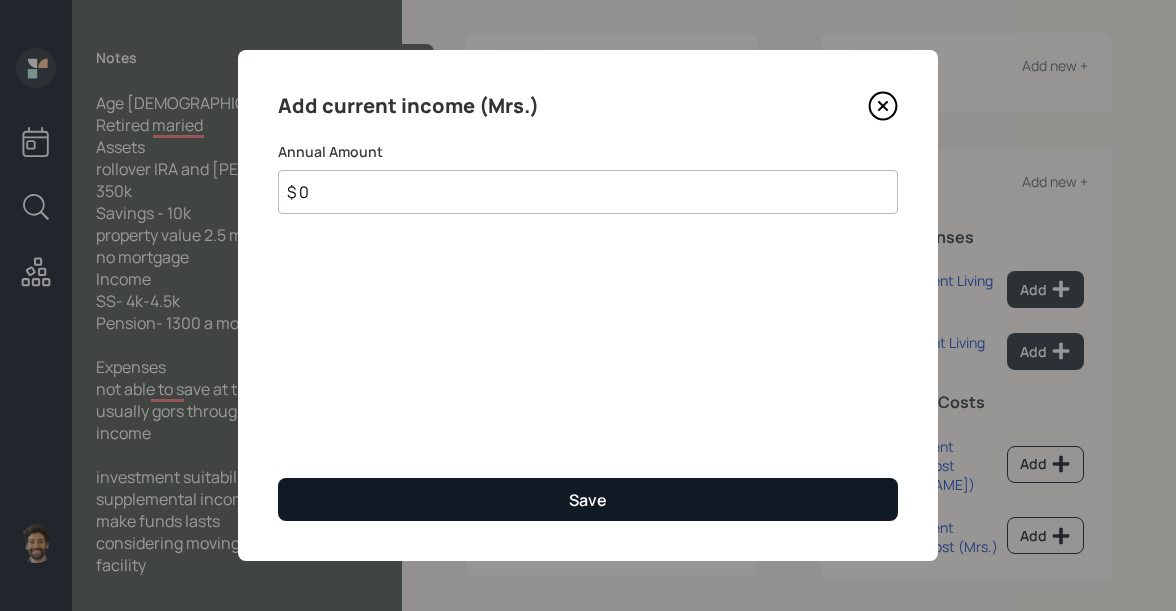type on "$ 0" 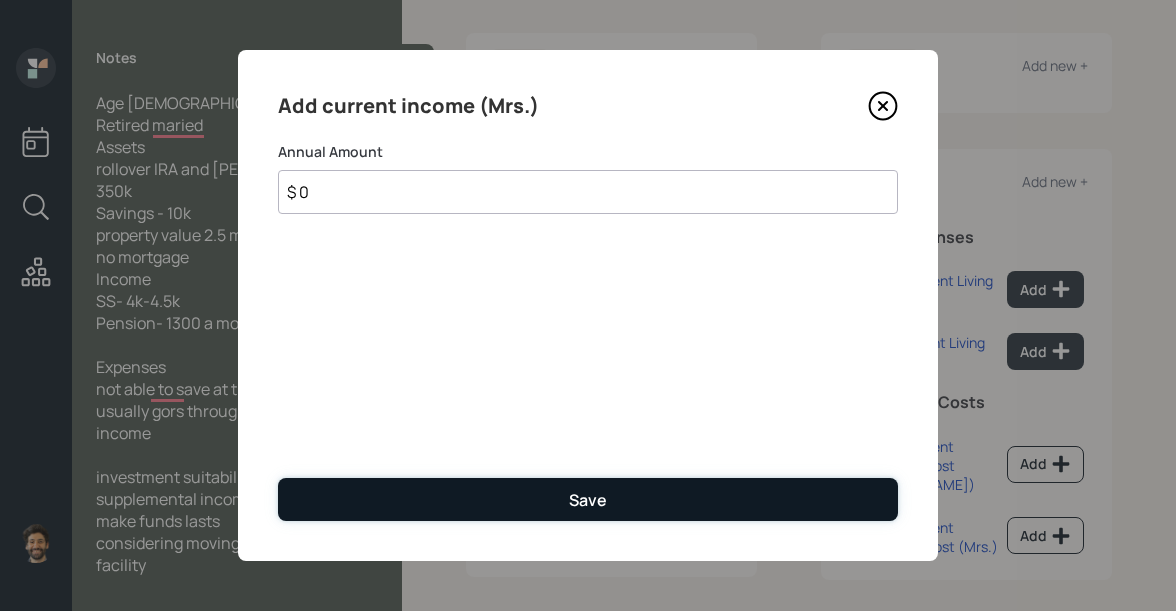 click on "Save" at bounding box center [588, 499] 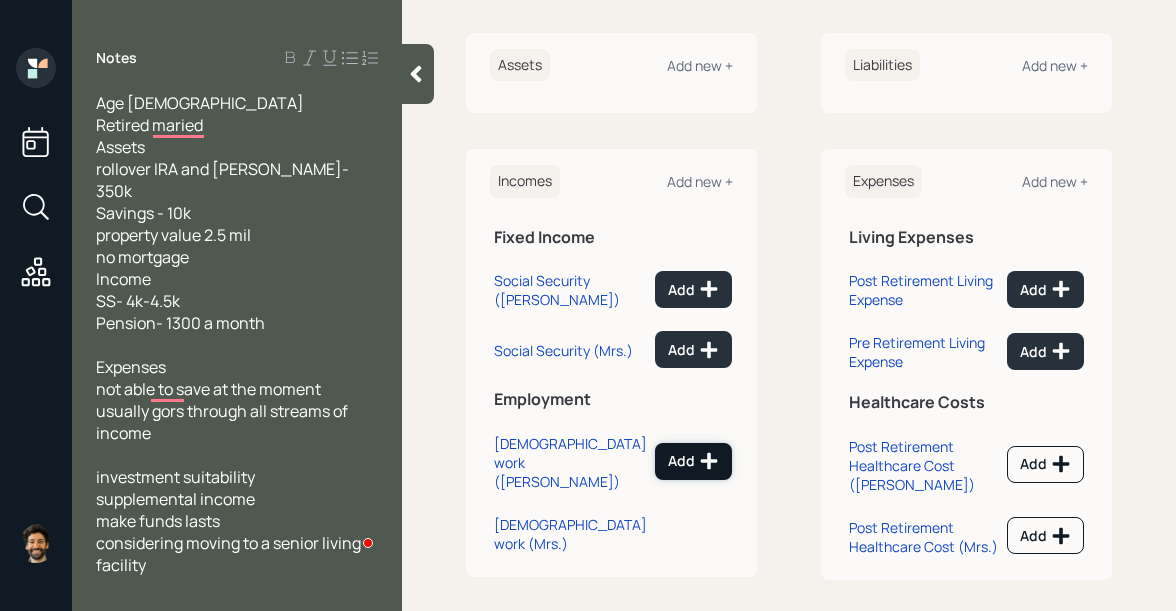click on "Add" at bounding box center [693, 461] 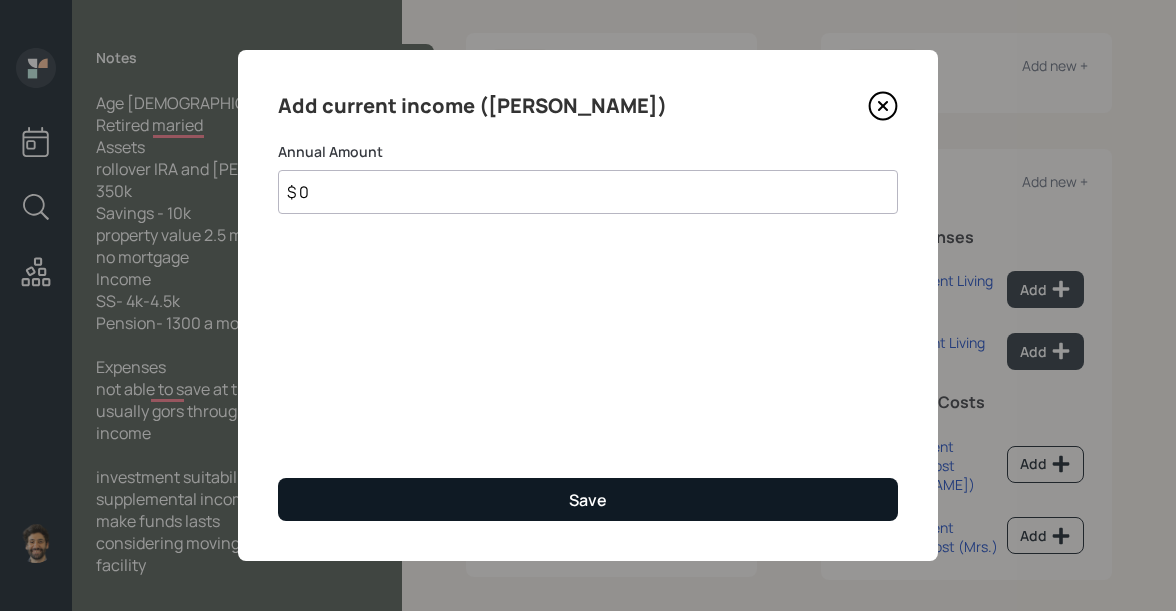 type on "$ 0" 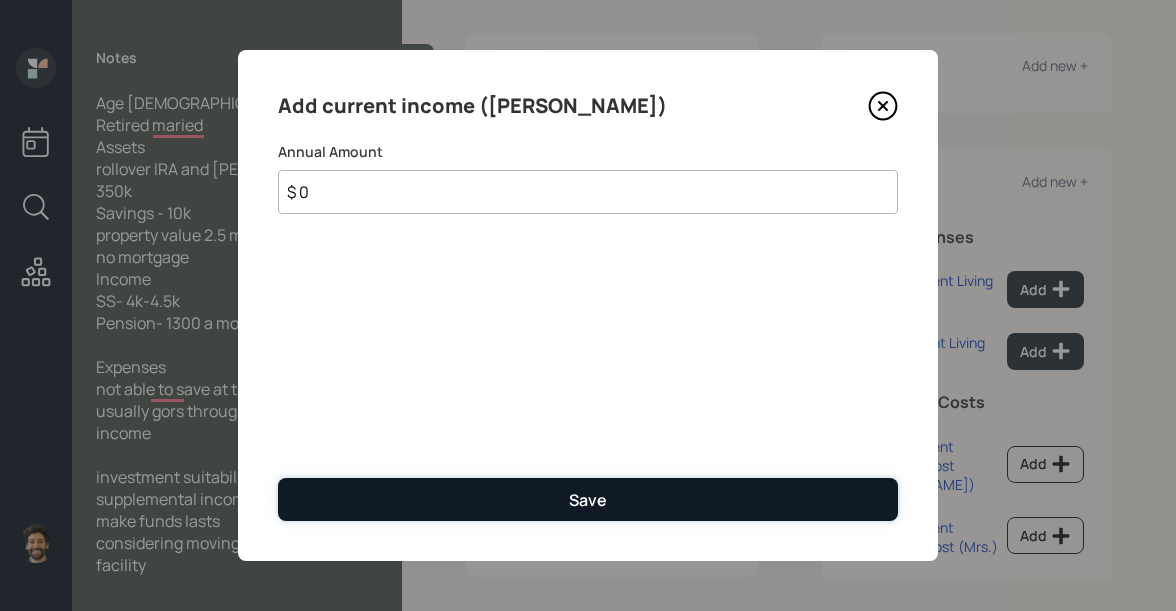 click on "Save" at bounding box center (588, 500) 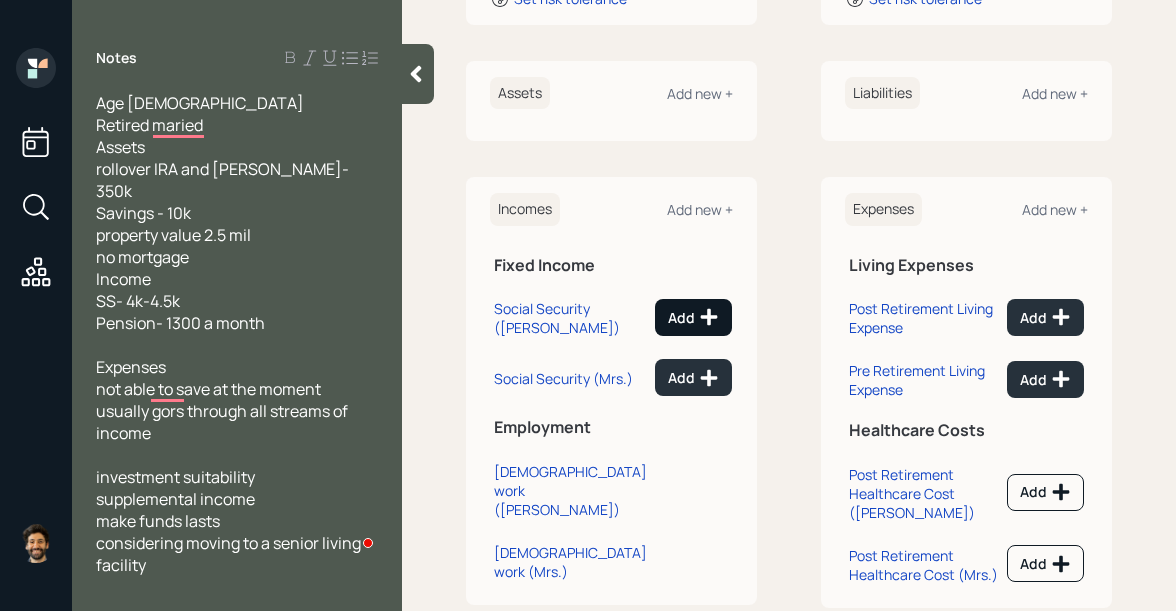 scroll, scrollTop: 487, scrollLeft: 0, axis: vertical 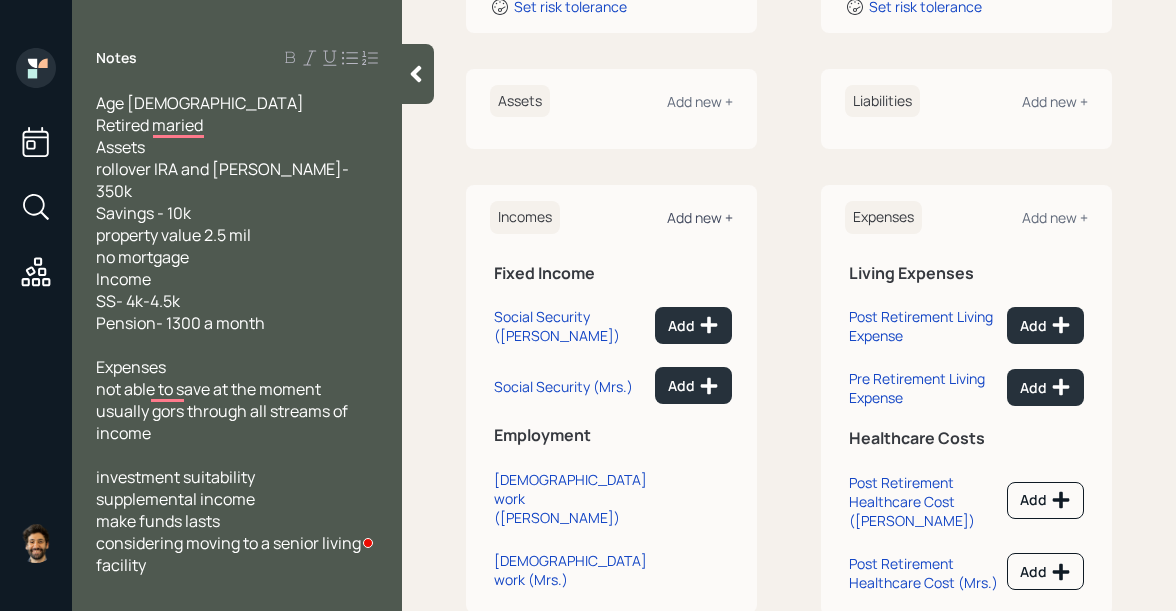 click on "Add new +" at bounding box center [700, 217] 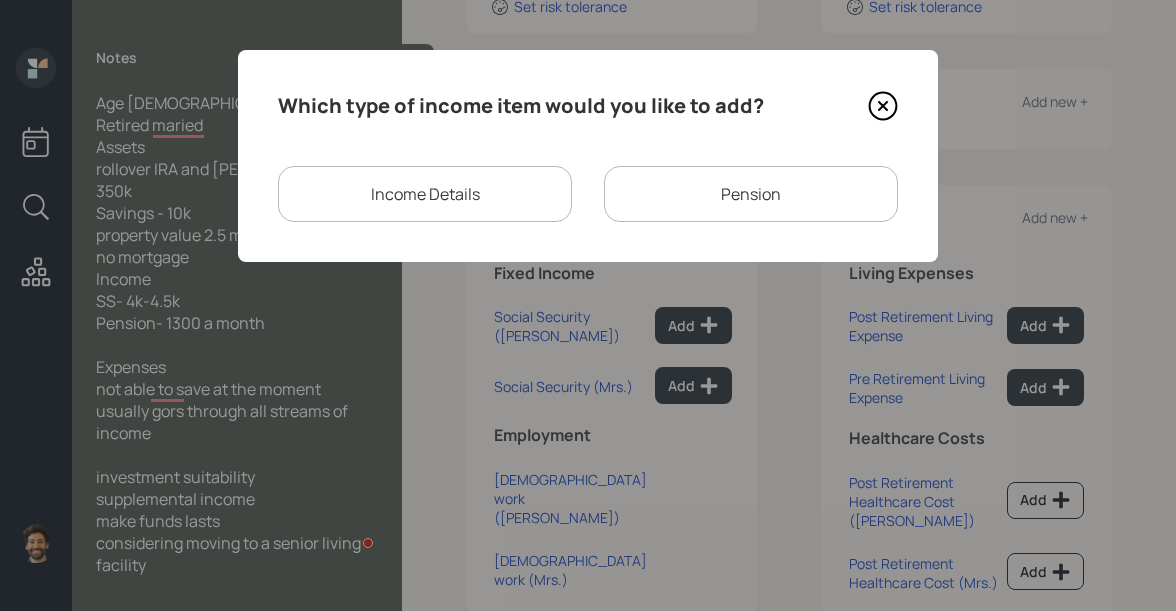 click on "Pension" at bounding box center [751, 194] 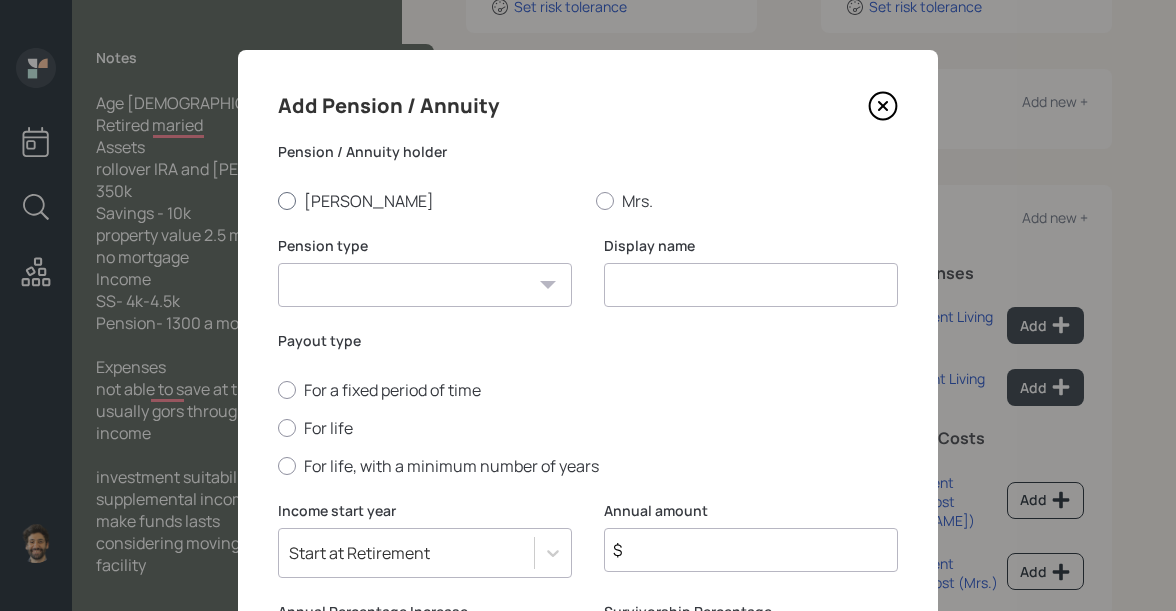 click on "John" at bounding box center [429, 201] 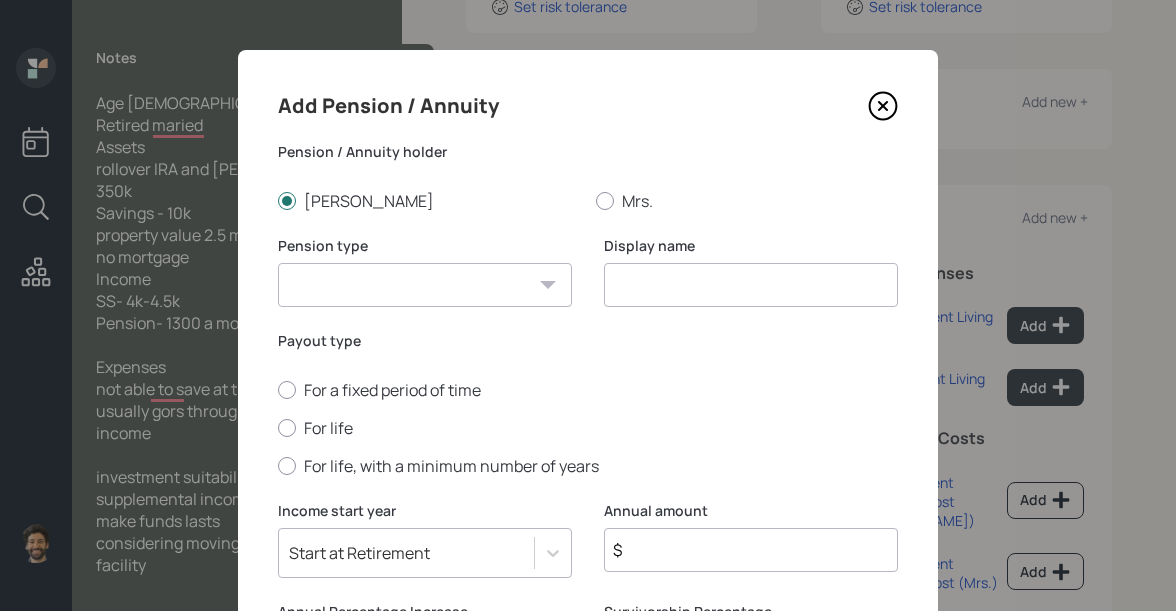click on "Pension Annuity" at bounding box center [425, 285] 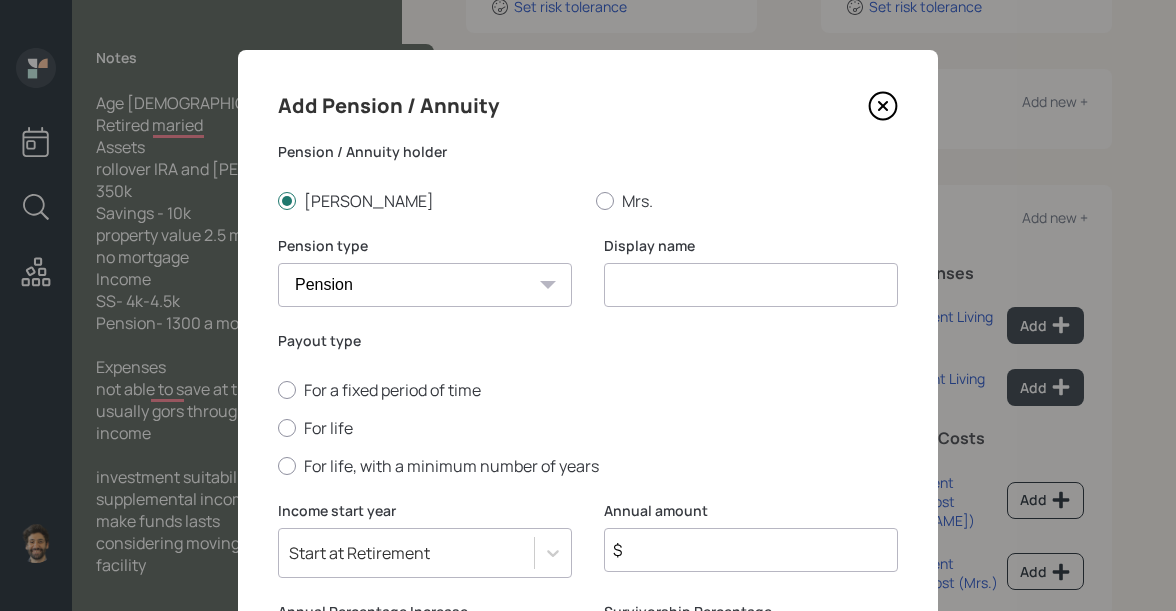 click at bounding box center [751, 285] 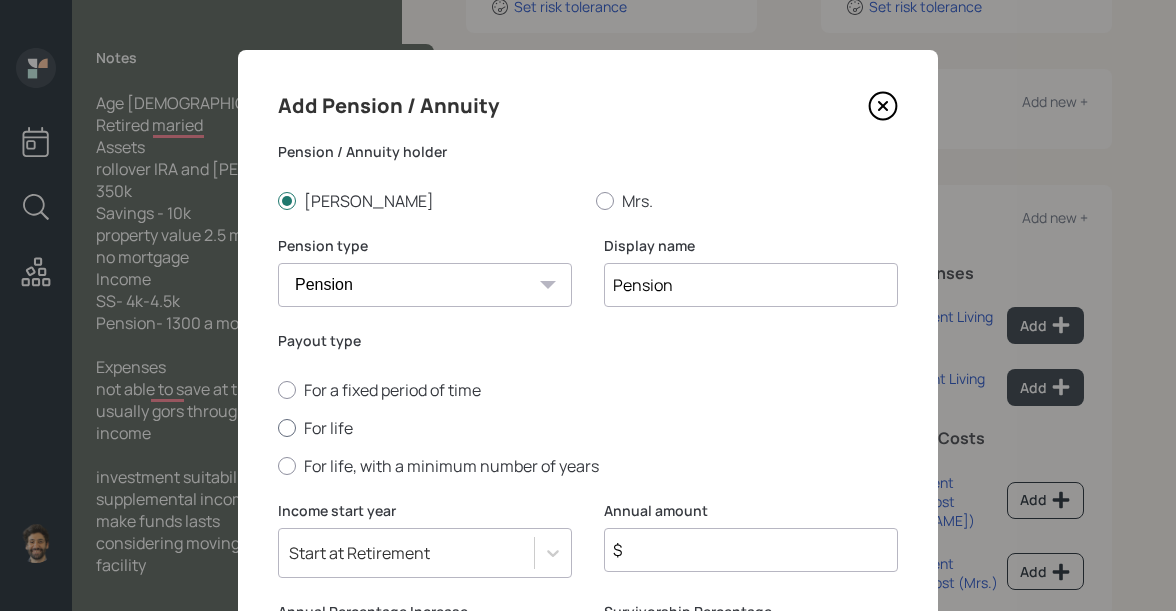 type on "Pension" 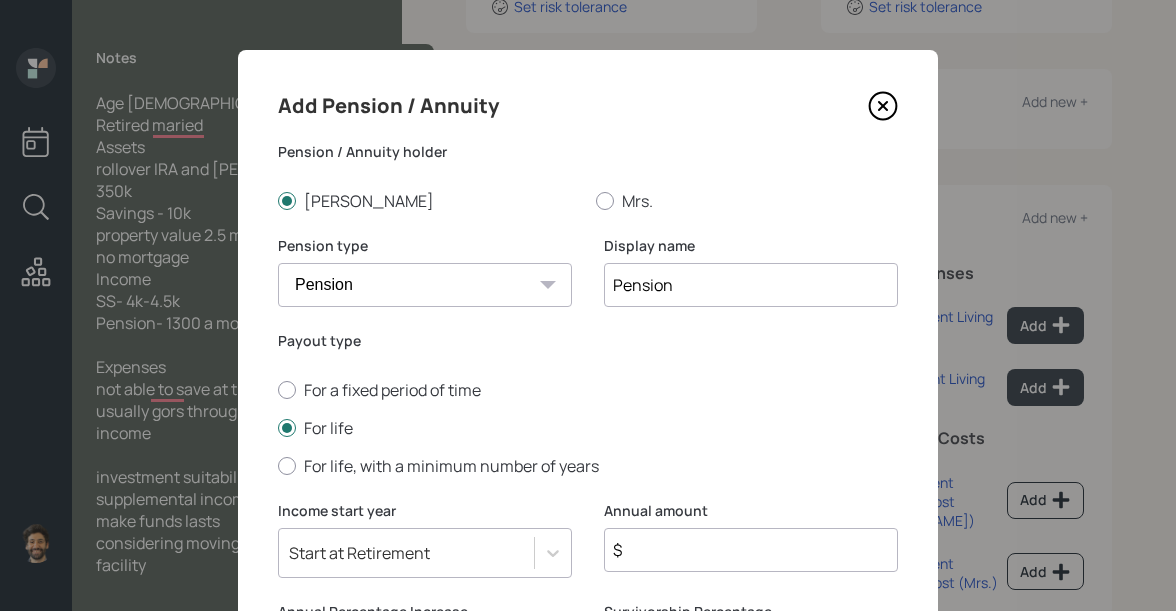 click on "$" at bounding box center (751, 550) 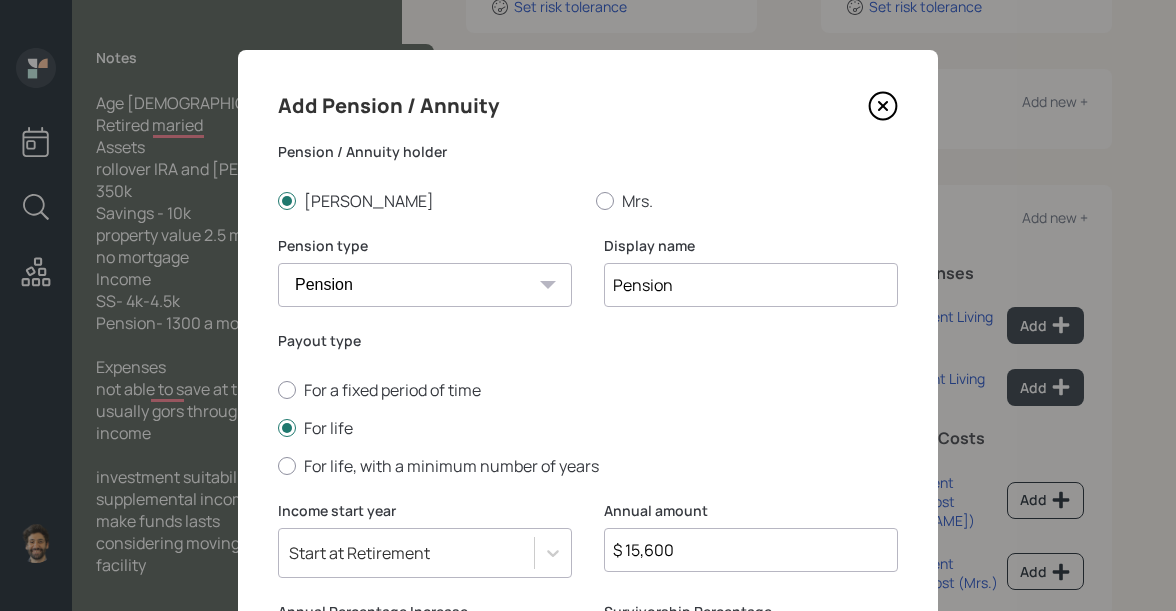 type on "$ 15,600" 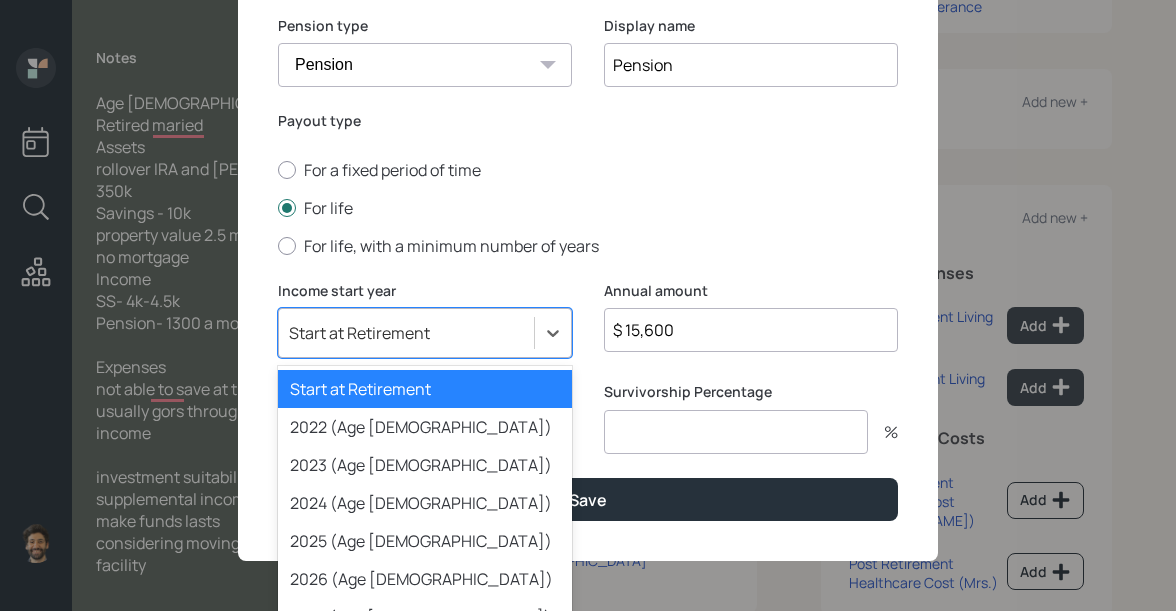 click on "option Start at Retirement selected, 1 of 79. 79 results available. Use Up and Down to choose options, press Enter to select the currently focused option, press Escape to exit the menu, press Tab to select the option and exit the menu. Start at Retirement Start at Retirement 2022 (Age 83) 2023 (Age 84) 2024 (Age 85) 2025 (Age 86) 2026 (Age 87) 2027 (Age 88) 2028 (Age 89) 2029 (Age 90) 2030 (Age 91) 2031 (Age 92) 2032 (Age 93) 2033 (Age 94) 2034 (Age 95) 2035 (Age 96) 2036 (Age 97) 2037 (Age 98) 2038 (Age 99) 2039 (Age 100) 2040 (Age 101) 2041 (Age 102) 2042 (Age 103) 2043 (Age 104) 2044 (Age 105) 2045 (Age 106) 2046 (Age 107) 2047 (Age 108) 2048 (Age 109) 2049 (Age 110) 2050 (Age 111) 2051 (Age 112) 2052 (Age 113) 2053 (Age 114) 2054 (Age 115) 2055 (Age 116) 2056 (Age 117) 2057 (Age 118) 2058 (Age 119) 2059 (Age 120) 2060 (Age 121) 2061 (Age 122) 2062 (Age 123) 2063 (Age 124) 2064 (Age 125) 2065 (Age 126) 2066 (Age 127) 2067 (Age 128) 2068 (Age 129) 2069 (Age 130) 2070 (Age 131) 2071 (Age 132) 2072 (Age 133)" at bounding box center (425, 333) 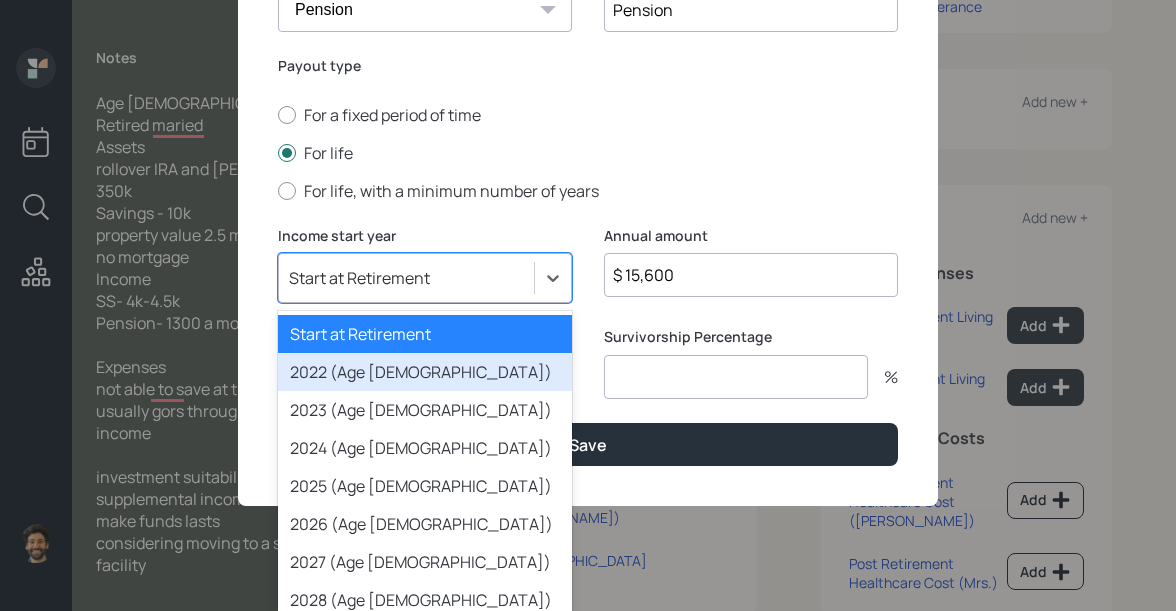 click on "2022 (Age 83)" at bounding box center (425, 372) 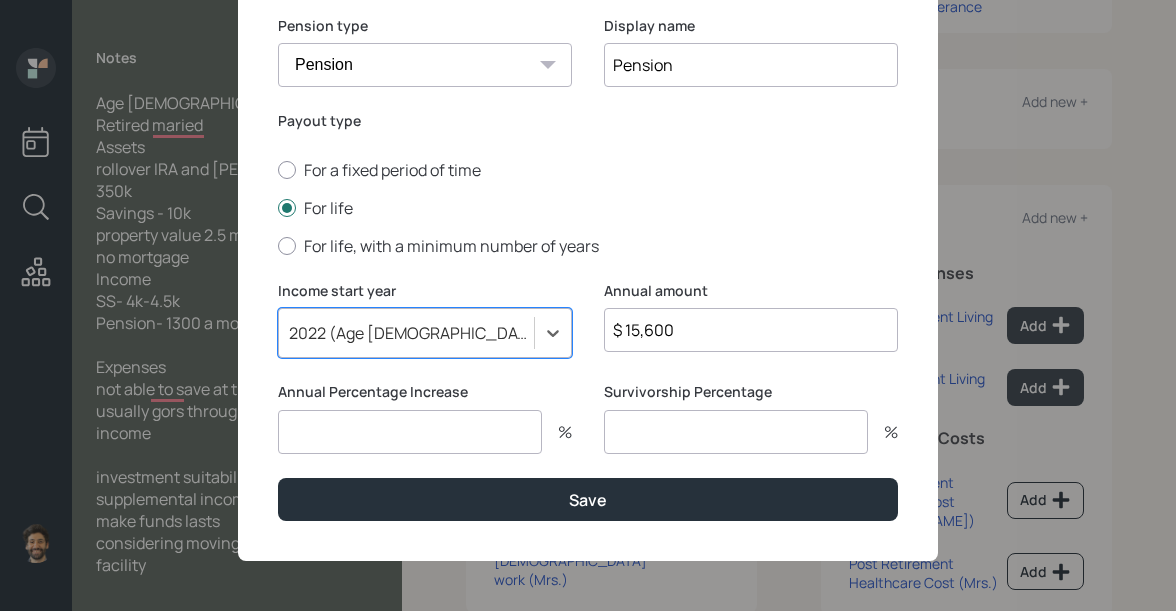 click at bounding box center (410, 432) 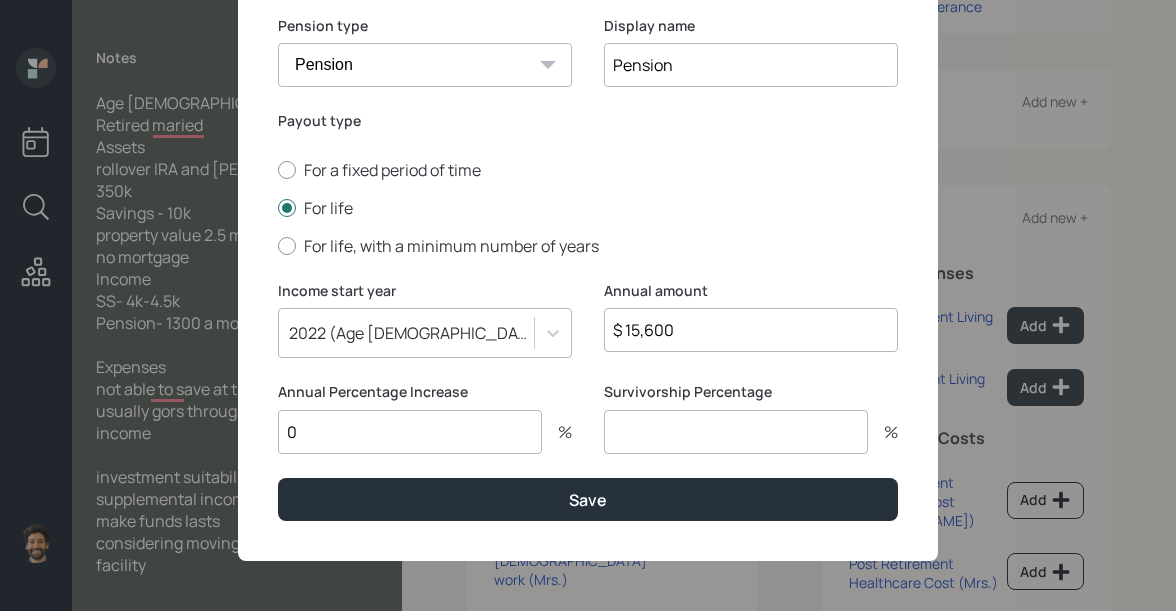 type on "0" 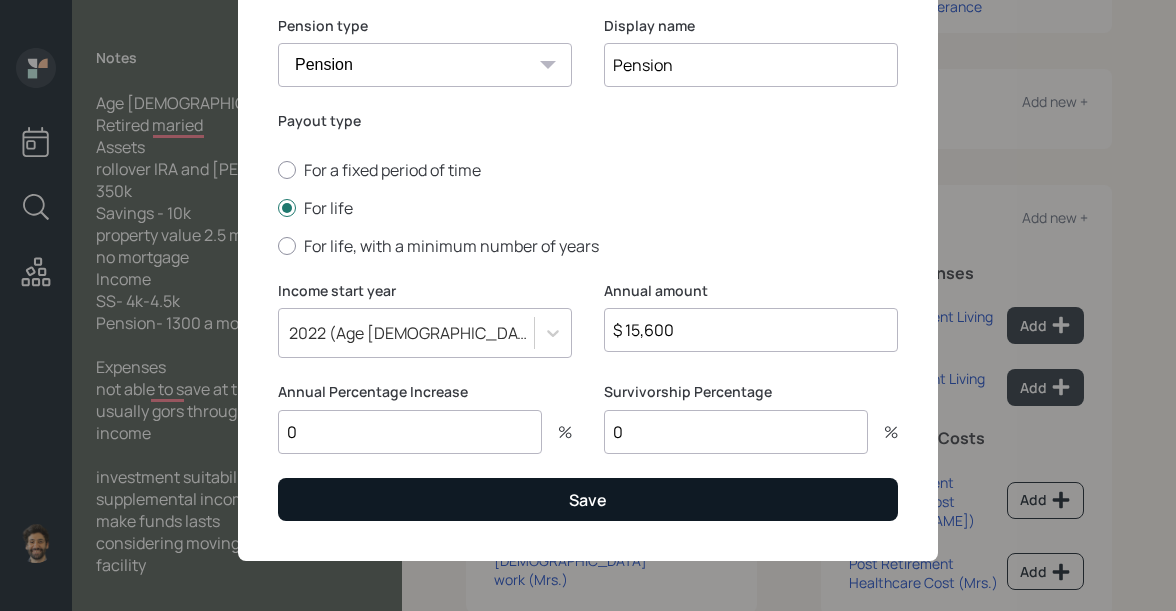 type on "0" 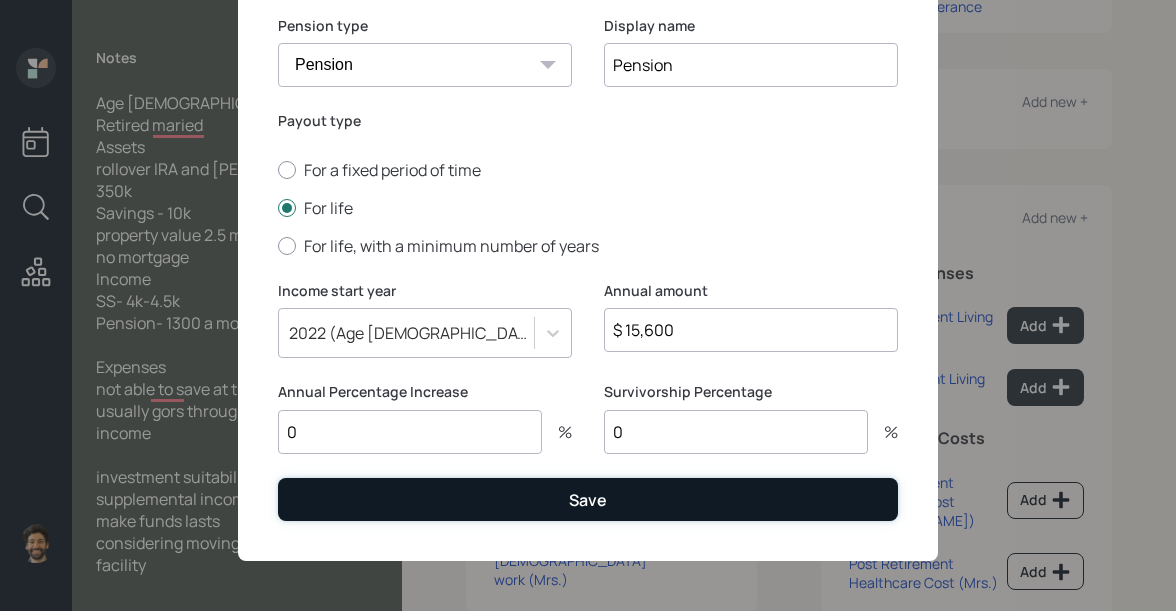 click on "Save" at bounding box center [588, 499] 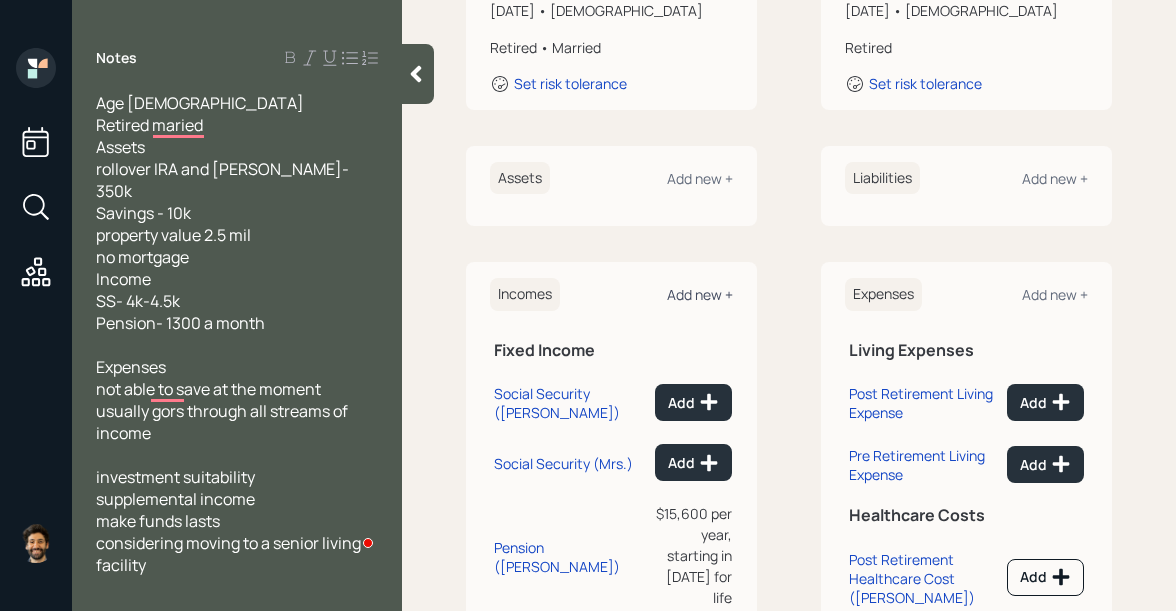 scroll, scrollTop: 257, scrollLeft: 0, axis: vertical 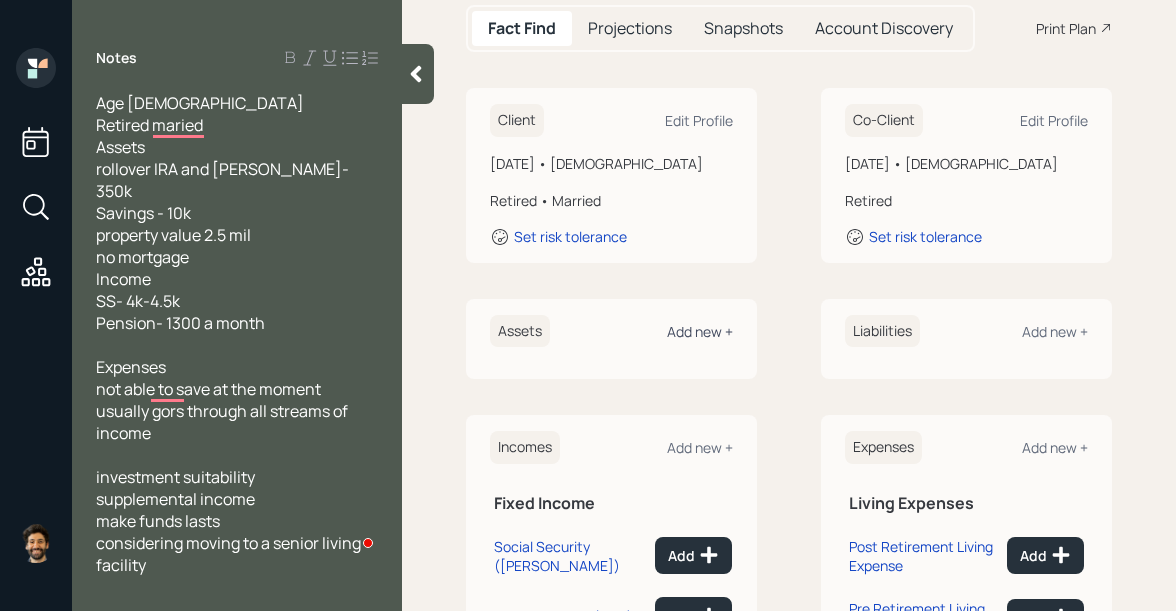 click on "Add new +" at bounding box center (700, 331) 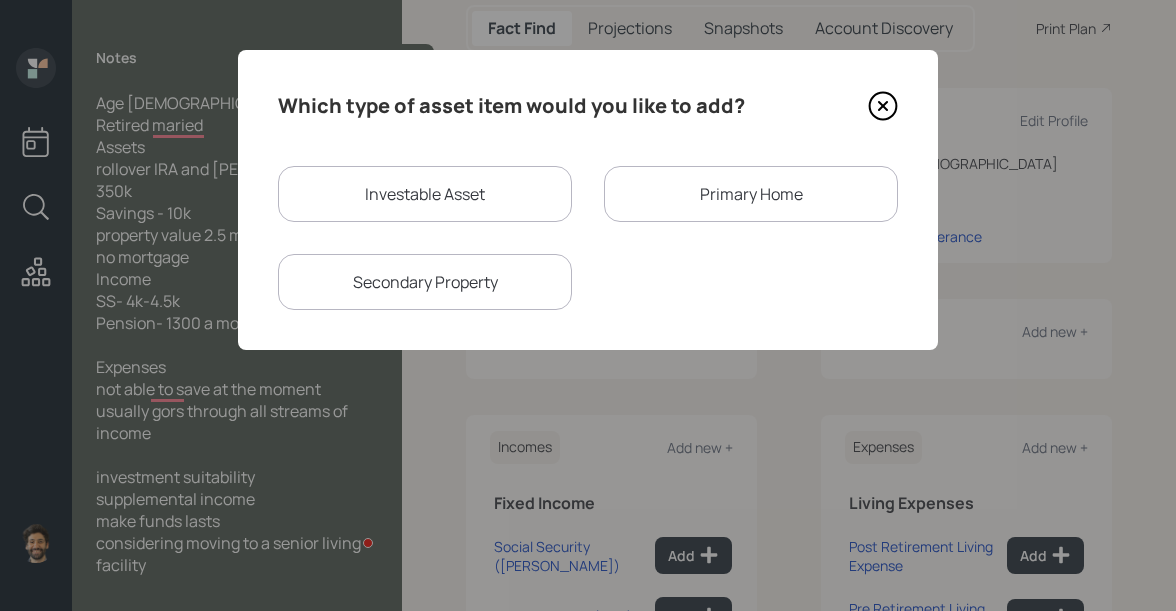 click on "Investable Asset" at bounding box center [425, 194] 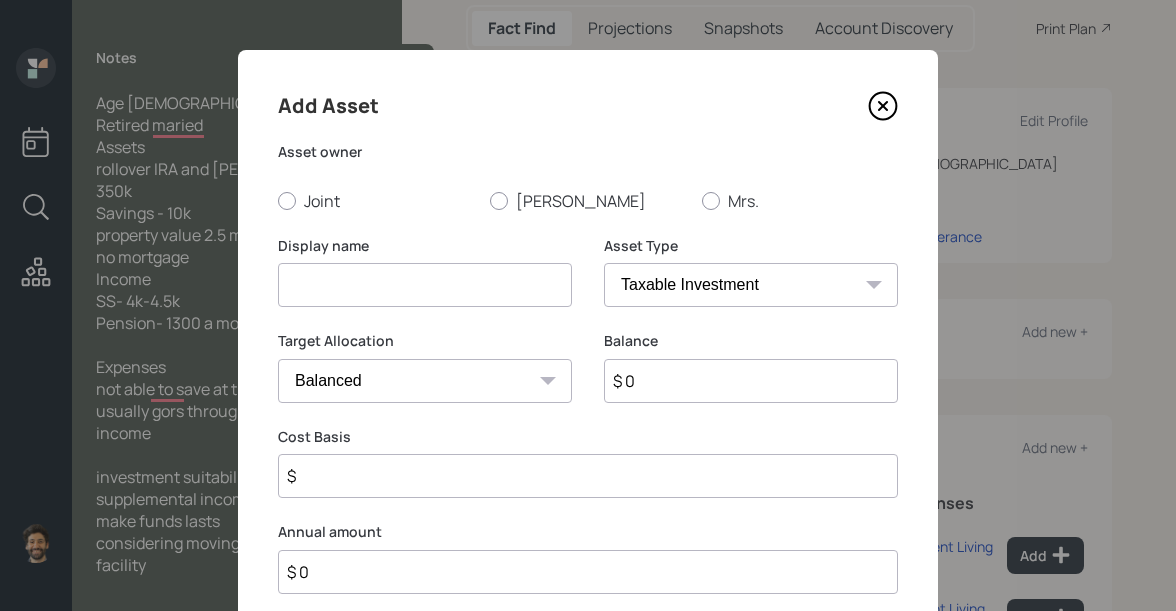 click at bounding box center [425, 285] 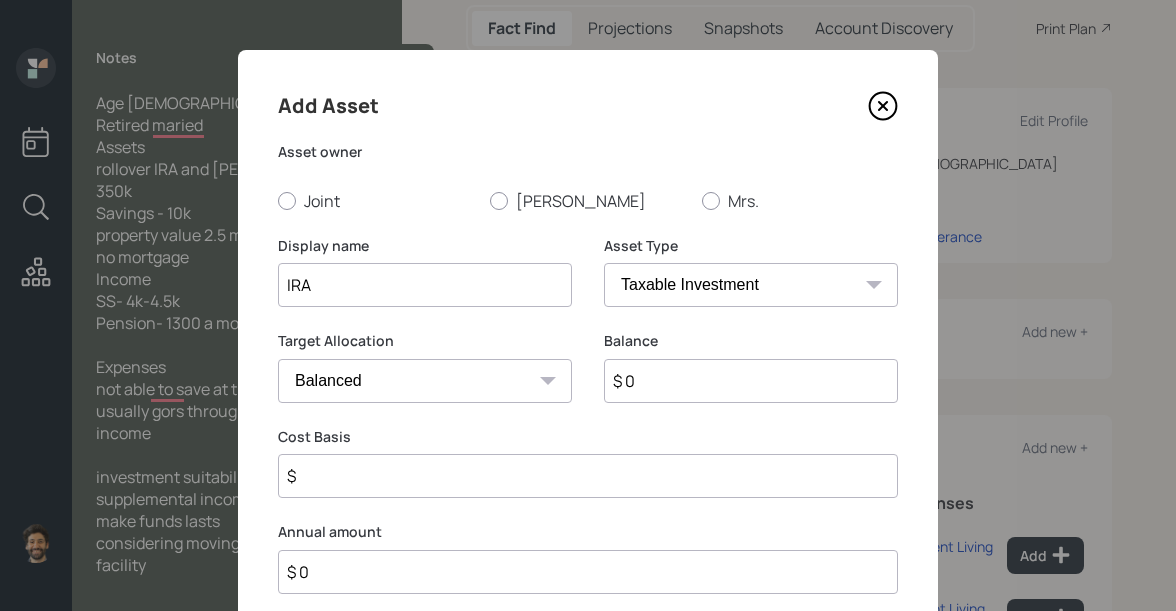 type on "IRA" 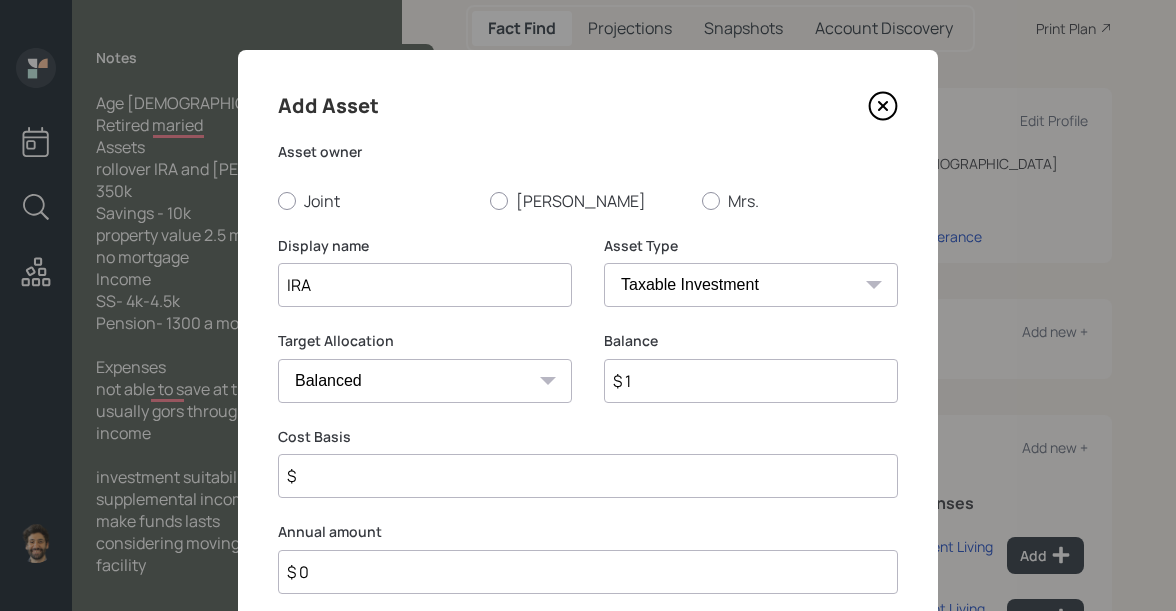 type on "$ 1" 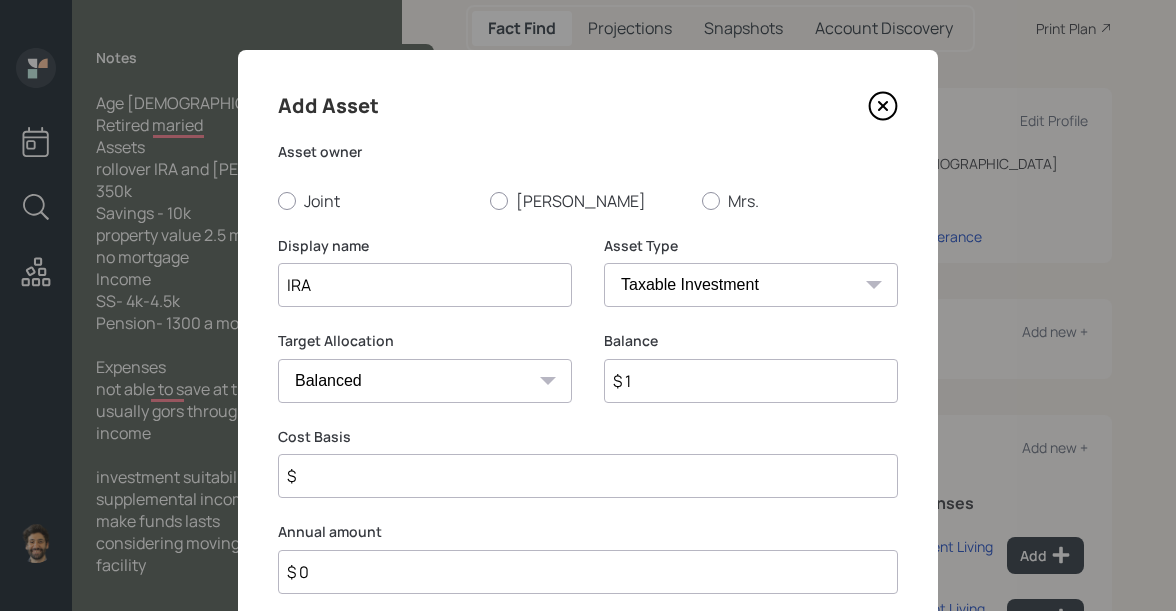 click on "SEP IRA IRA Roth IRA 401(k) Roth 401(k) 403(b) Roth 403(b) 457(b) Roth 457(b) Health Savings Account 529 Taxable Investment Checking / Savings Emergency Fund" at bounding box center (751, 285) 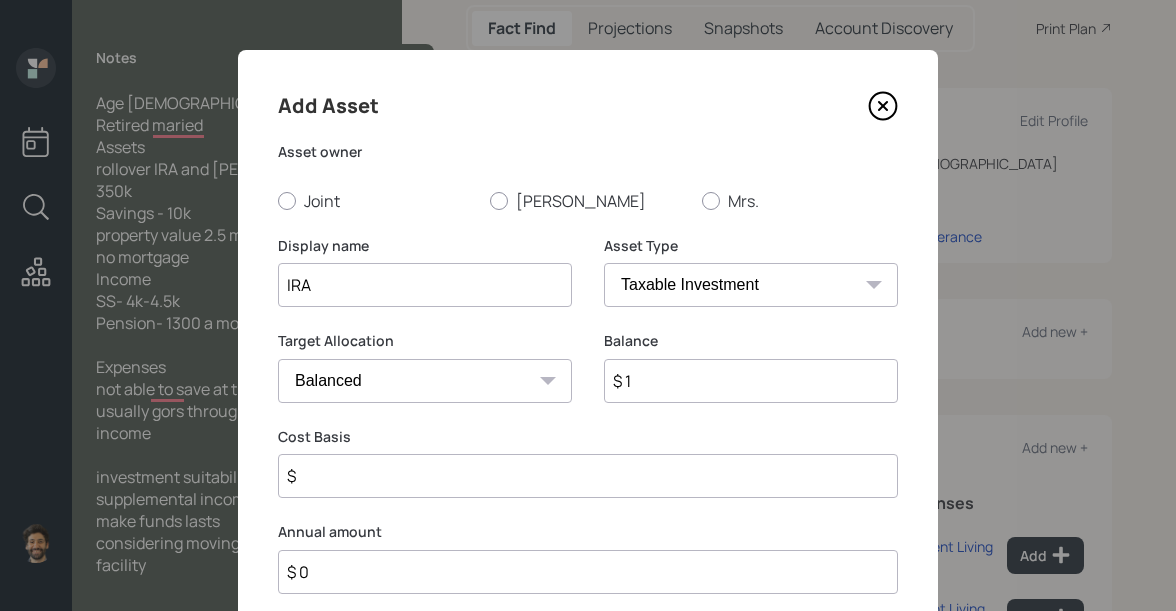 select on "ira" 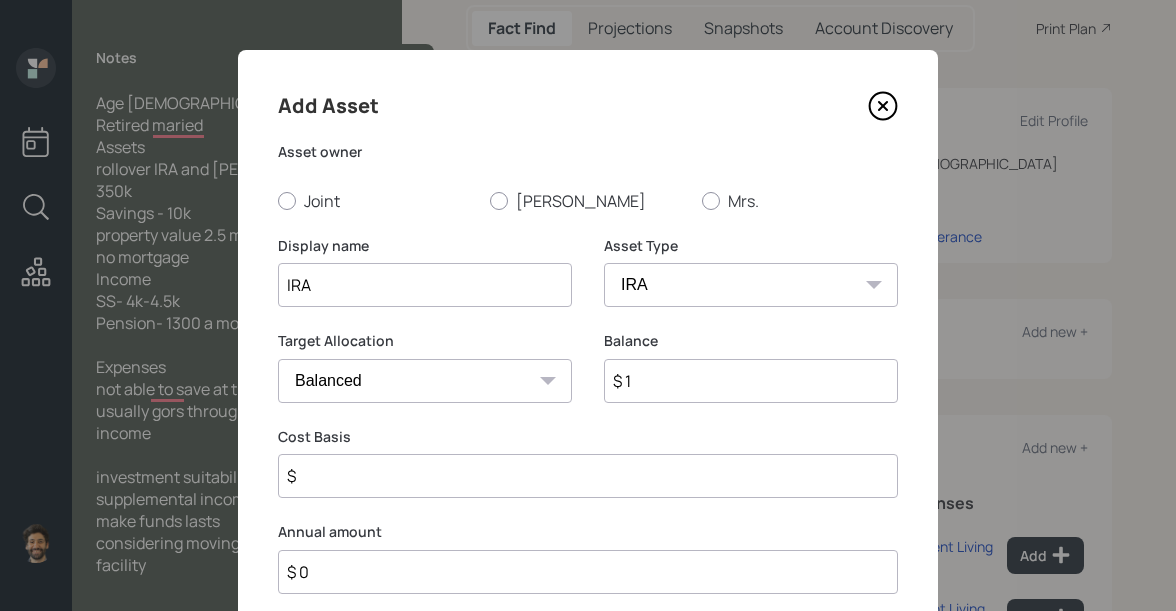 type on "$" 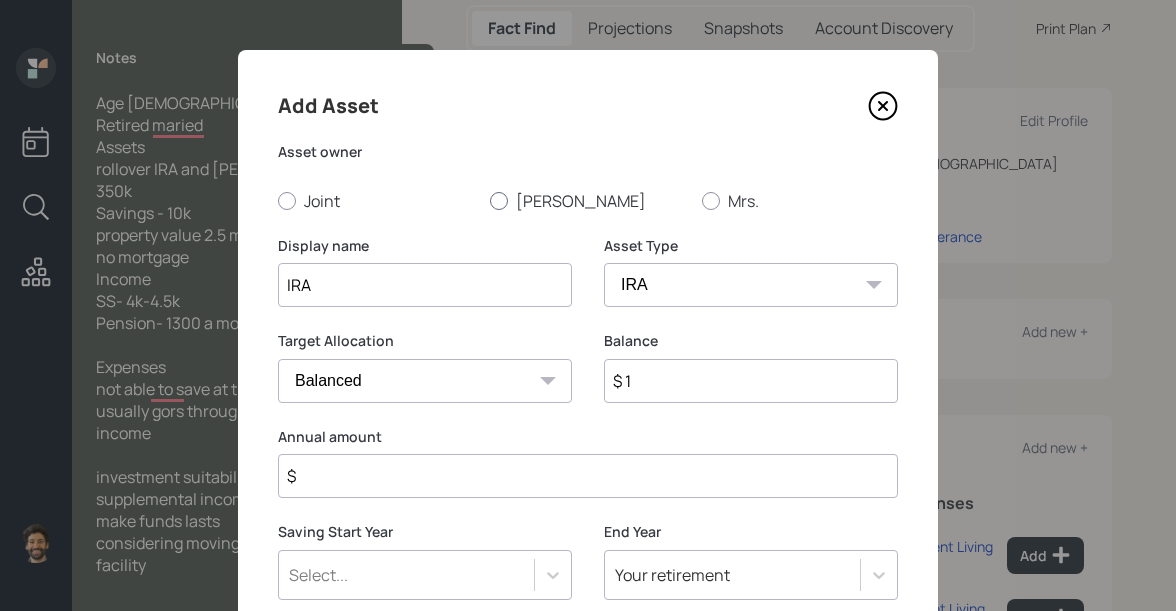 click on "John" at bounding box center (588, 201) 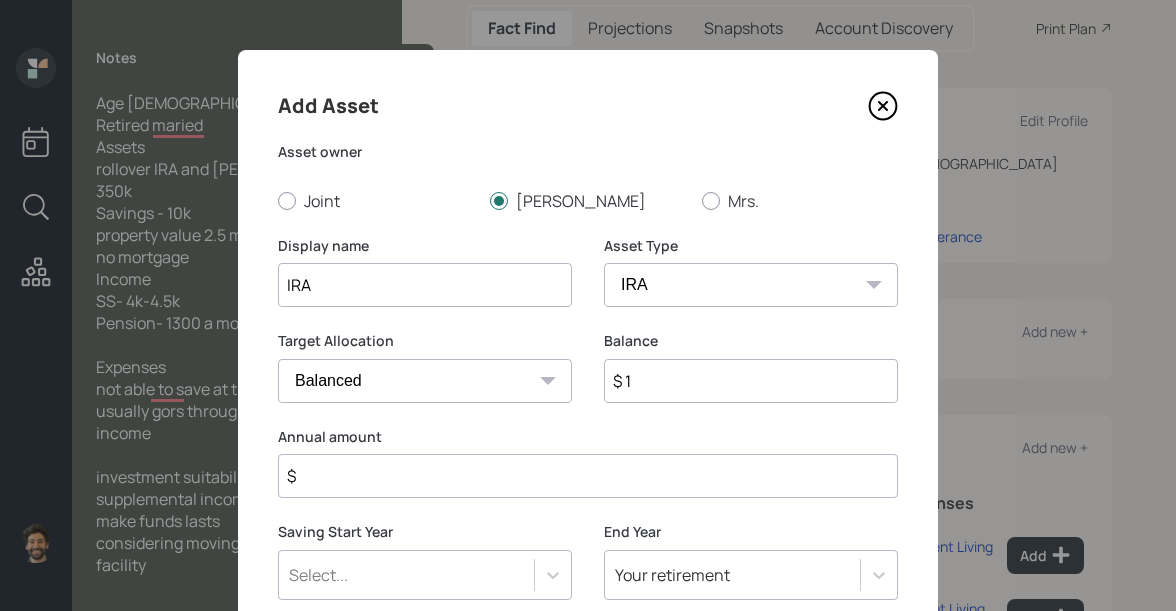 click on "$" at bounding box center [588, 476] 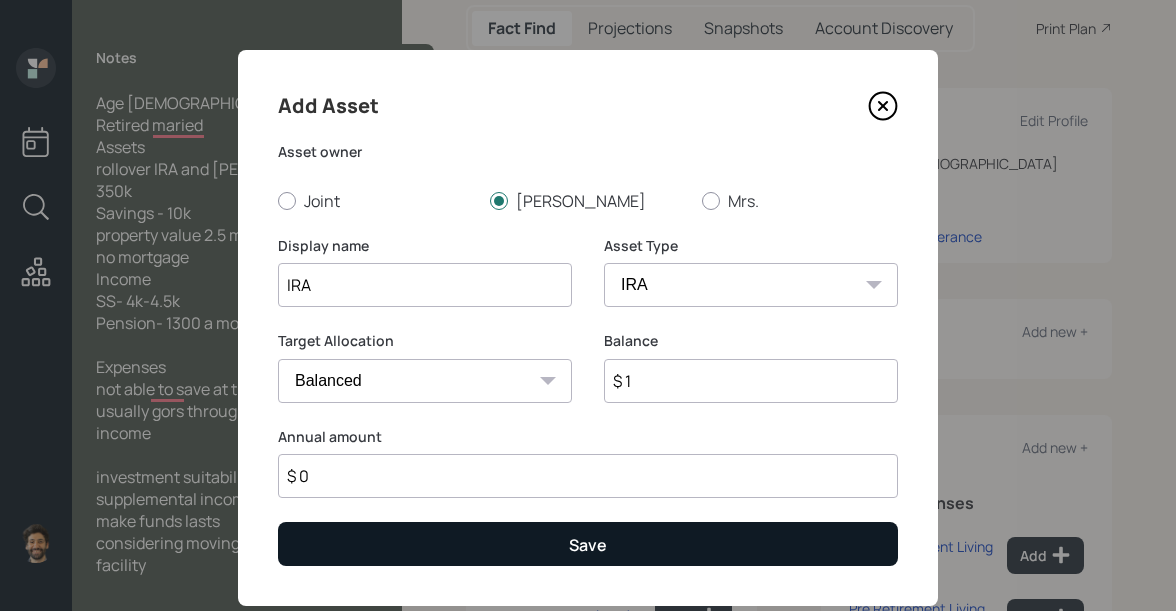 type on "$ 0" 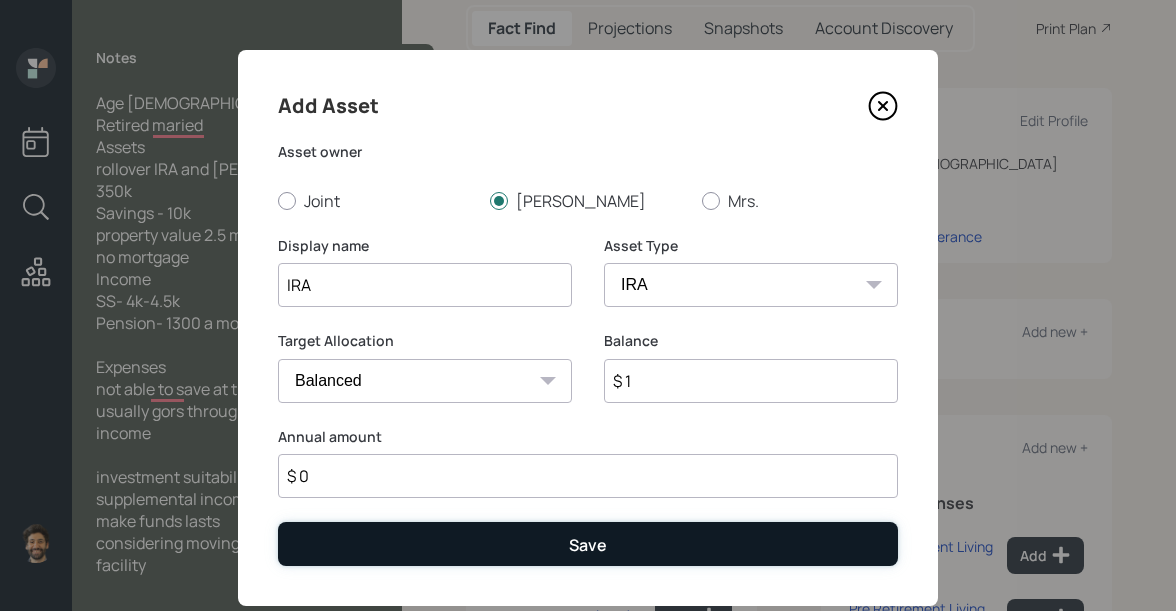click on "Save" at bounding box center [588, 543] 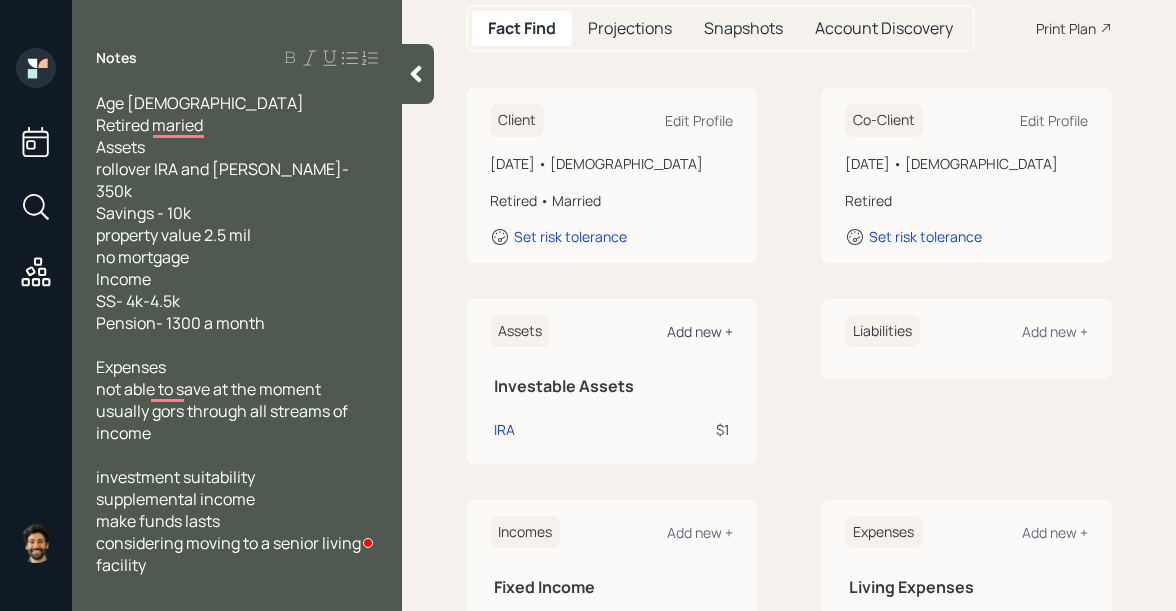 click on "Add new +" at bounding box center (700, 331) 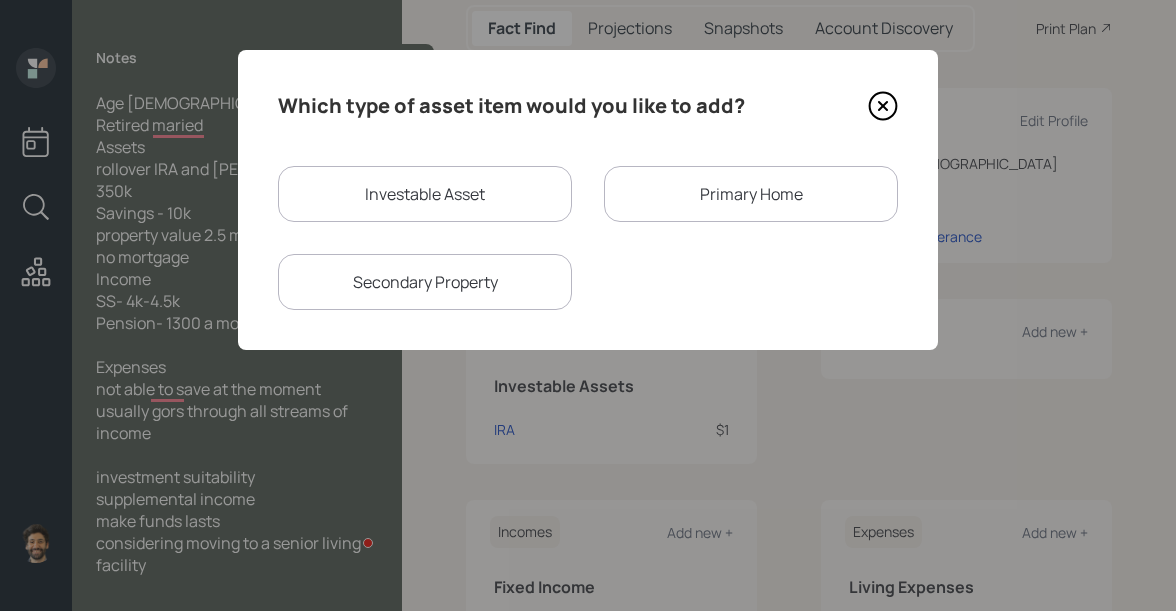 click on "Investable Asset" at bounding box center (425, 194) 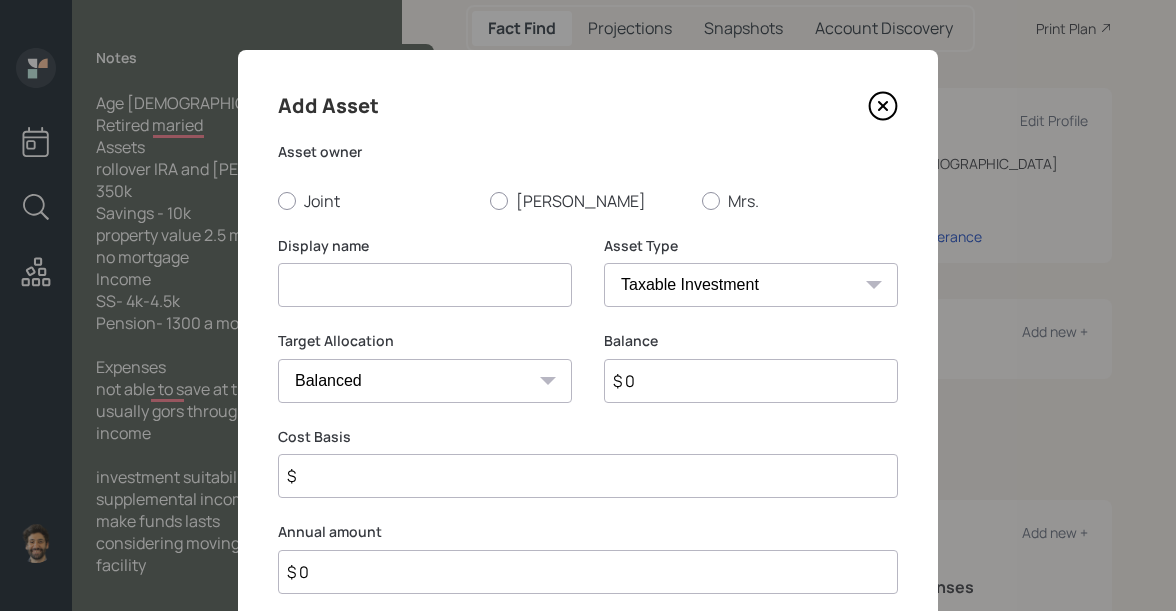 click at bounding box center [425, 285] 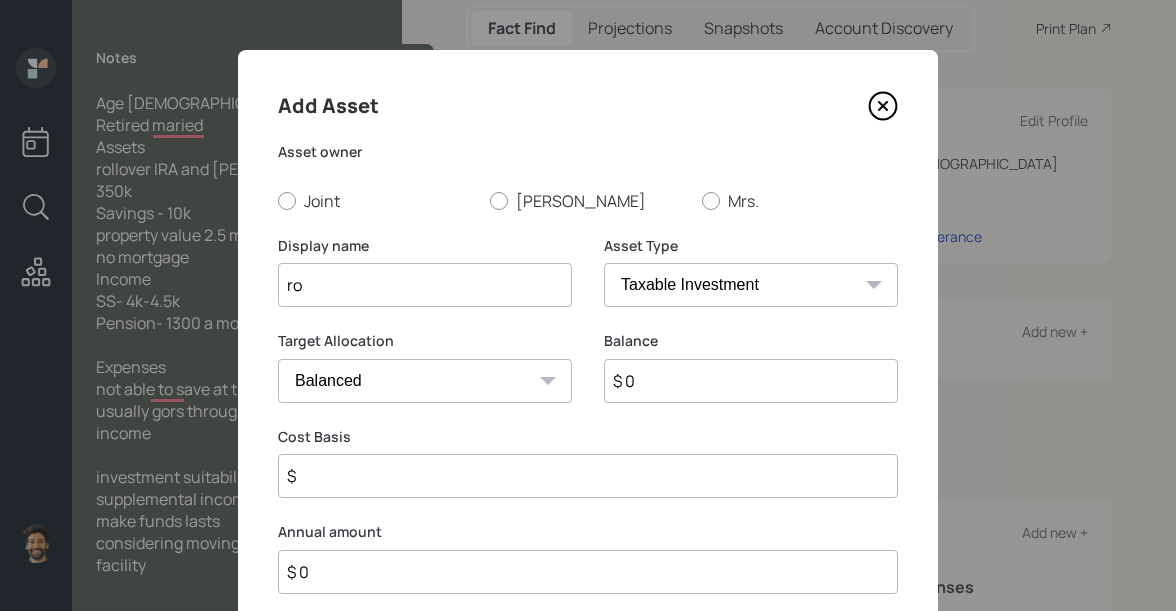 type on "r" 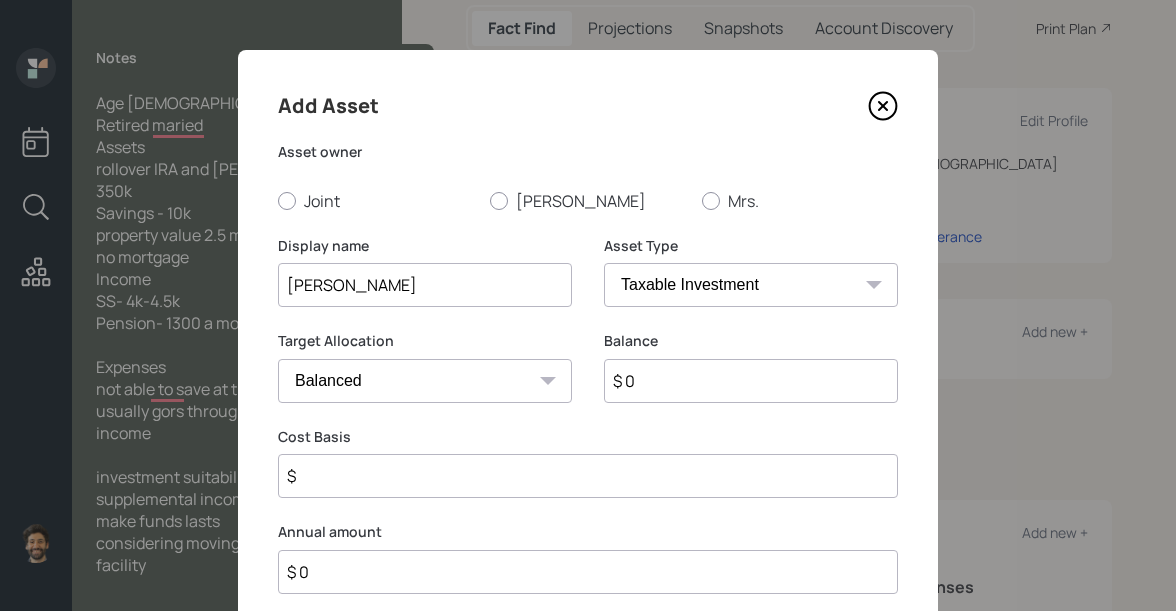 type on "Roth IRA" 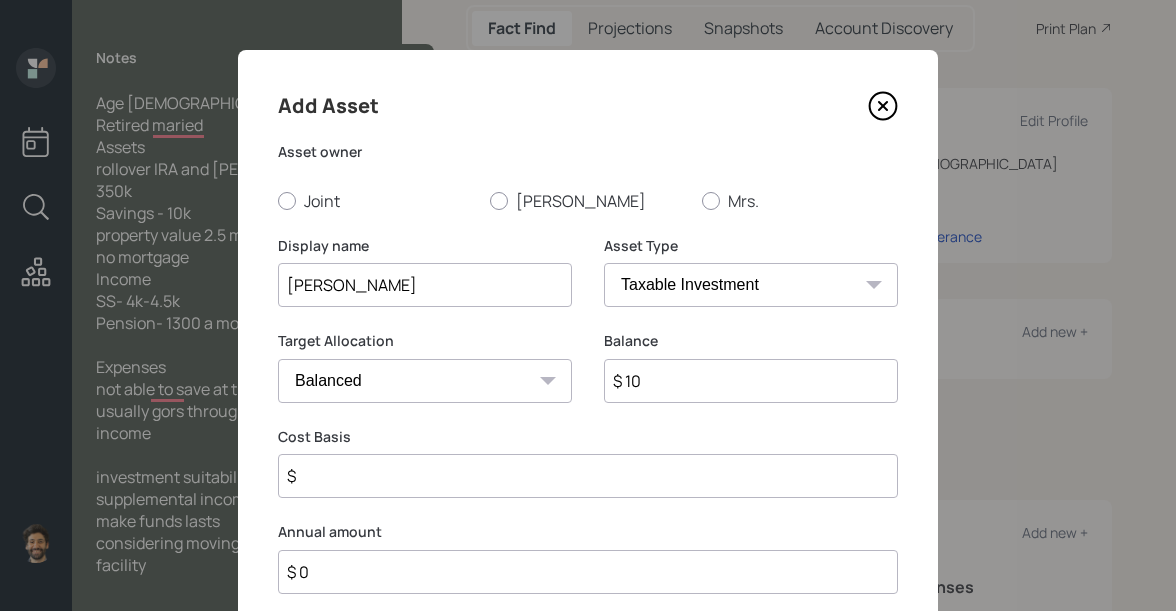 type on "$ 10" 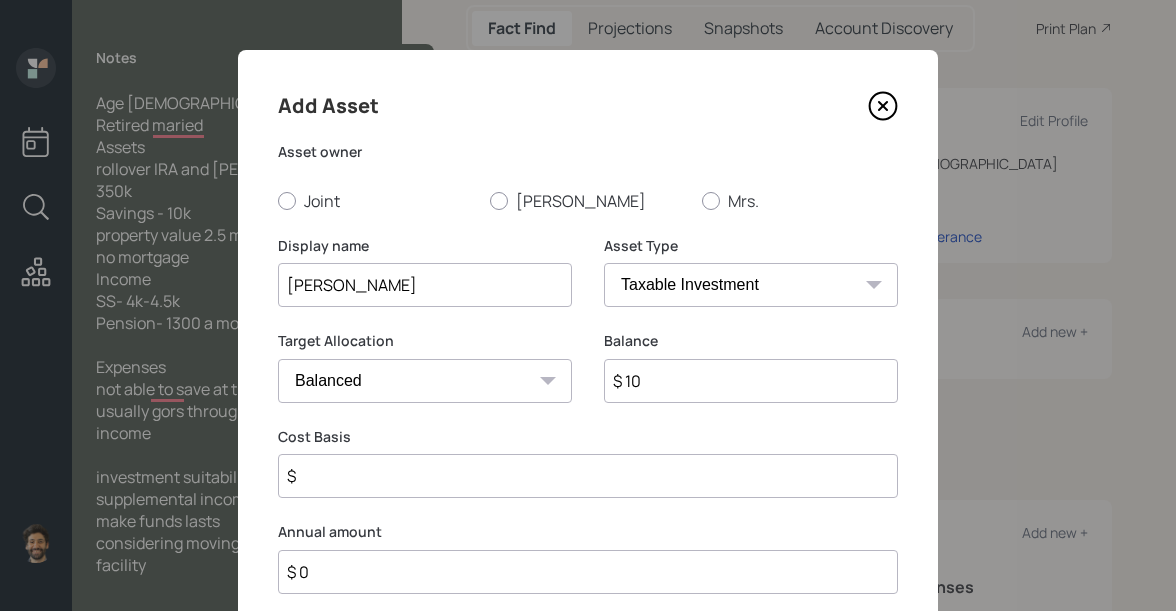 click on "SEP IRA IRA Roth IRA 401(k) Roth 401(k) 403(b) Roth 403(b) 457(b) Roth 457(b) Health Savings Account 529 Taxable Investment Checking / Savings Emergency Fund" at bounding box center [751, 285] 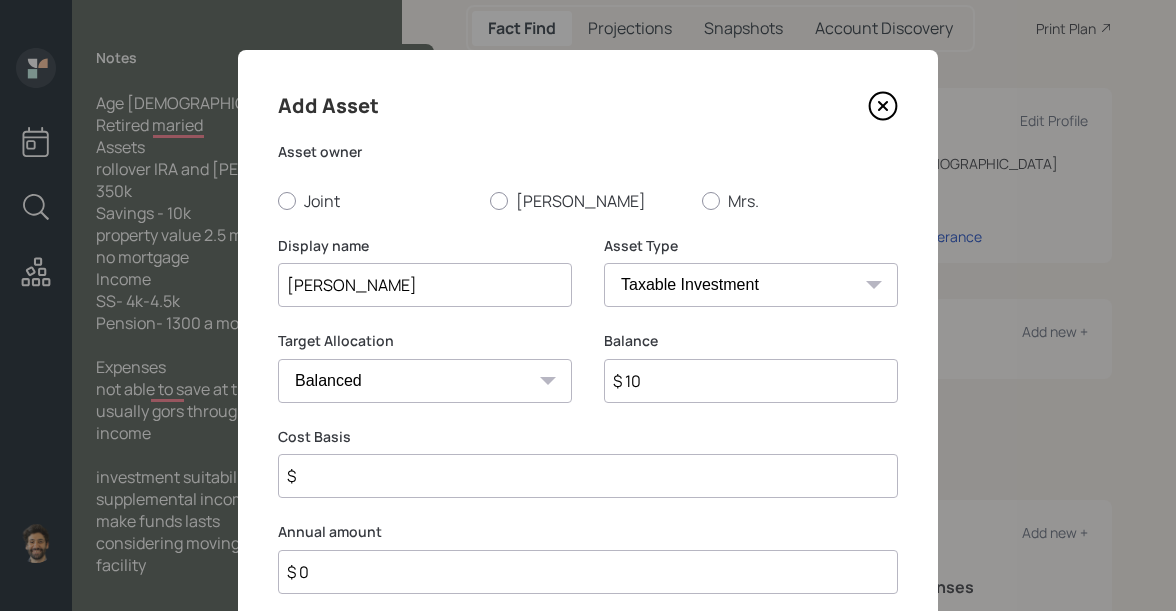 select on "ira" 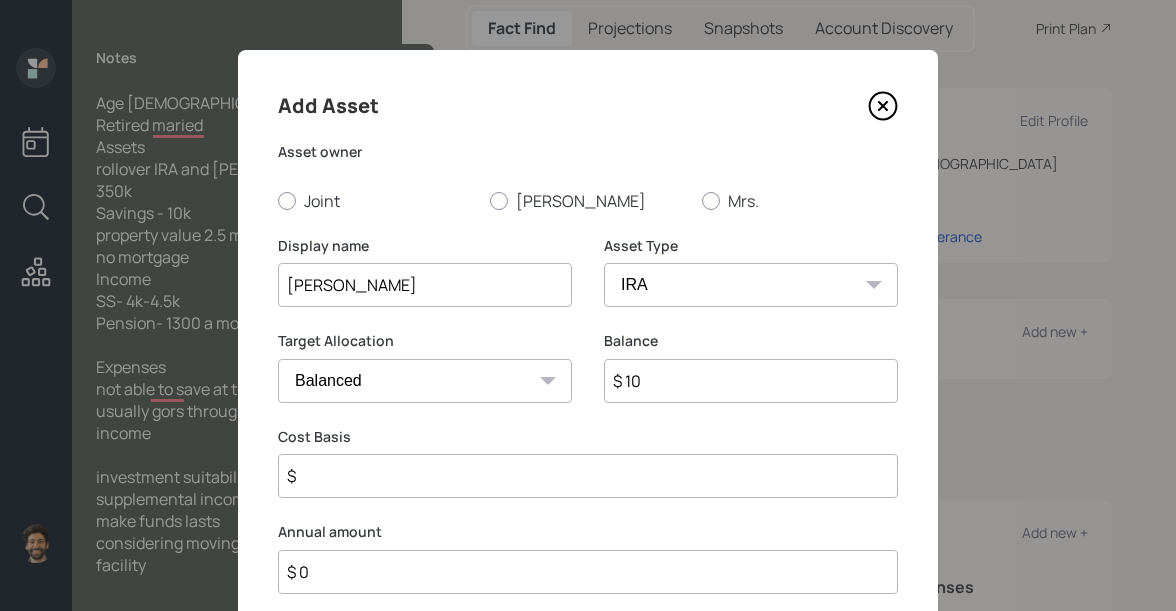 type on "$" 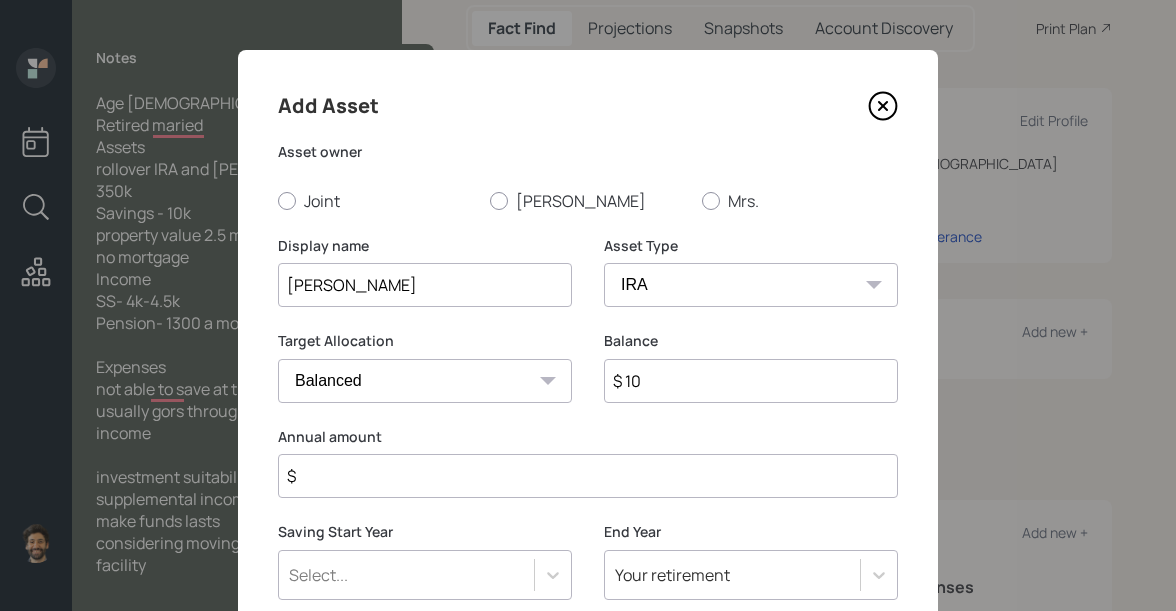 click on "$ 10" at bounding box center [751, 381] 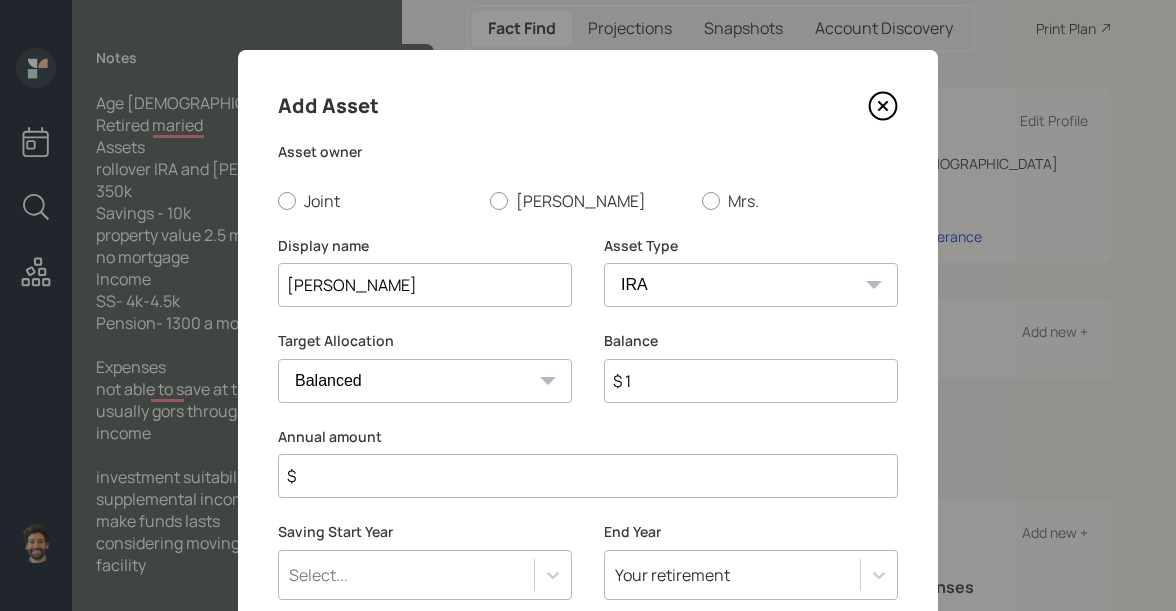 type on "$ 1" 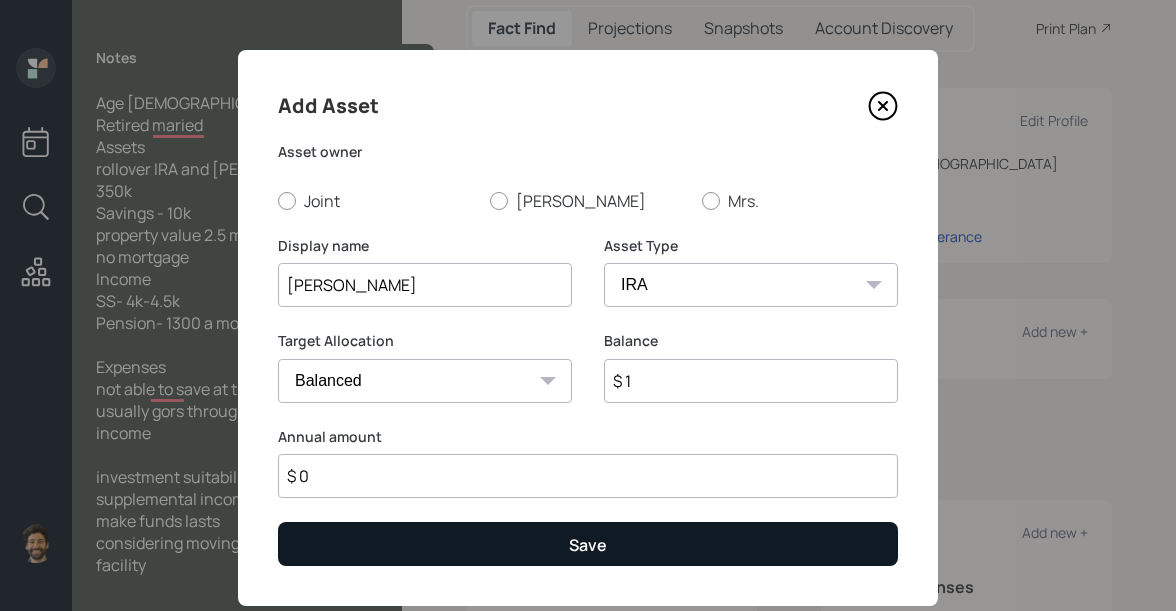 type on "$ 0" 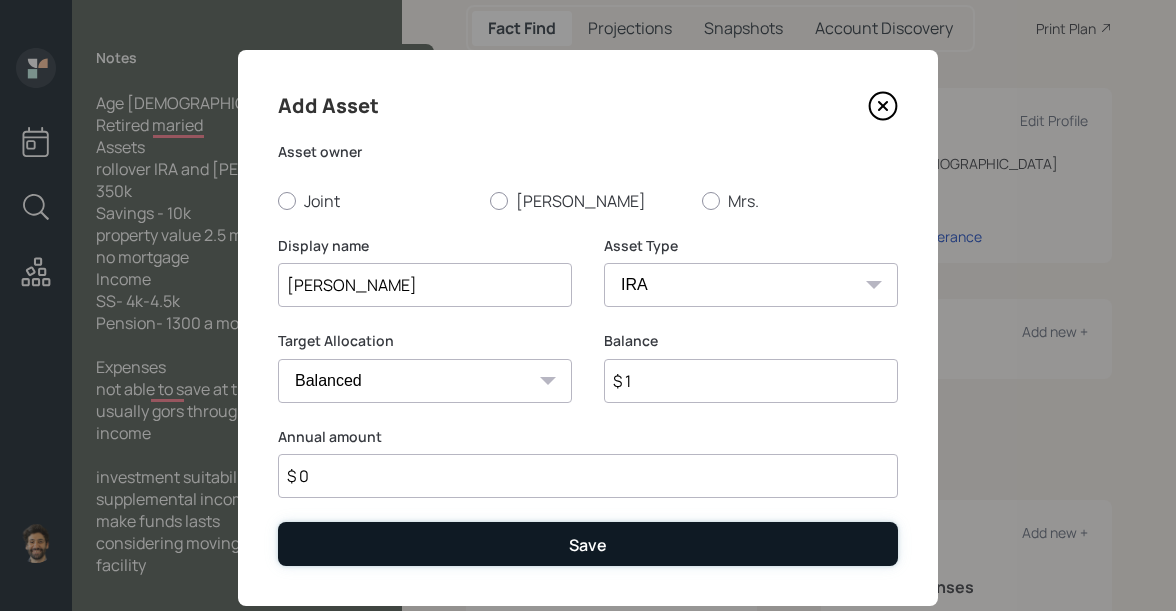 click on "Save" at bounding box center [588, 543] 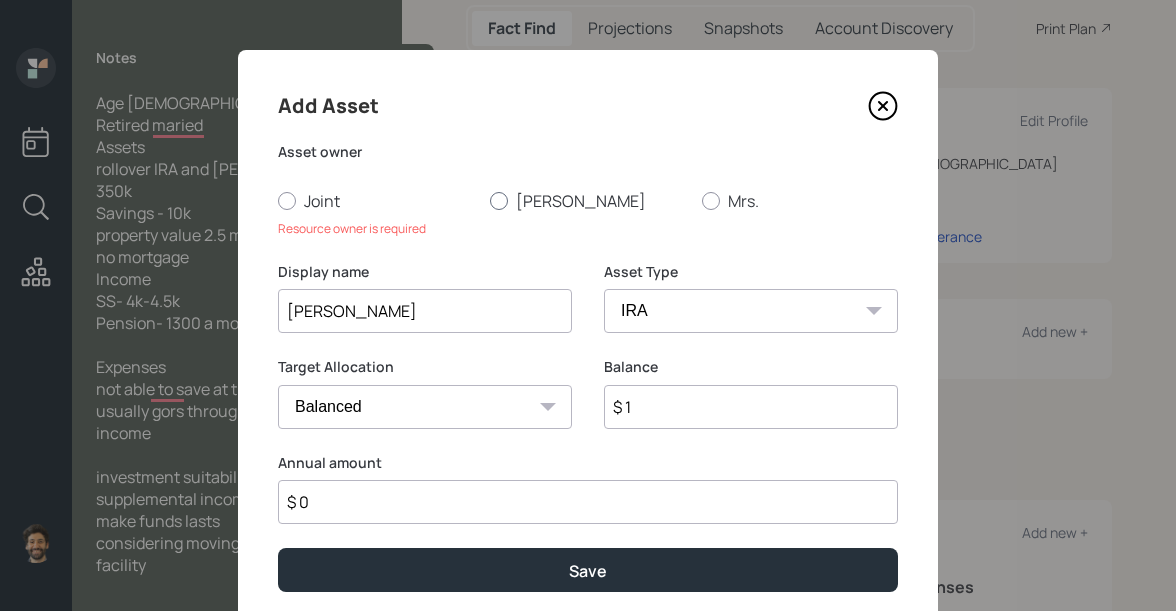click on "John" at bounding box center (588, 201) 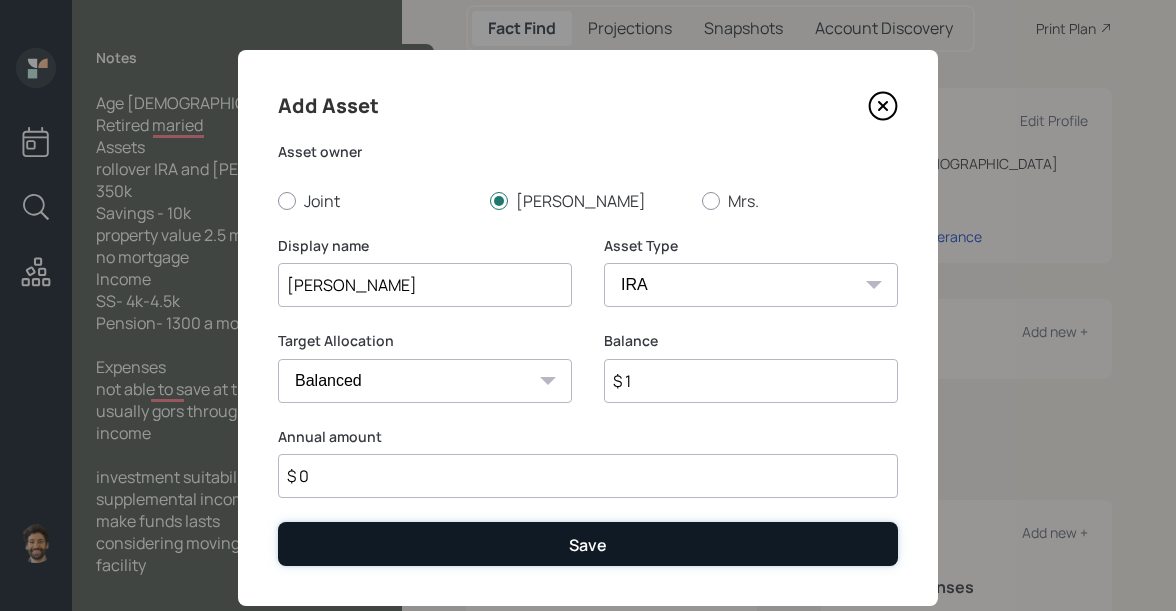 click on "Save" at bounding box center (588, 543) 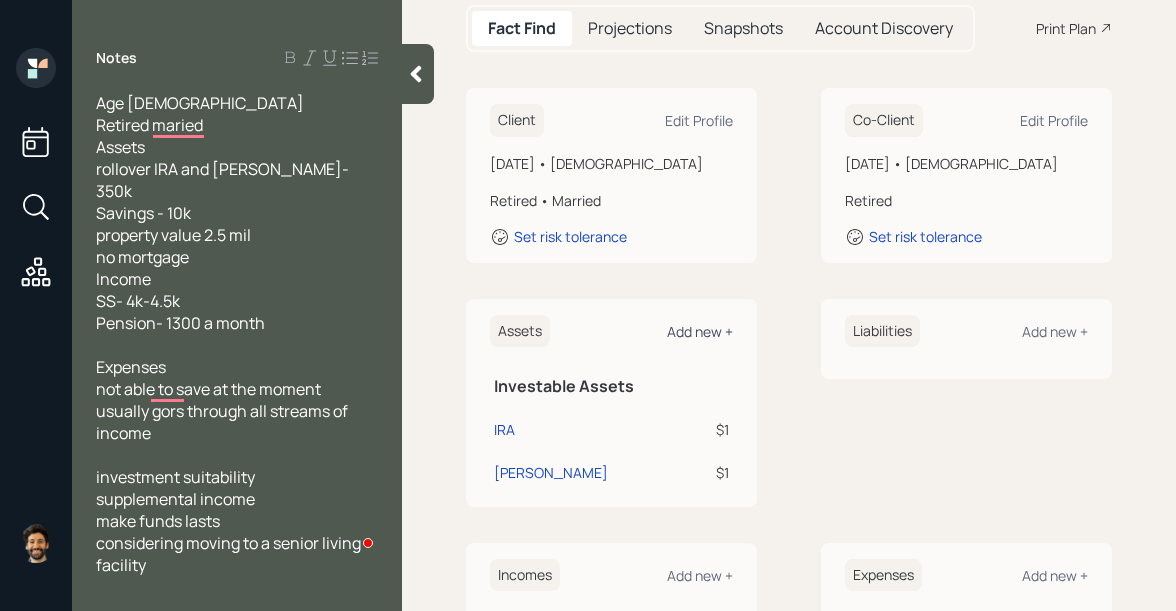 click on "Add new +" at bounding box center [700, 331] 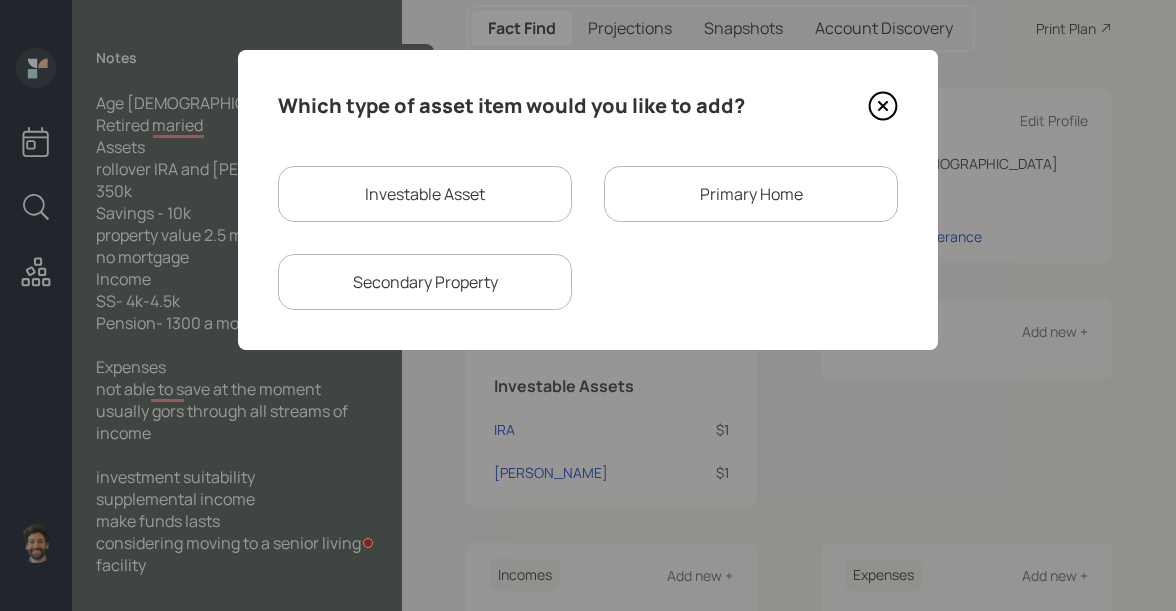 click on "Primary Home" at bounding box center (751, 194) 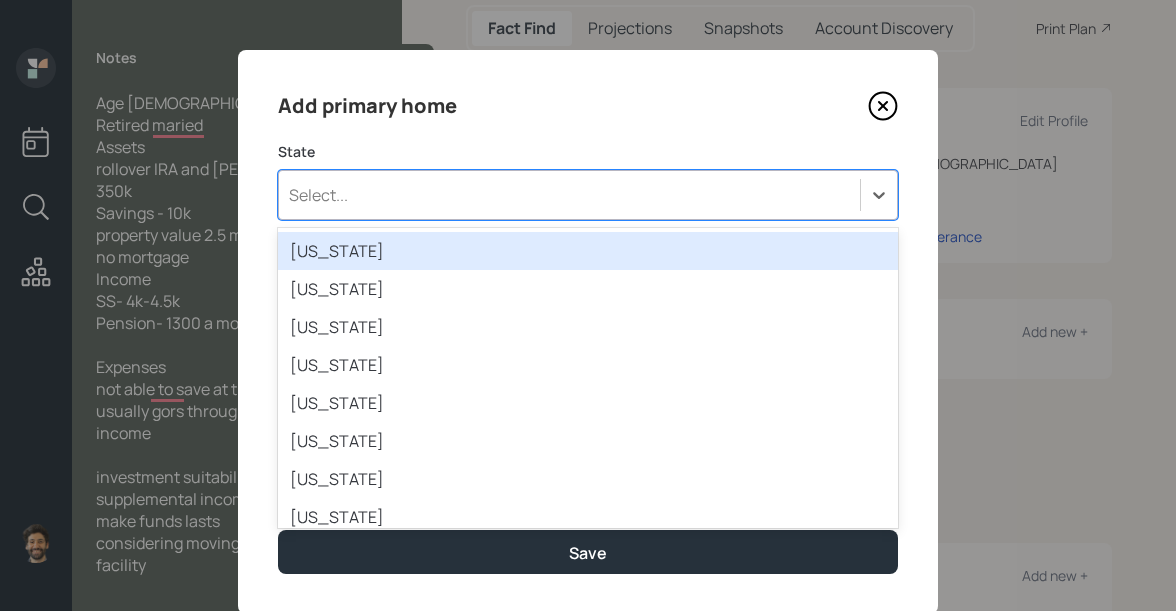 click on "Select..." at bounding box center (569, 195) 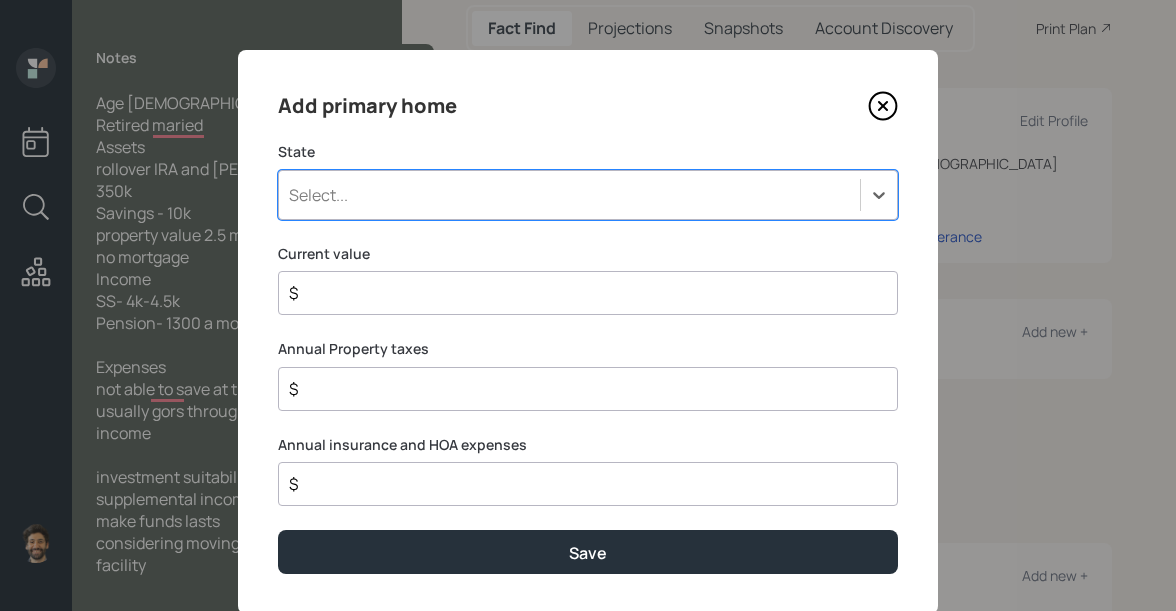 click on "Select..." at bounding box center (569, 195) 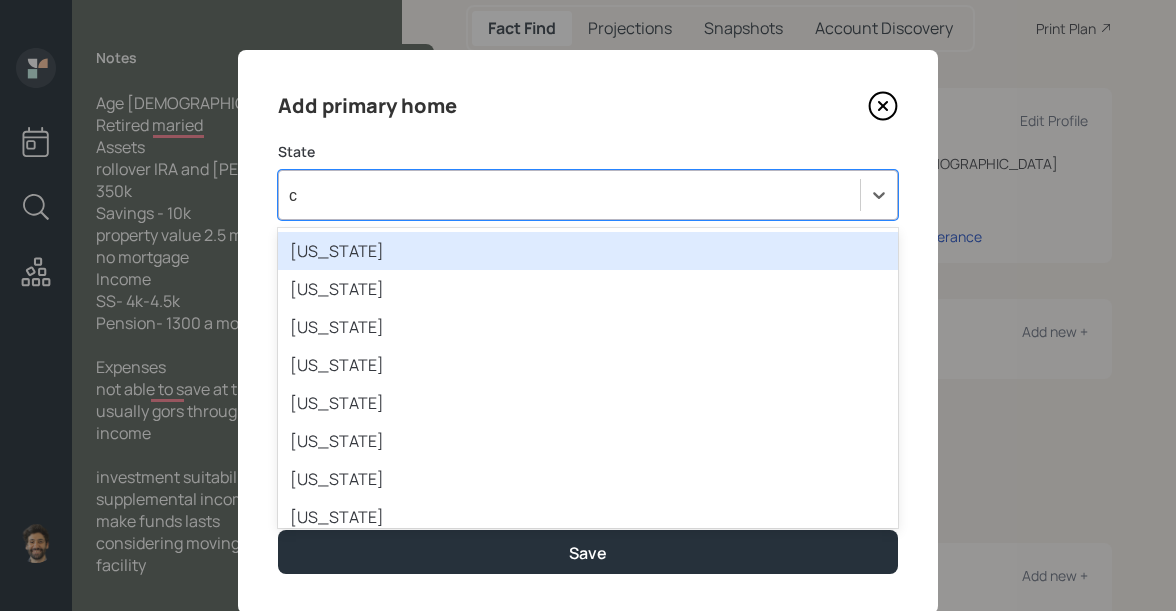 type on "ca" 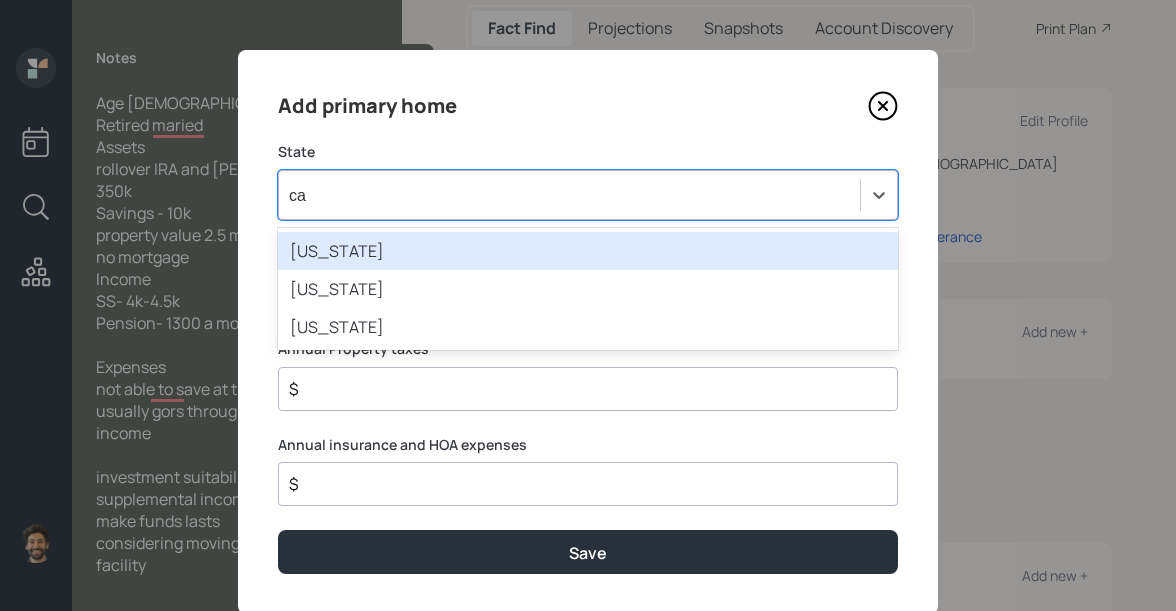 click on "California" at bounding box center (588, 251) 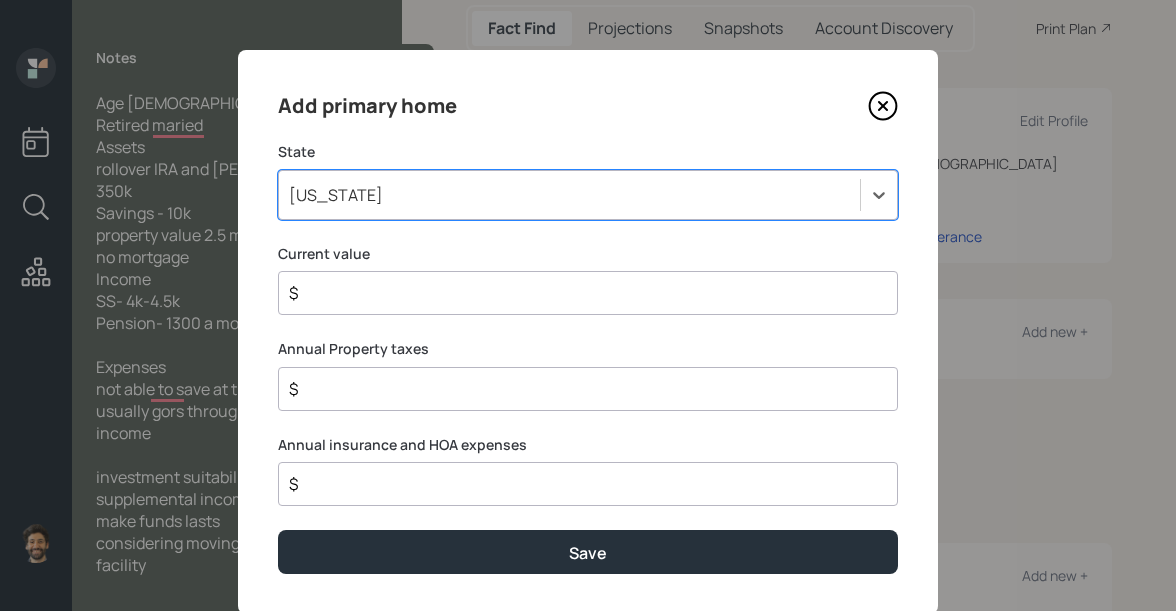 click on "$" at bounding box center [580, 293] 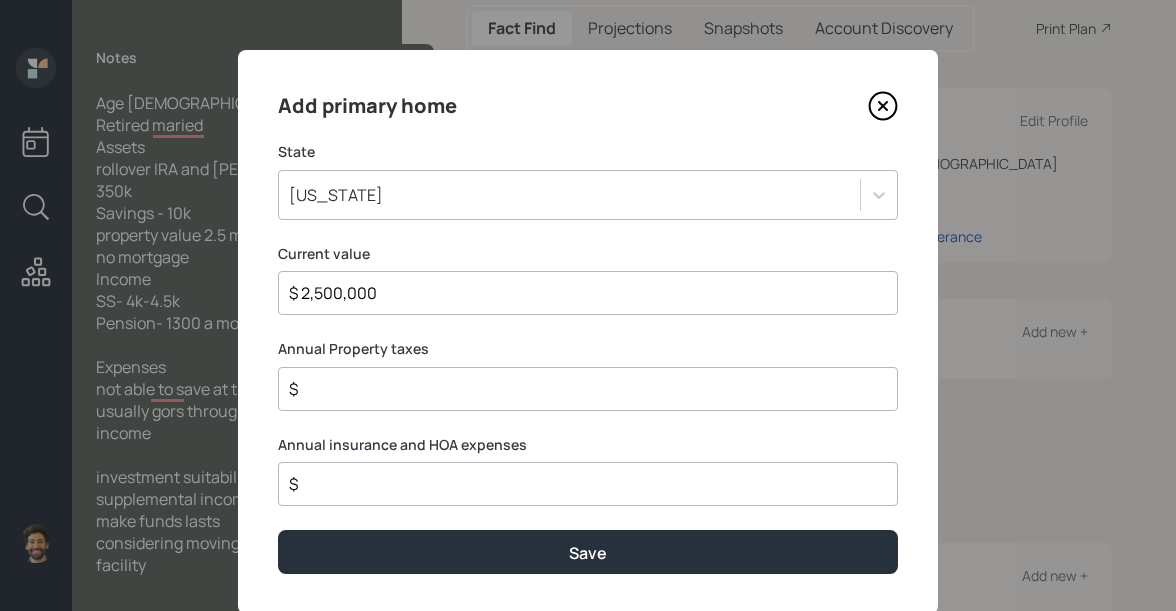 type on "$ 2,500,000" 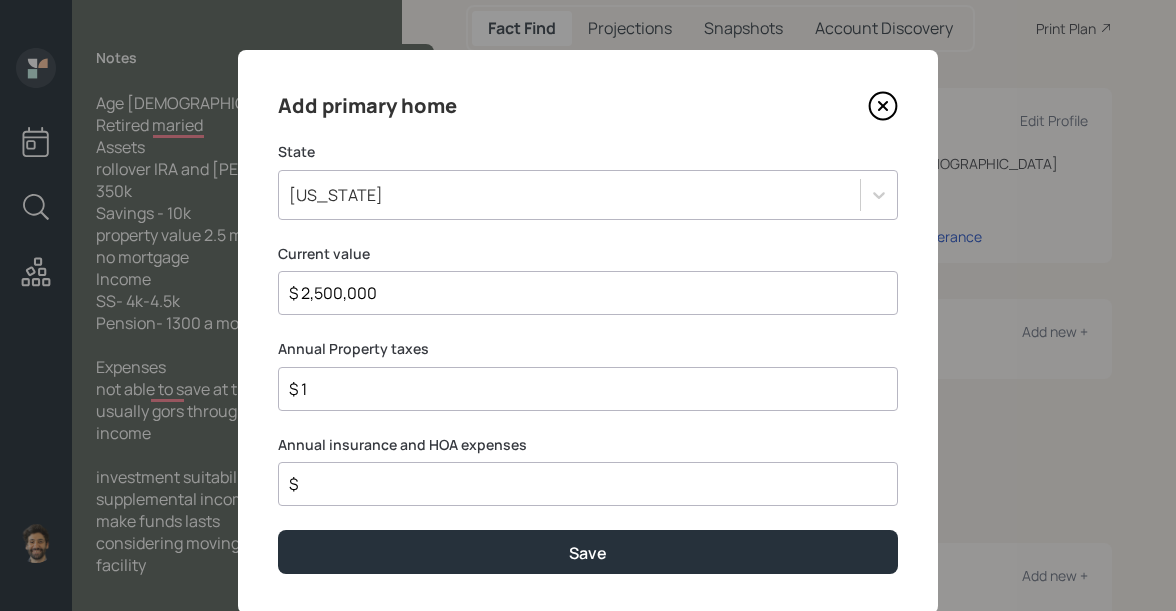 type on "$ 1" 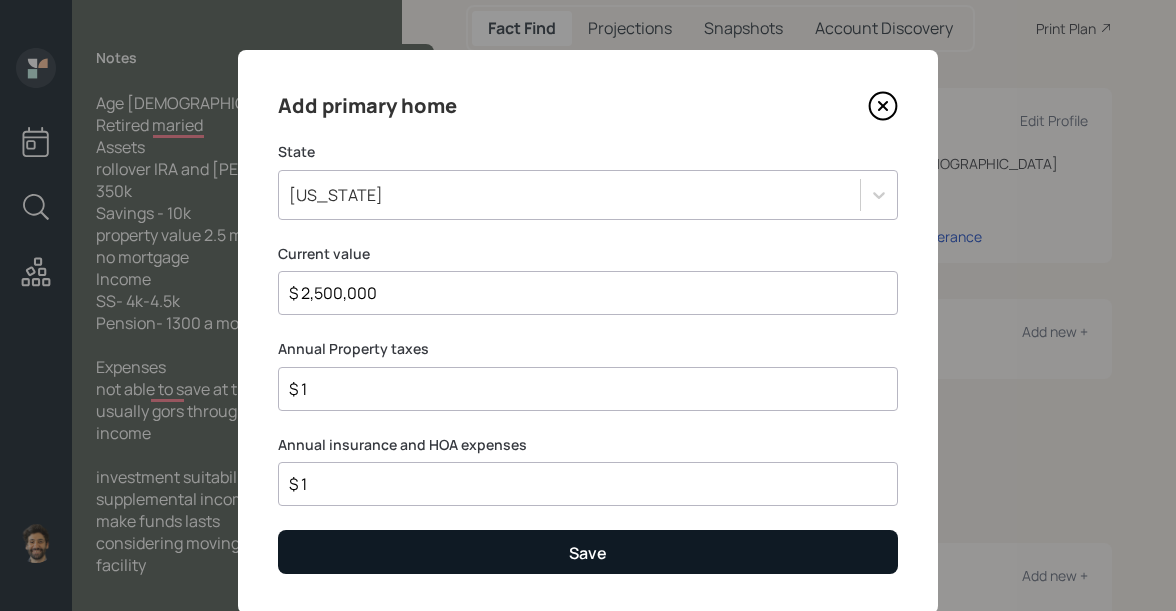 type on "$ 1" 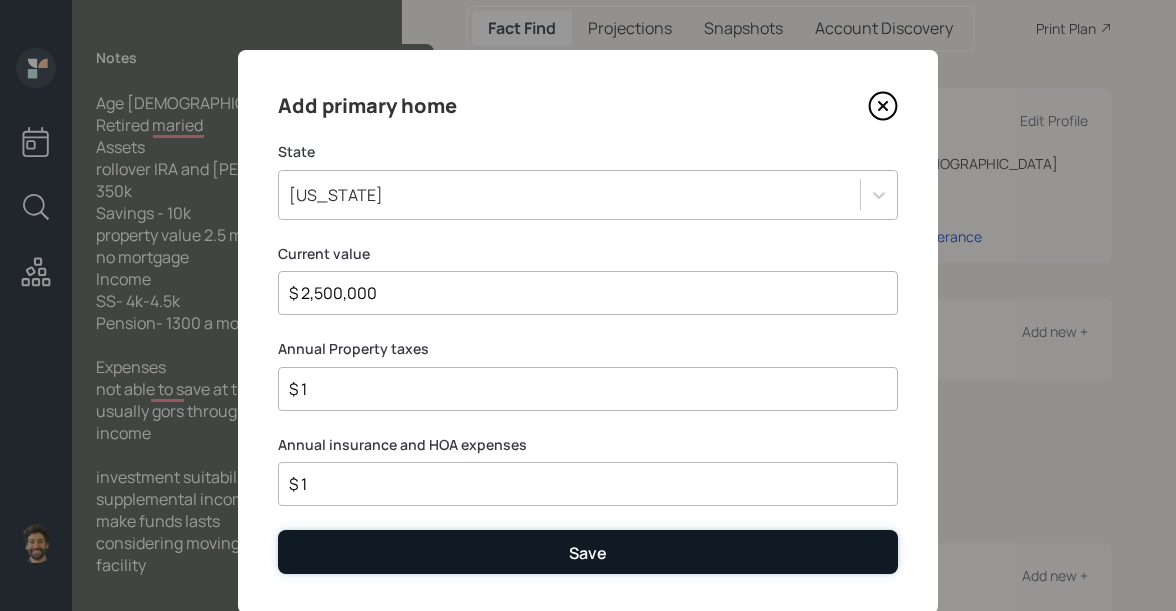 click on "Save" at bounding box center [588, 551] 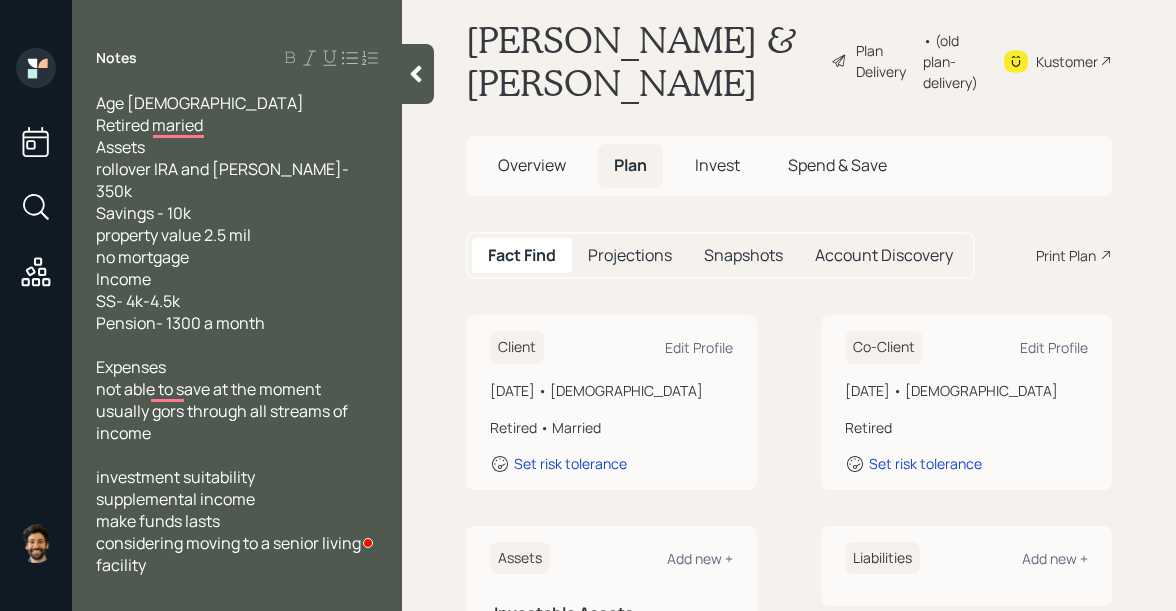 scroll, scrollTop: 0, scrollLeft: 0, axis: both 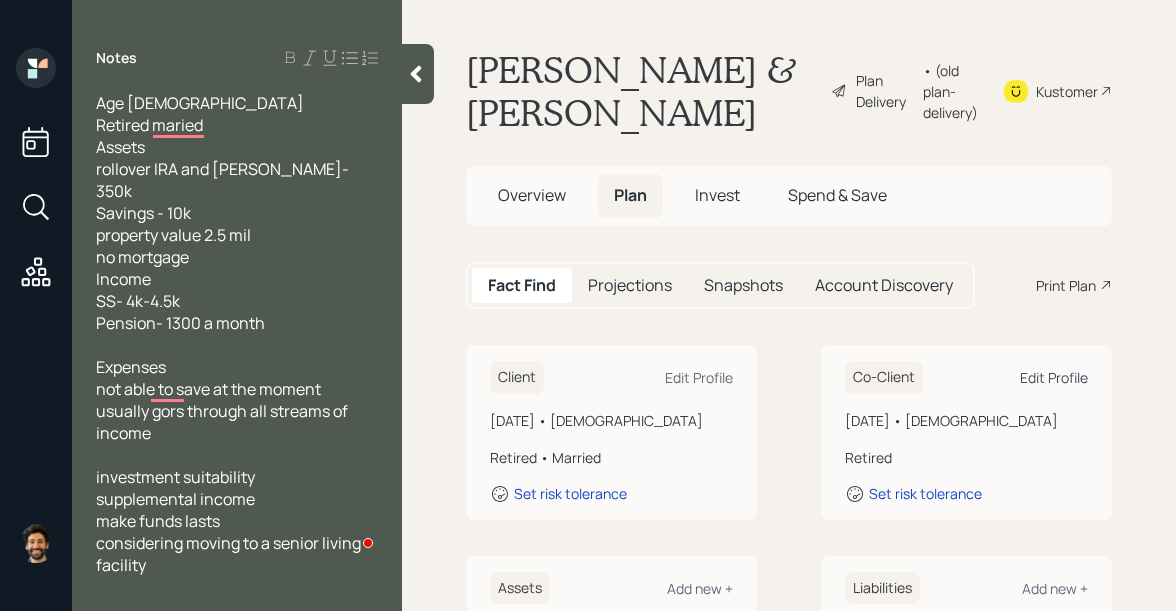 click on "Edit Profile" at bounding box center [1054, 377] 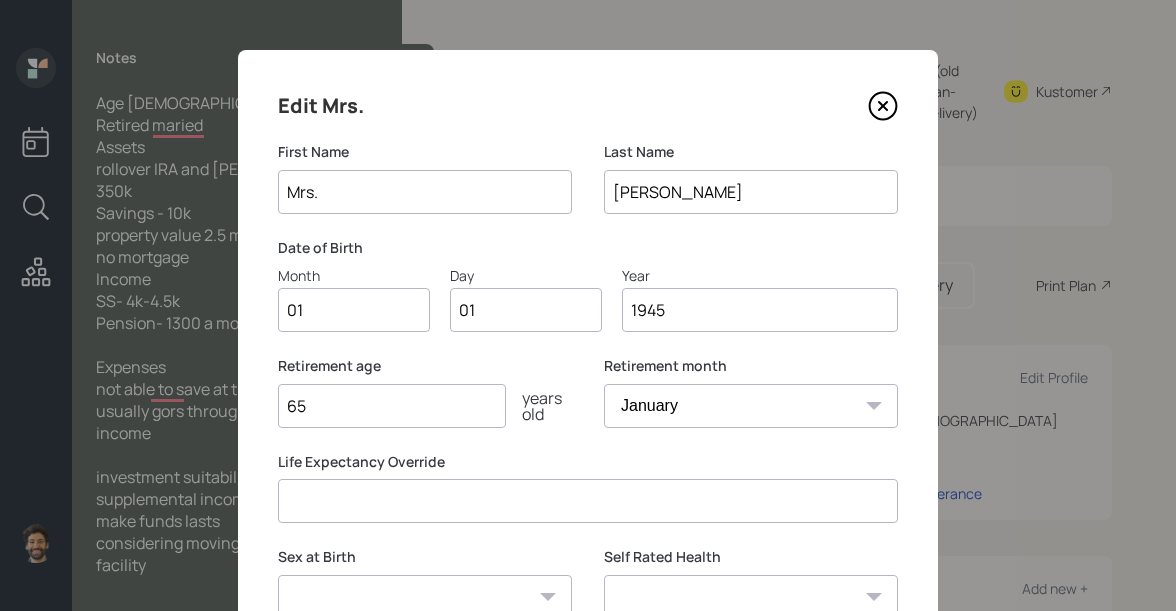 click on "Mrs." at bounding box center (425, 192) 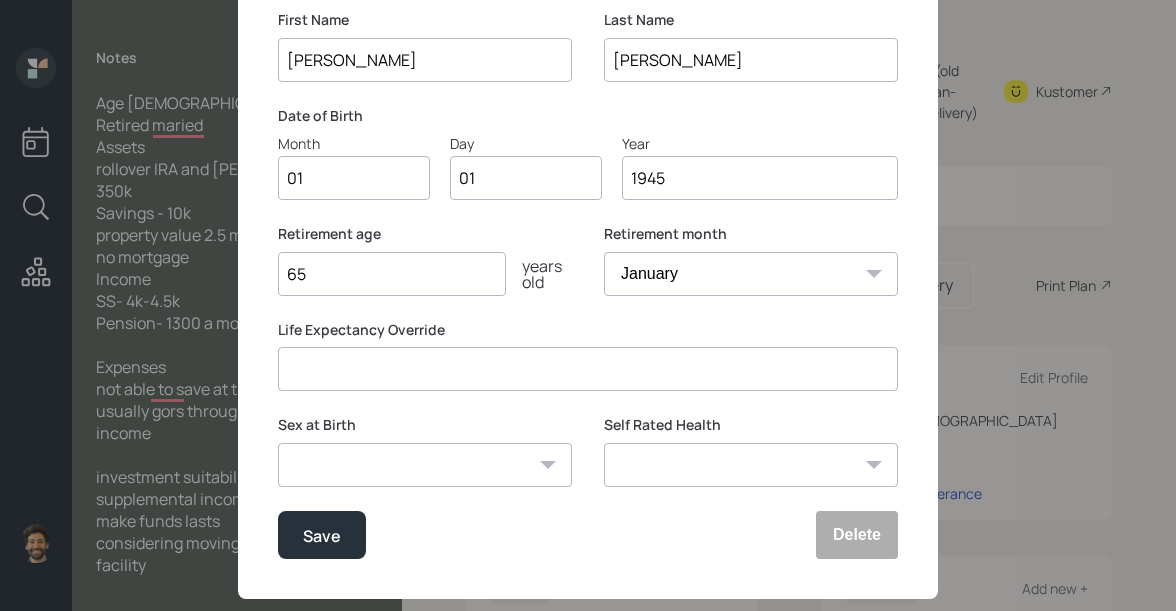 scroll, scrollTop: 170, scrollLeft: 0, axis: vertical 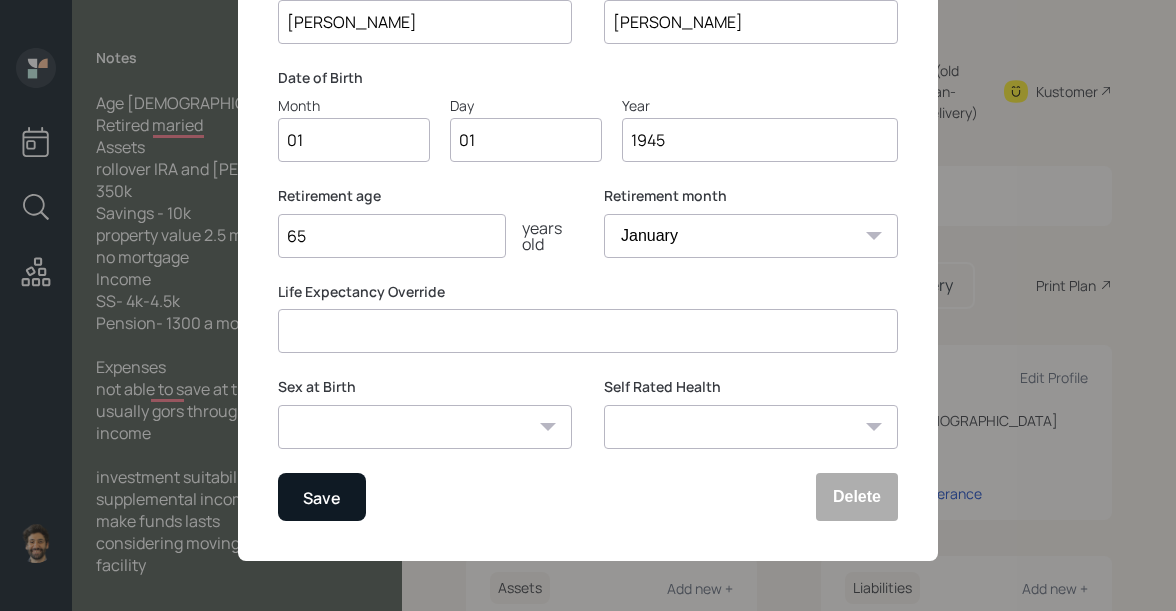 type on "Judy" 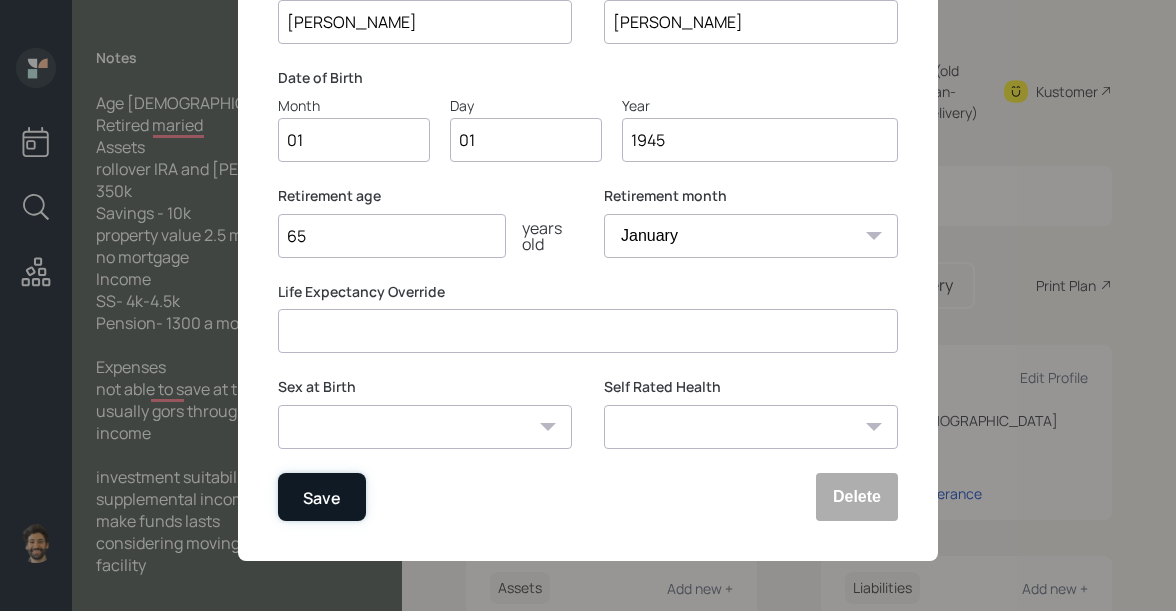 click on "Save" at bounding box center [322, 497] 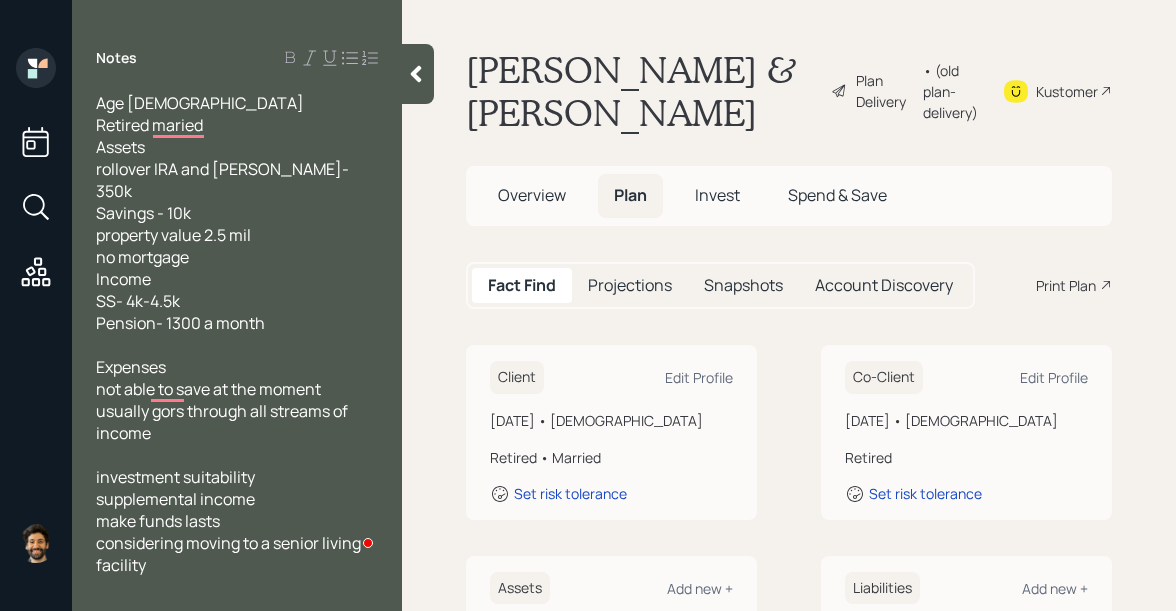 click 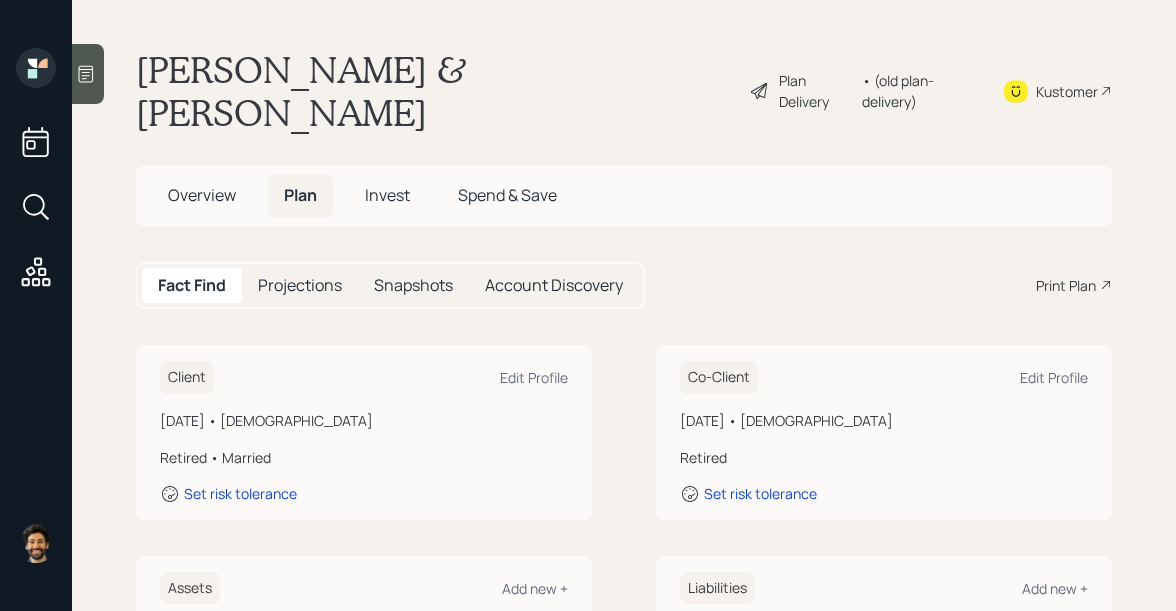 click on "John & Judy Lageschulte" at bounding box center (434, 91) 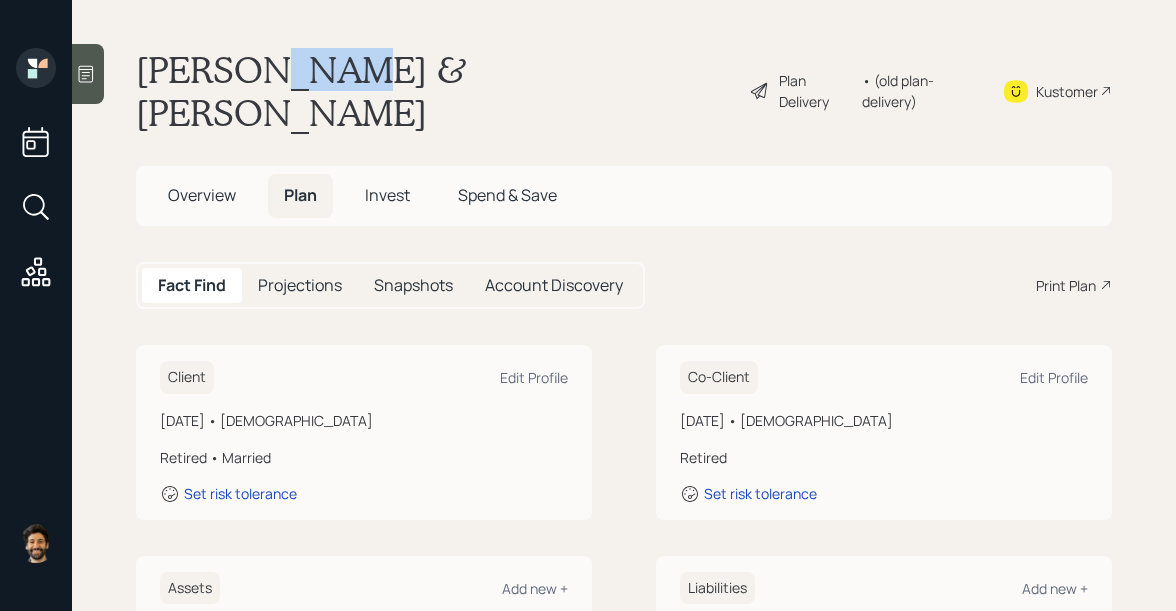click on "John & Judy Lageschulte" at bounding box center (434, 91) 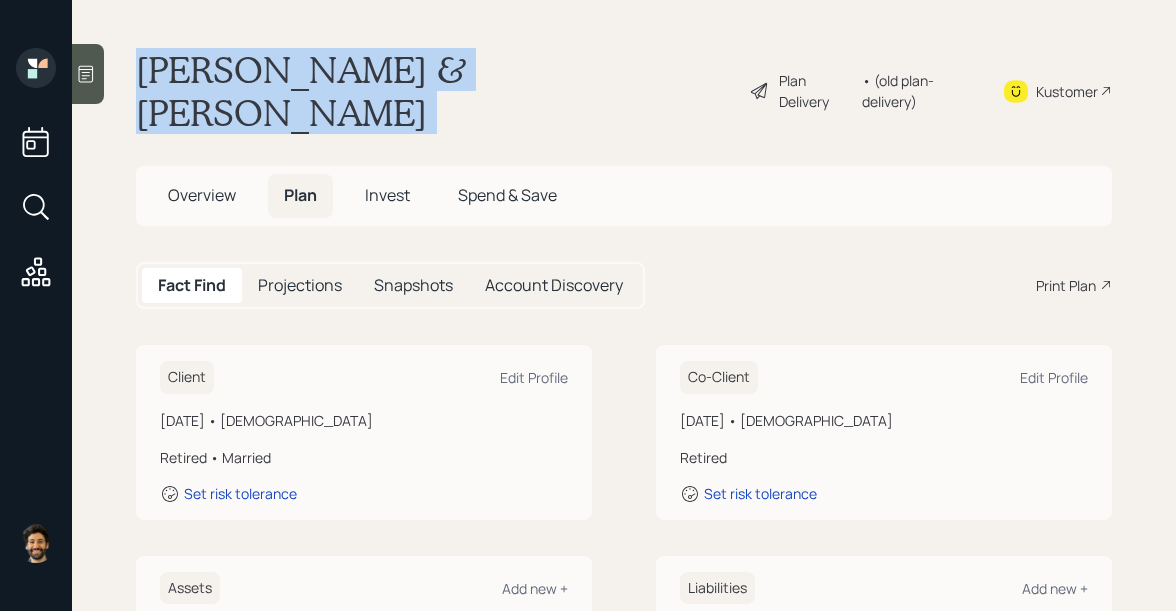 click on "John & Judy Lageschulte" at bounding box center (434, 91) 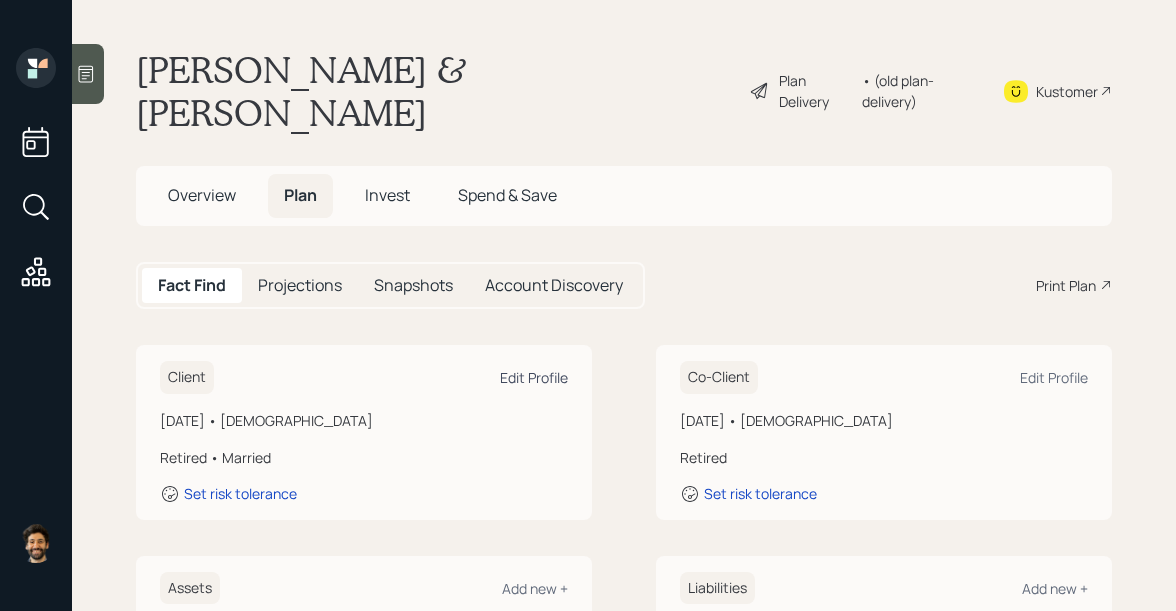 click on "Edit Profile" at bounding box center (534, 377) 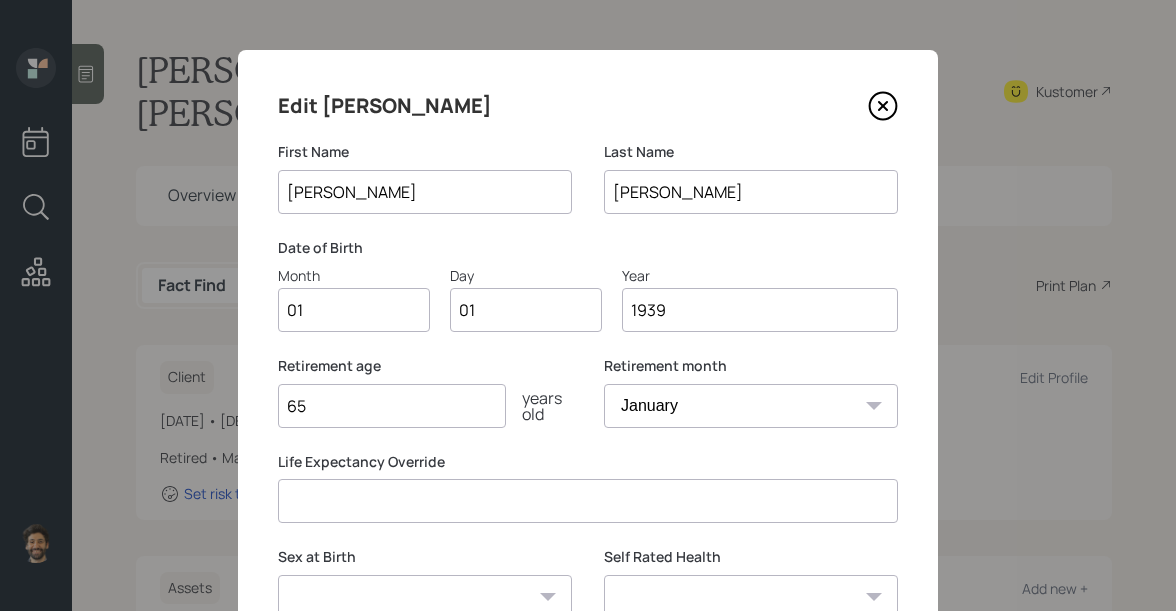 click on "01" at bounding box center [354, 310] 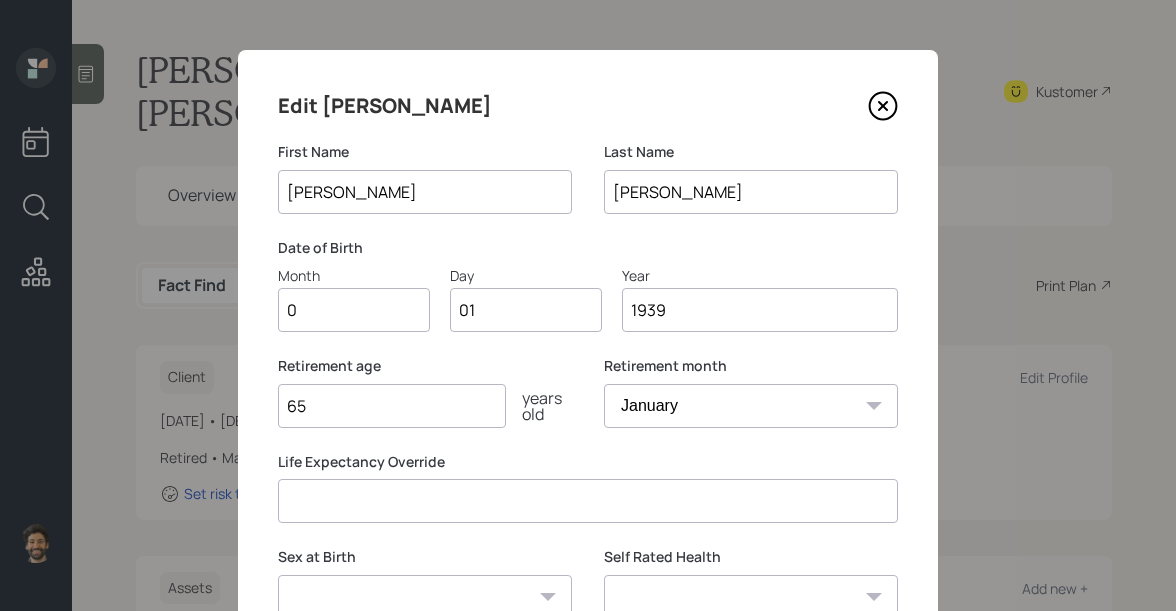 type on "06" 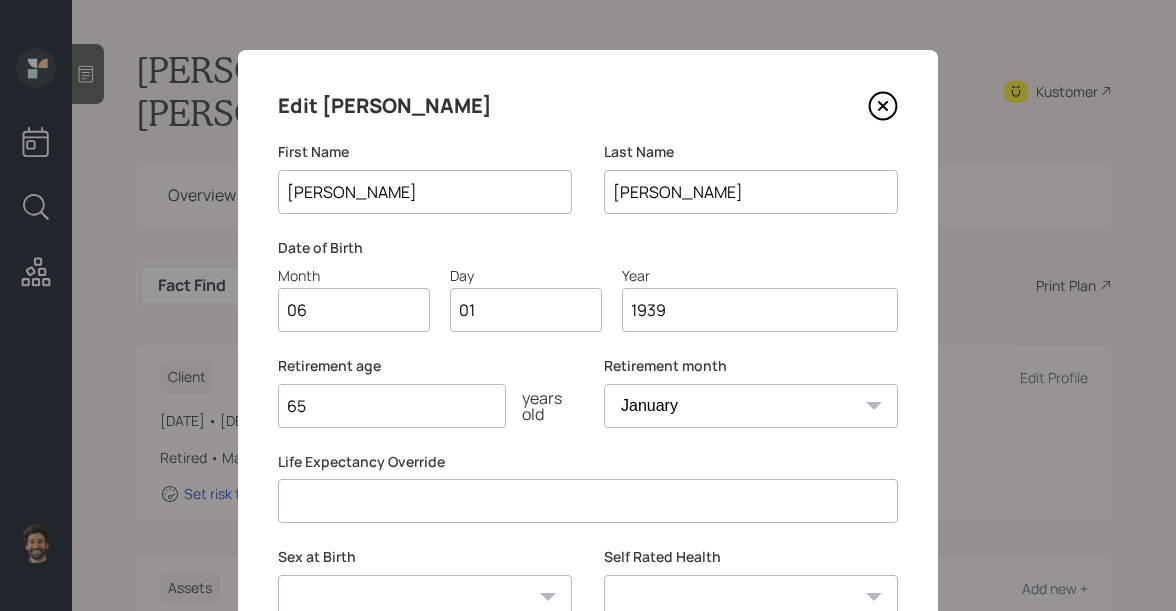 type on "0" 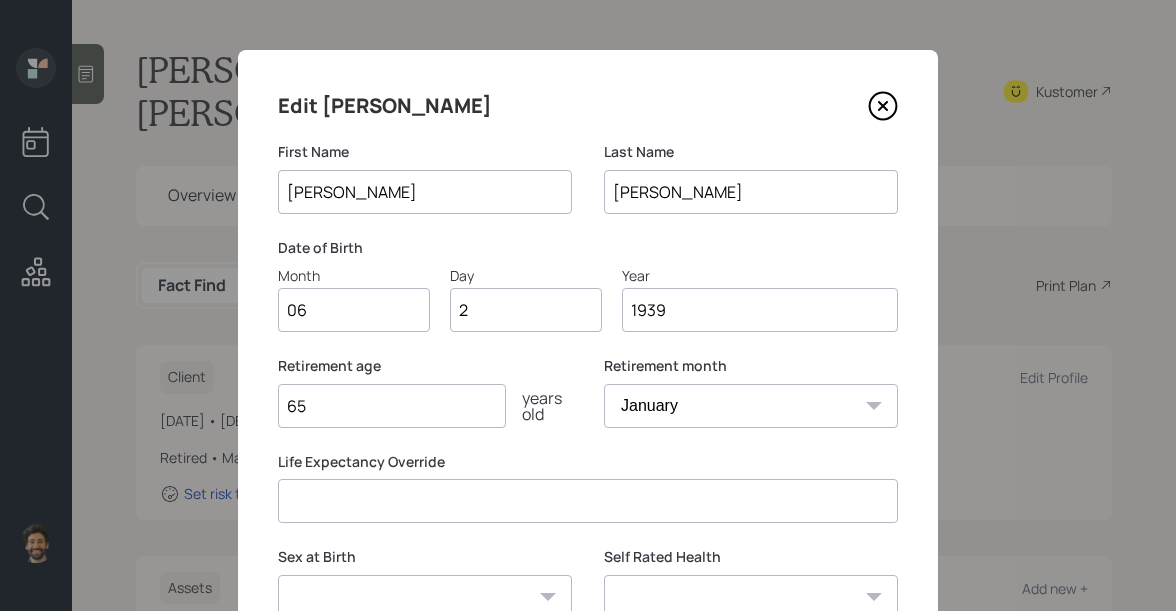type on "24" 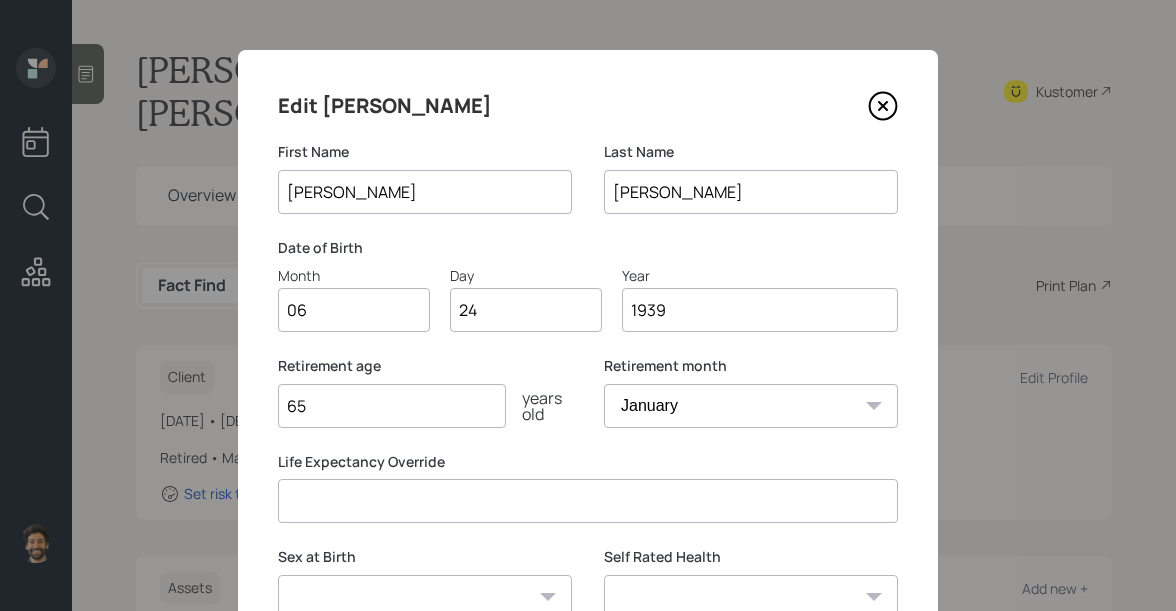 scroll, scrollTop: 372, scrollLeft: 0, axis: vertical 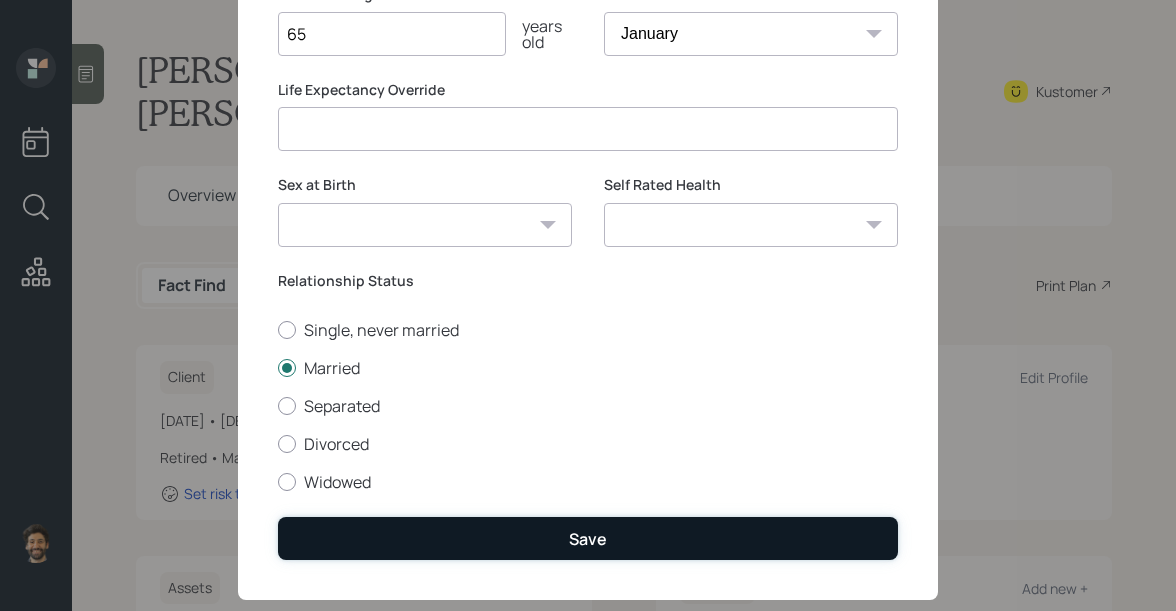 click on "Save" at bounding box center [588, 538] 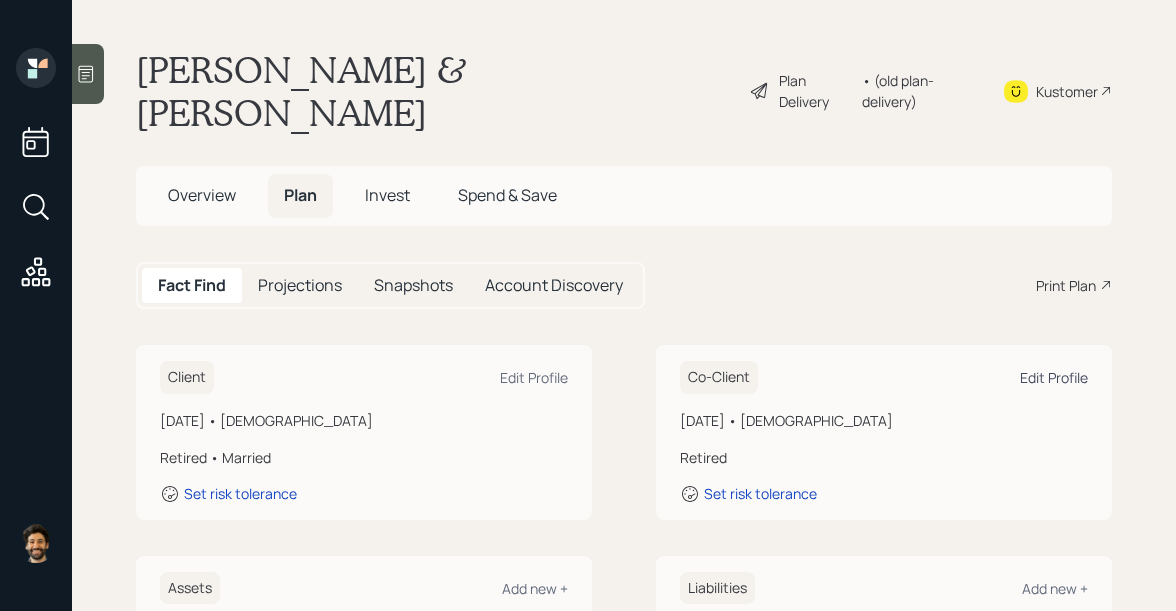 click on "Edit Profile" at bounding box center (1054, 377) 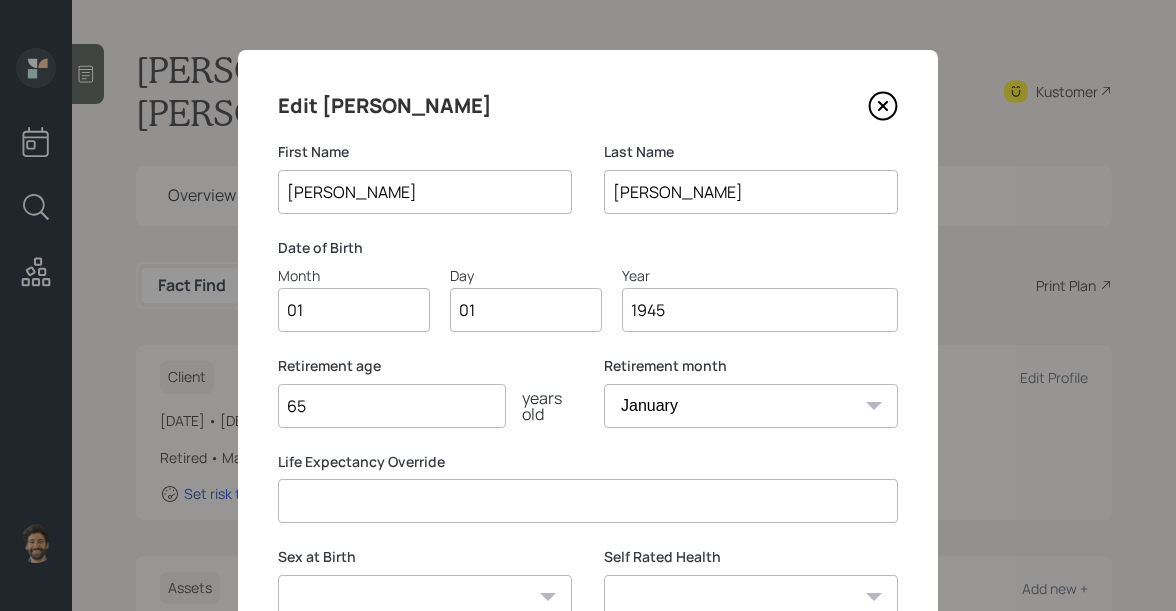 click on "01" at bounding box center (354, 310) 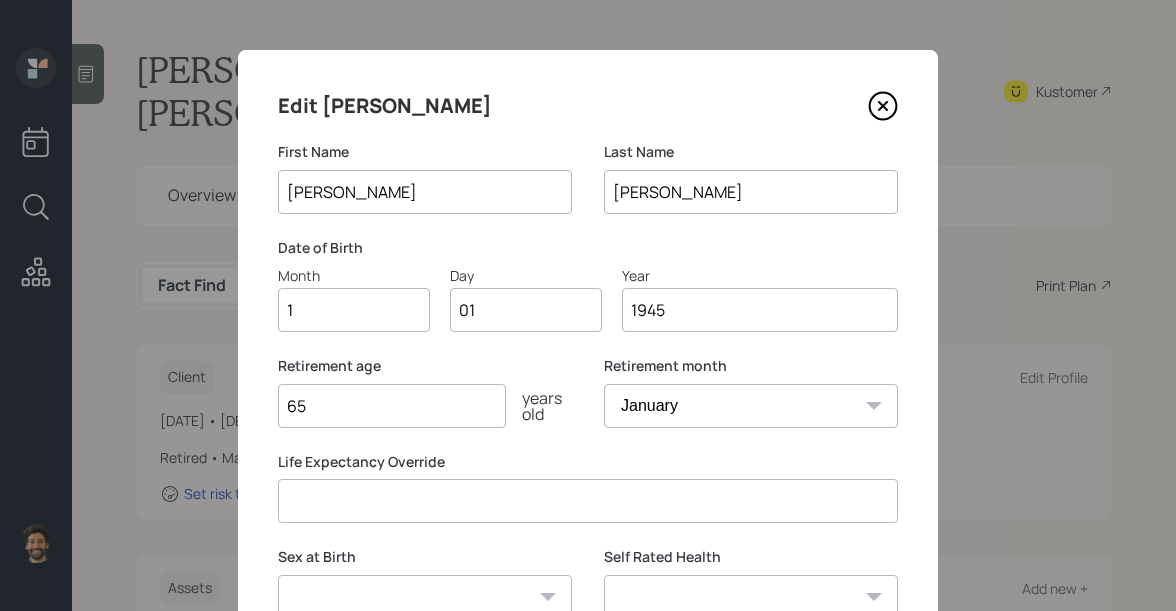 type on "12" 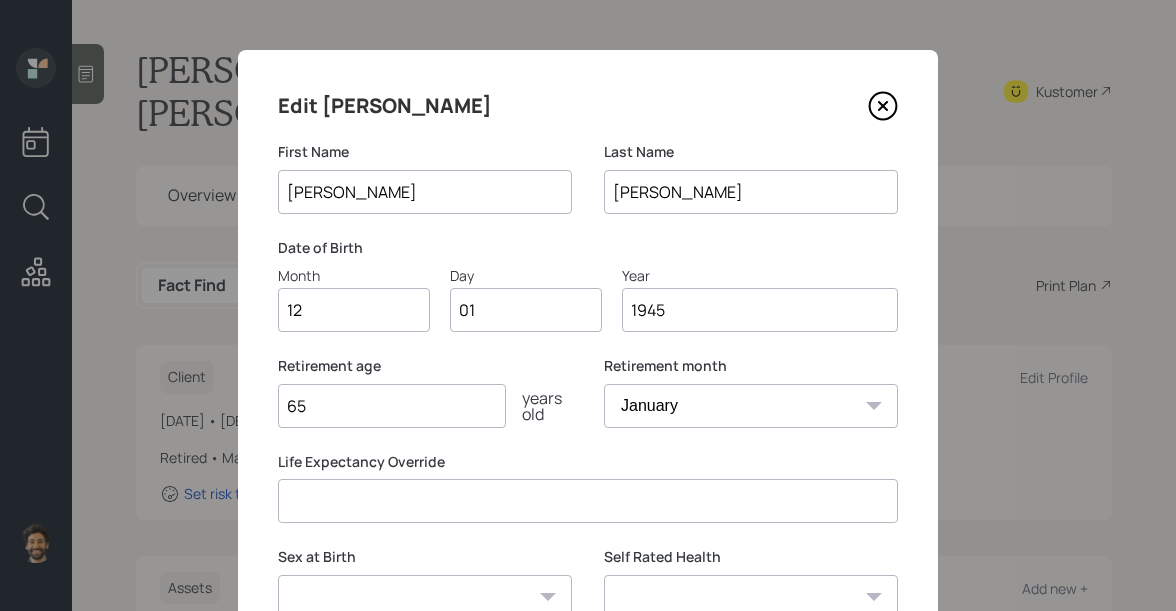 type on "0" 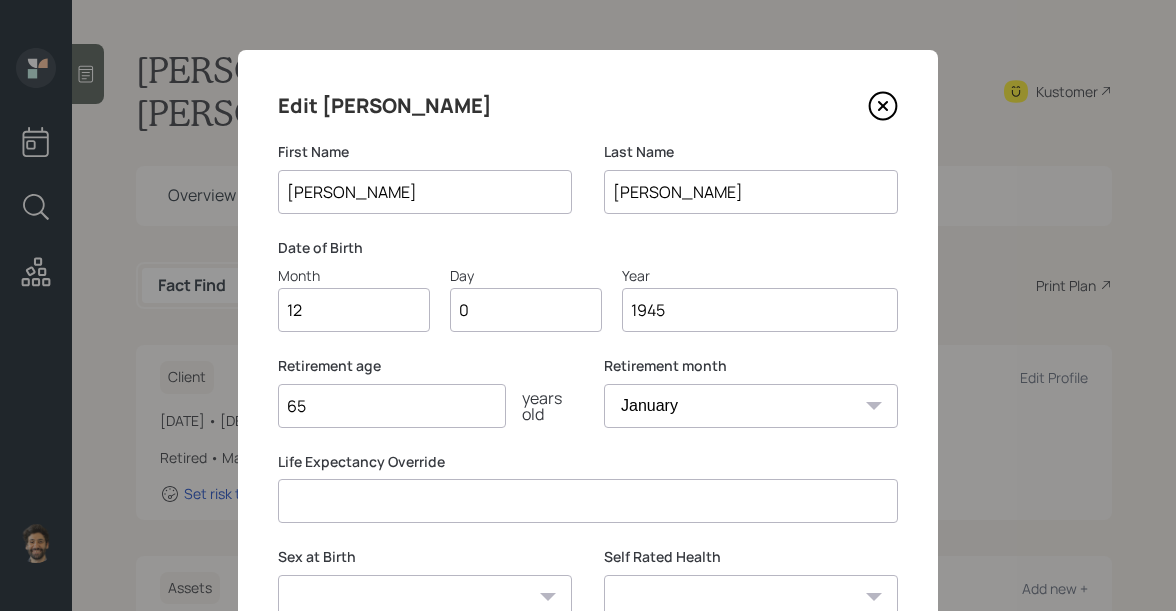 type on "04" 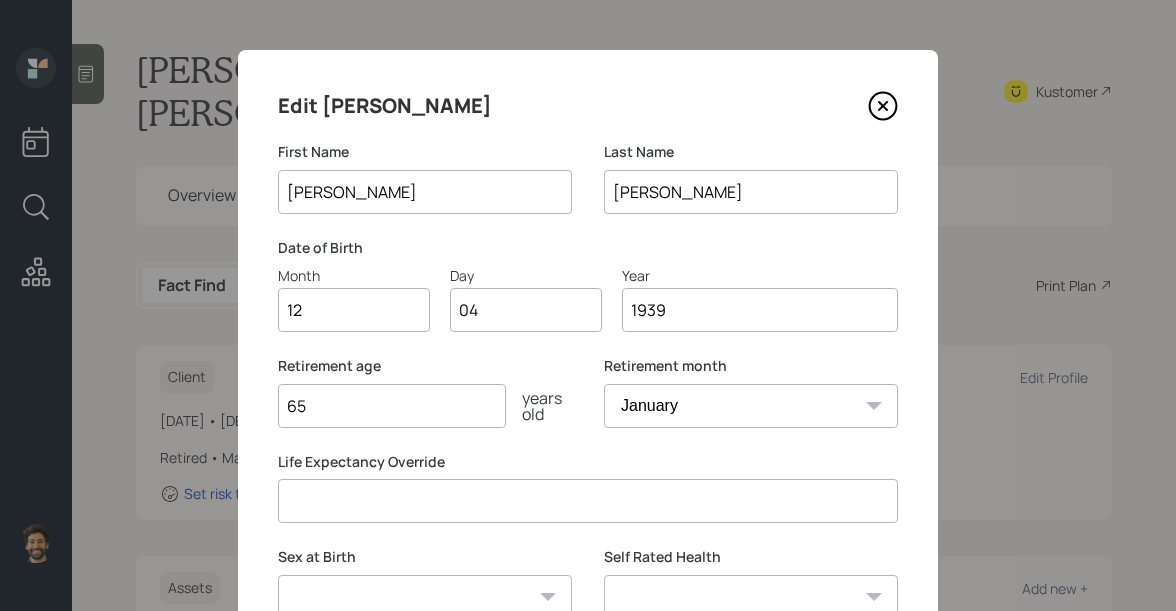 type on "1939" 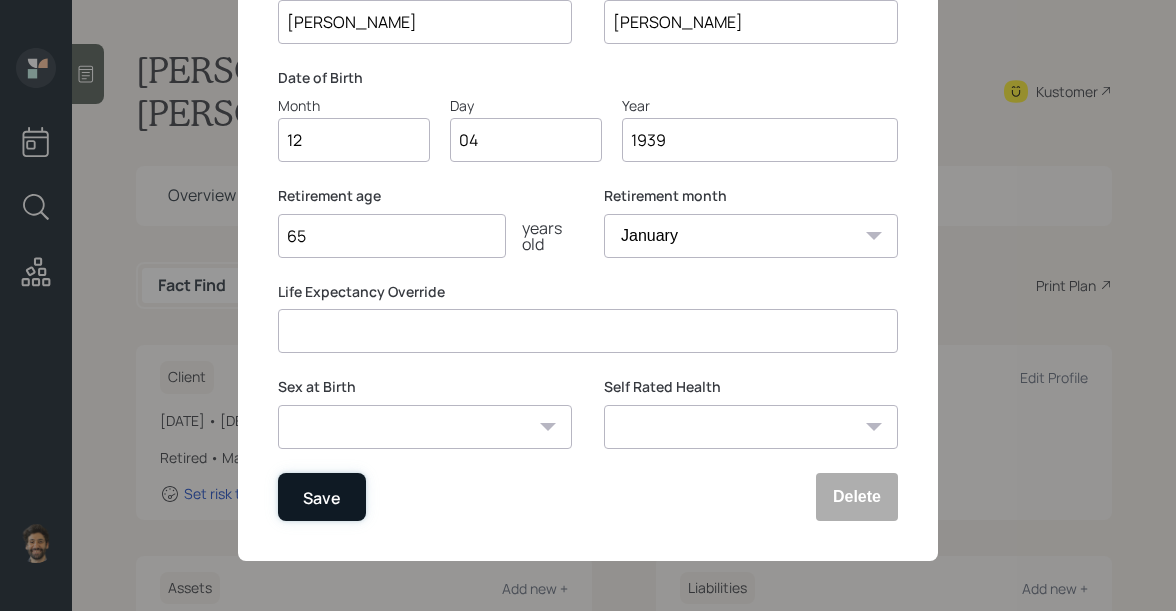 click on "Save" at bounding box center [322, 497] 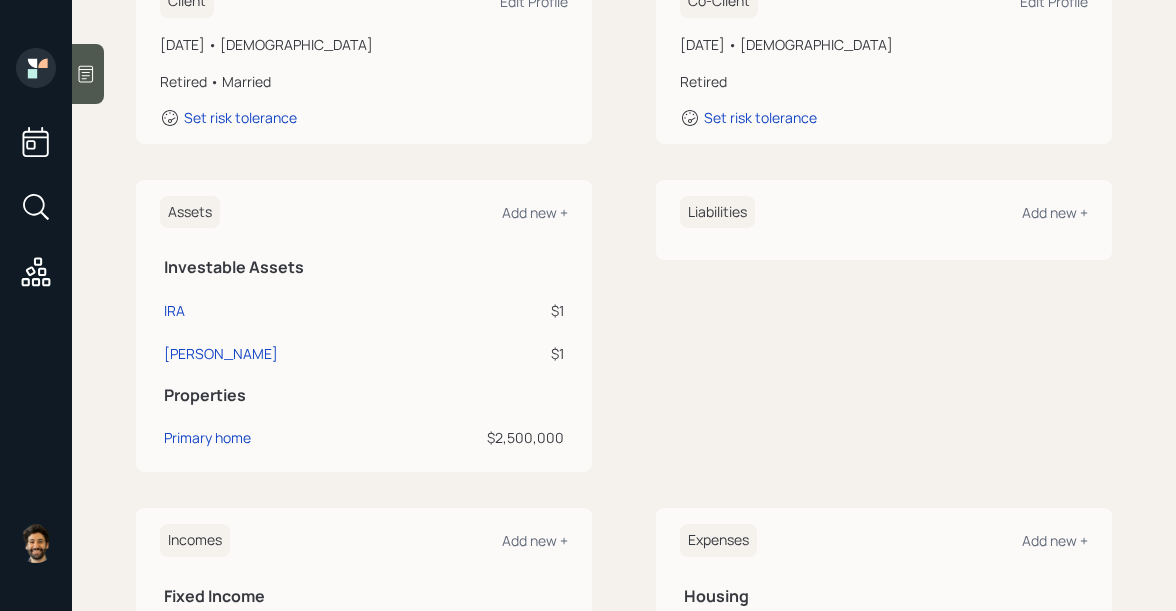 scroll, scrollTop: 805, scrollLeft: 0, axis: vertical 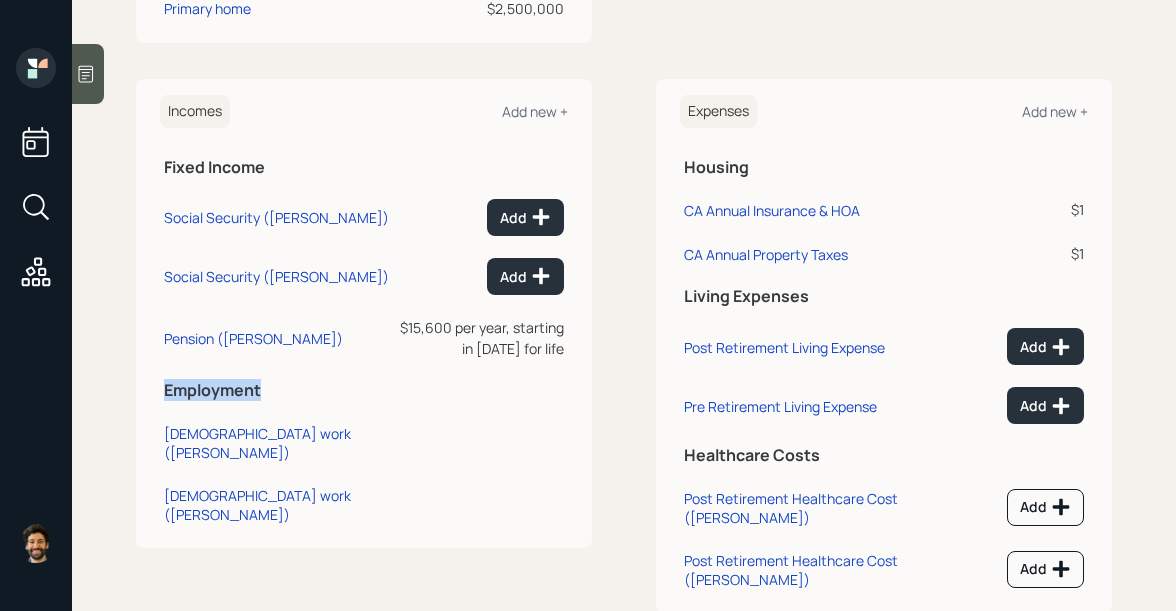 drag, startPoint x: 167, startPoint y: 359, endPoint x: 302, endPoint y: 354, distance: 135.09256 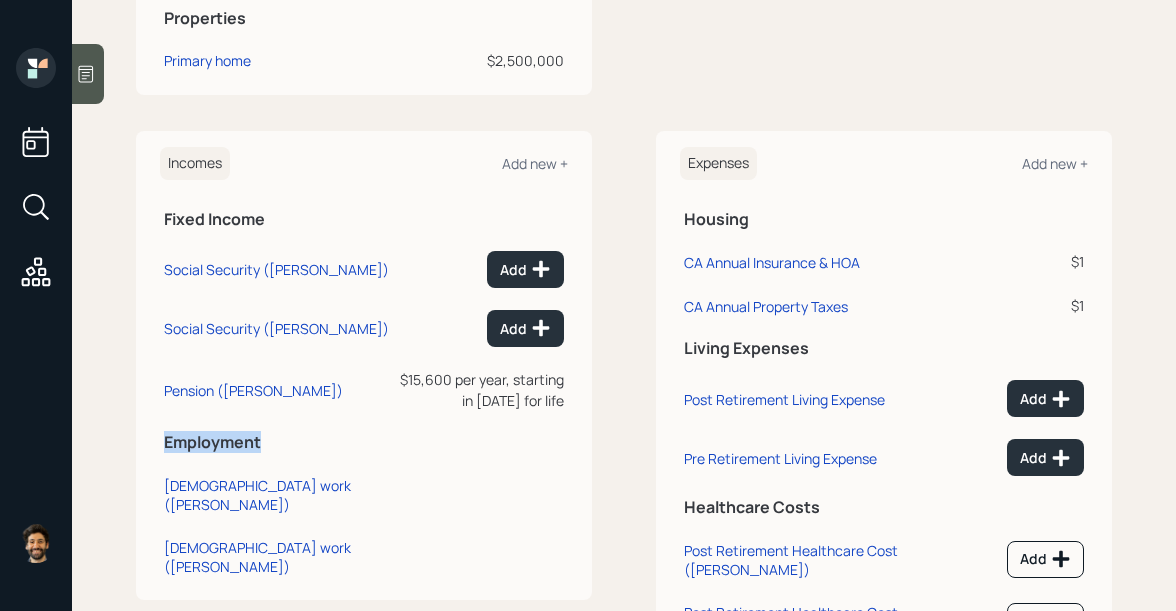 scroll, scrollTop: 751, scrollLeft: 0, axis: vertical 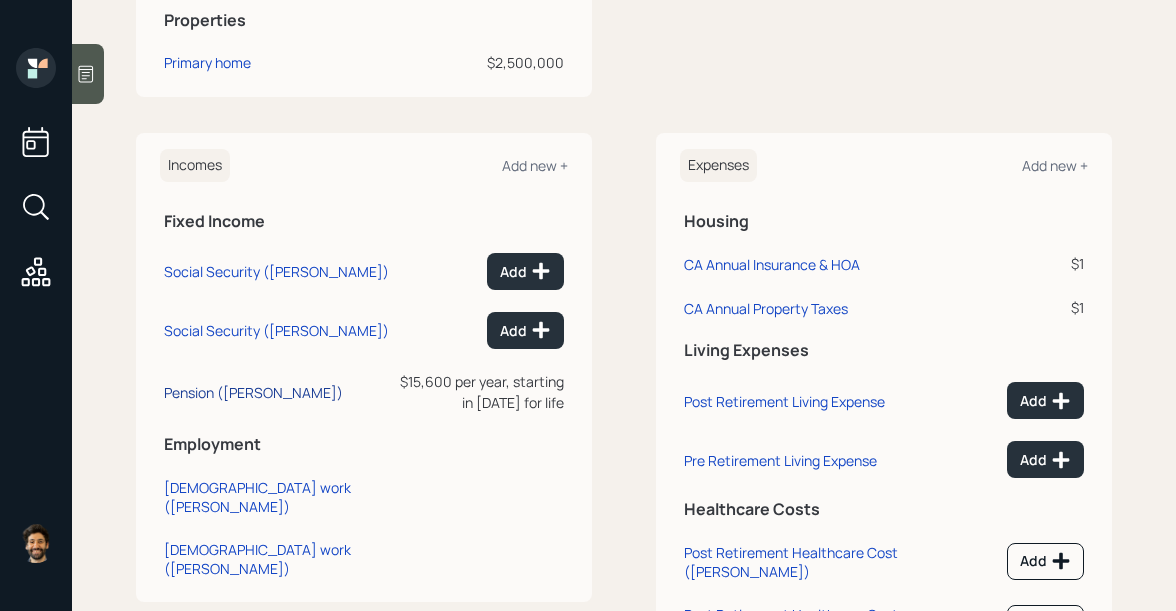 click on "Pension   (John)" at bounding box center [253, 392] 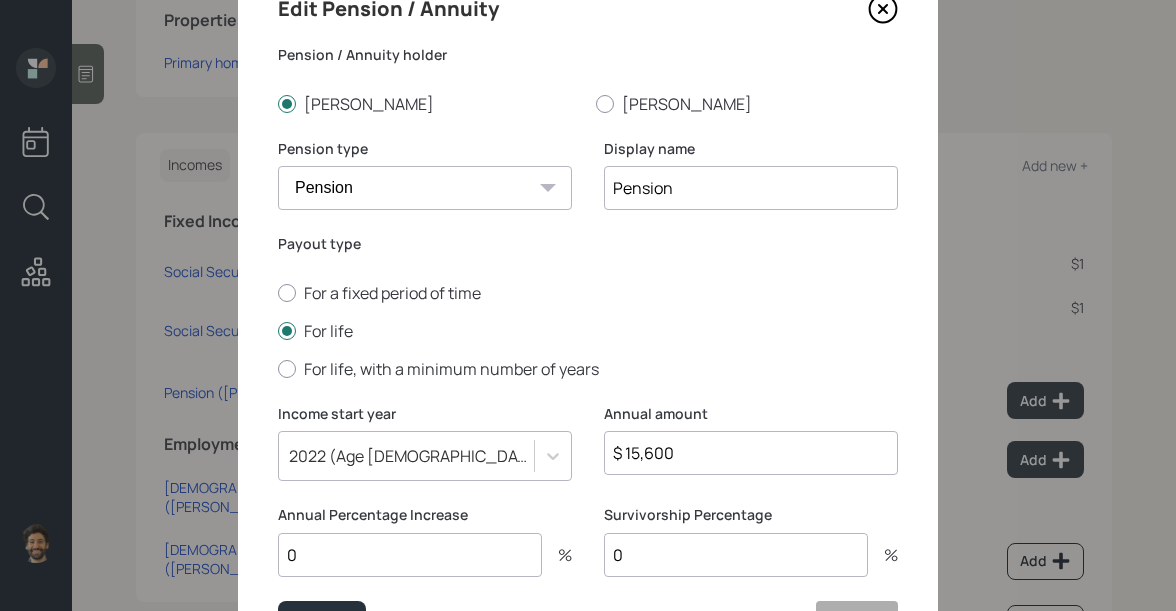 scroll, scrollTop: 116, scrollLeft: 0, axis: vertical 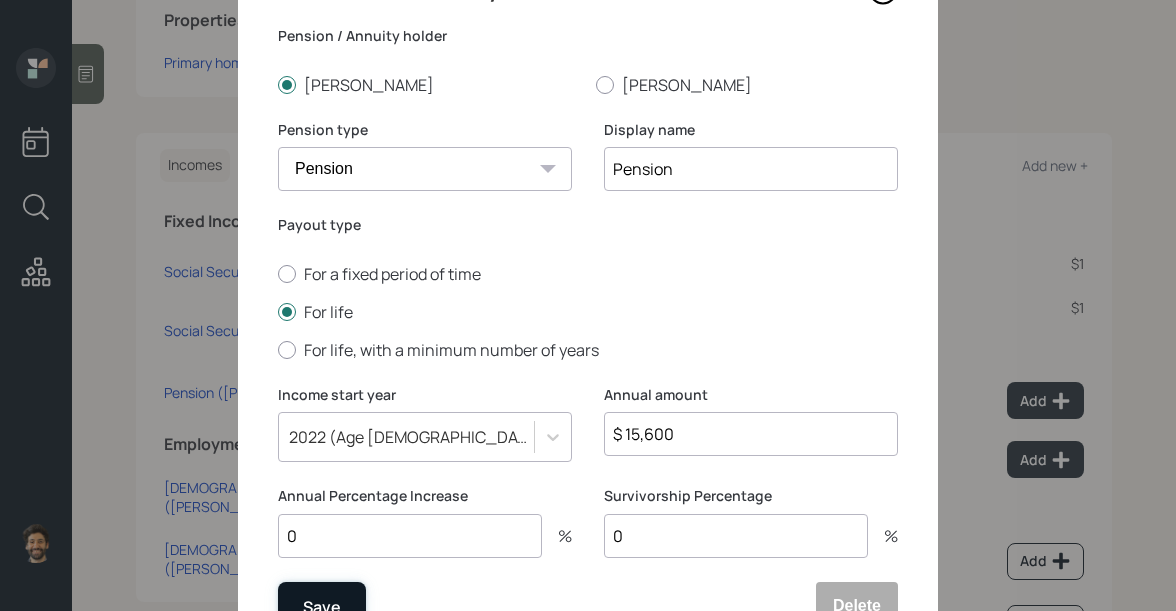 click on "Save" at bounding box center (322, 606) 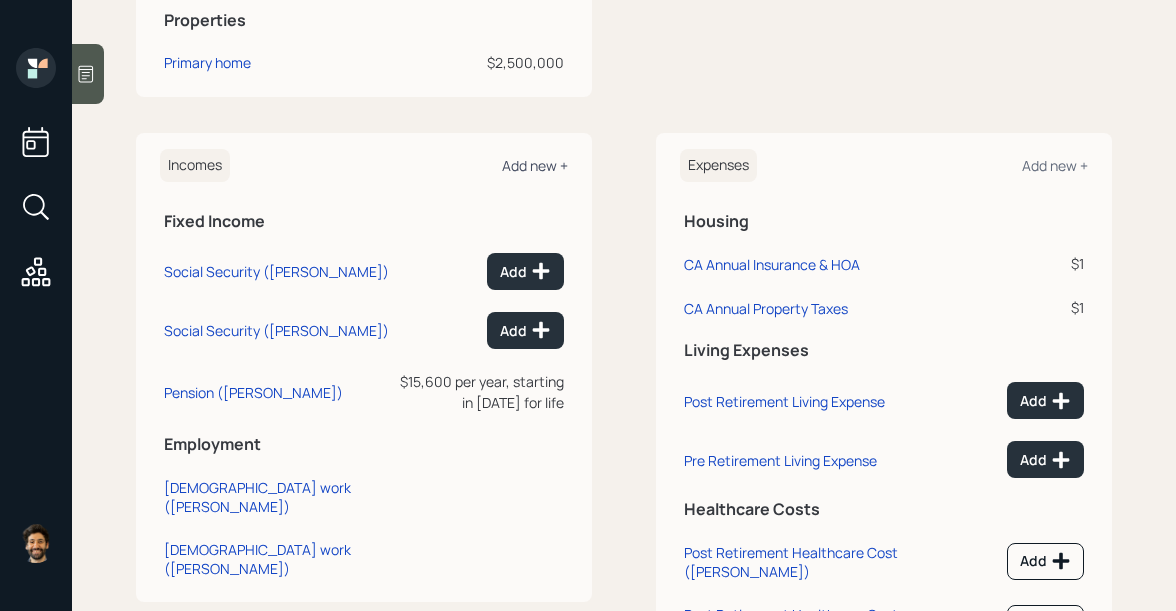 click on "Add new +" at bounding box center [535, 165] 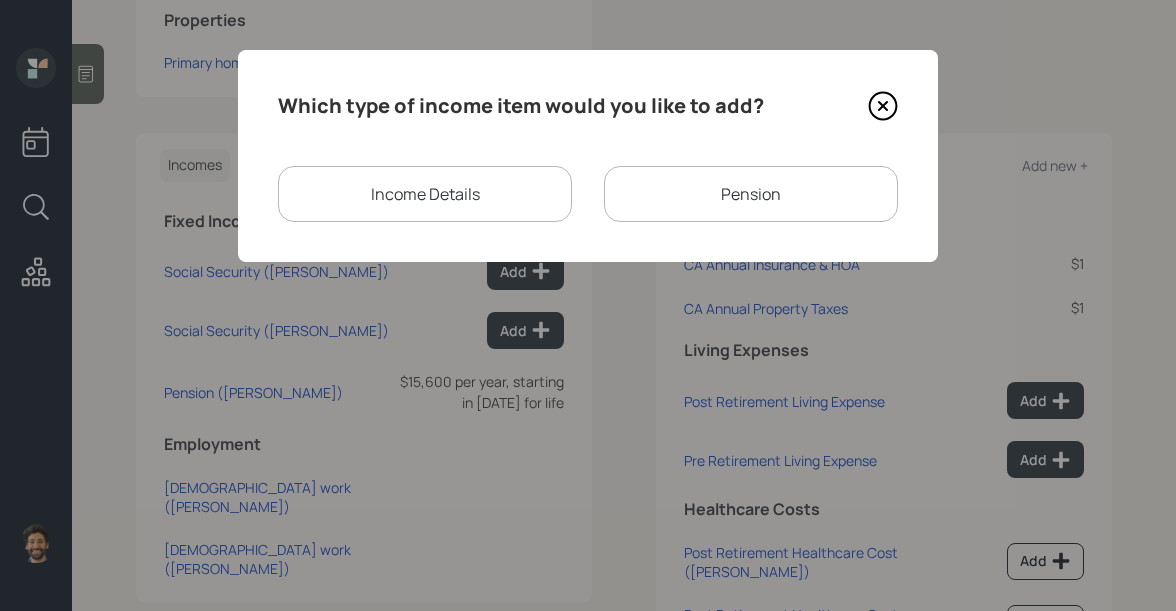 click on "Pension" at bounding box center (751, 194) 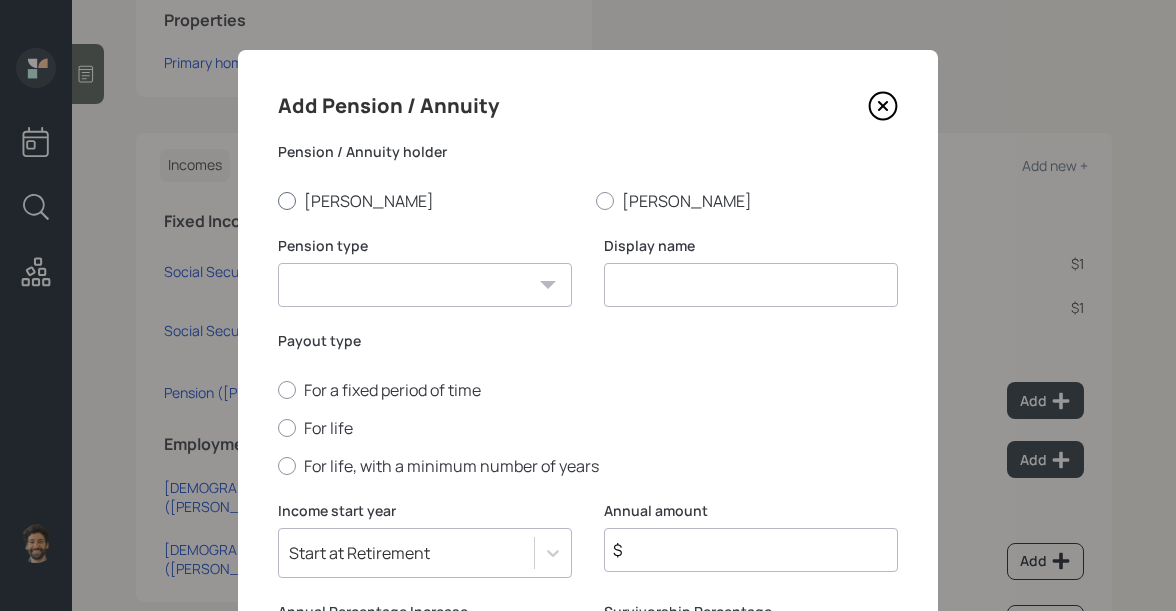 click on "John" at bounding box center [429, 201] 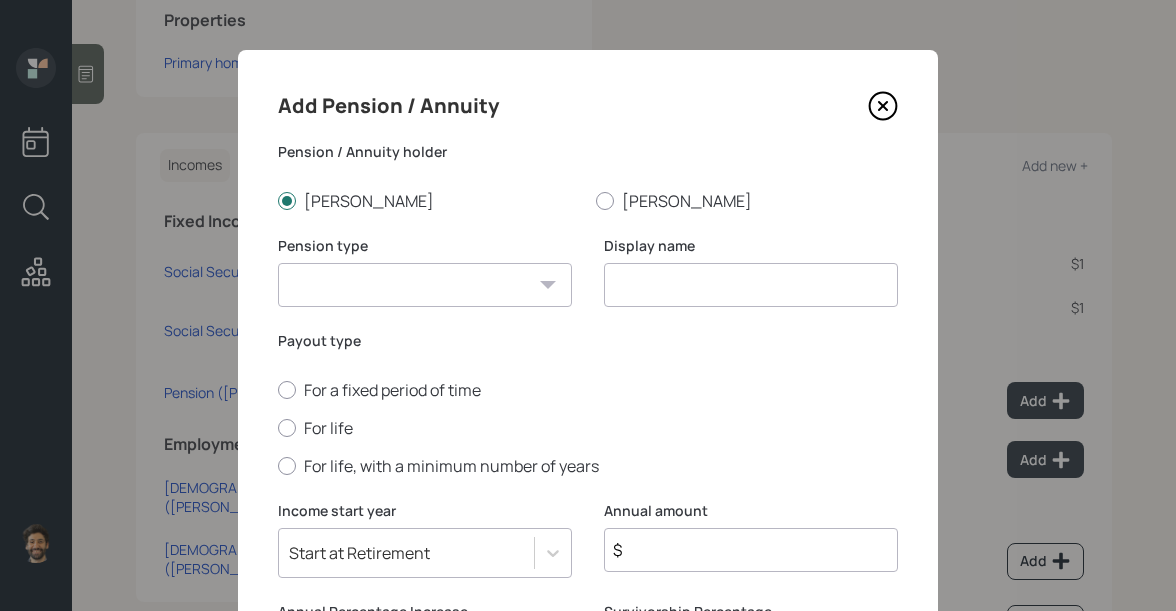 click on "Pension Annuity" at bounding box center (425, 285) 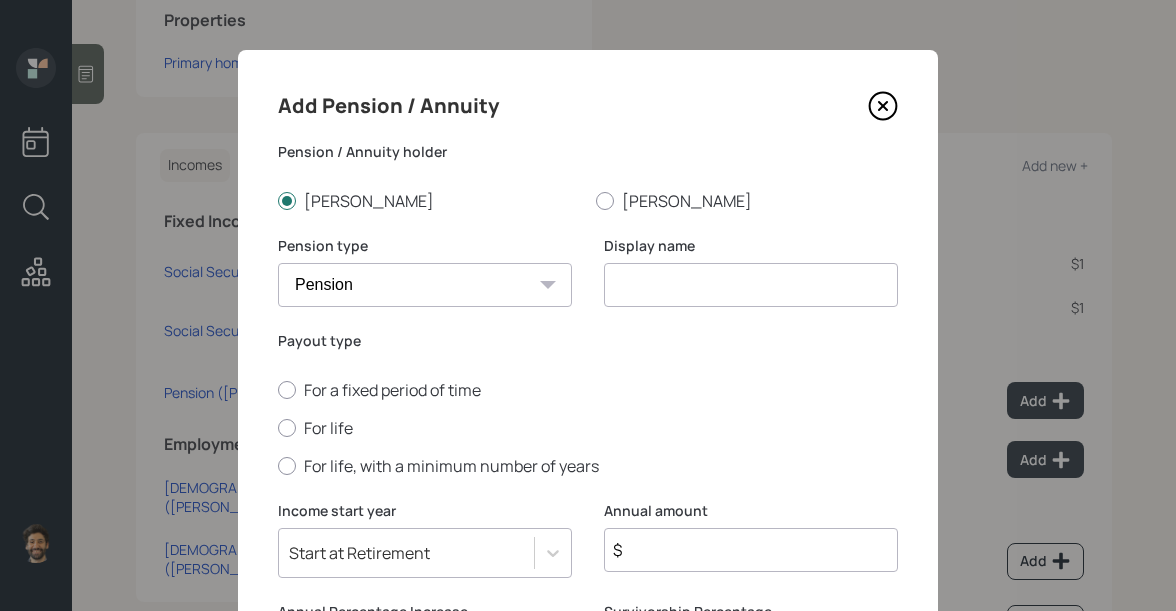 click at bounding box center (751, 285) 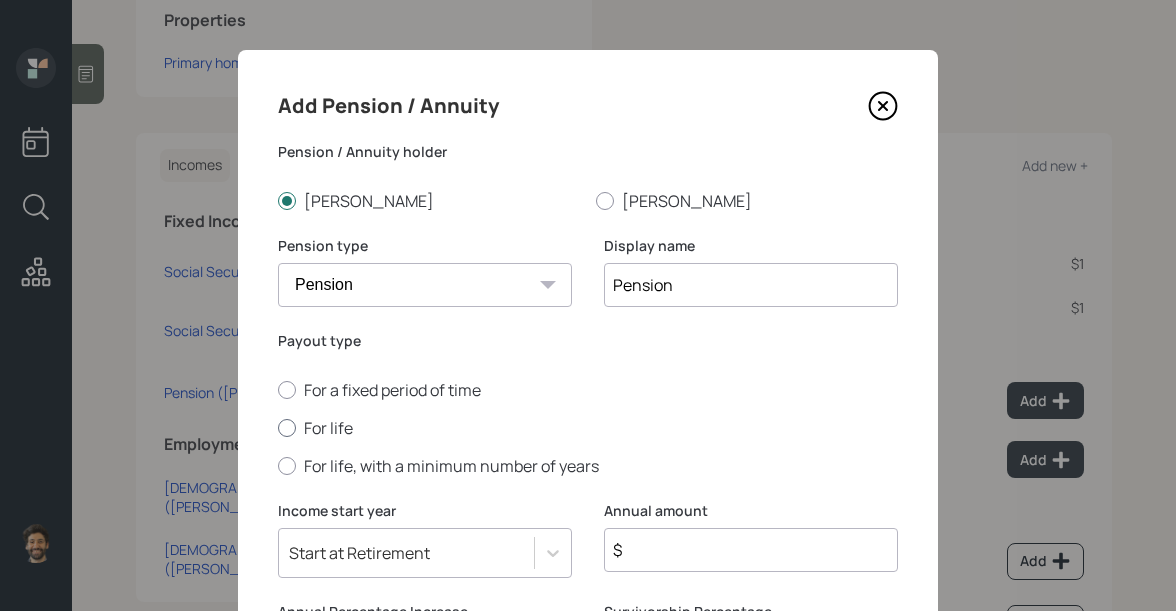 type on "Pension" 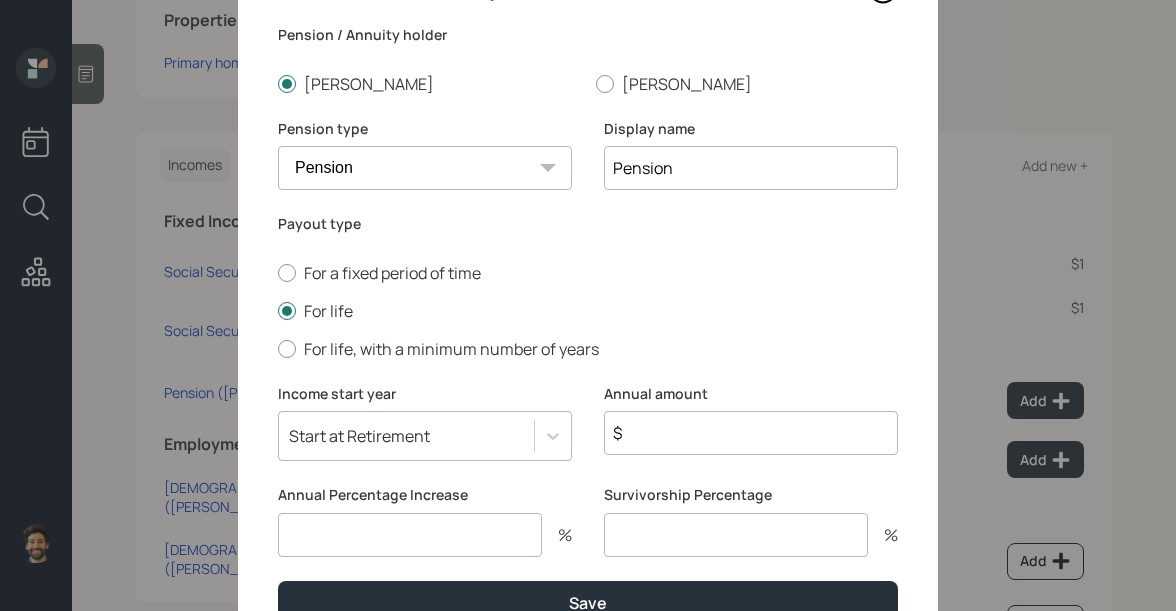 scroll, scrollTop: 118, scrollLeft: 0, axis: vertical 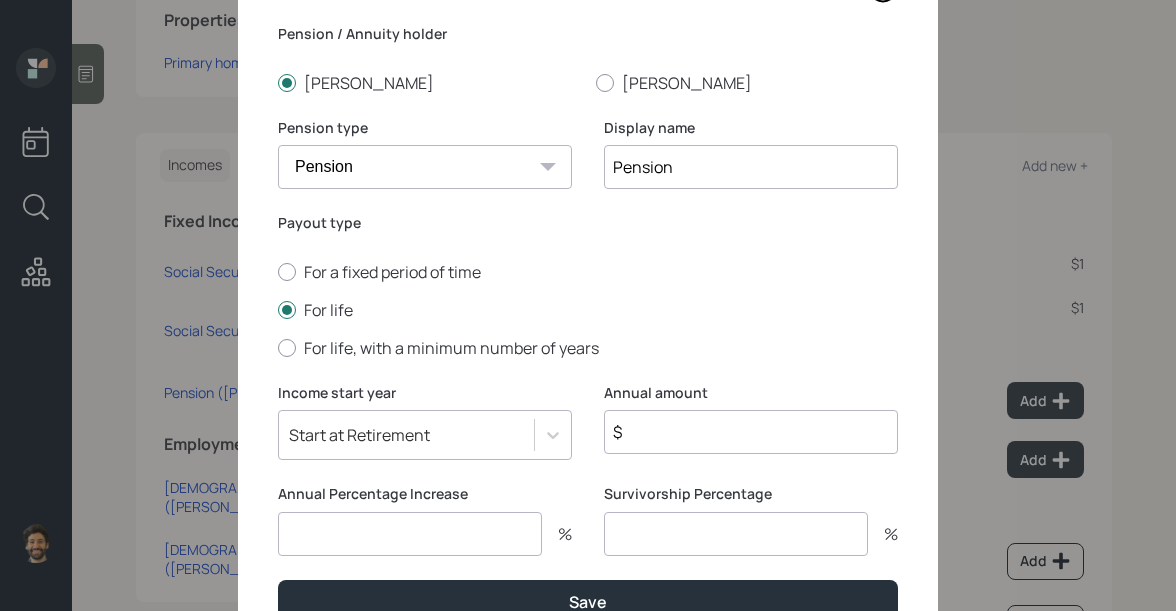 click at bounding box center [410, 534] 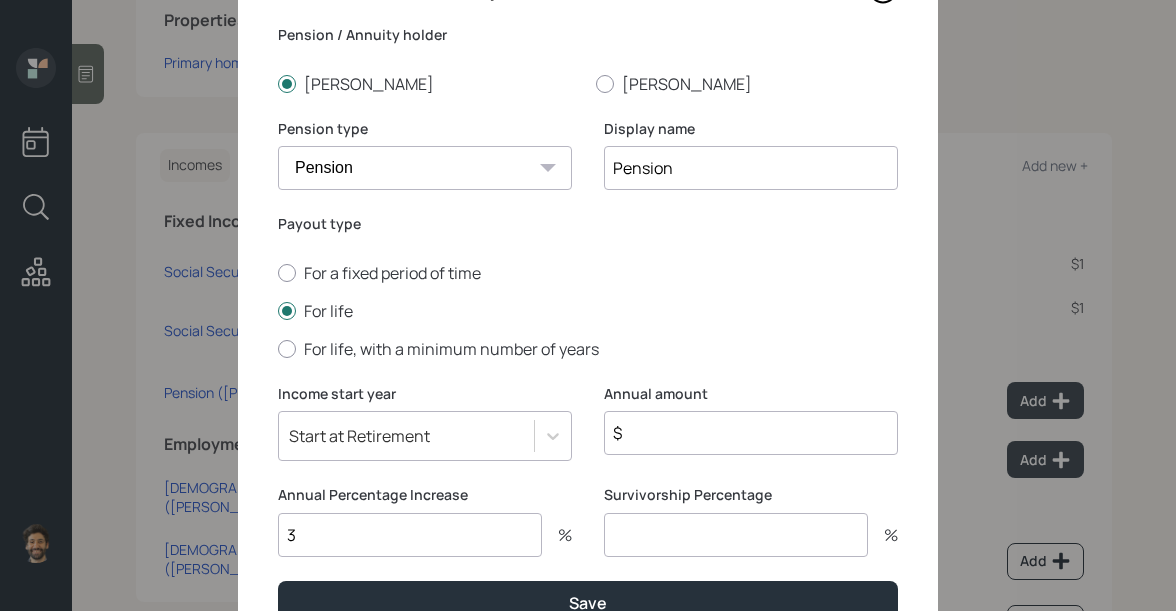 type on "3" 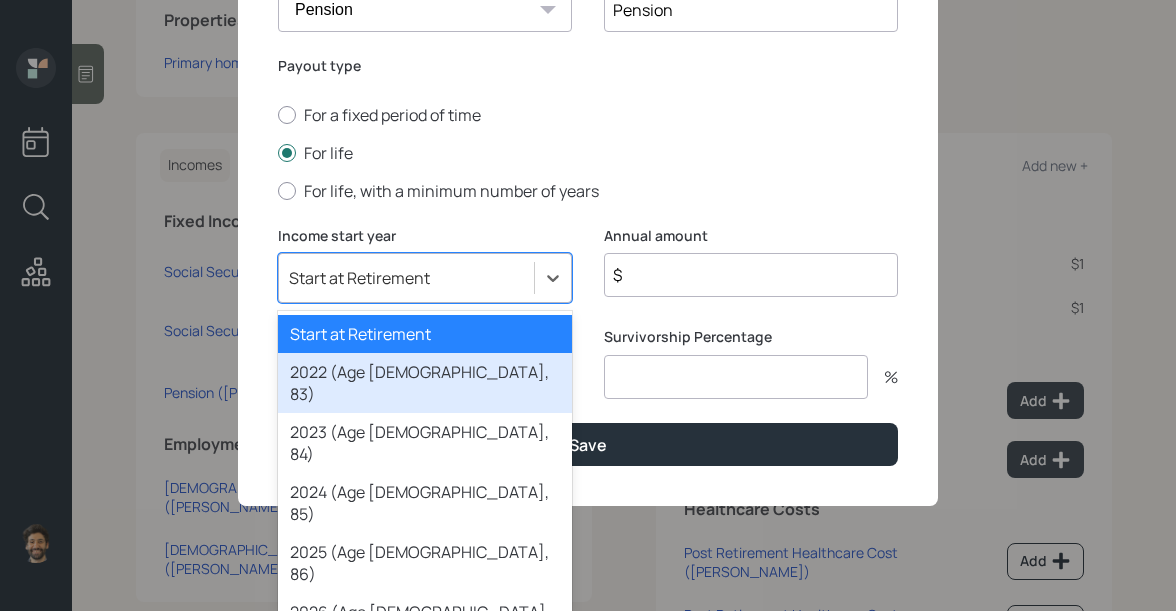 click on "2022 (Age 83, 83)" at bounding box center [425, 383] 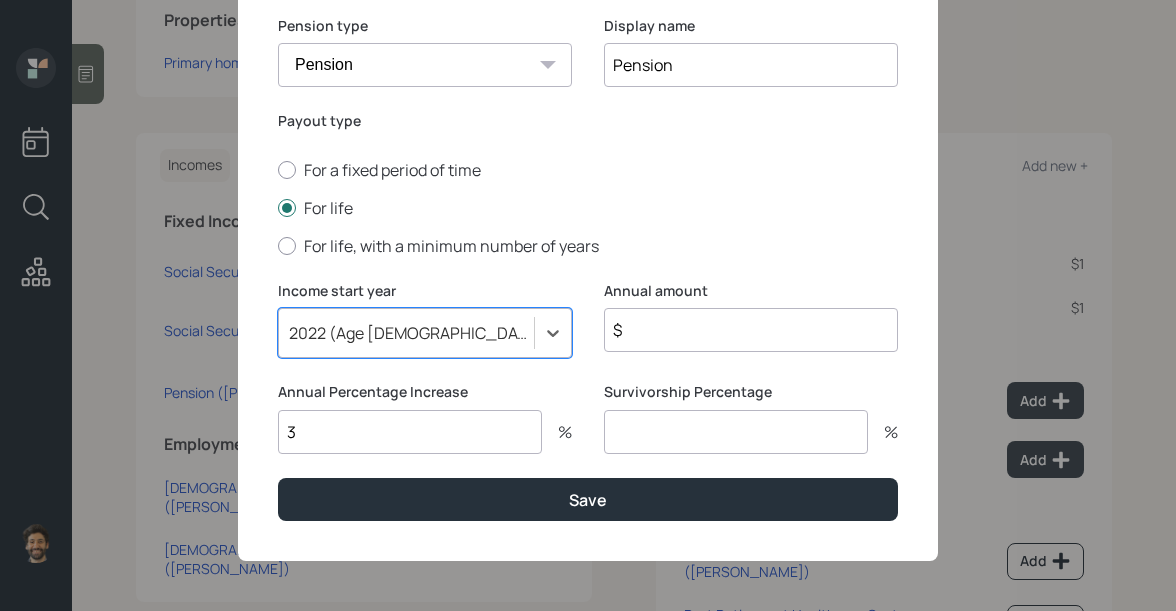 scroll, scrollTop: 220, scrollLeft: 0, axis: vertical 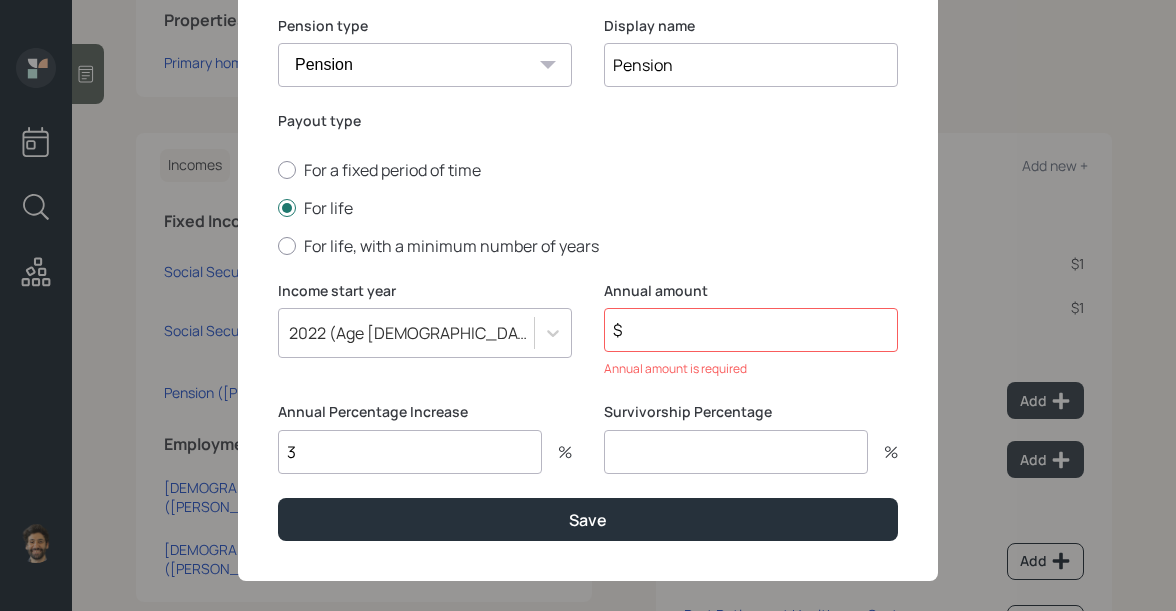 click on "$" at bounding box center [751, 330] 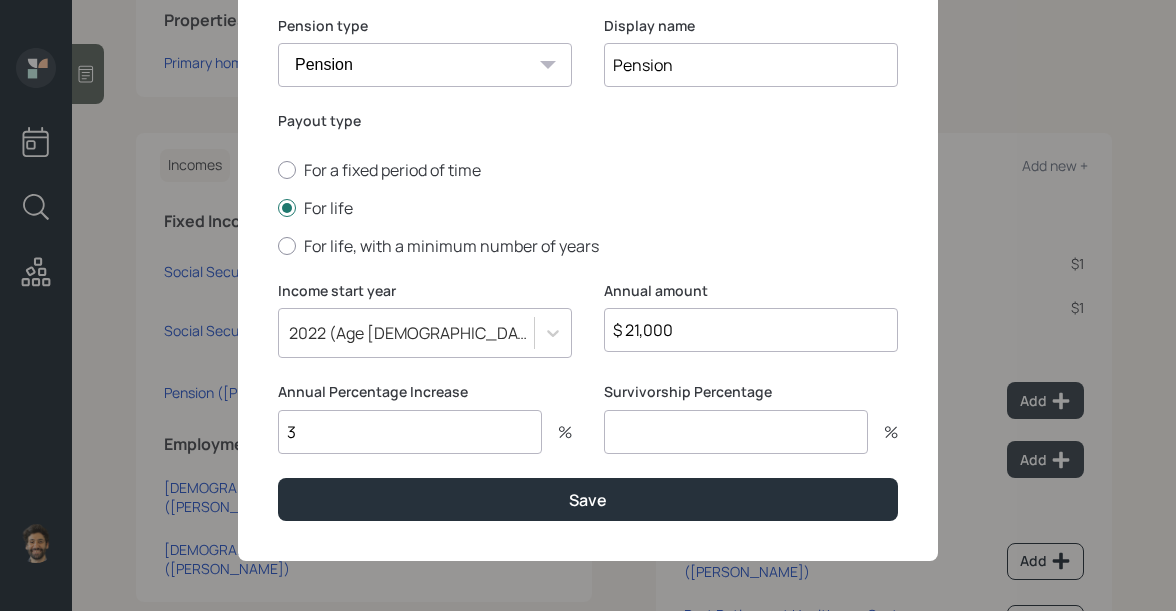 type on "$ 21,000" 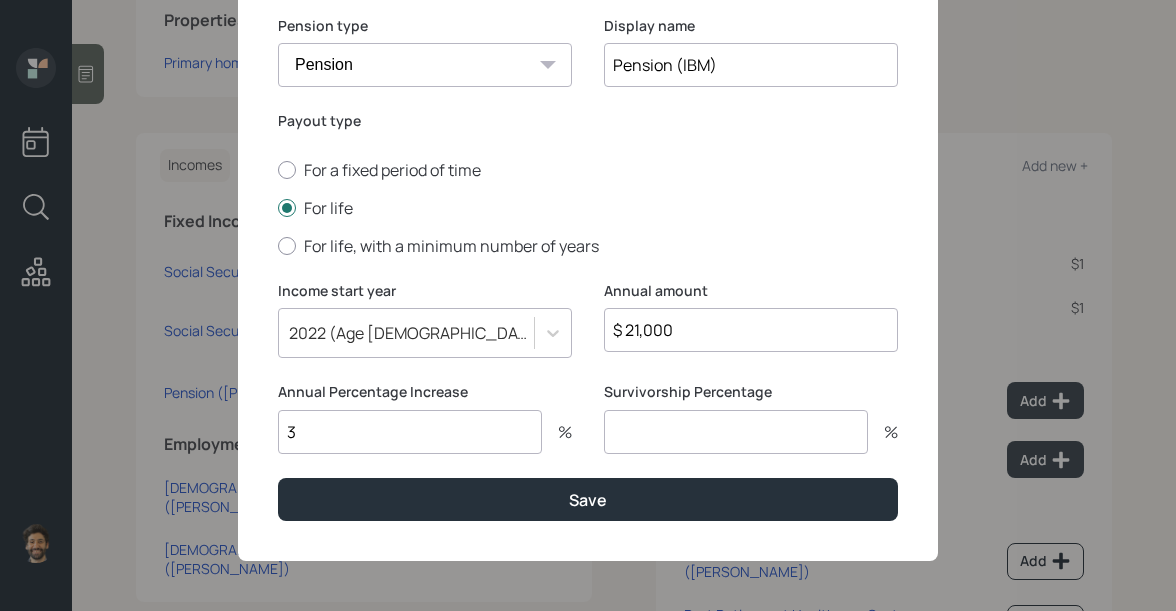 type on "Pension (IBM)" 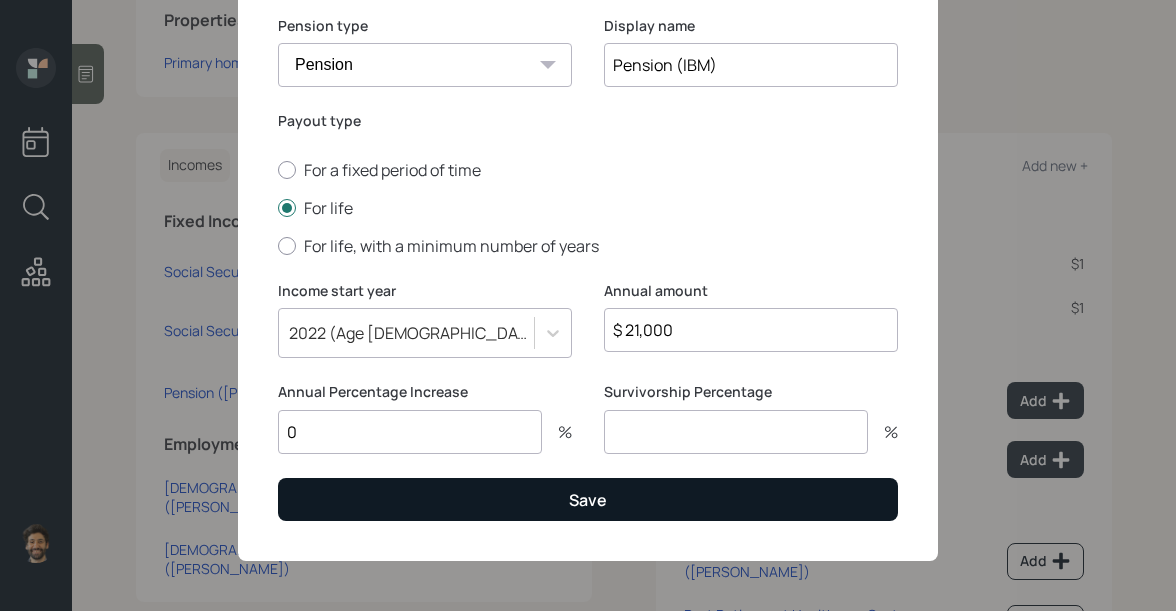 type on "0" 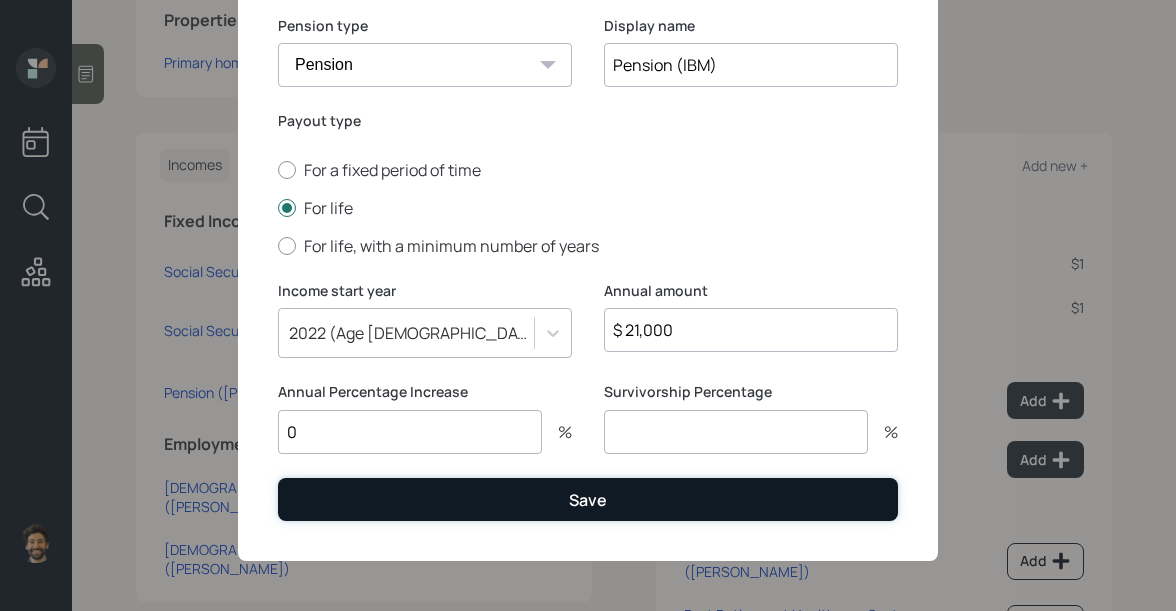 click on "Save" at bounding box center (588, 499) 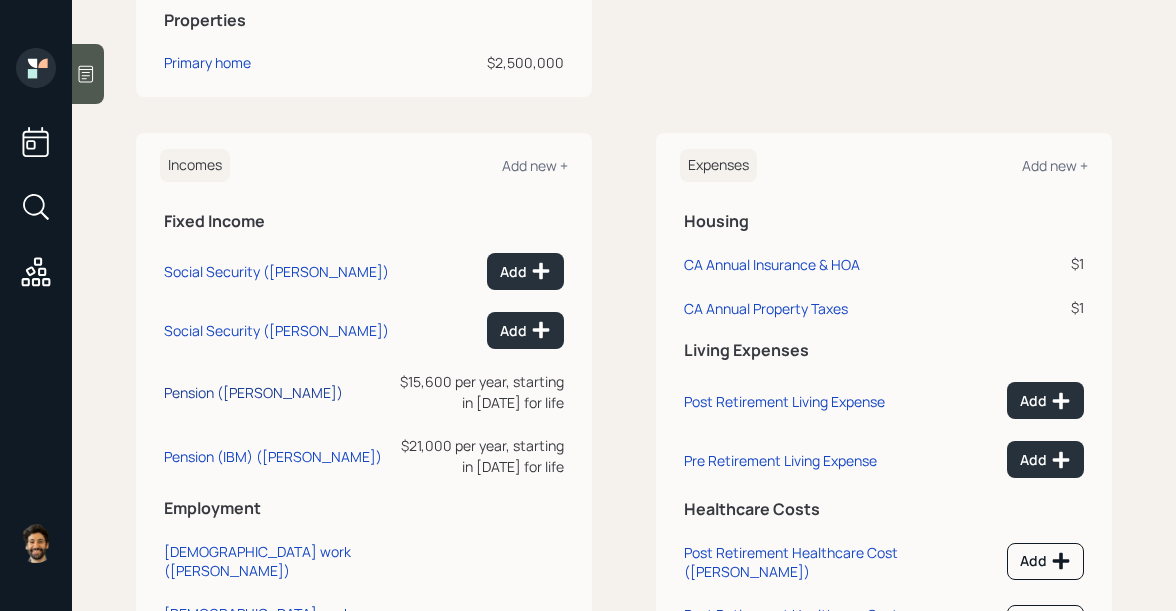 click on "Pension   (John)" at bounding box center (253, 392) 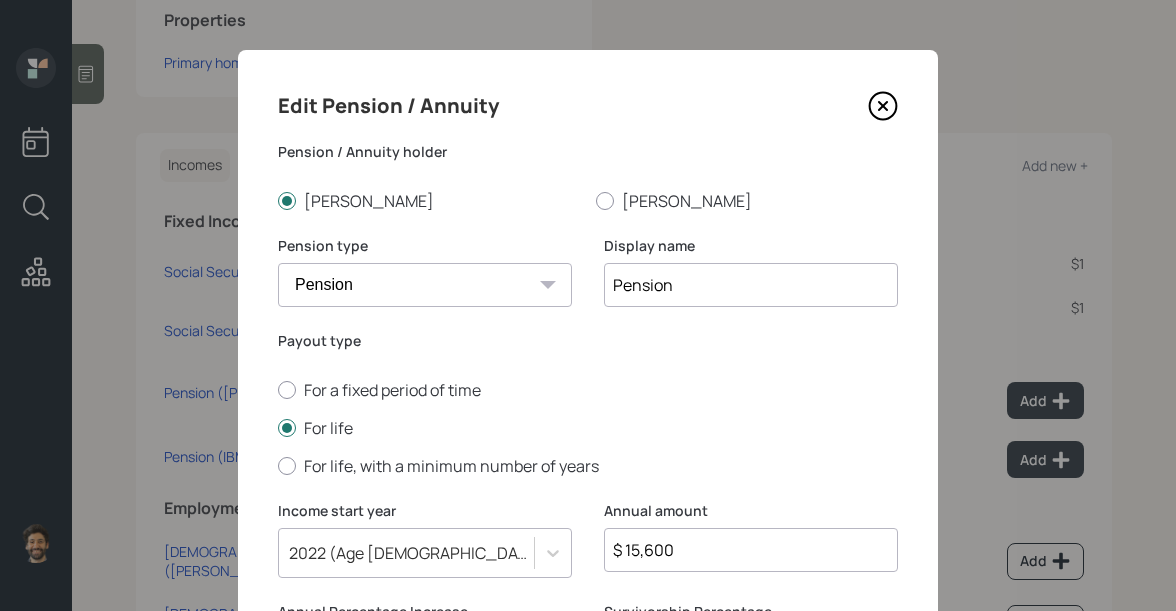scroll, scrollTop: 56, scrollLeft: 0, axis: vertical 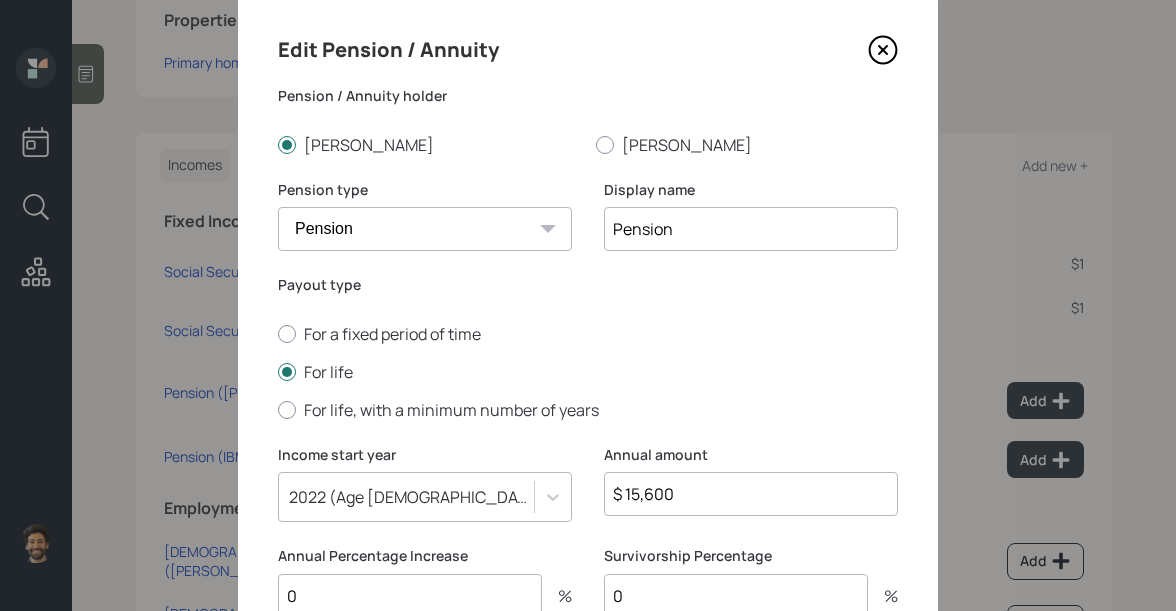 click on "Pension" at bounding box center (751, 229) 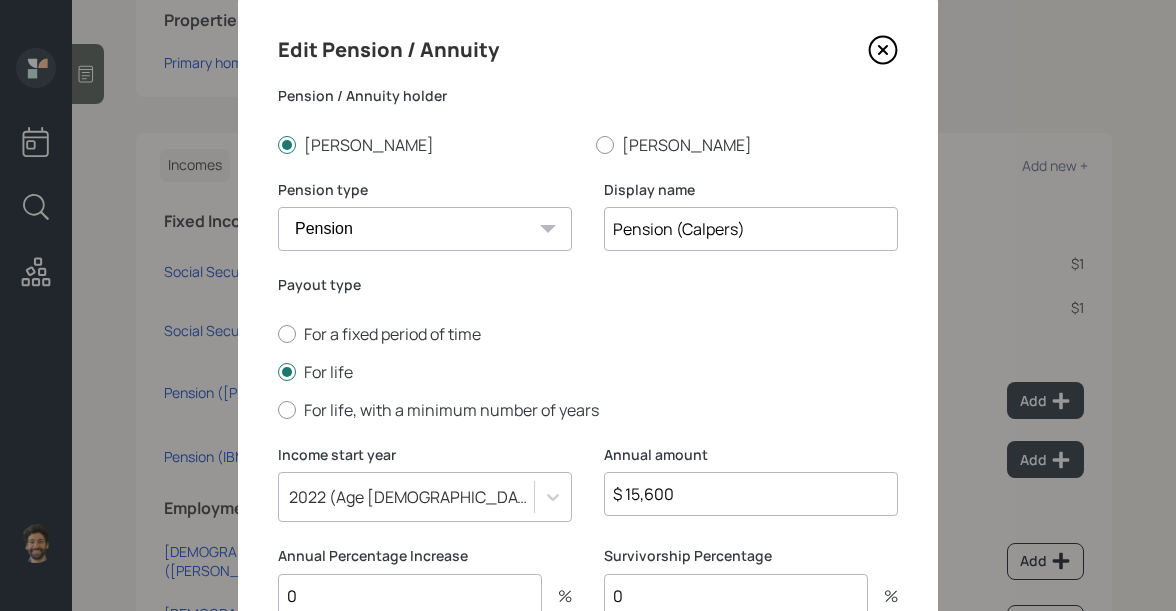type on "Pension (Calpers)" 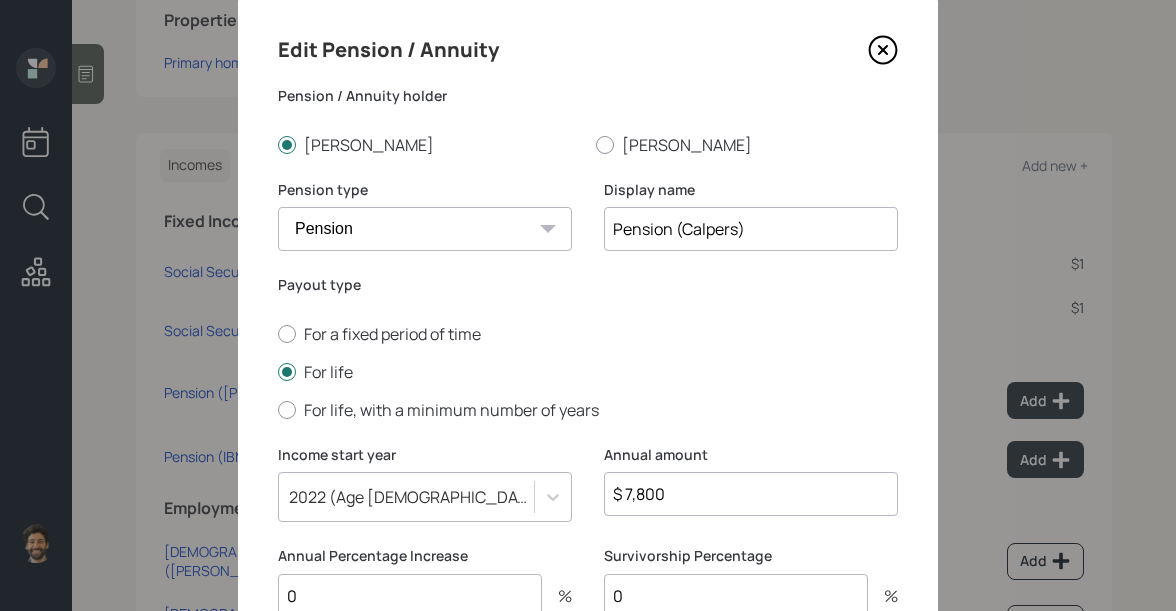 type on "$ 7,800" 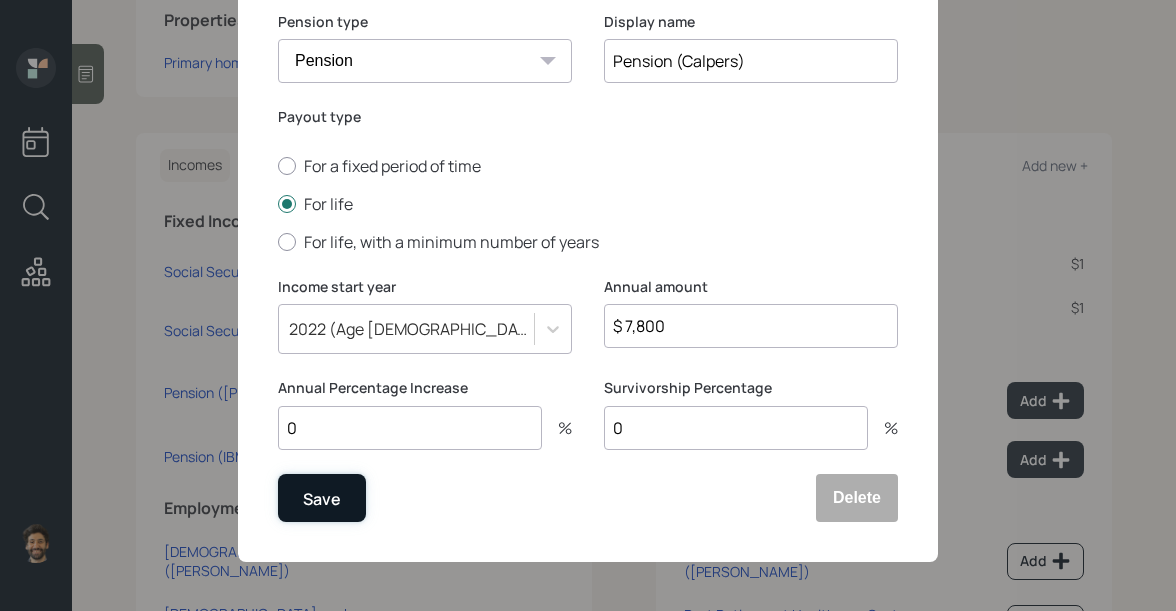 click on "Save" at bounding box center (322, 498) 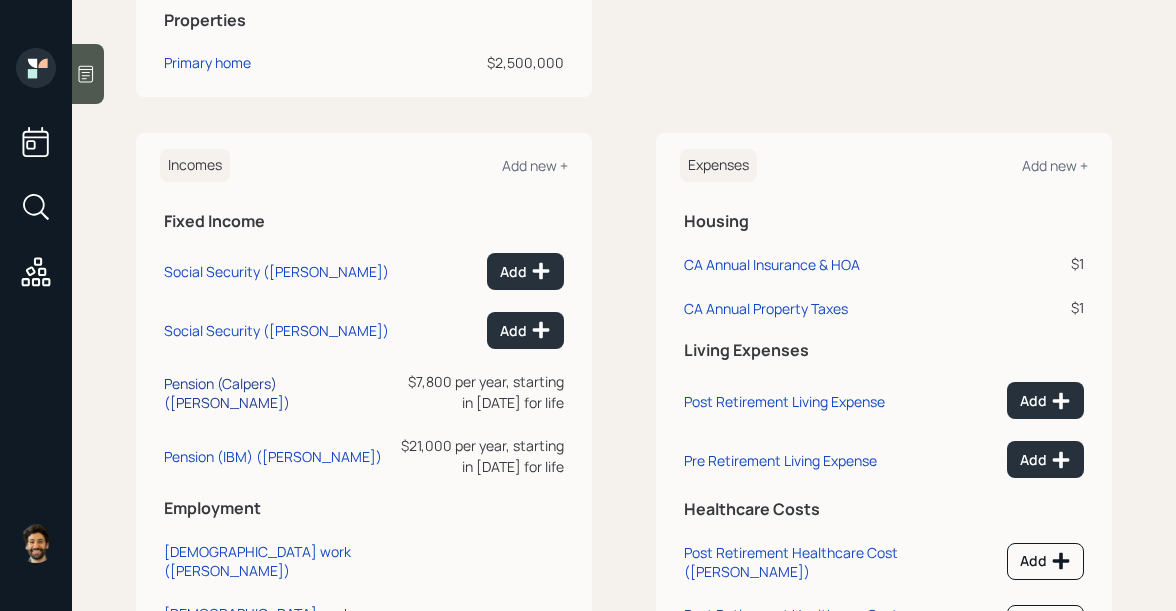 click on "Pension (Calpers)   (John)" at bounding box center [278, 393] 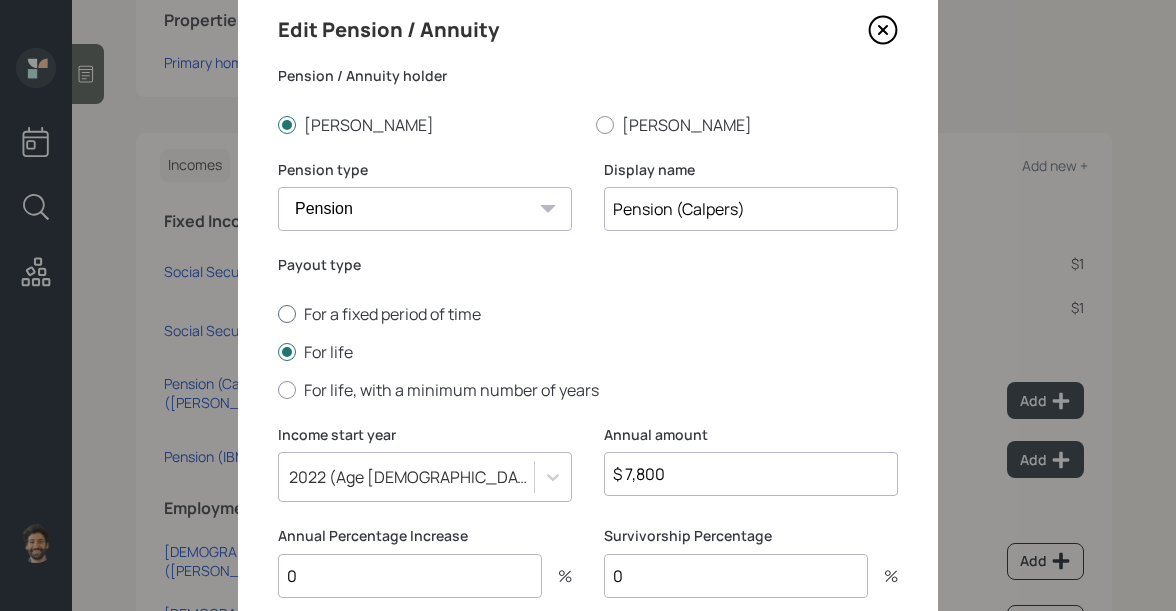 scroll, scrollTop: 80, scrollLeft: 0, axis: vertical 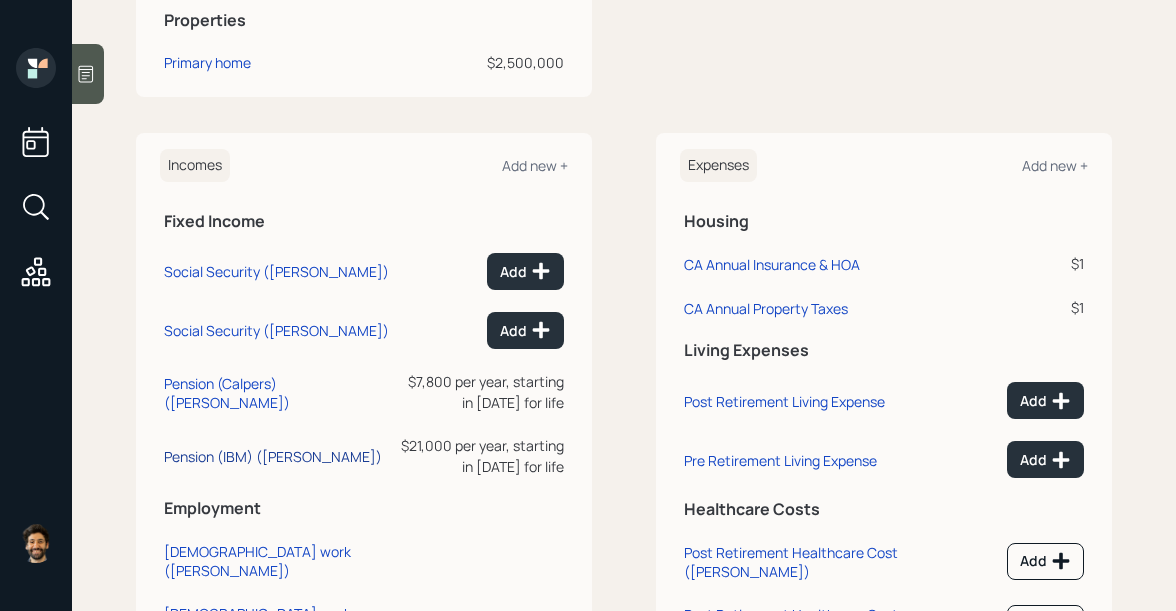 click on "Pension (IBM)   (John)" at bounding box center (273, 456) 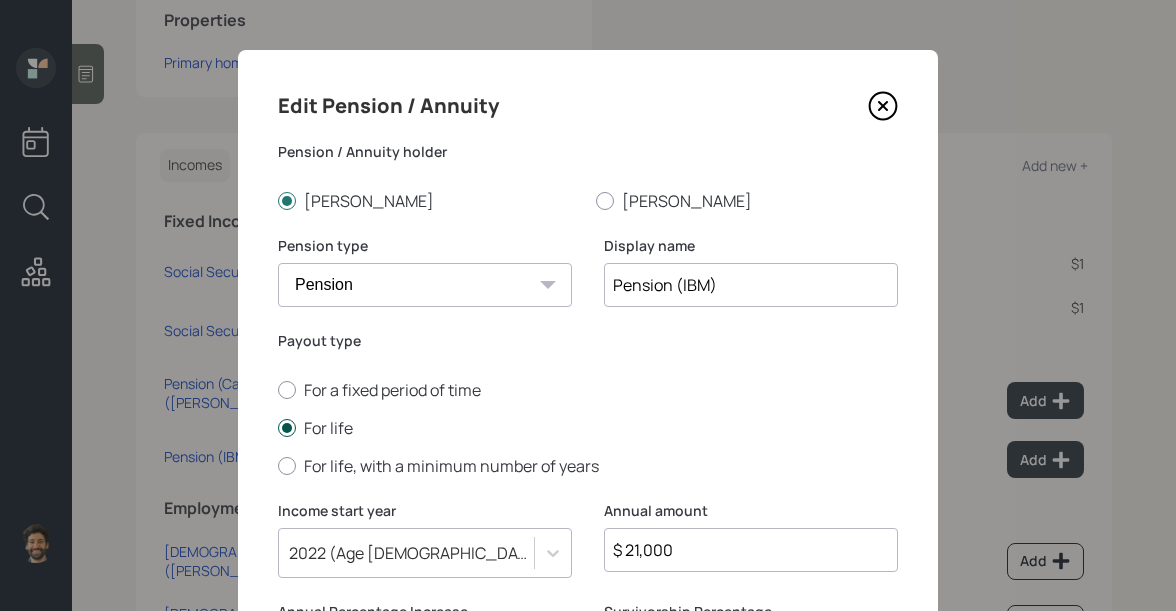 scroll, scrollTop: 175, scrollLeft: 0, axis: vertical 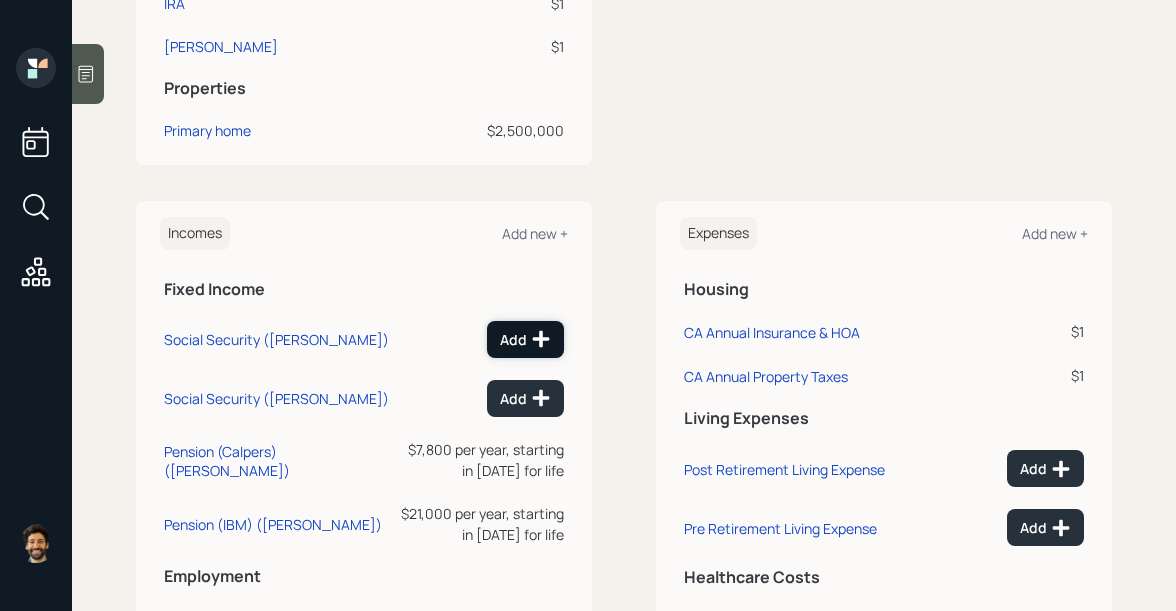 click 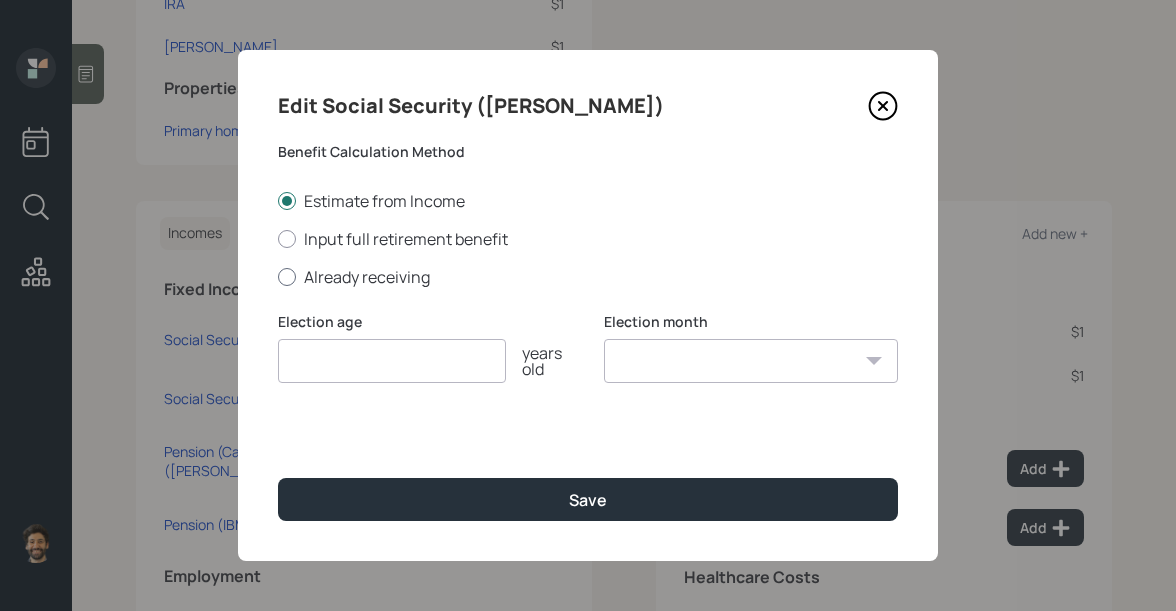 click on "Already receiving" at bounding box center [588, 277] 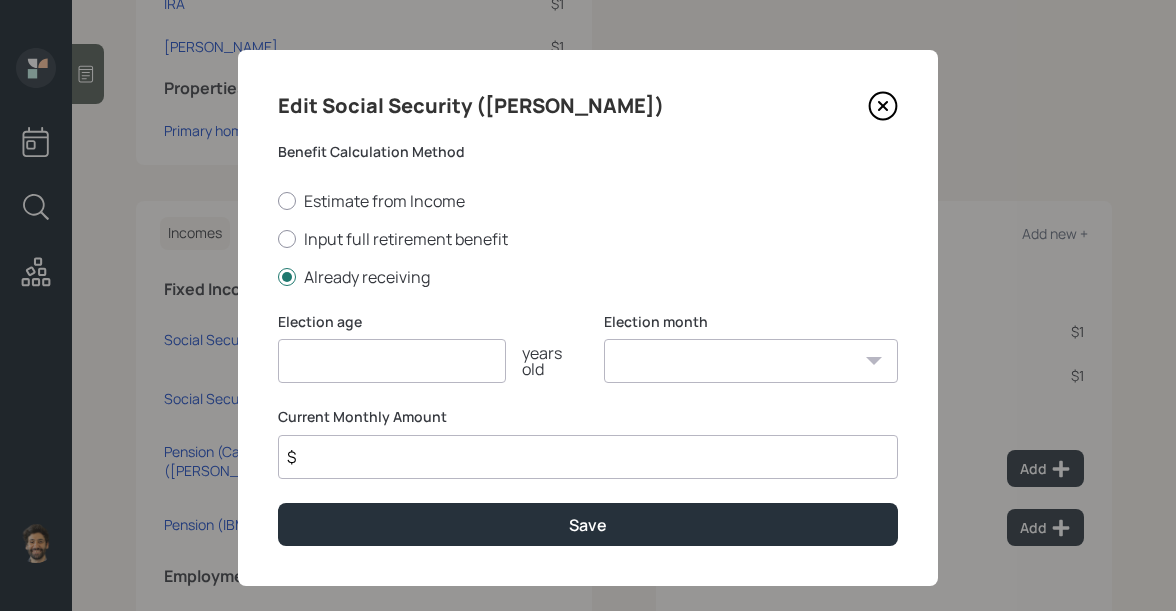 click on "$" at bounding box center (588, 457) 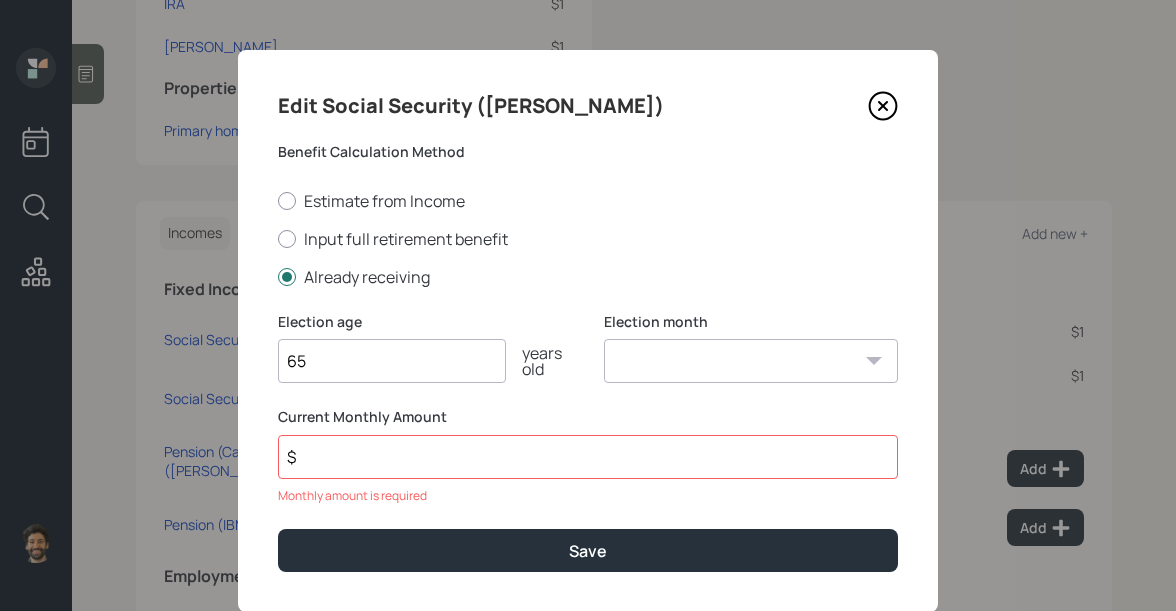 type on "65" 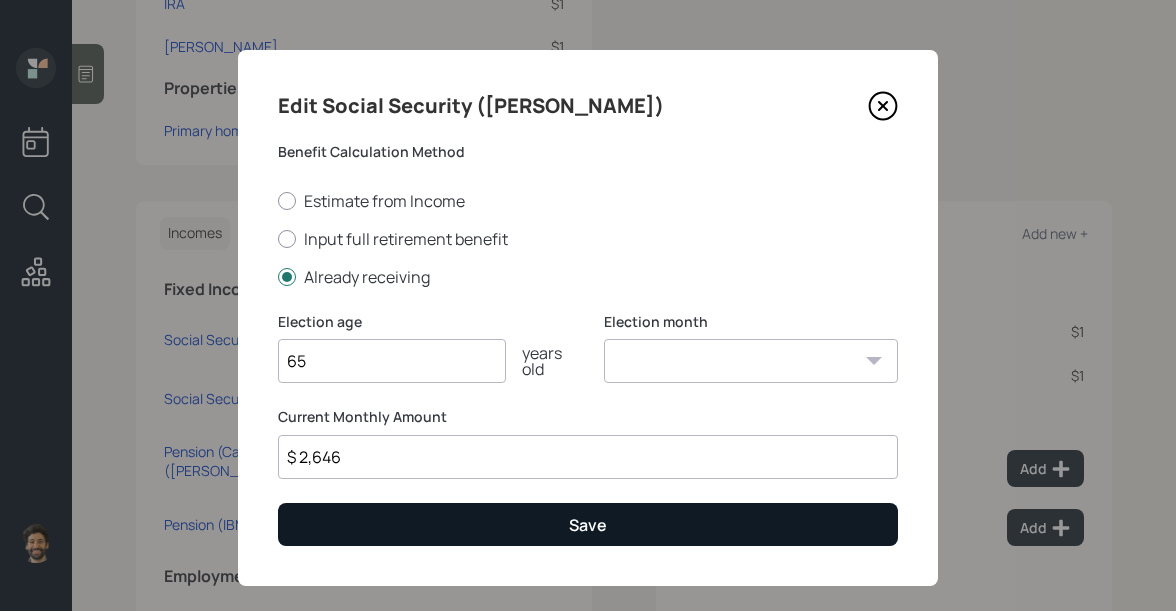 type on "$ 2,646" 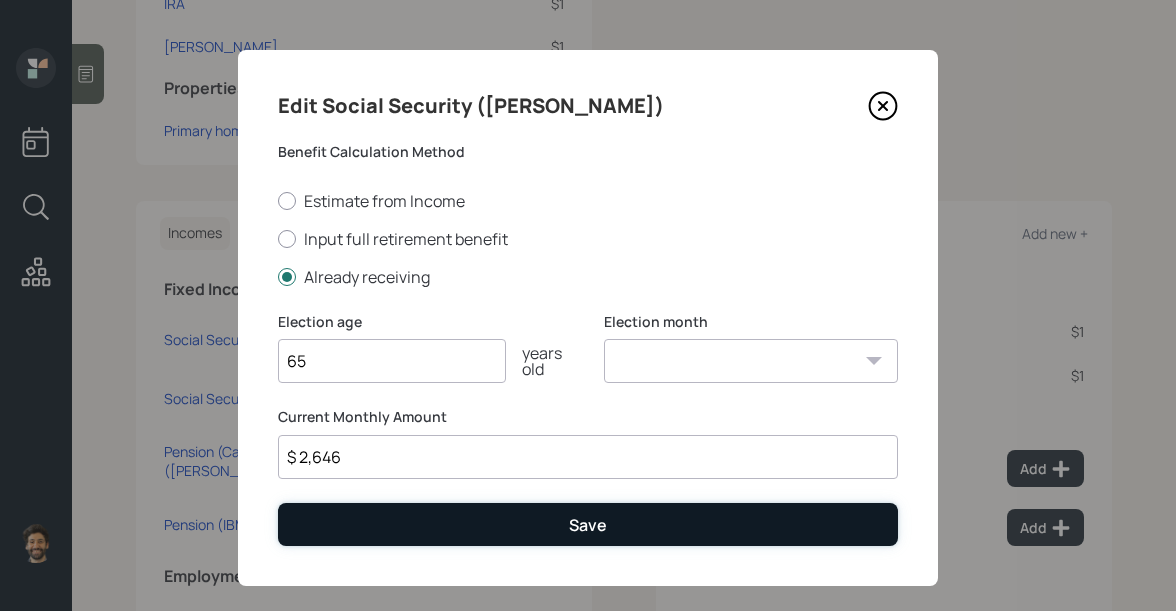 click on "Save" at bounding box center [588, 524] 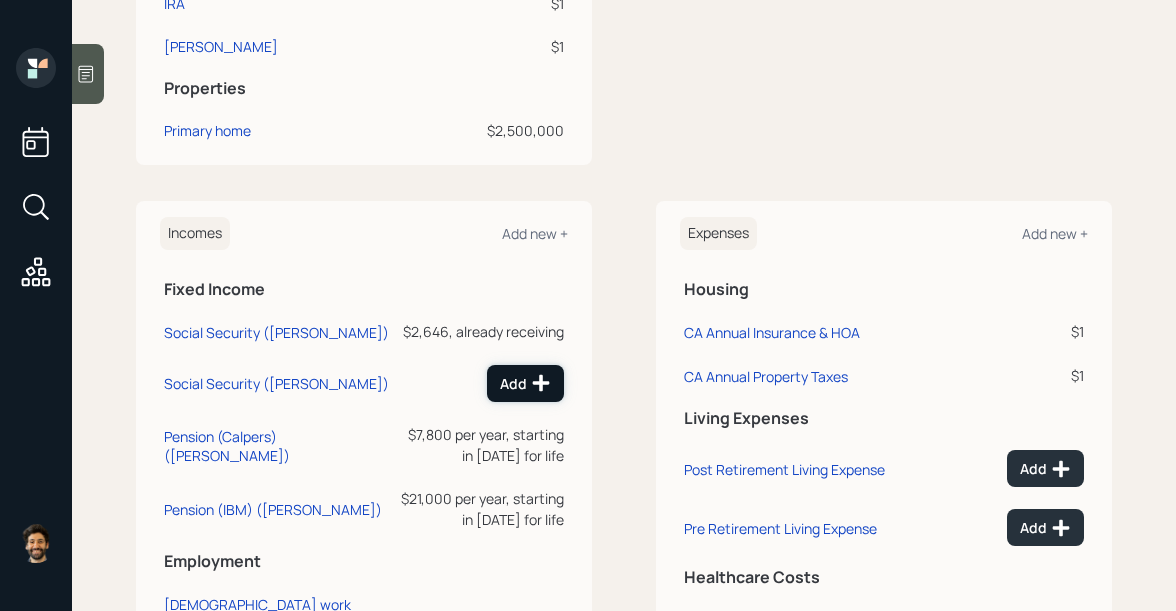 click on "Add" at bounding box center (525, 383) 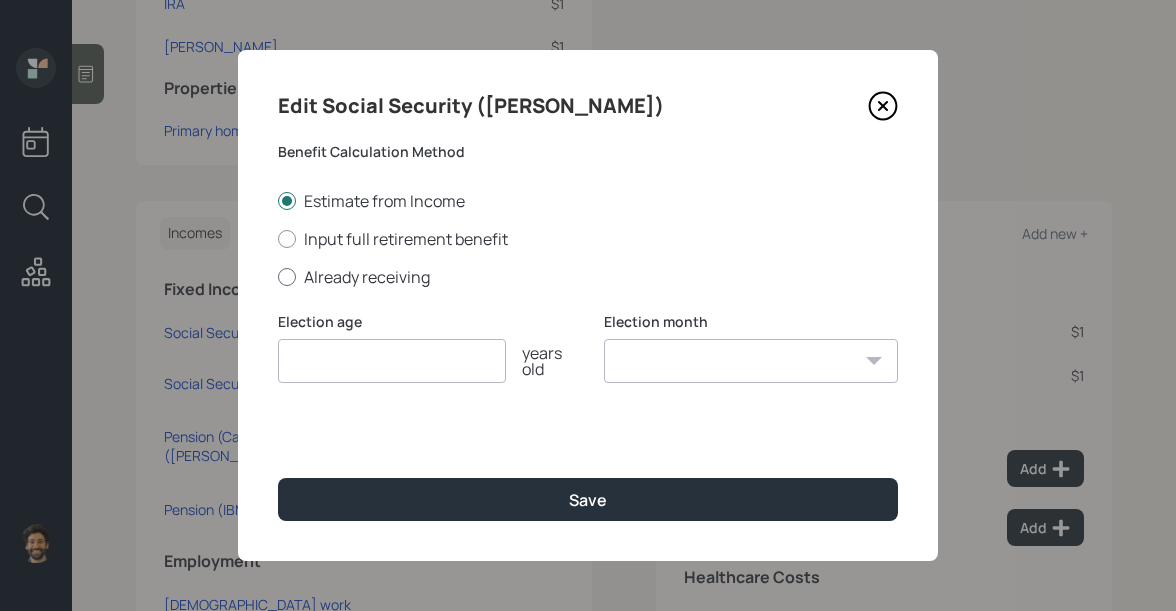 click on "Already receiving" at bounding box center (588, 277) 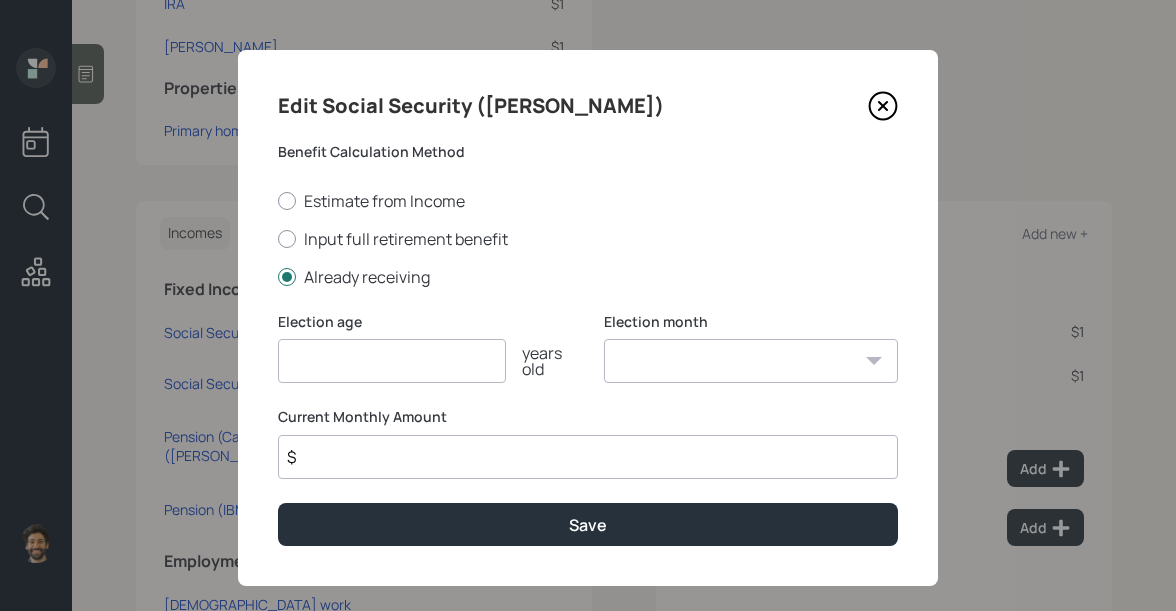 click at bounding box center (392, 361) 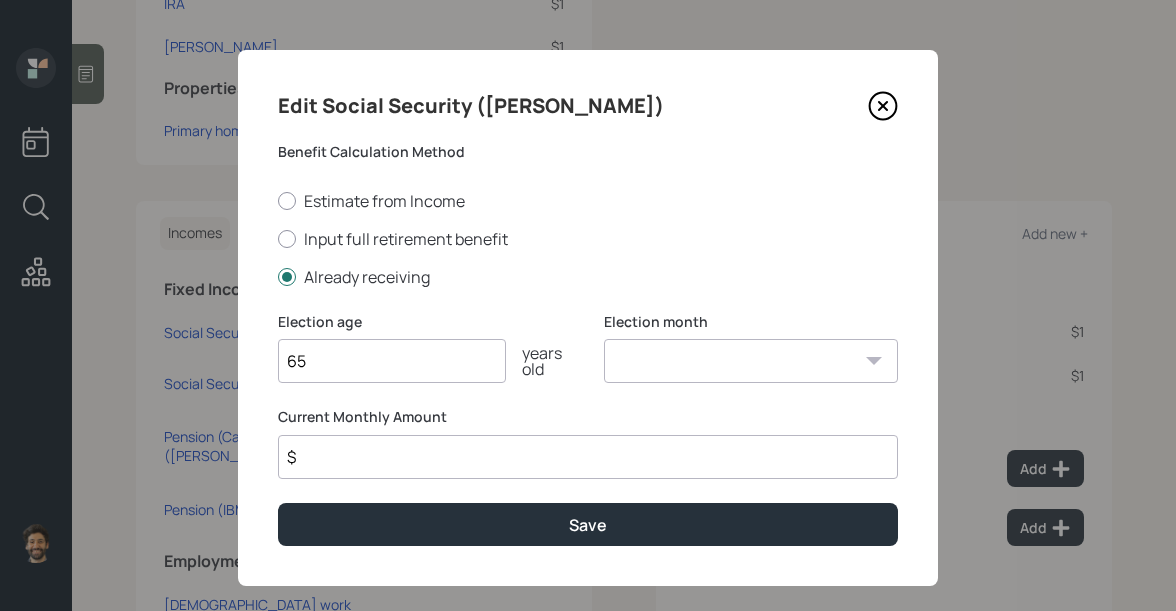 type on "65" 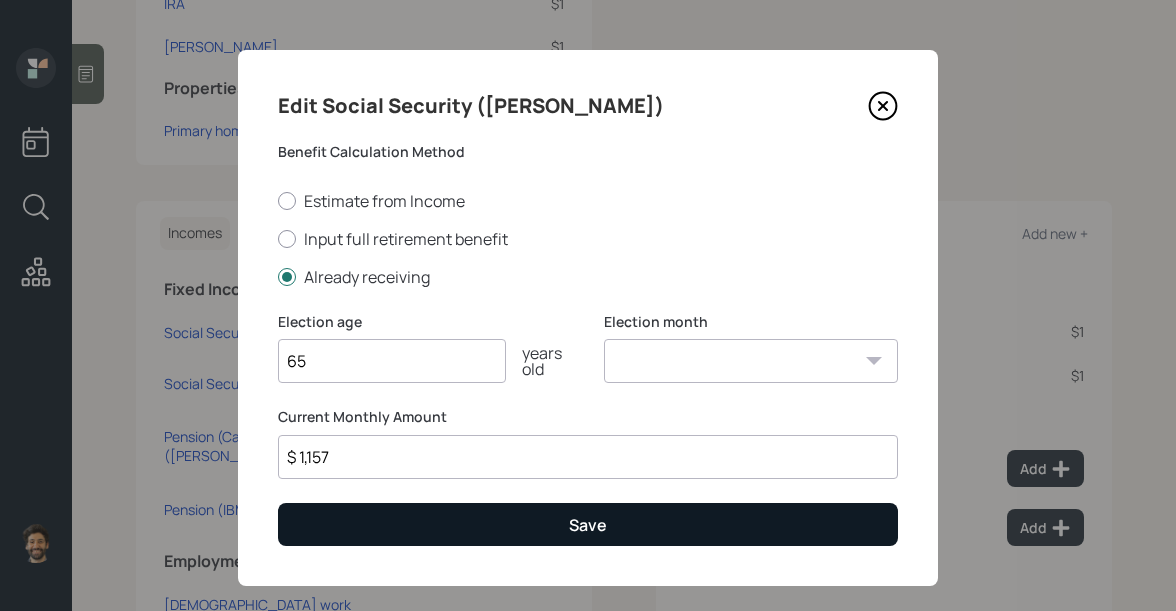 type on "$ 1,157" 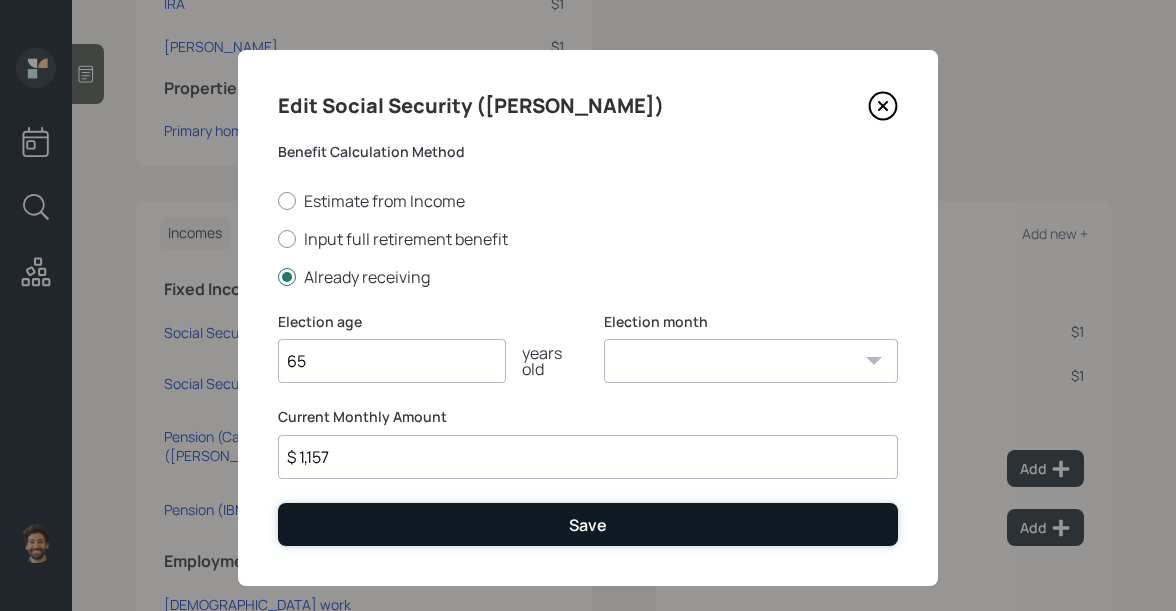 click on "Save" at bounding box center [588, 524] 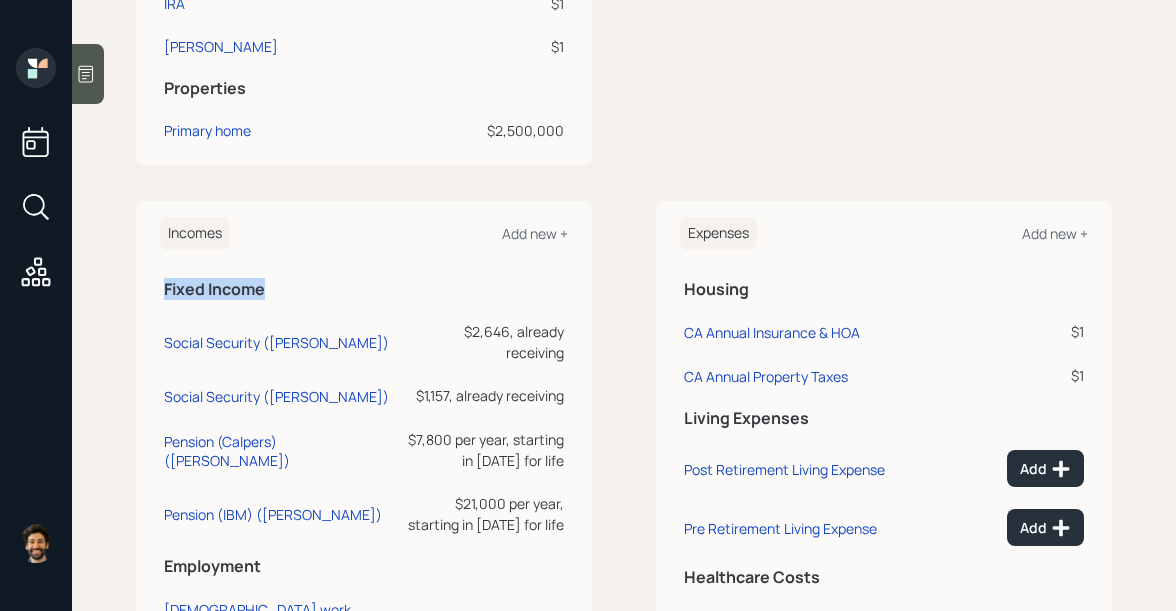 drag, startPoint x: 164, startPoint y: 250, endPoint x: 274, endPoint y: 241, distance: 110.36757 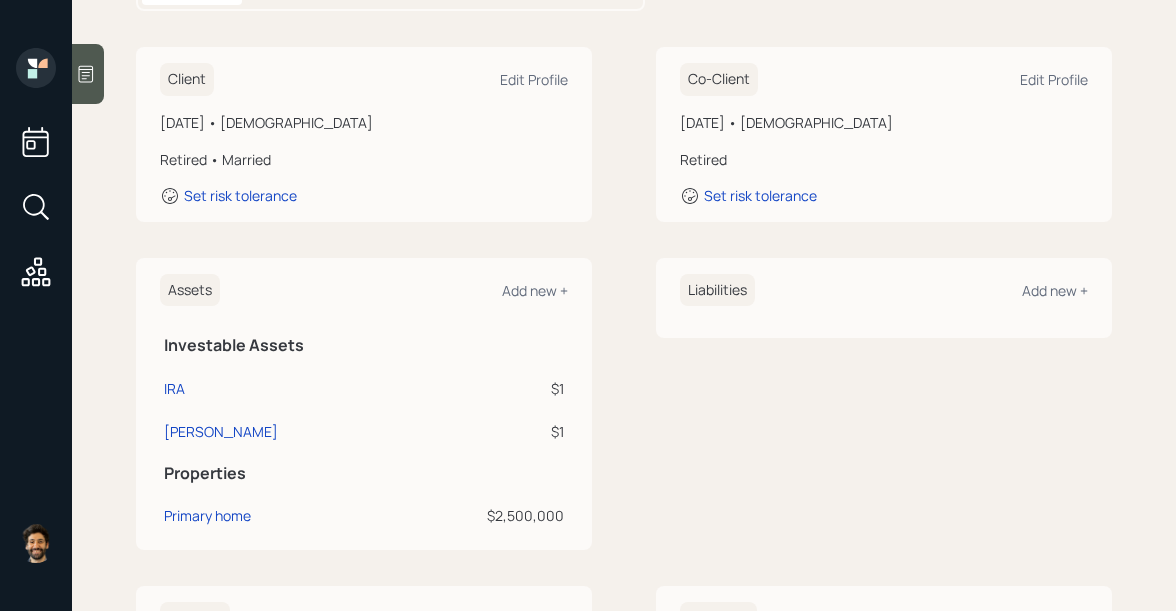 scroll, scrollTop: 286, scrollLeft: 0, axis: vertical 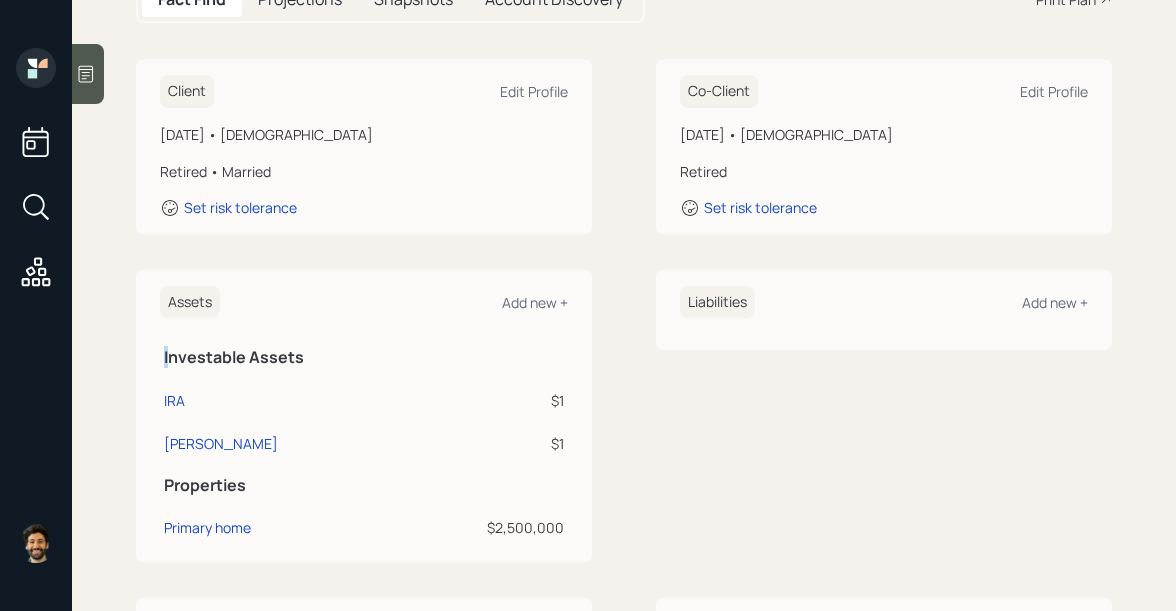 drag, startPoint x: 166, startPoint y: 314, endPoint x: 306, endPoint y: 299, distance: 140.80128 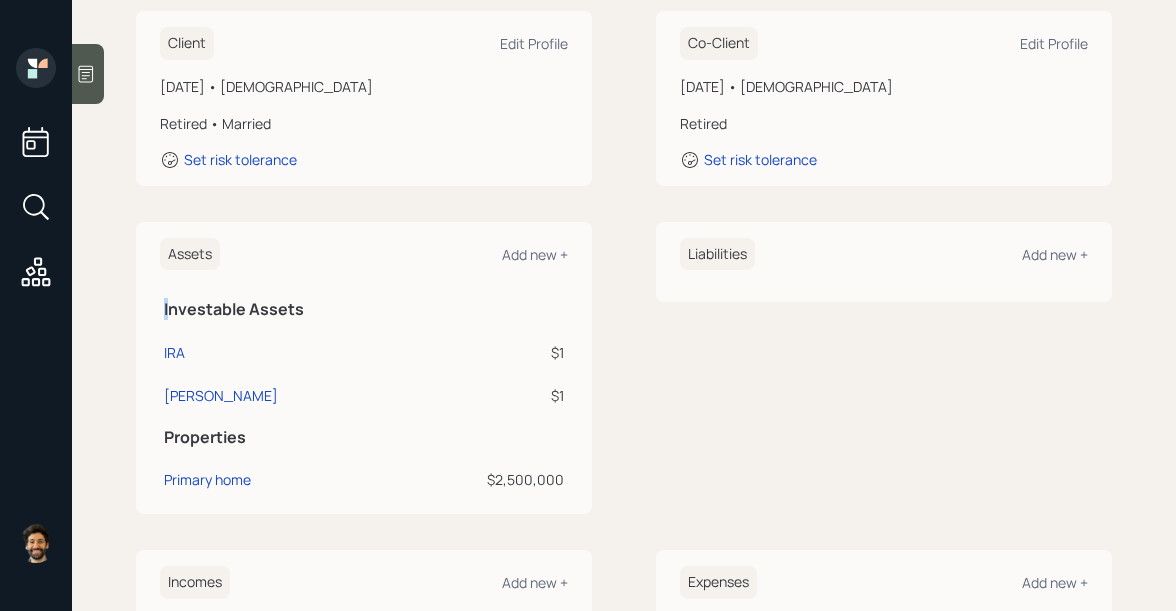 scroll, scrollTop: 346, scrollLeft: 0, axis: vertical 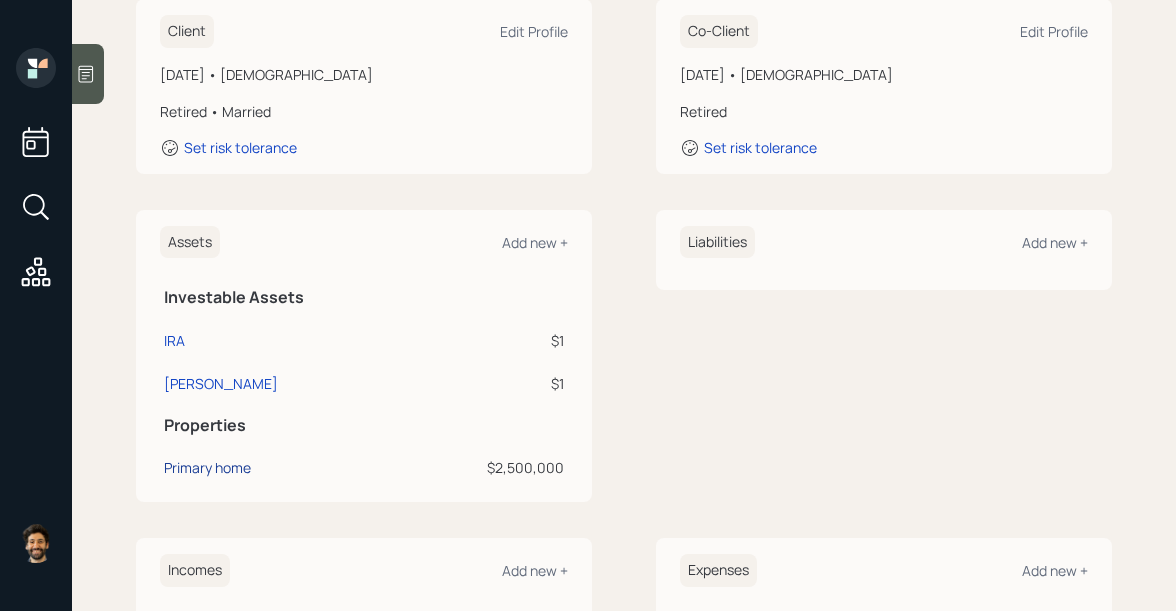 click on "Primary home" at bounding box center [207, 467] 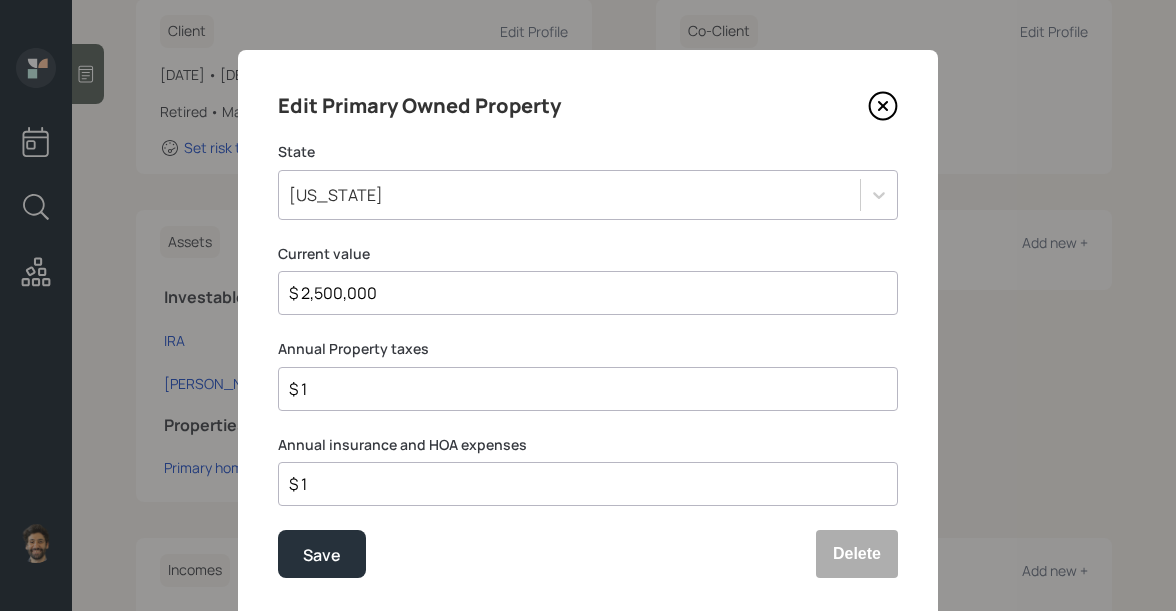 drag, startPoint x: 398, startPoint y: 299, endPoint x: 260, endPoint y: 299, distance: 138 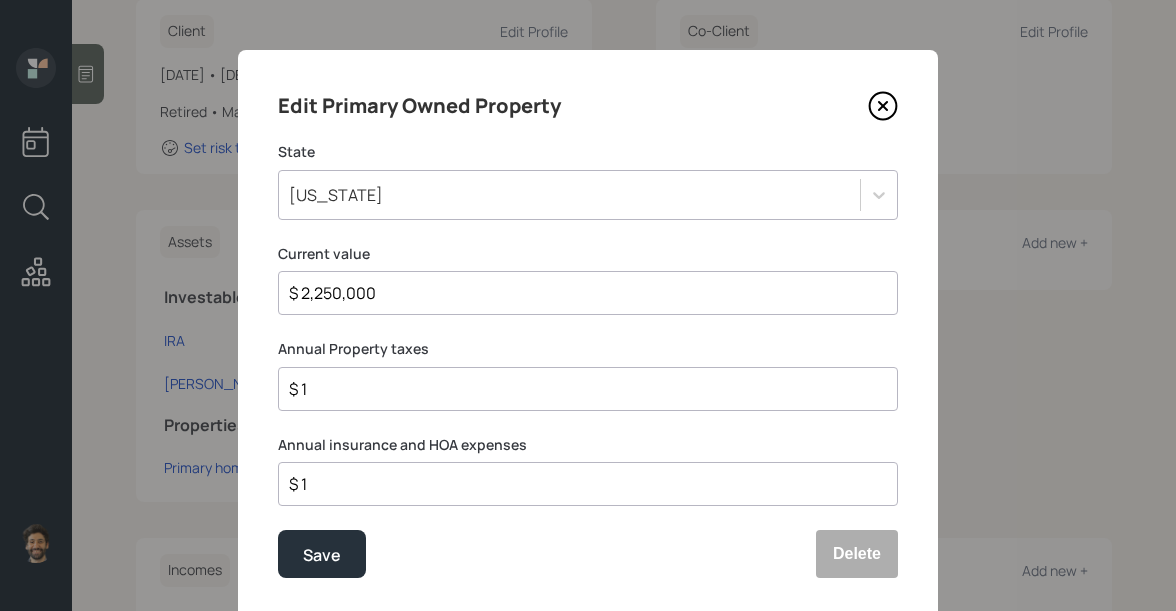 type on "$ 2,250,000" 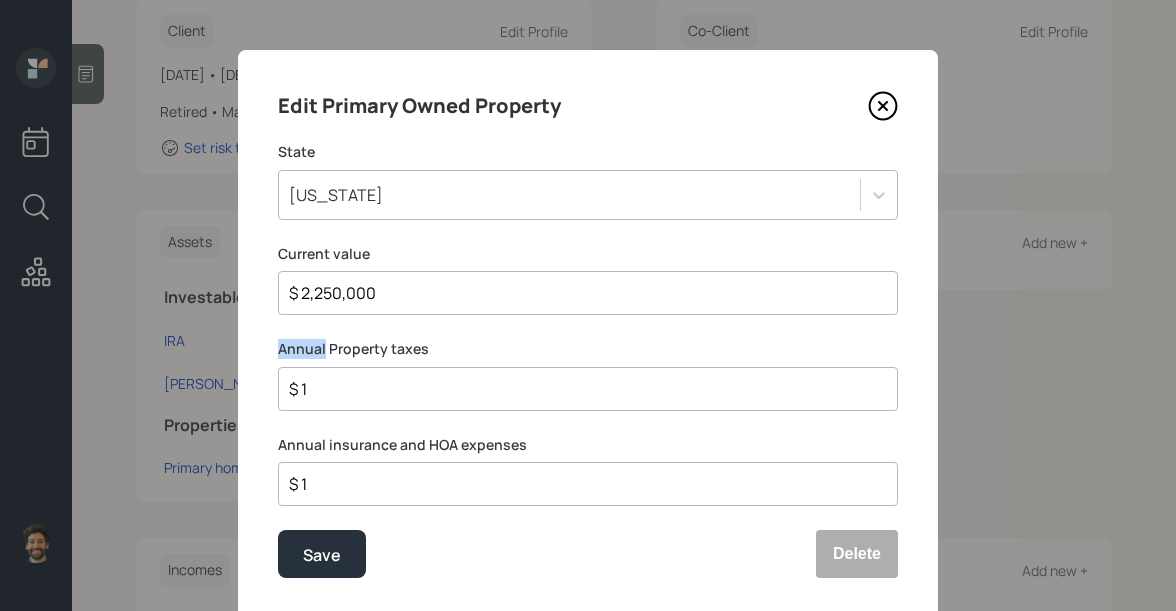click on "Annual Property taxes" at bounding box center (588, 349) 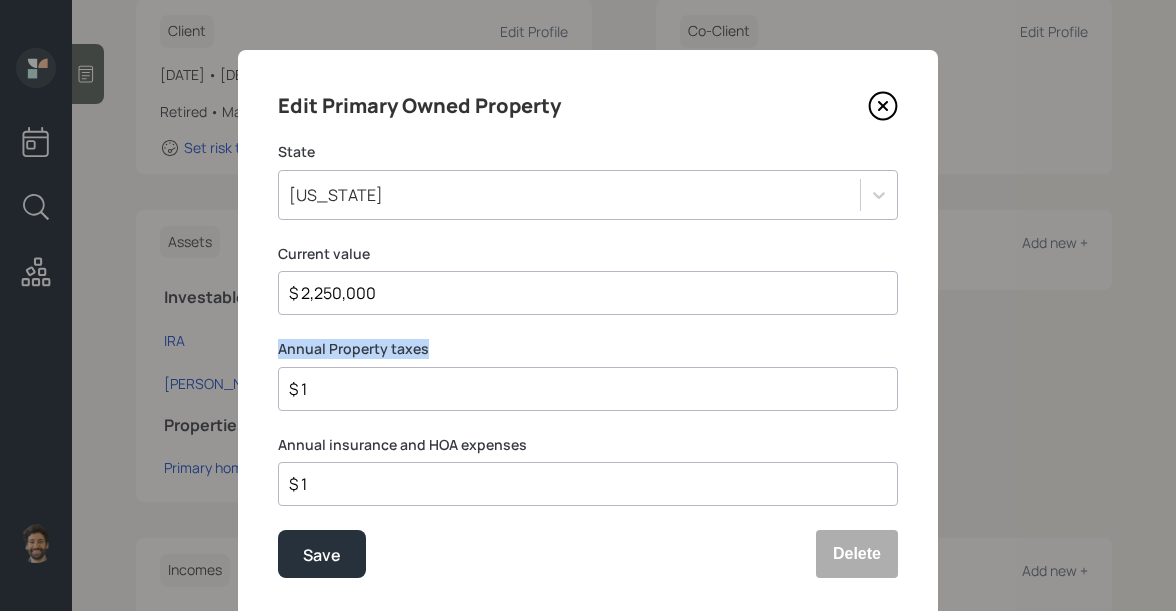 click on "Annual Property taxes" at bounding box center [588, 349] 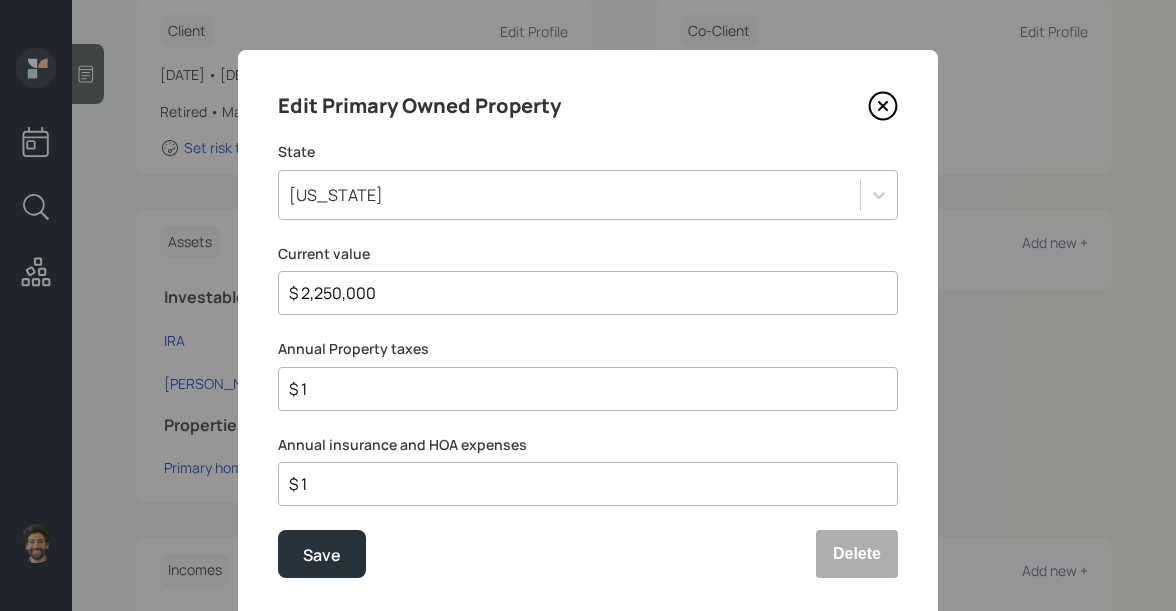 click on "$ 1" at bounding box center (588, 389) 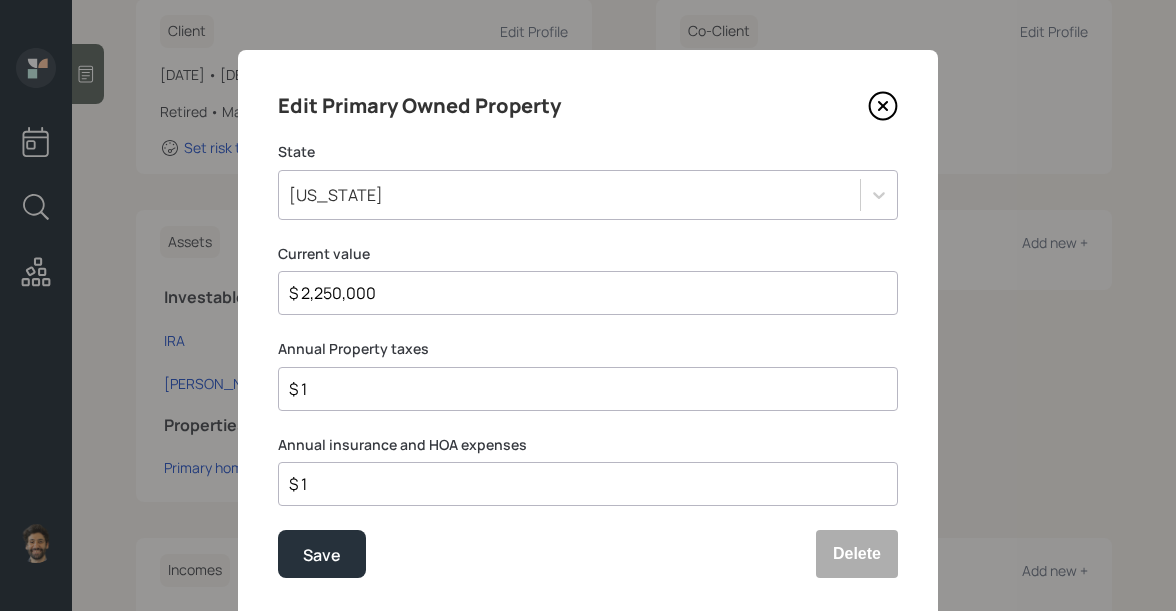 click on "$ 1" at bounding box center (580, 389) 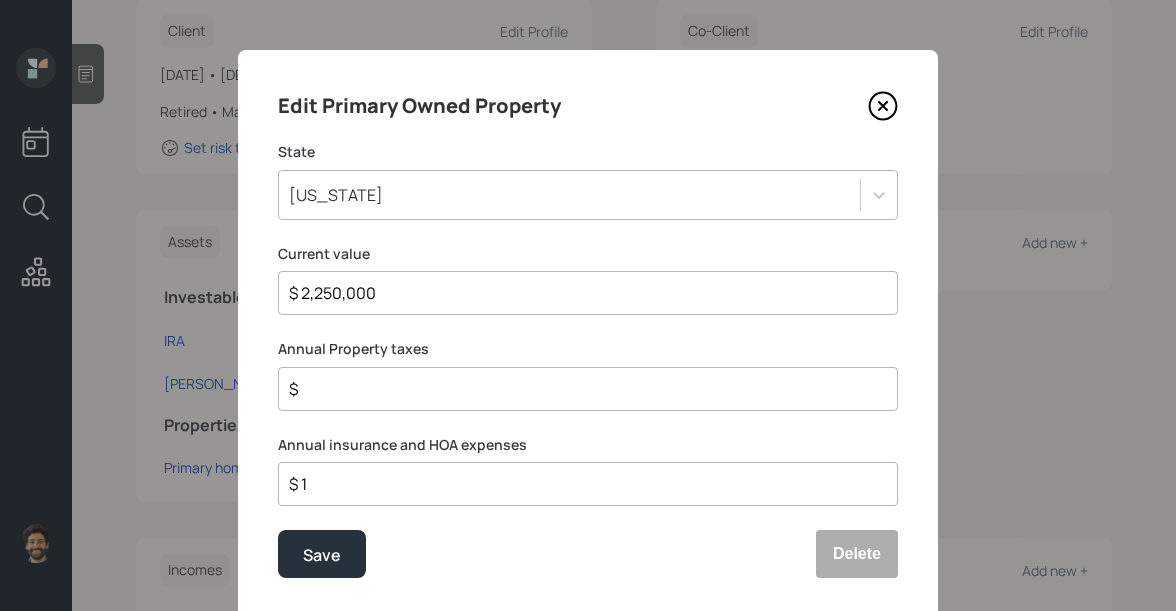 type on "$" 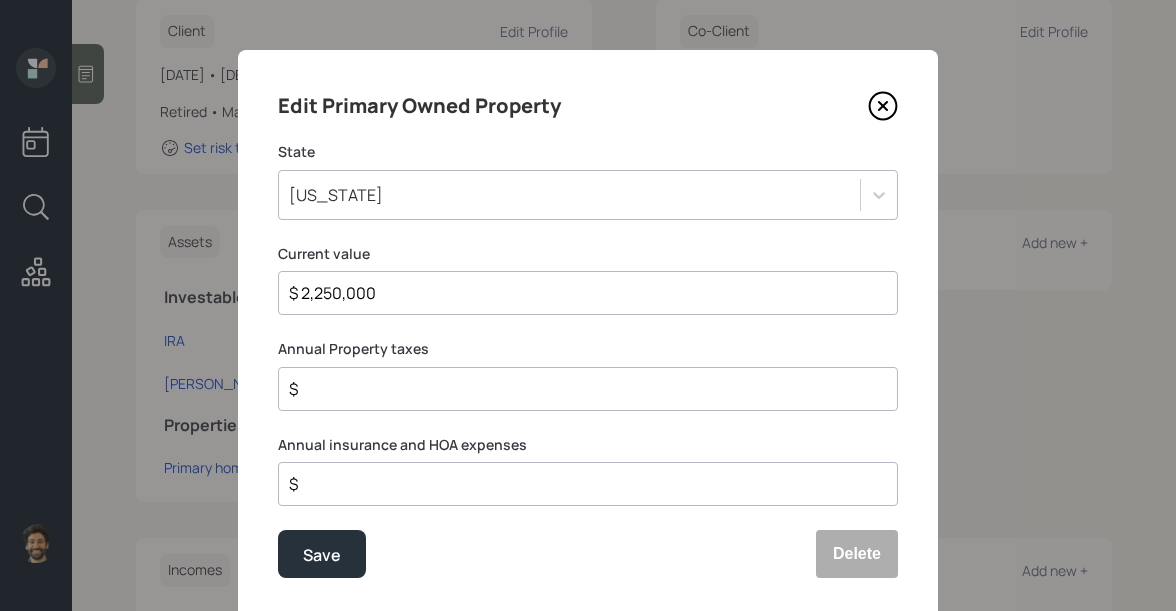 type on "$" 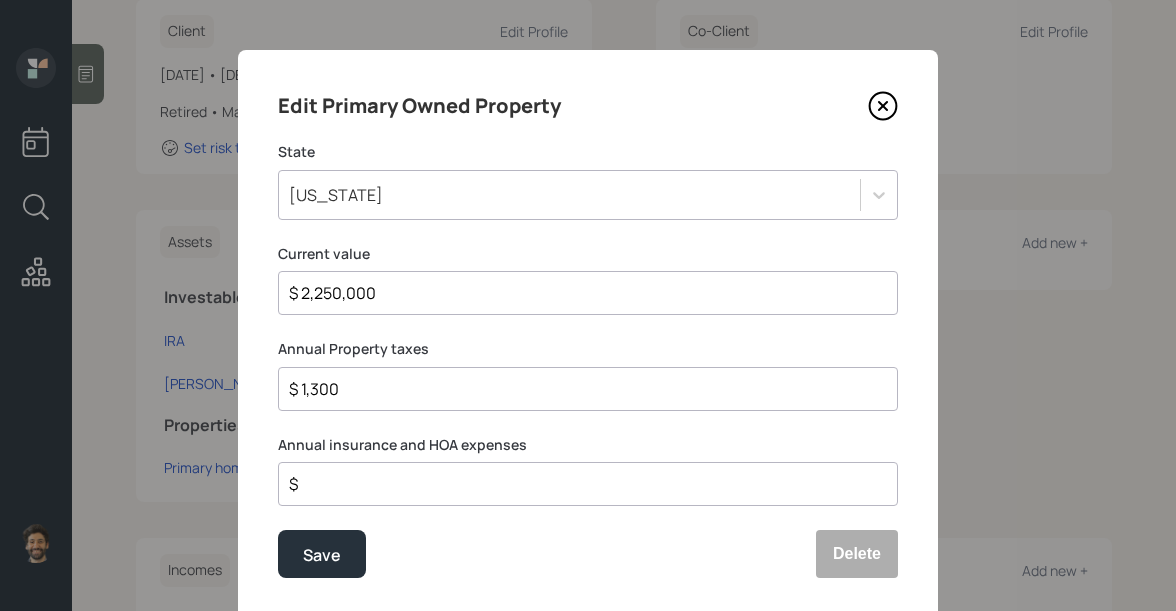 type on "$ 1,300" 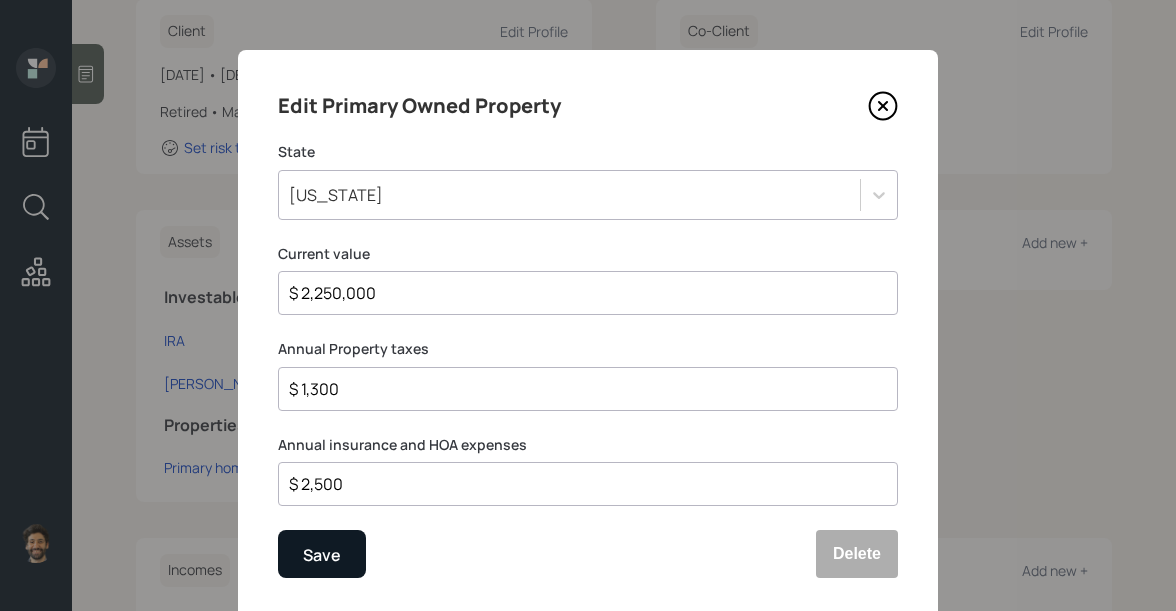 type on "$ 2,500" 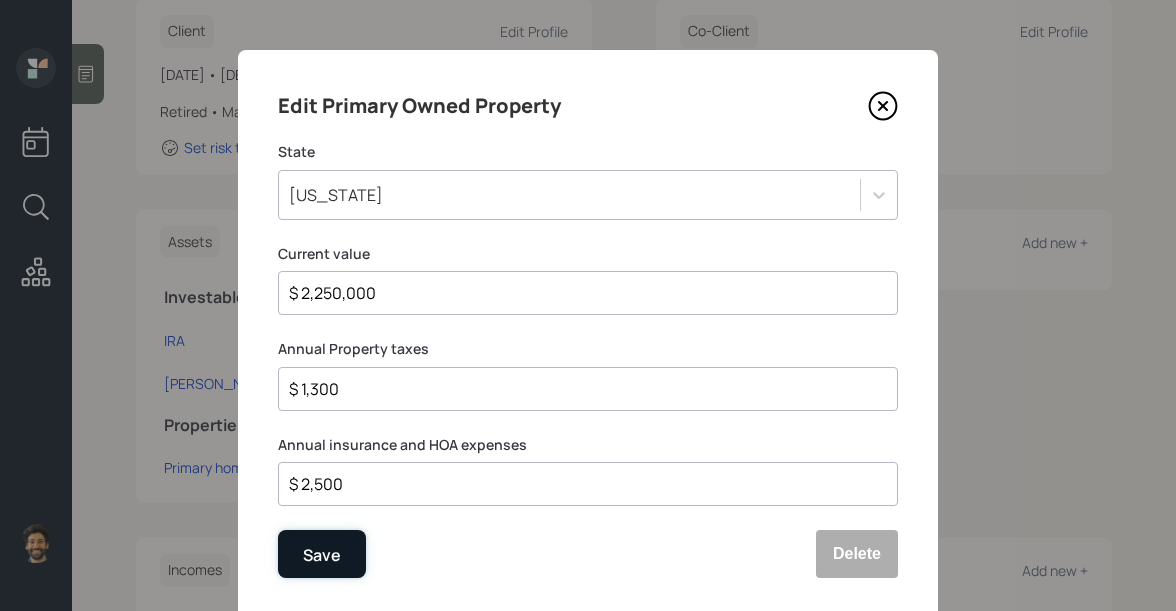 click on "Save" at bounding box center [322, 555] 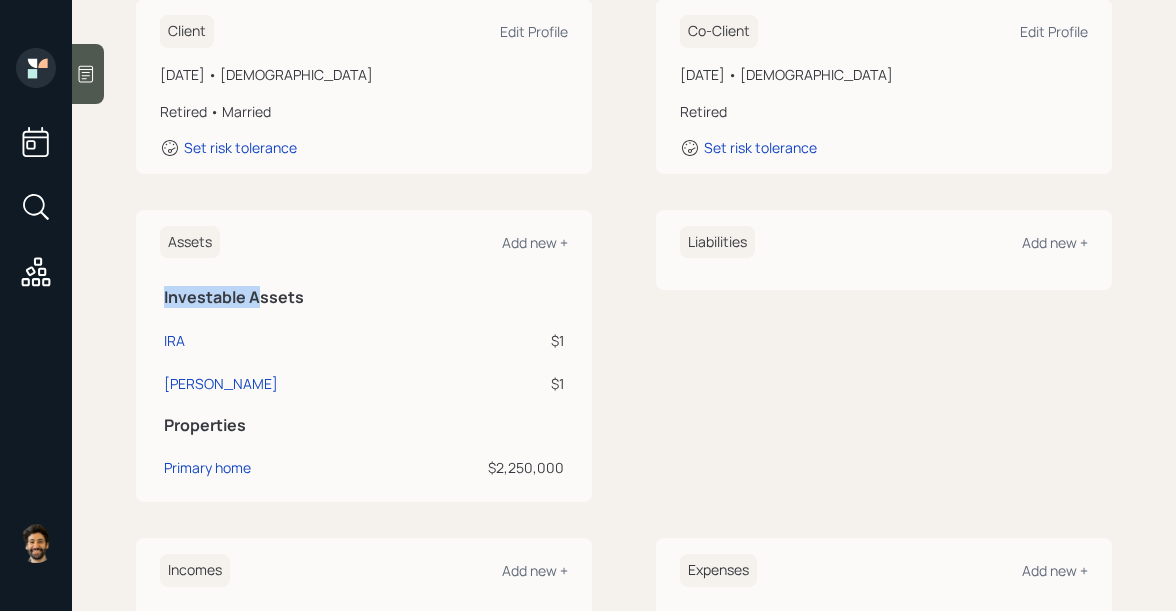 drag, startPoint x: 164, startPoint y: 260, endPoint x: 257, endPoint y: 257, distance: 93.04838 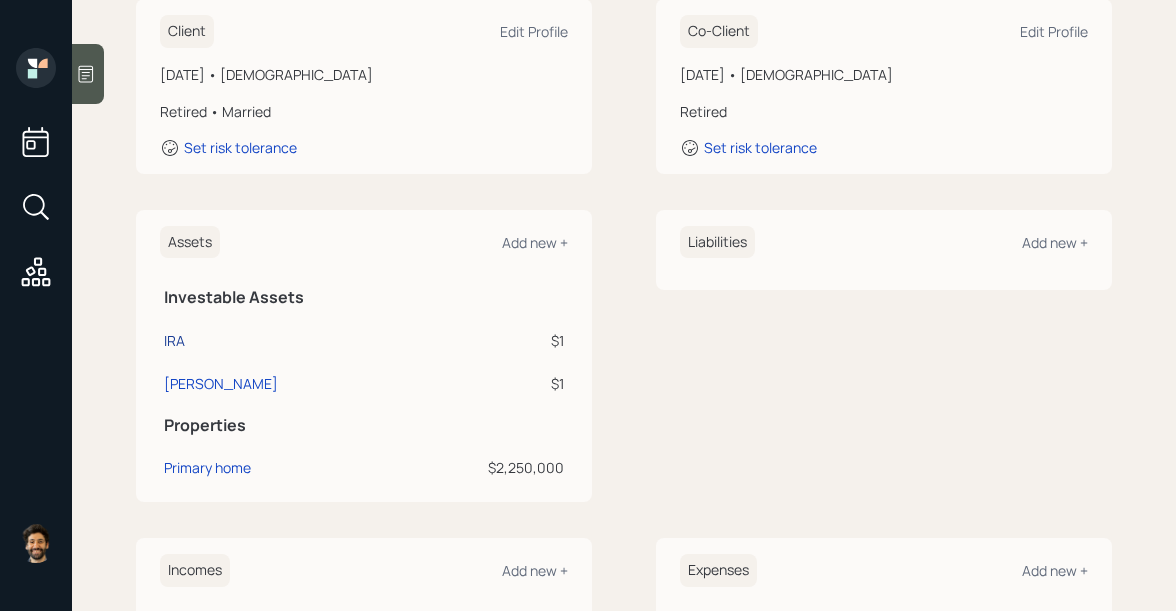 click on "IRA" at bounding box center [174, 340] 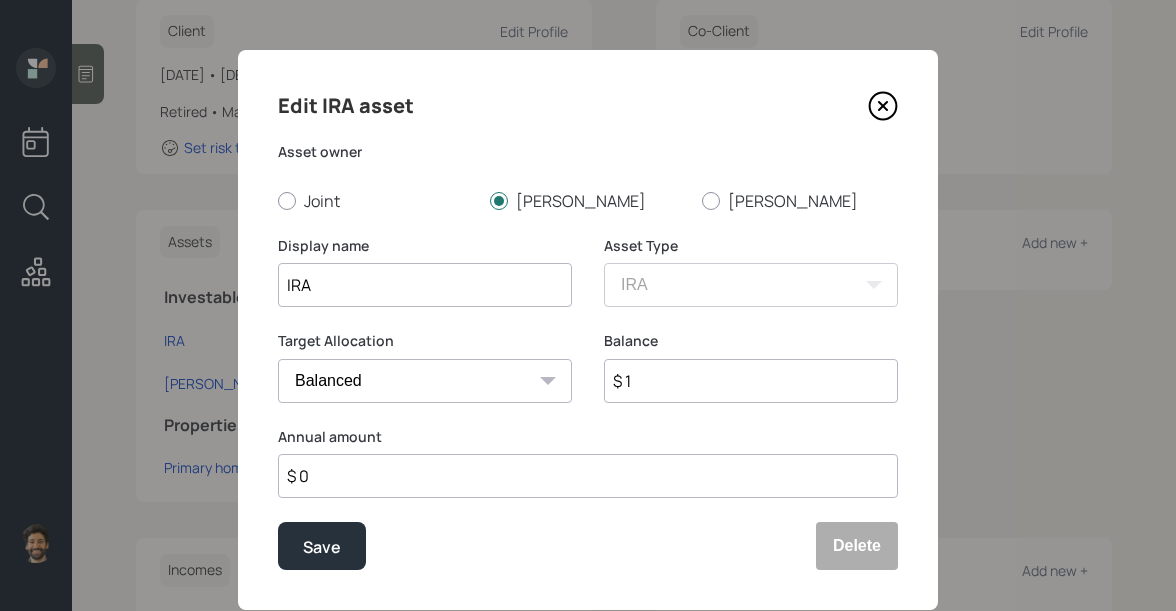 click on "$ 1" at bounding box center [751, 381] 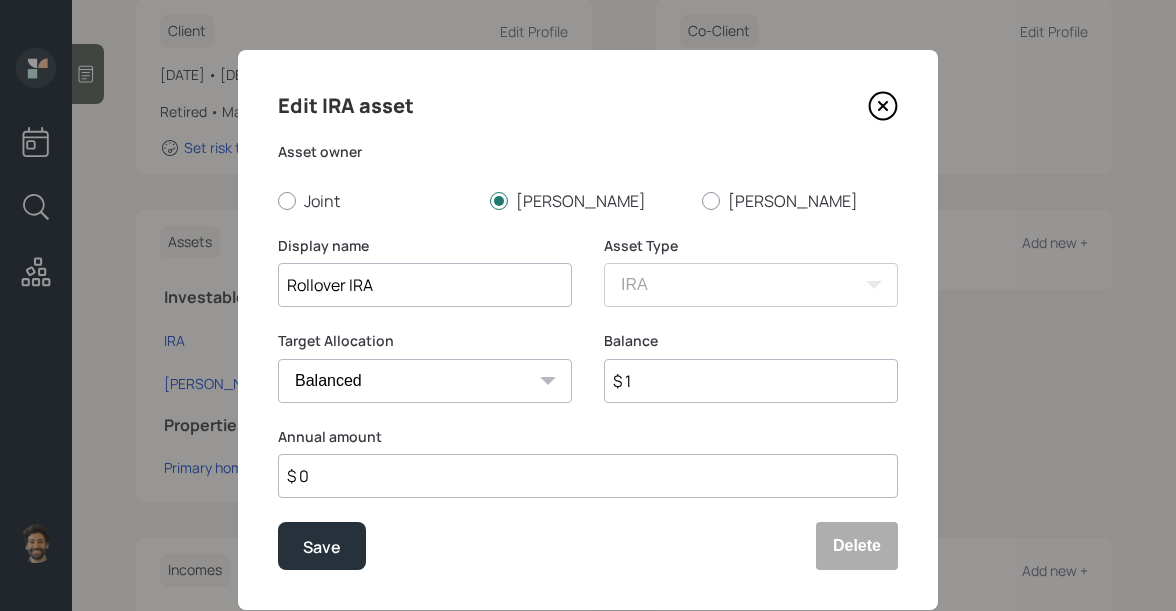type on "Rollover IRA" 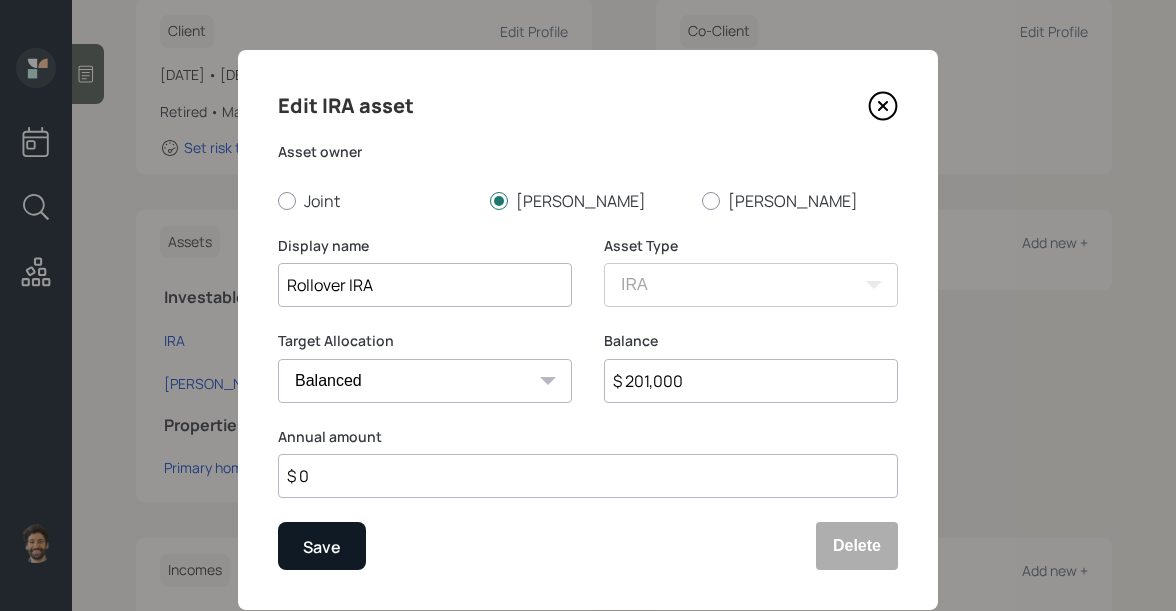 type on "$ 201,000" 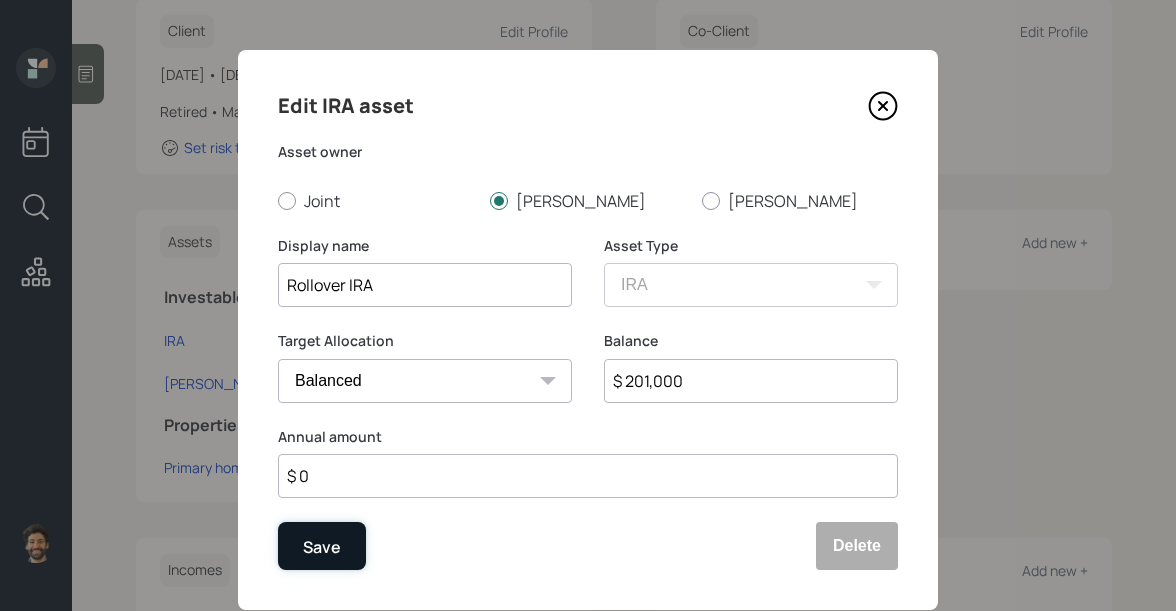 click on "Save" at bounding box center (322, 546) 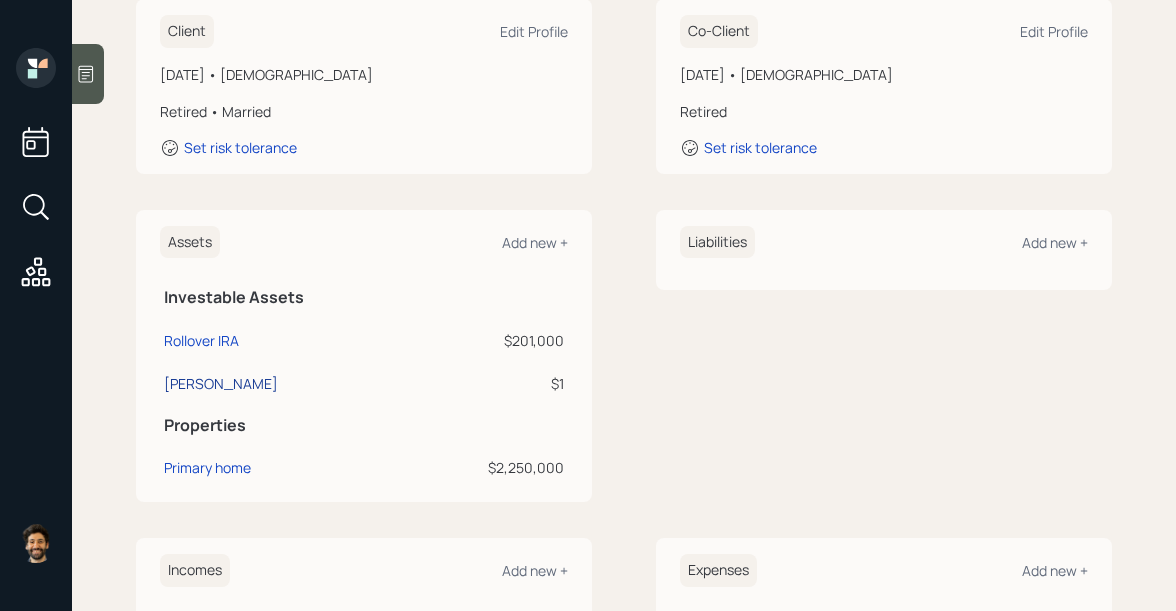 click on "Roth IRA" at bounding box center (221, 383) 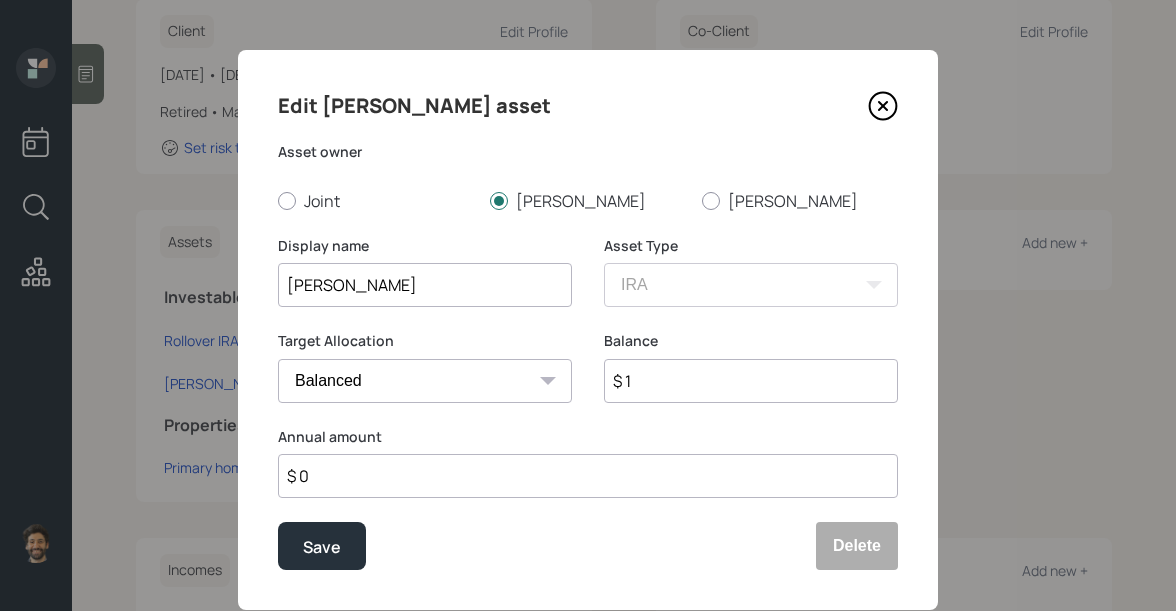 click on "$ 1" at bounding box center [751, 381] 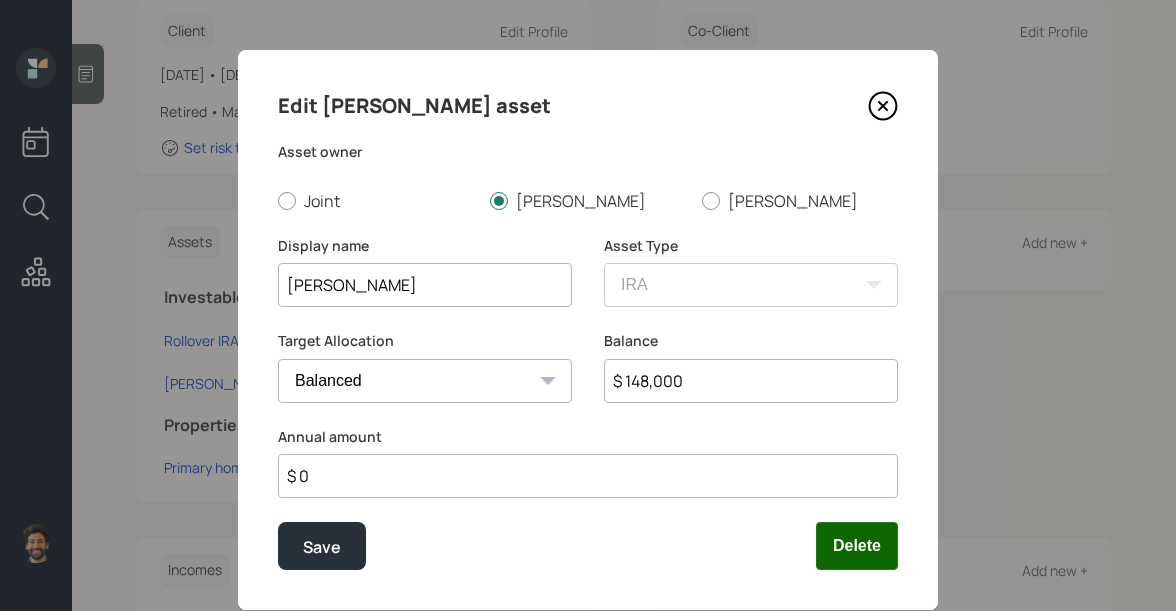 type on "$ 148,000" 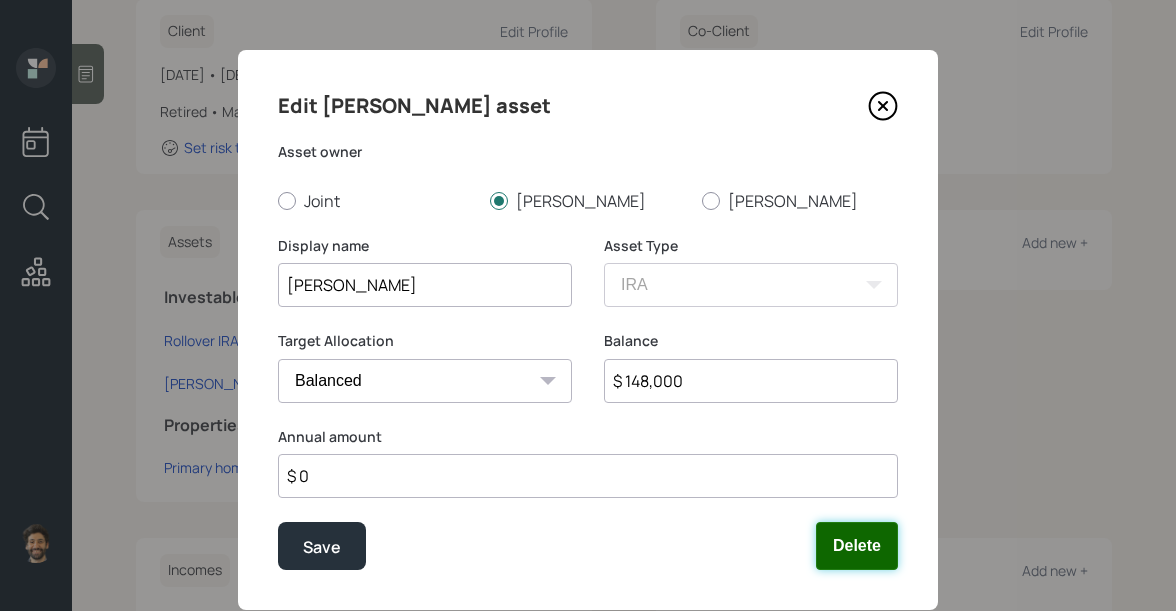 click on "Delete" at bounding box center (857, 546) 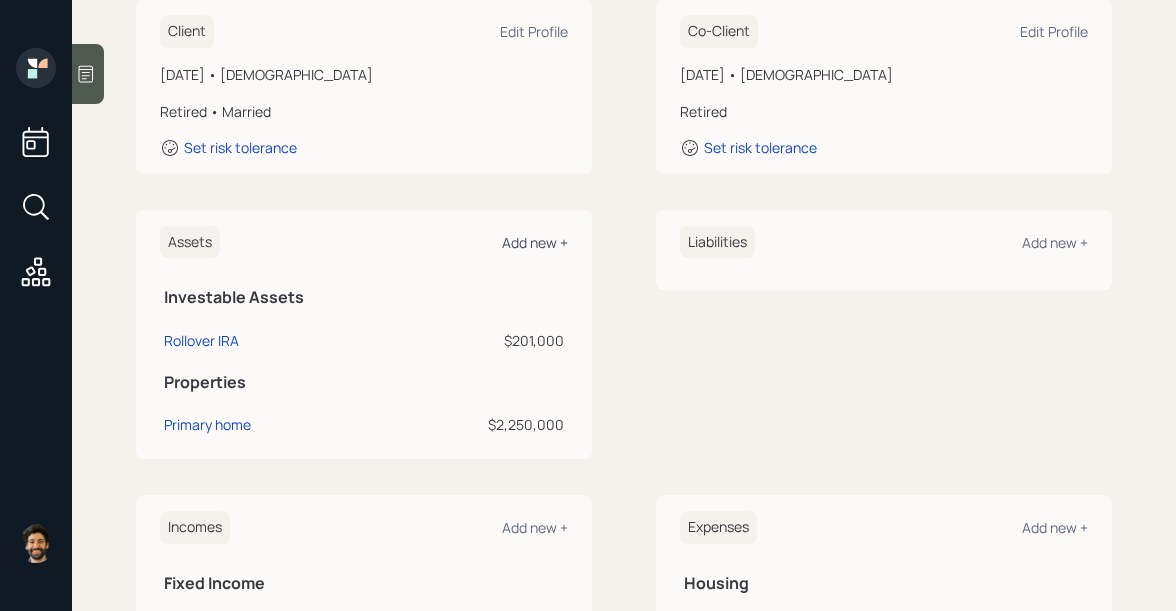 click on "Add new +" at bounding box center [535, 242] 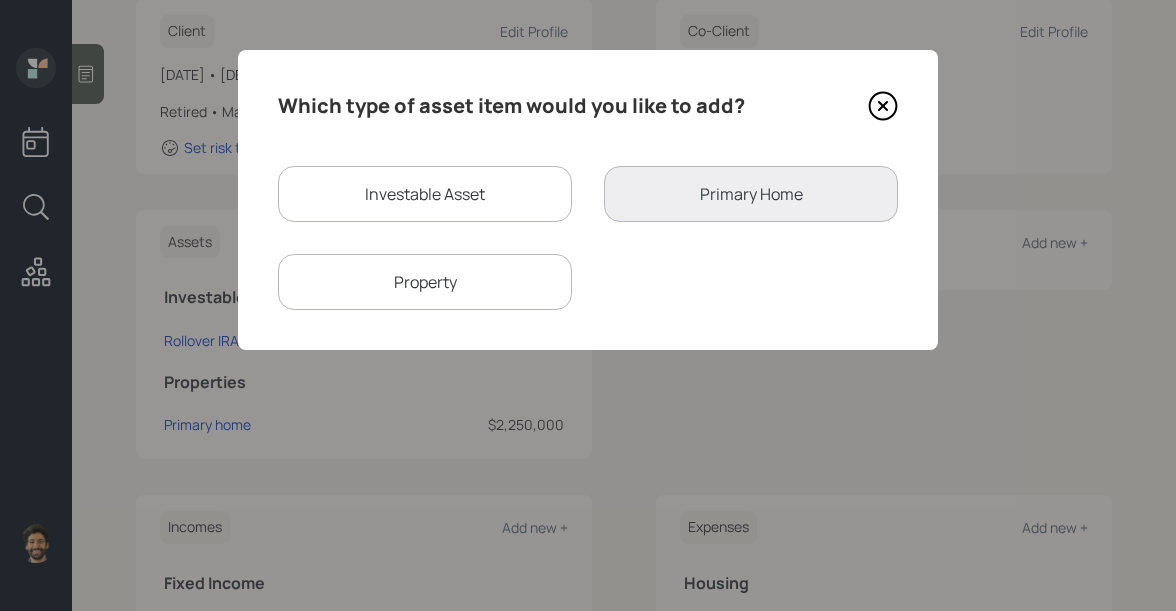 click on "Investable Asset" at bounding box center (425, 194) 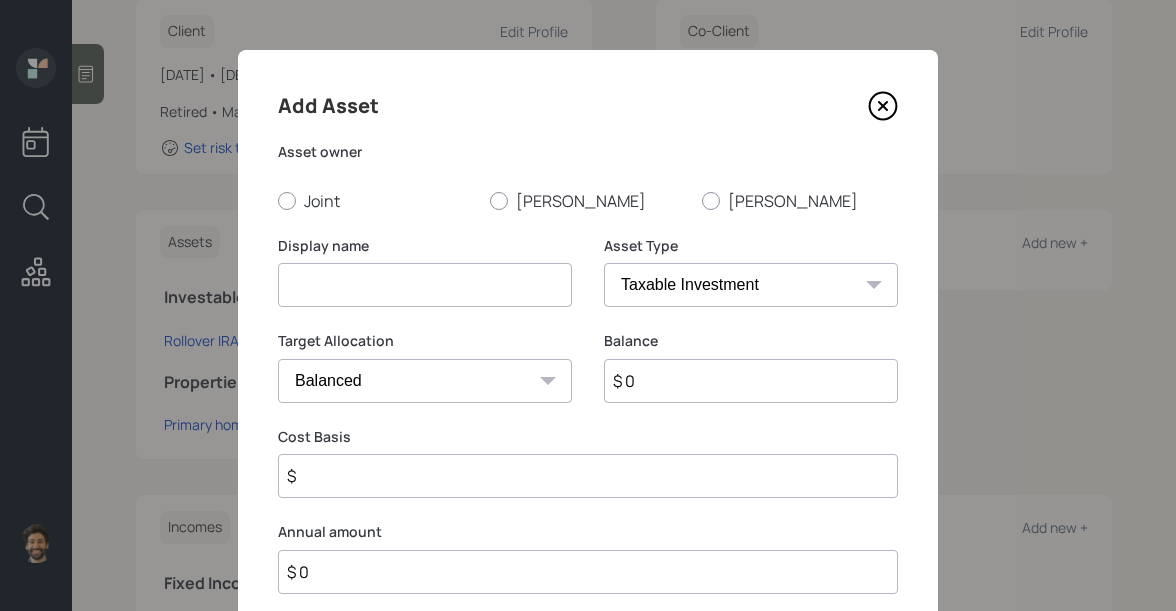 click at bounding box center [425, 285] 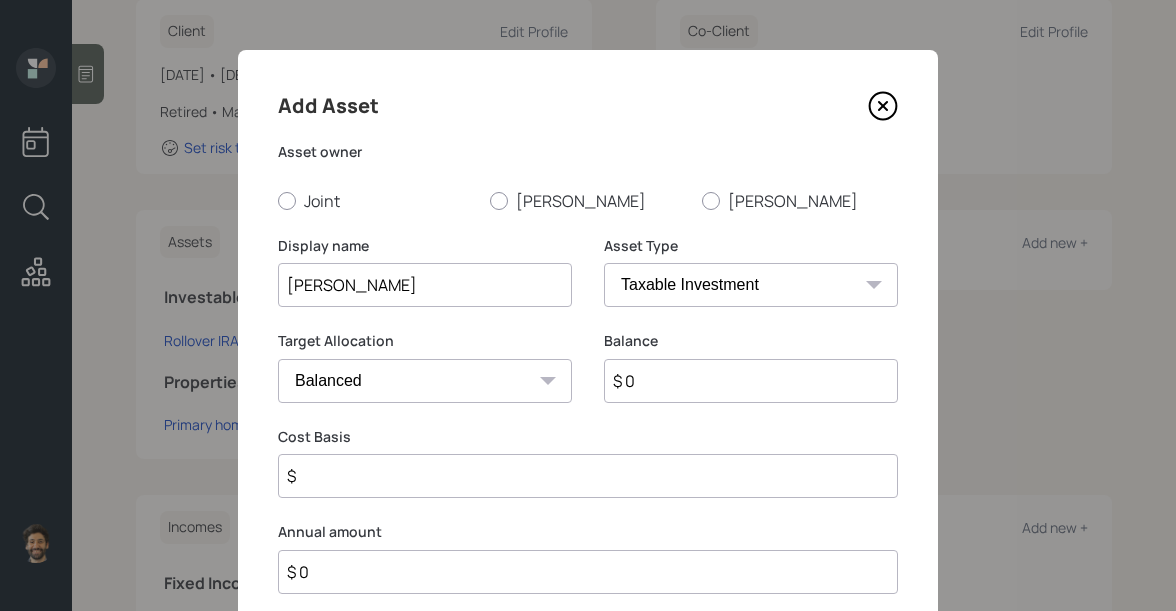 type on "Roth IRA" 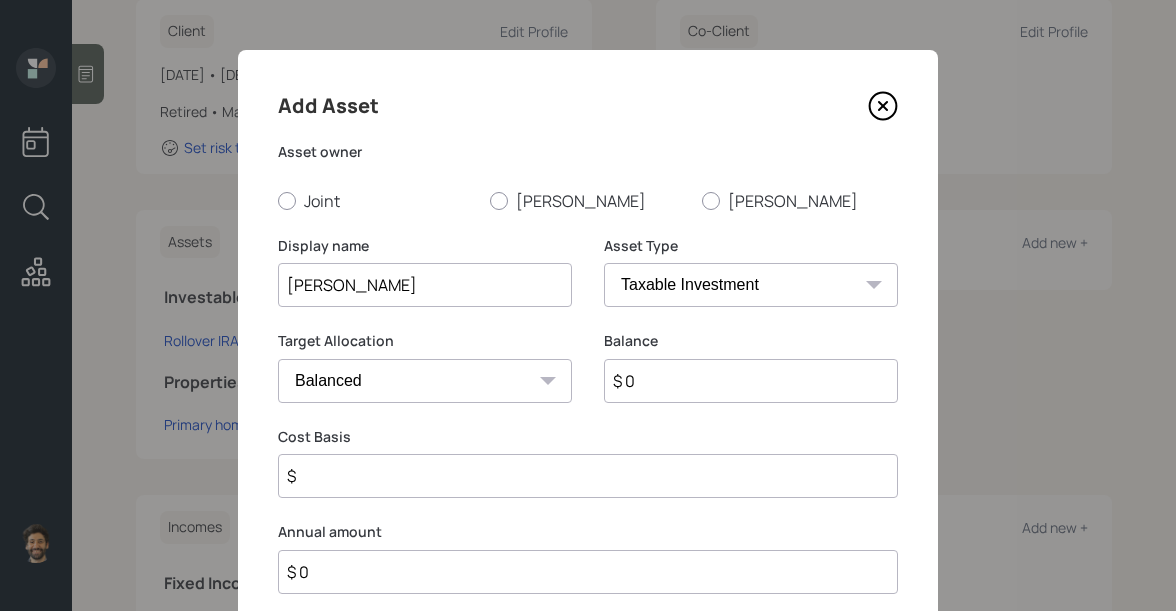 click on "SEP IRA IRA Roth IRA 401(k) Roth 401(k) 403(b) Roth 403(b) 457(b) Roth 457(b) Health Savings Account 529 Taxable Investment Checking / Savings Emergency Fund" at bounding box center [751, 285] 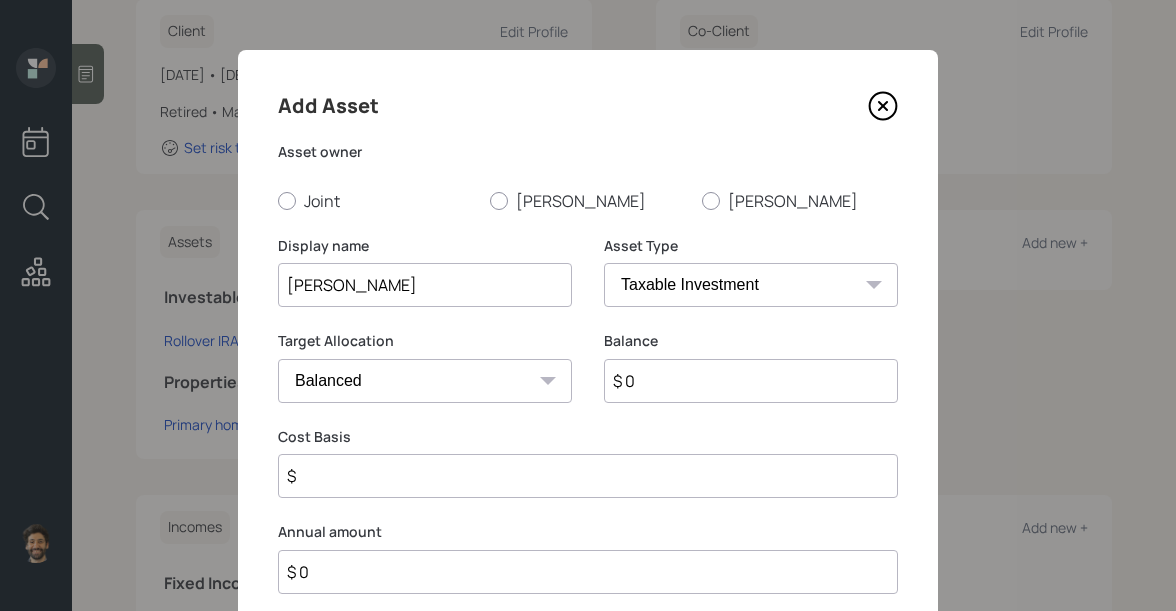 select on "roth_ira" 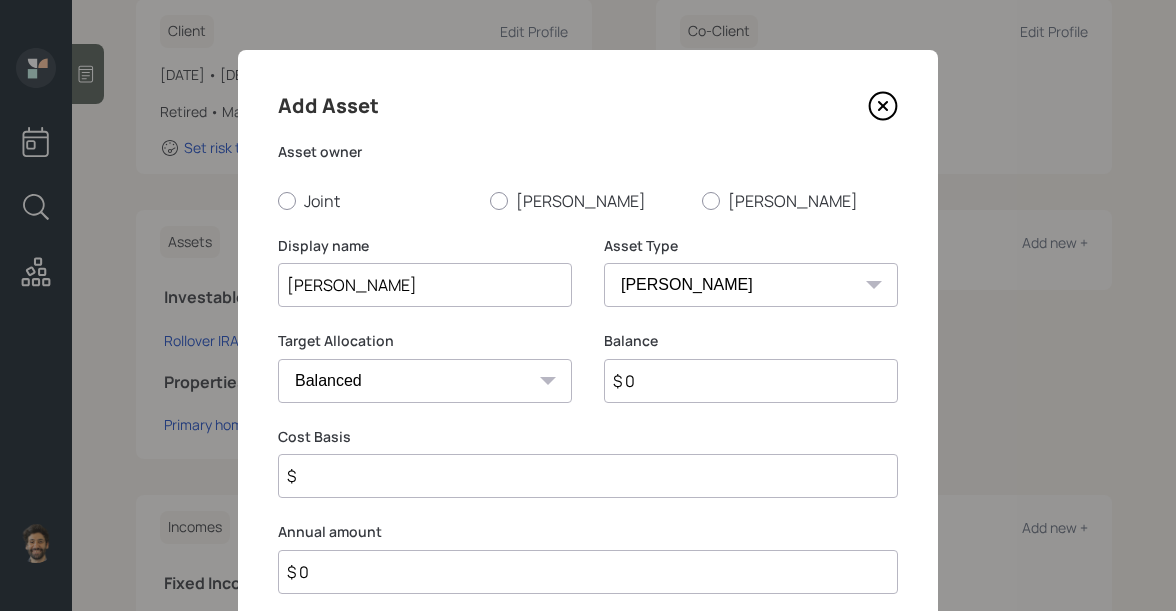 type on "$" 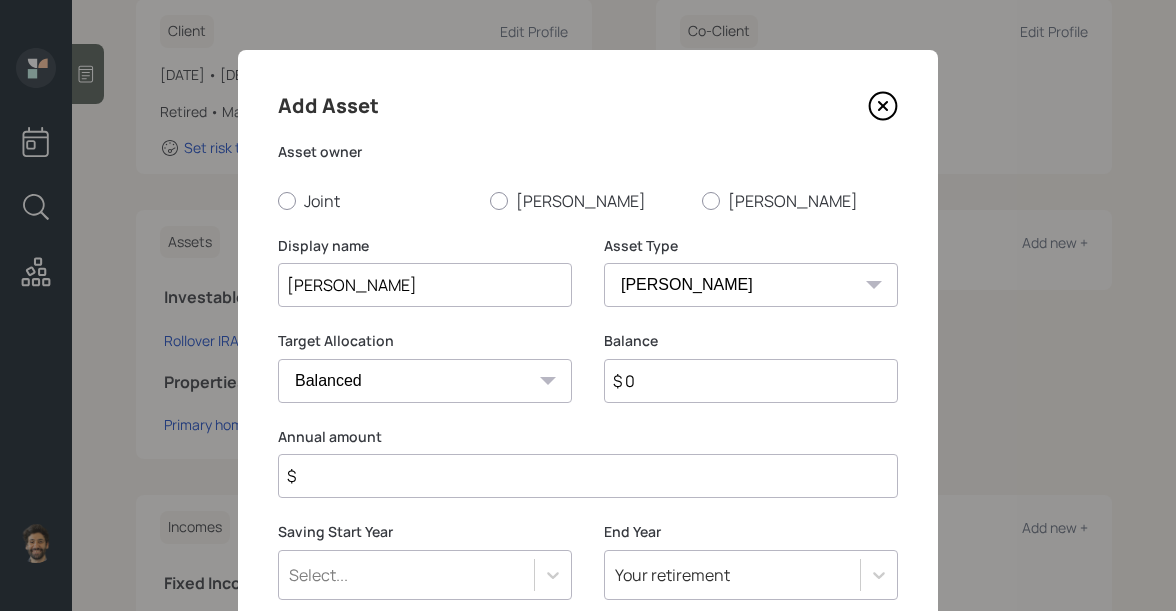 click on "$ 0" at bounding box center (751, 381) 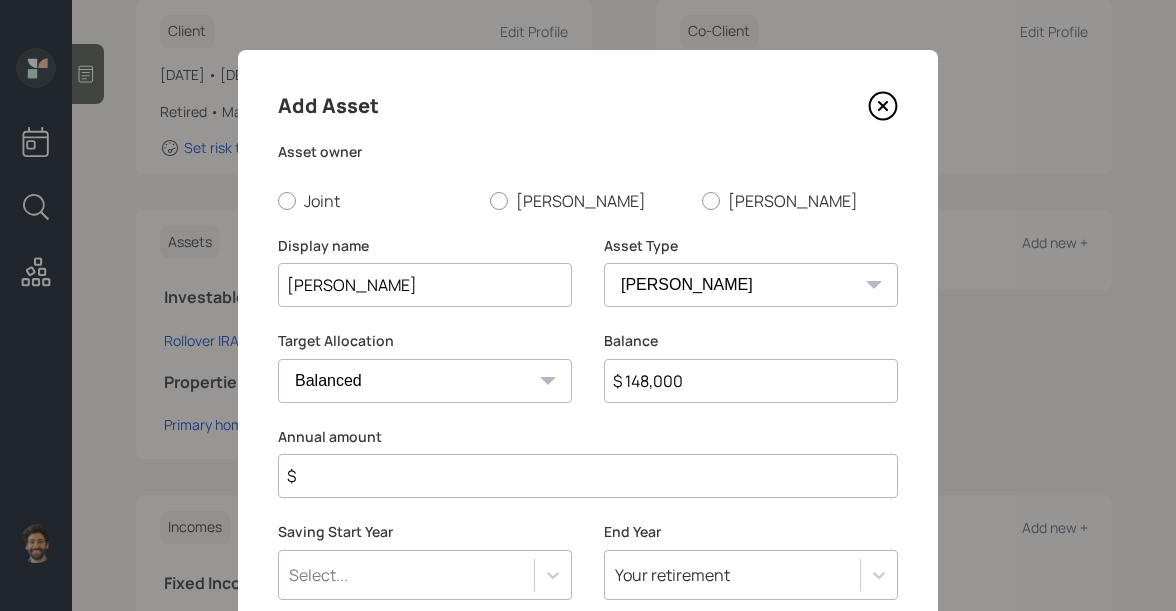 type on "$ 148,000" 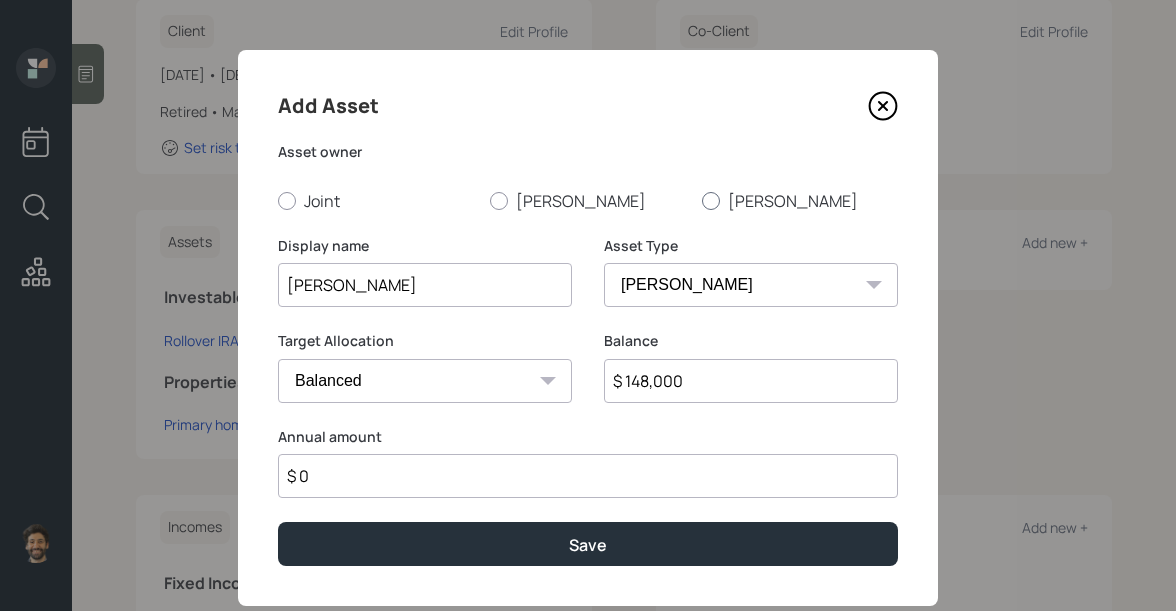 type on "$ 0" 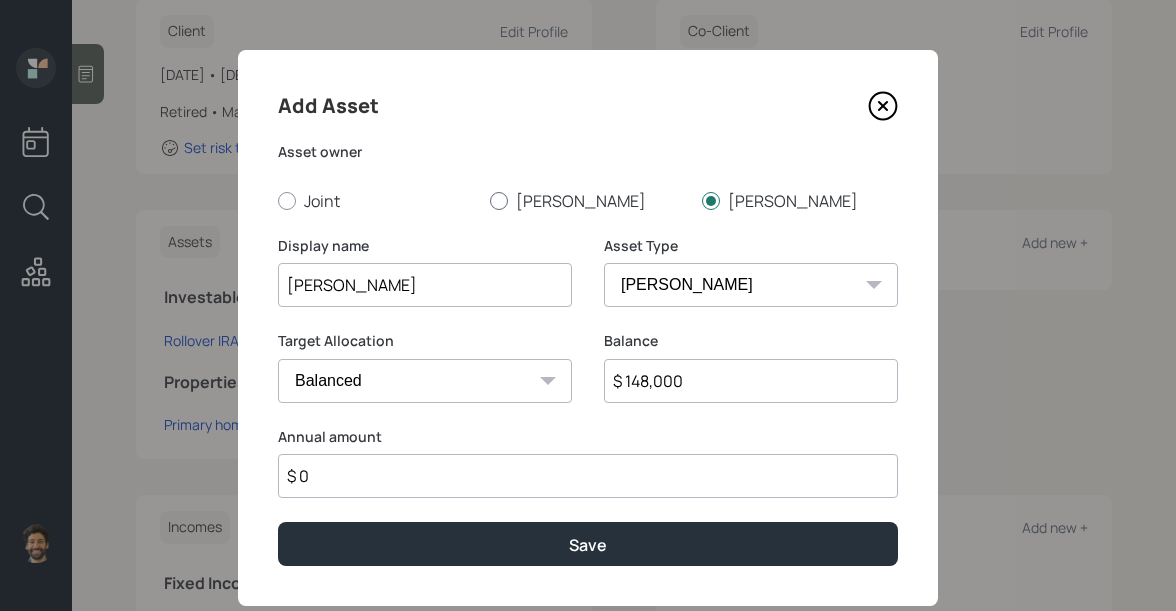 click on "John" at bounding box center (588, 201) 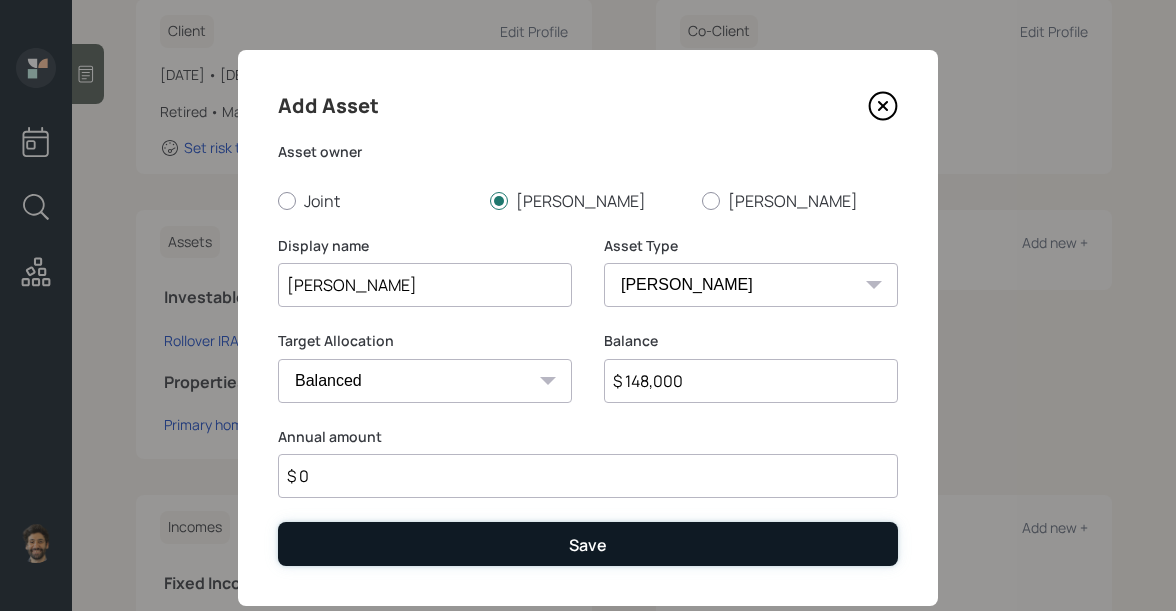 click on "Save" at bounding box center (588, 543) 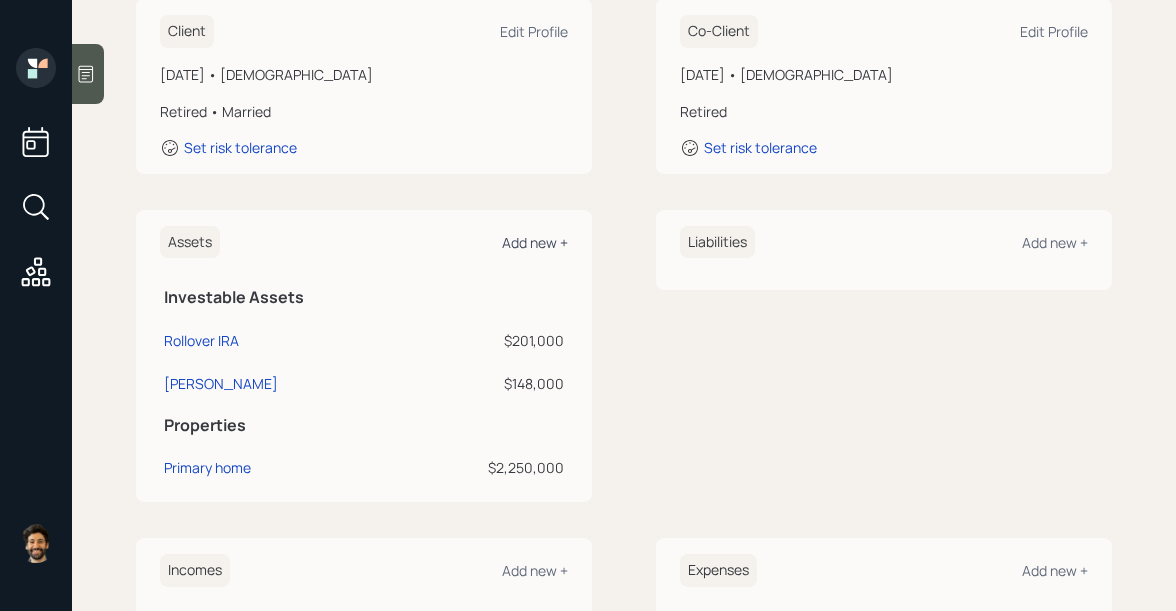 click on "Add new +" at bounding box center (535, 242) 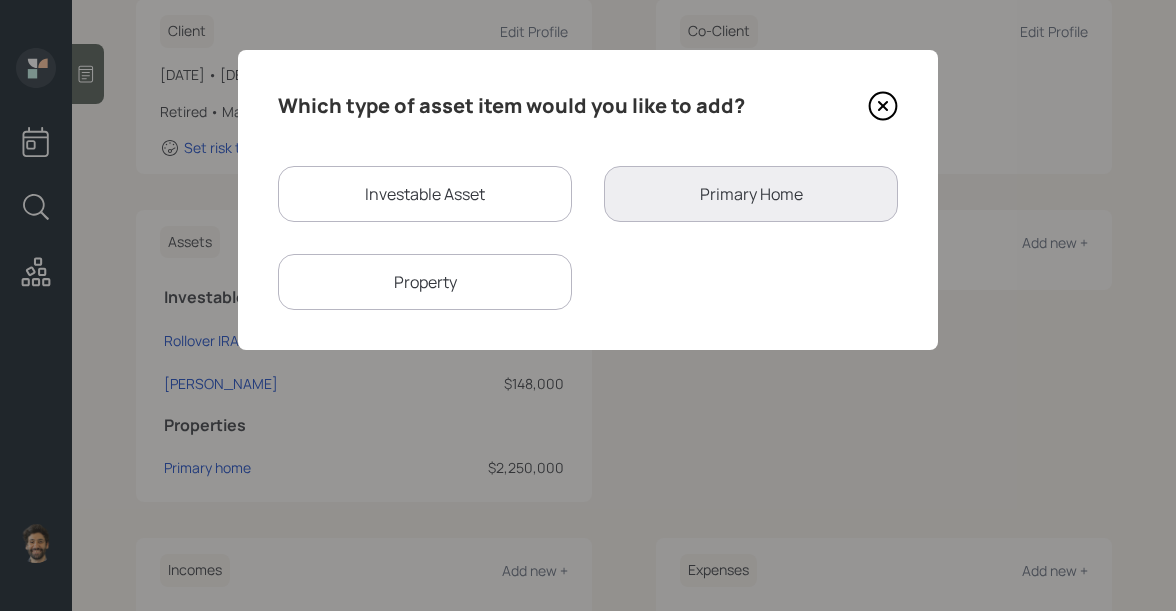 click on "Investable Asset" at bounding box center (425, 194) 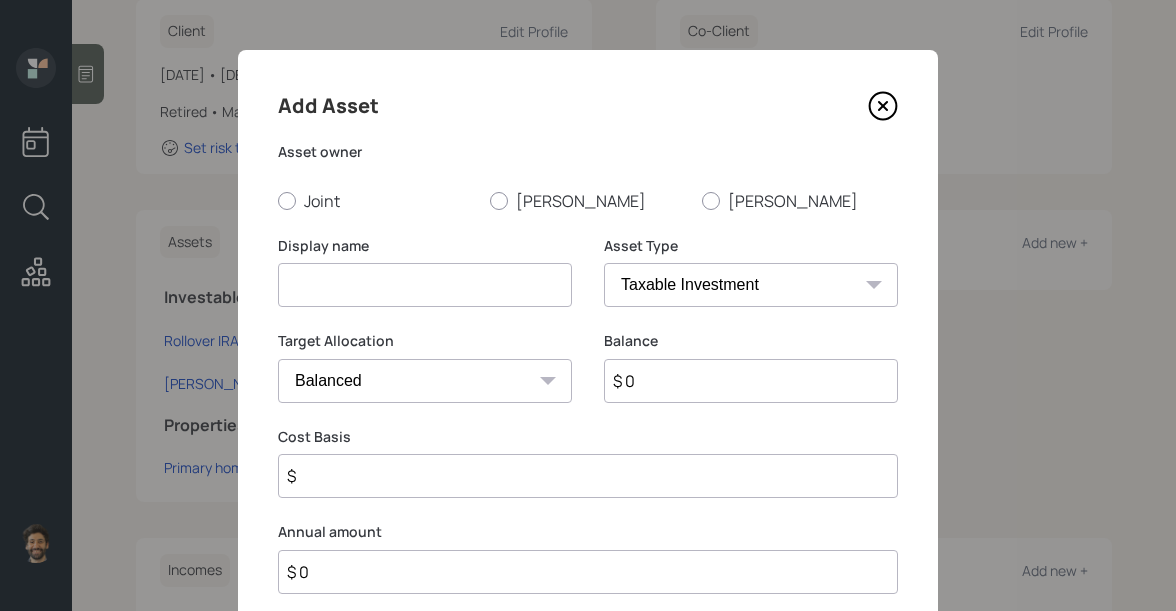 click at bounding box center (425, 285) 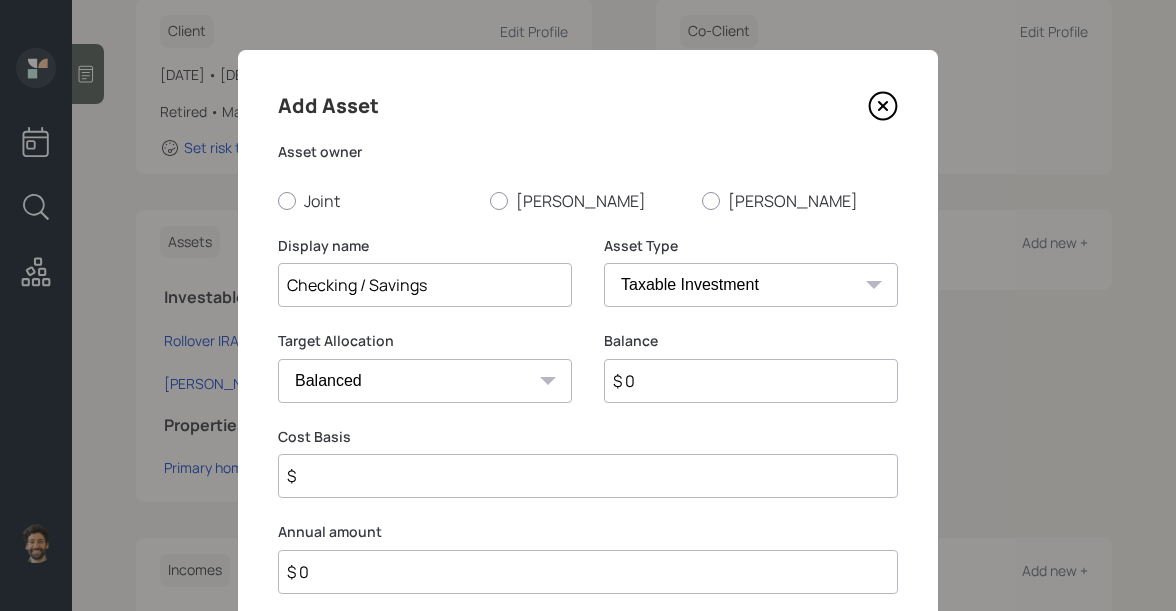 type on "Checking / Savings" 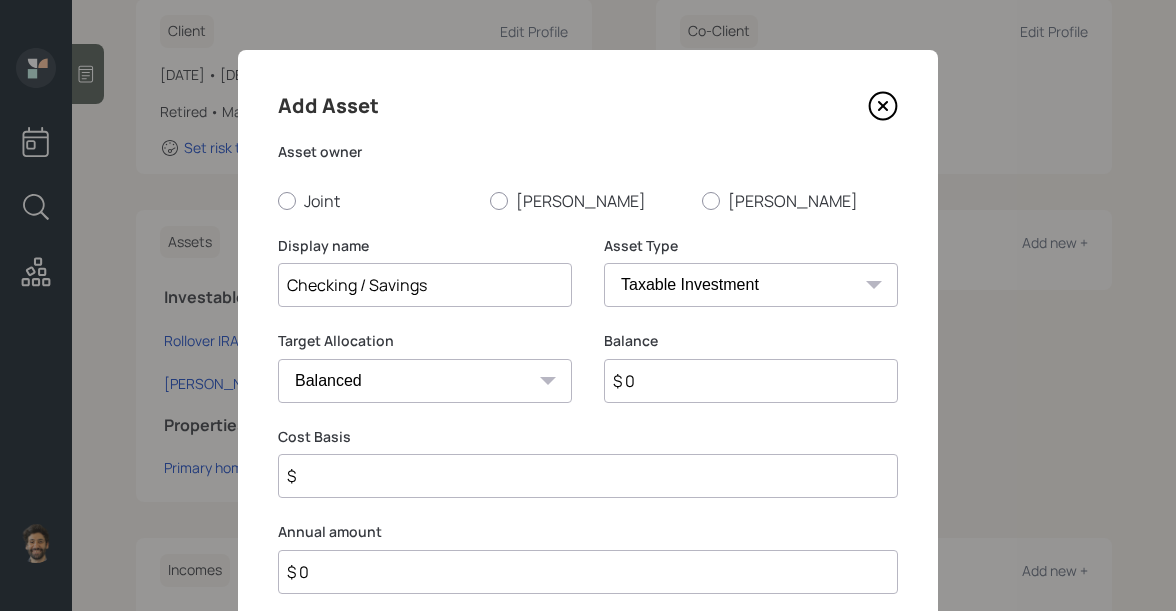 click on "SEP IRA IRA Roth IRA 401(k) Roth 401(k) 403(b) Roth 403(b) 457(b) Roth 457(b) Health Savings Account 529 Taxable Investment Checking / Savings Emergency Fund" at bounding box center (751, 285) 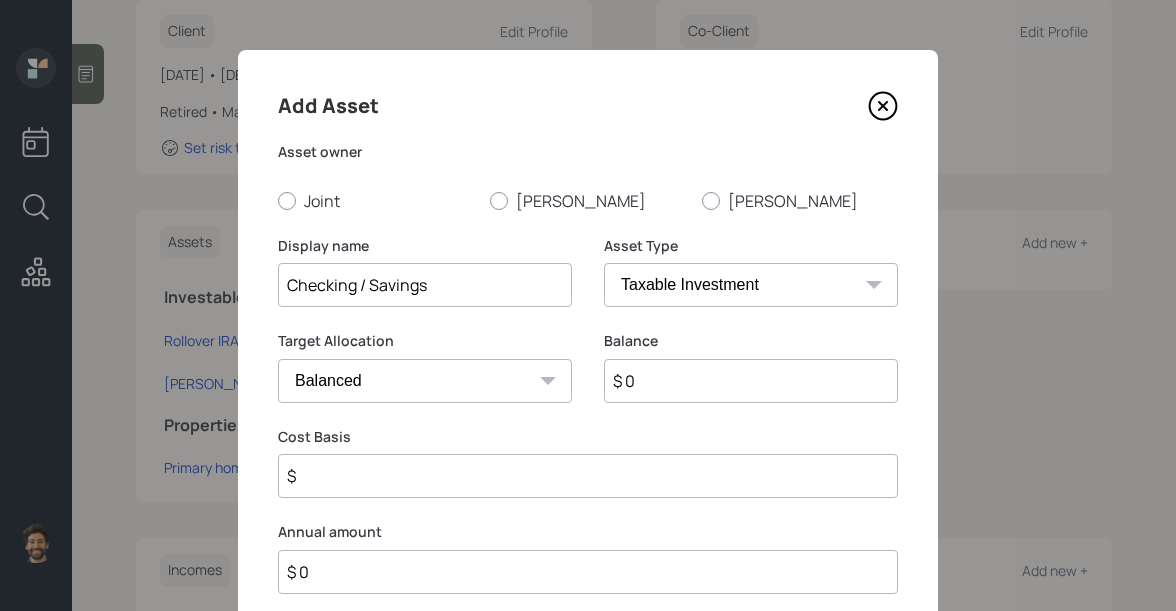 select on "emergency_fund" 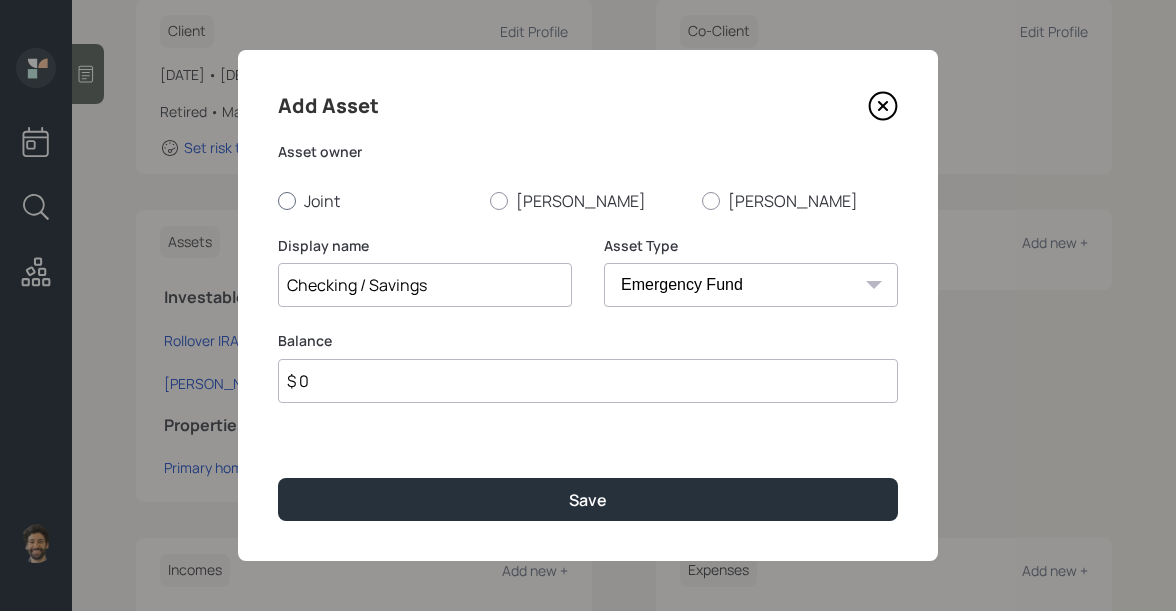 click on "Joint" at bounding box center [376, 201] 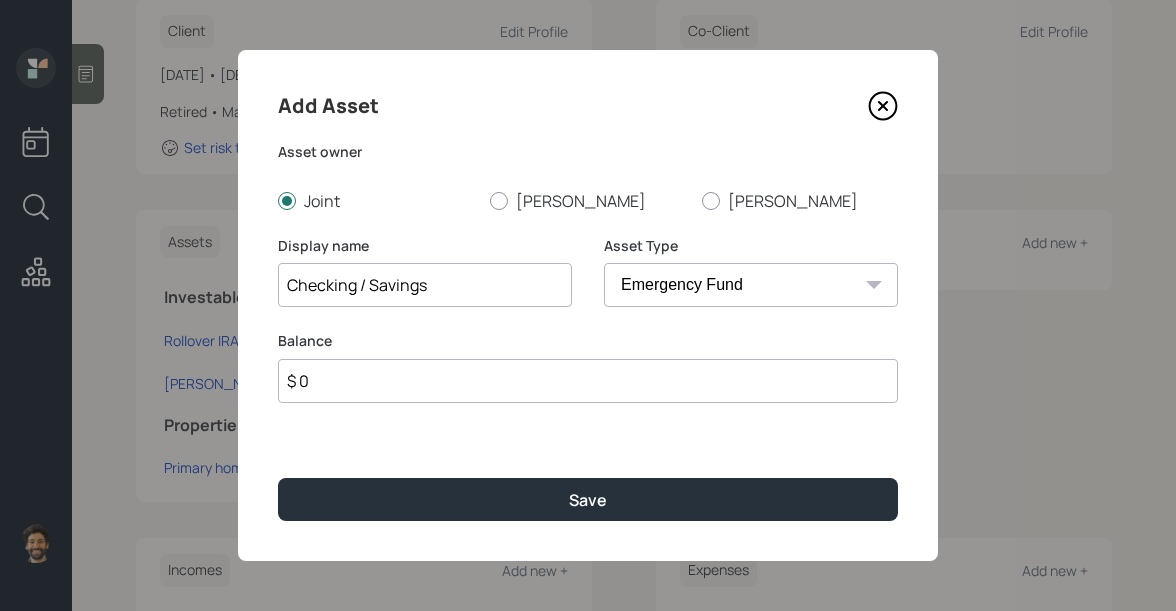 click on "Checking / Savings" at bounding box center [425, 285] 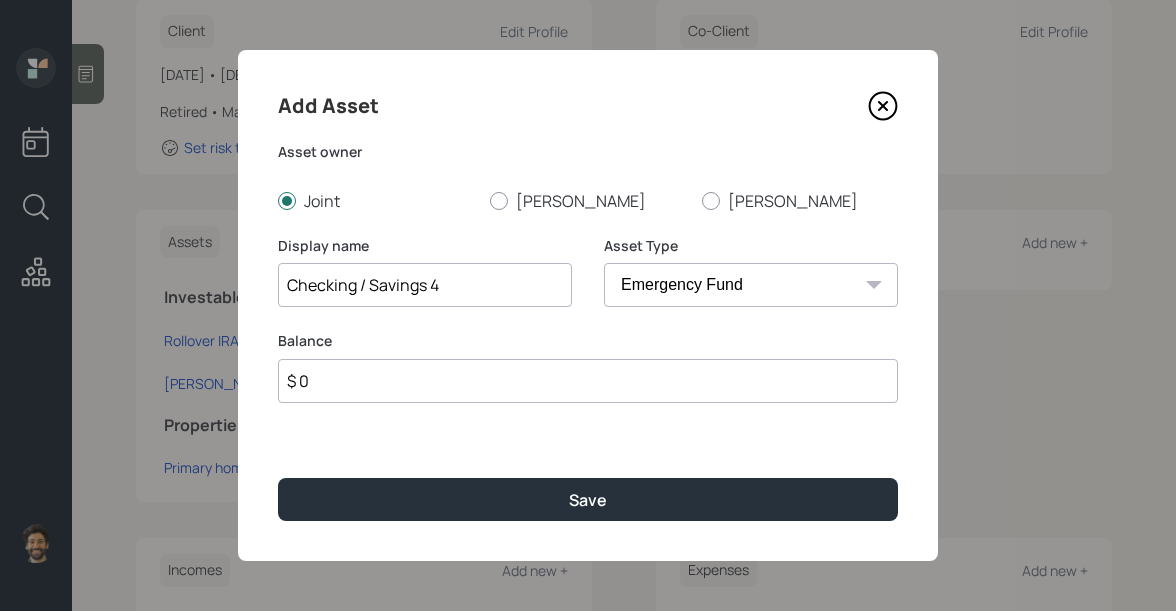 type on "Checking / Savings" 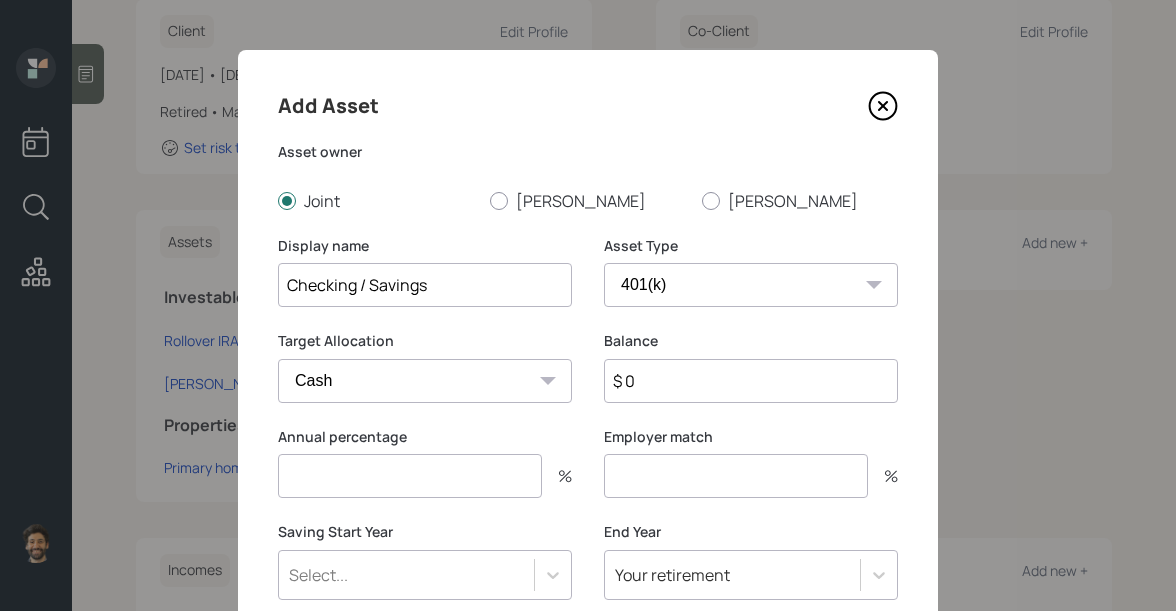 click on "SEP IRA IRA Roth IRA 401(k) Roth 401(k) 403(b) Roth 403(b) 457(b) Roth 457(b) Health Savings Account 529 Taxable Investment Checking / Savings Emergency Fund" at bounding box center [751, 285] 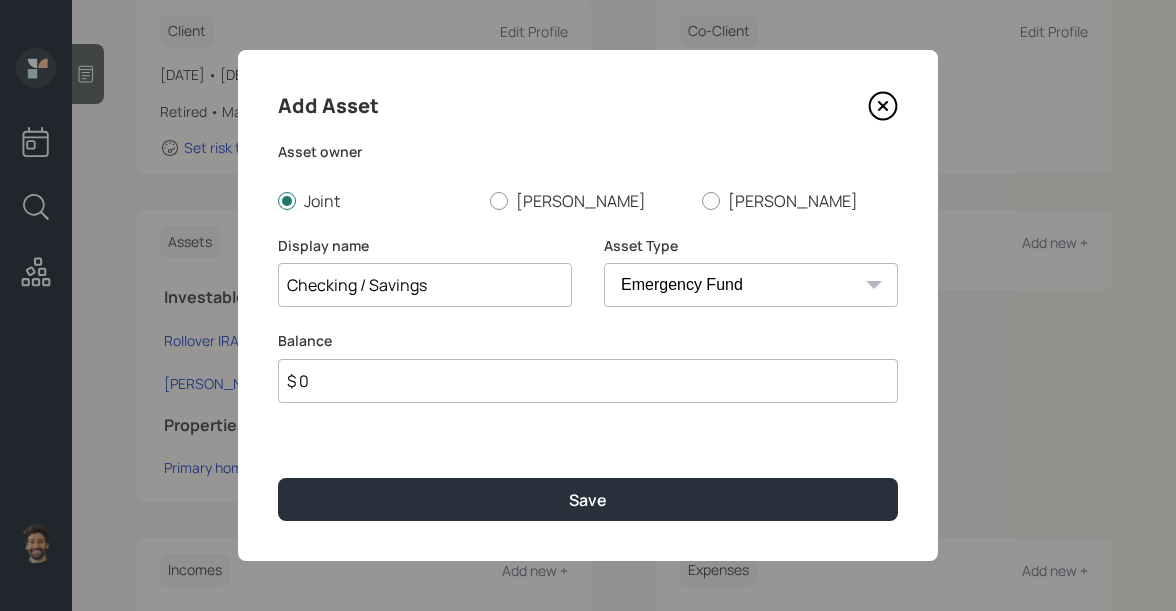 click on "$ 0" at bounding box center (588, 381) 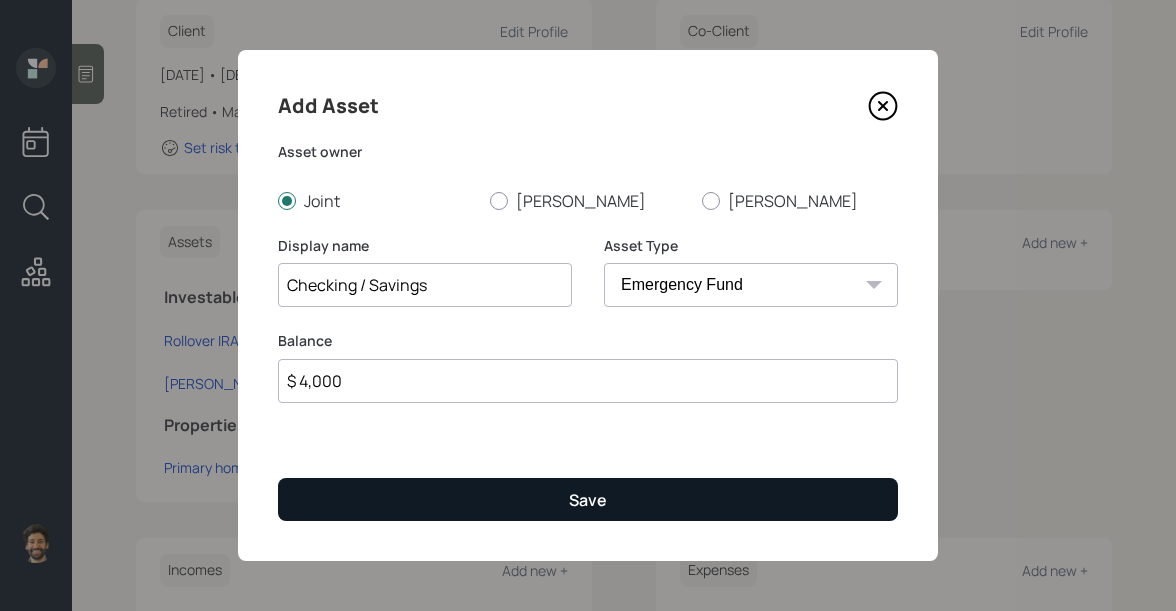 type on "$ 4,000" 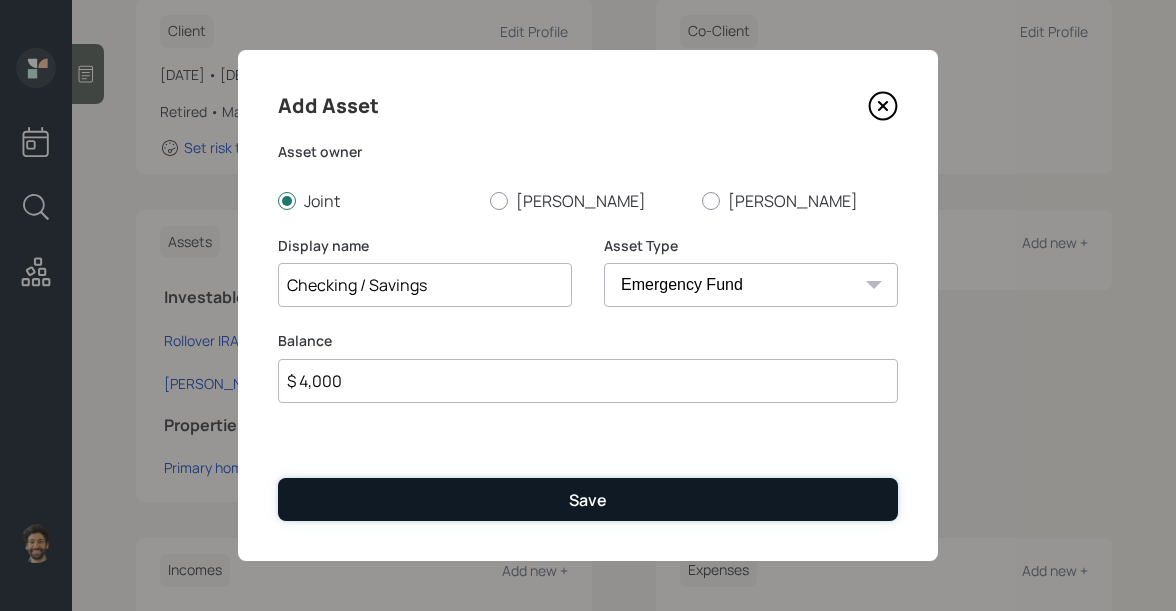 click on "Save" at bounding box center (588, 499) 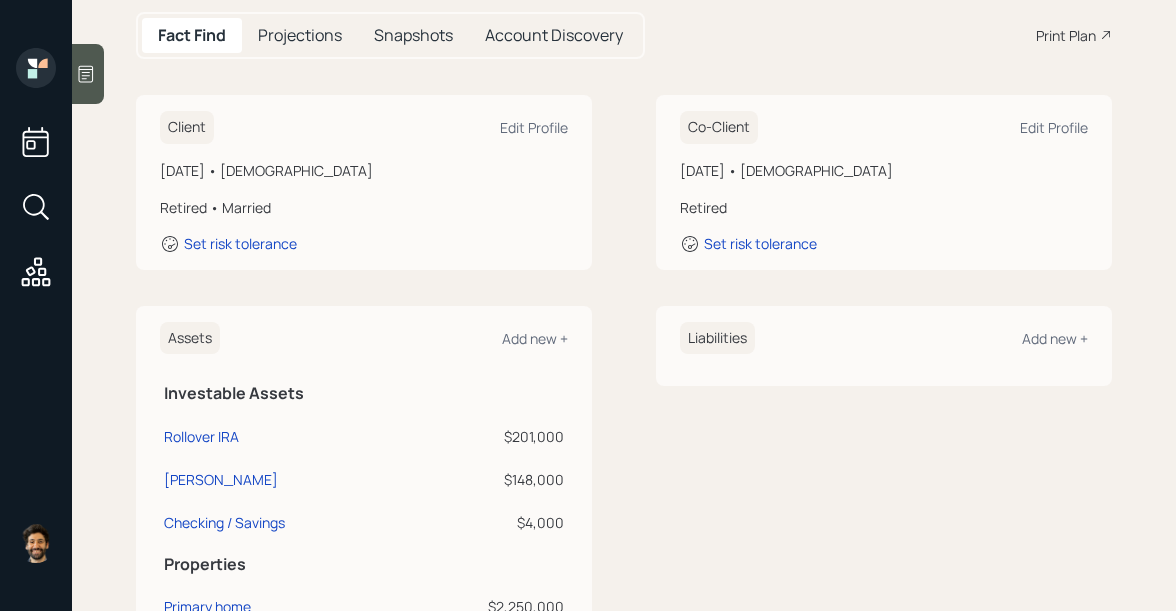 scroll, scrollTop: 249, scrollLeft: 0, axis: vertical 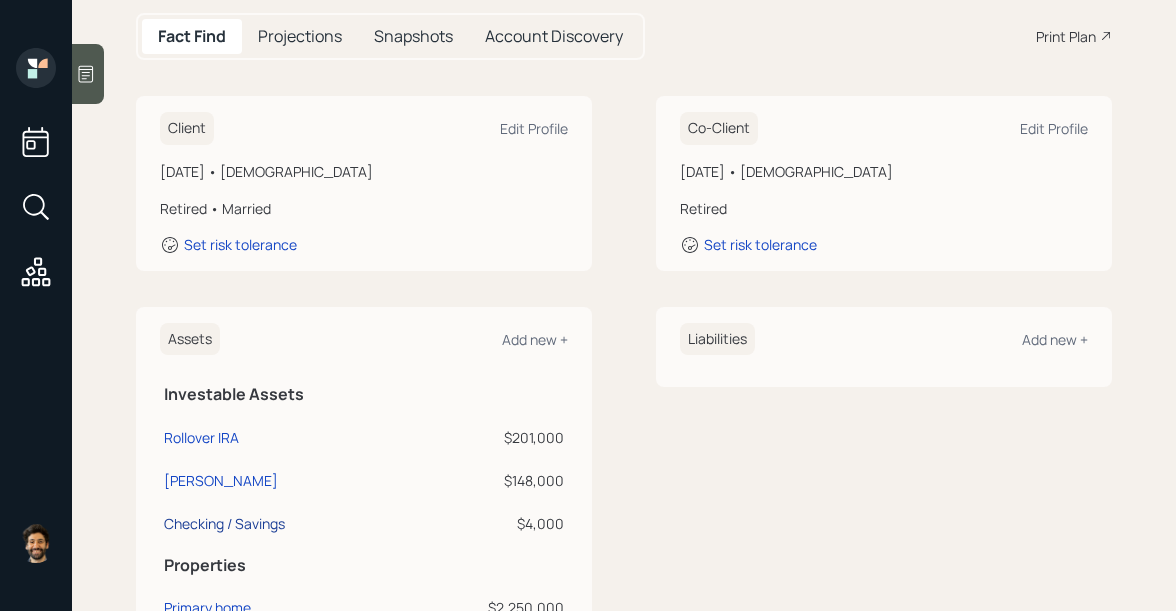 click on "Checking / Savings" at bounding box center (224, 523) 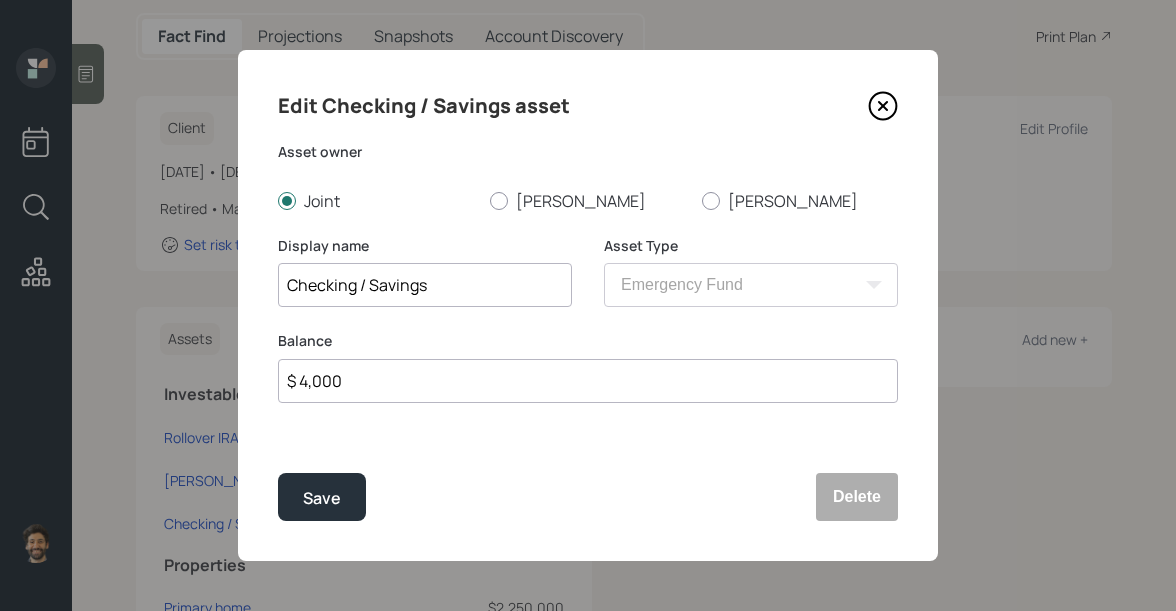 click on "$ 4,000" at bounding box center [588, 381] 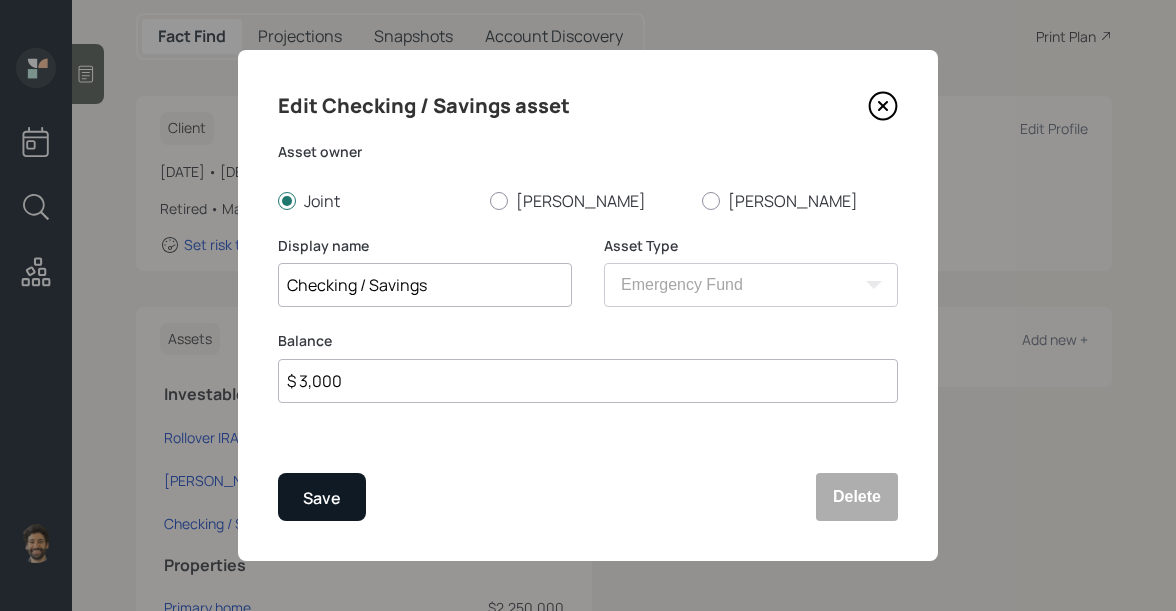 type on "$ 3,000" 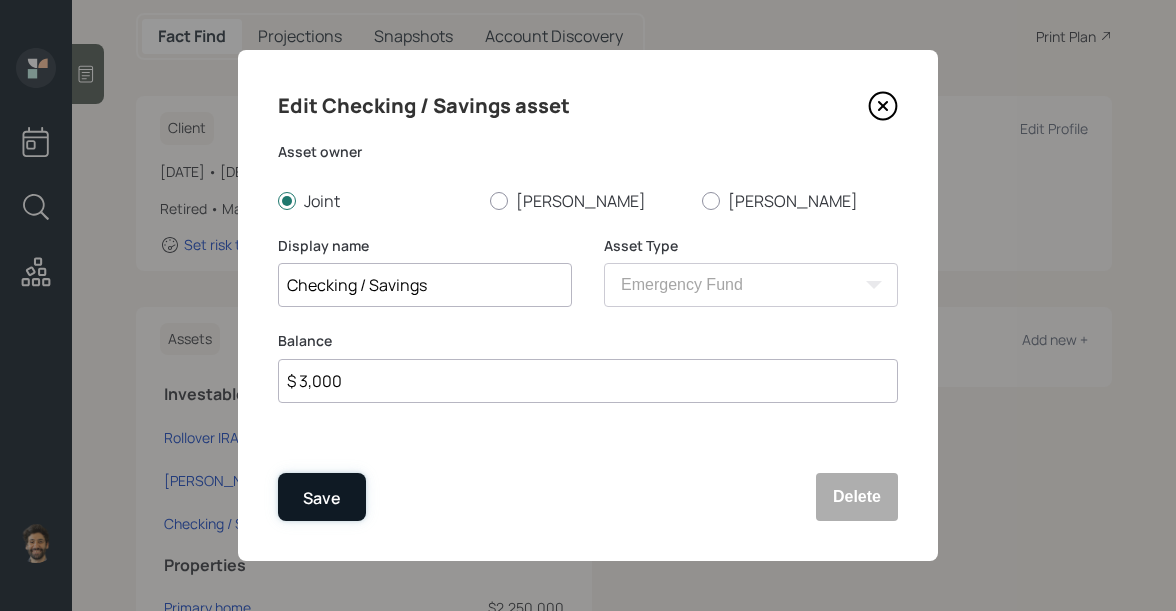 click on "Save" at bounding box center (322, 497) 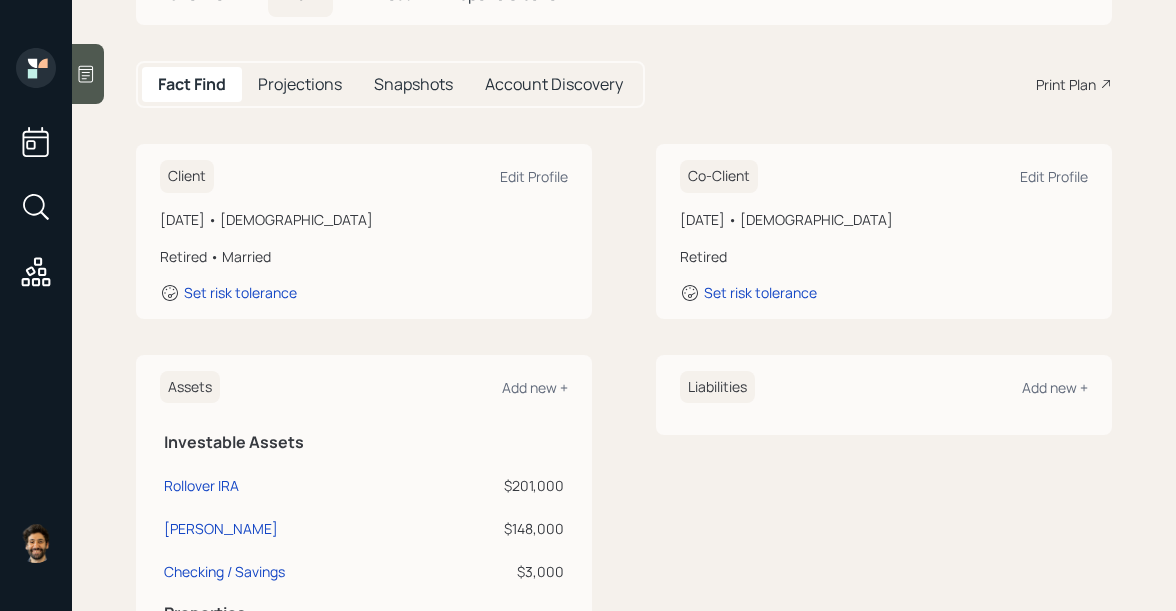 scroll, scrollTop: 0, scrollLeft: 0, axis: both 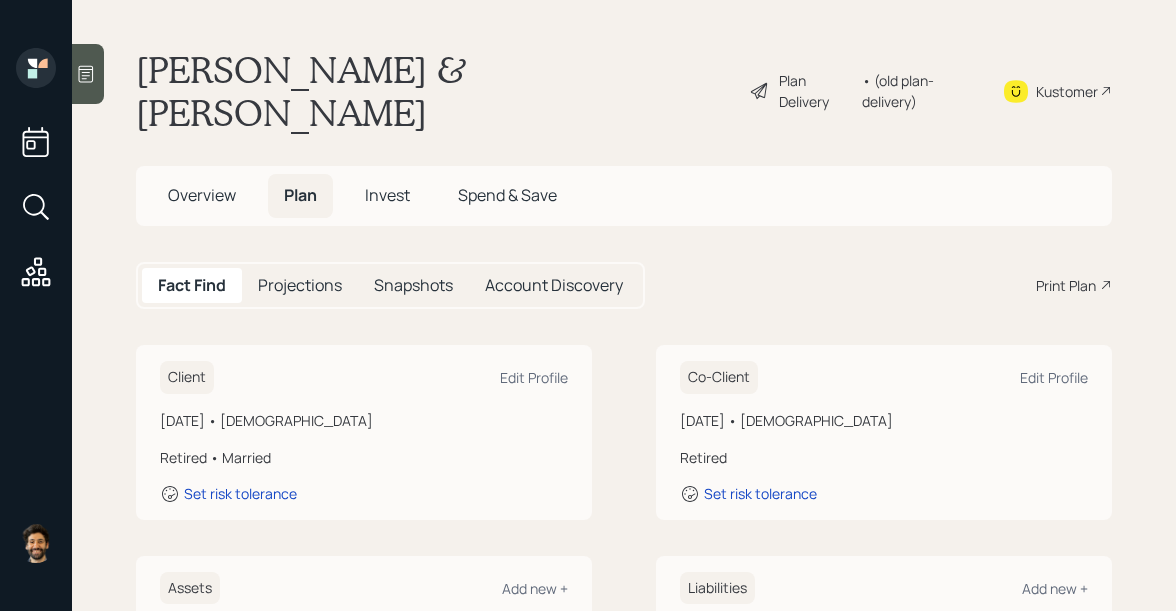 click on "• (old plan-delivery)" at bounding box center [920, 91] 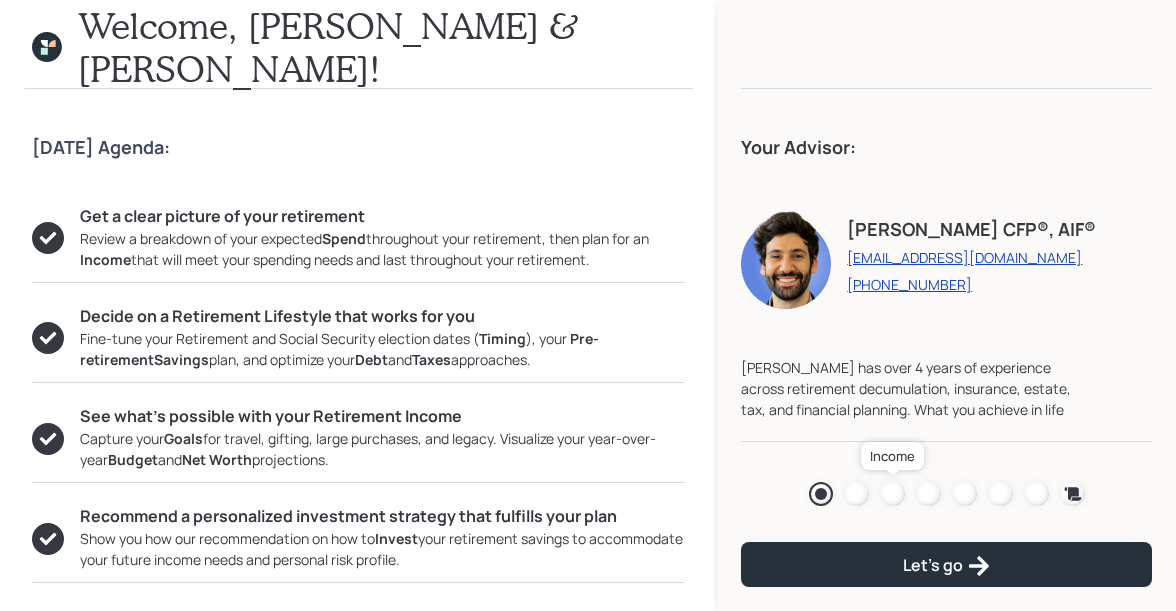 click at bounding box center [893, 494] 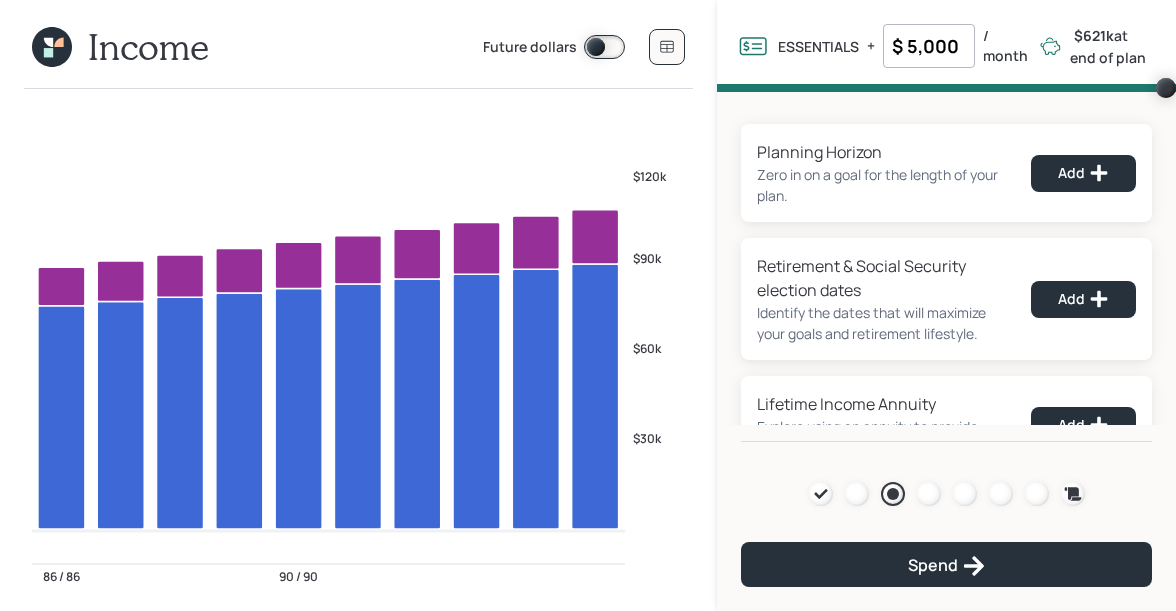 click 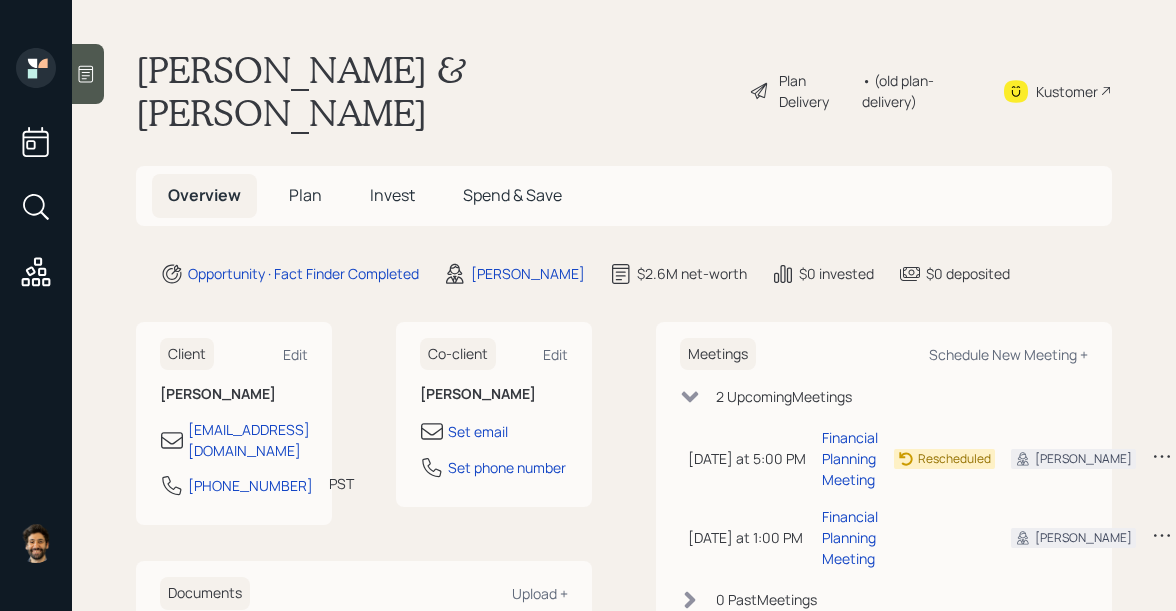 click on "• (old plan-delivery)" at bounding box center [920, 91] 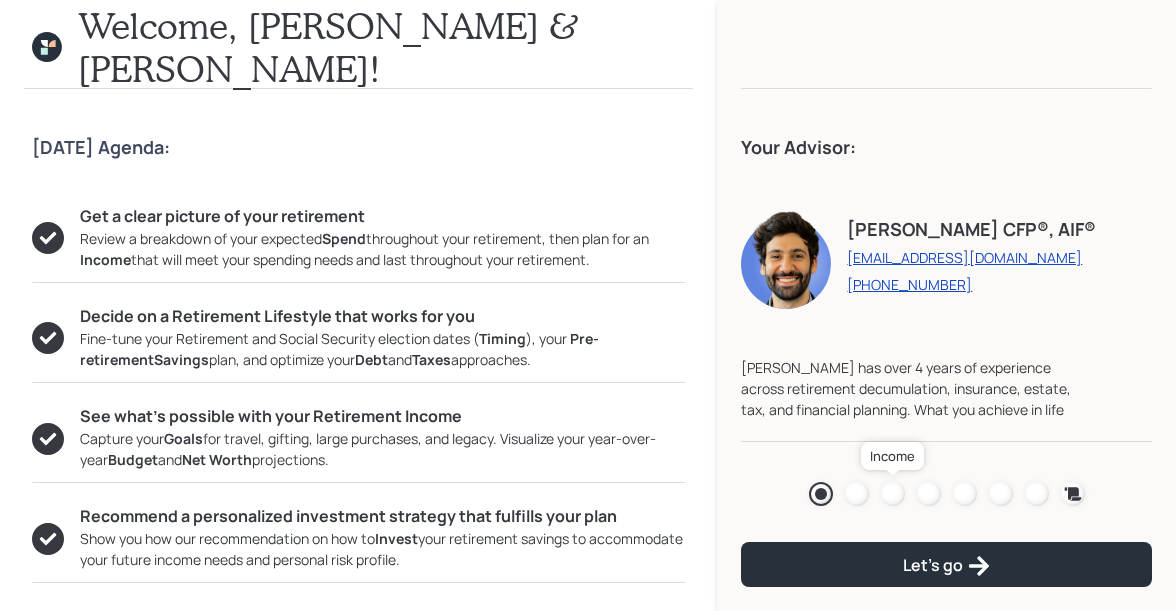 click at bounding box center (893, 494) 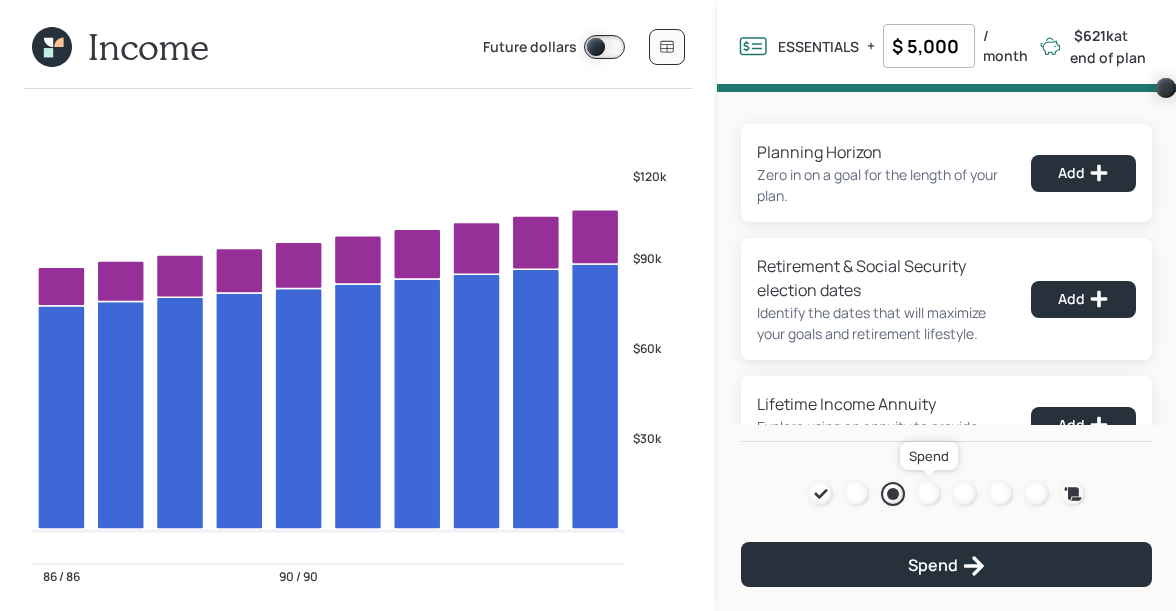 click at bounding box center [929, 494] 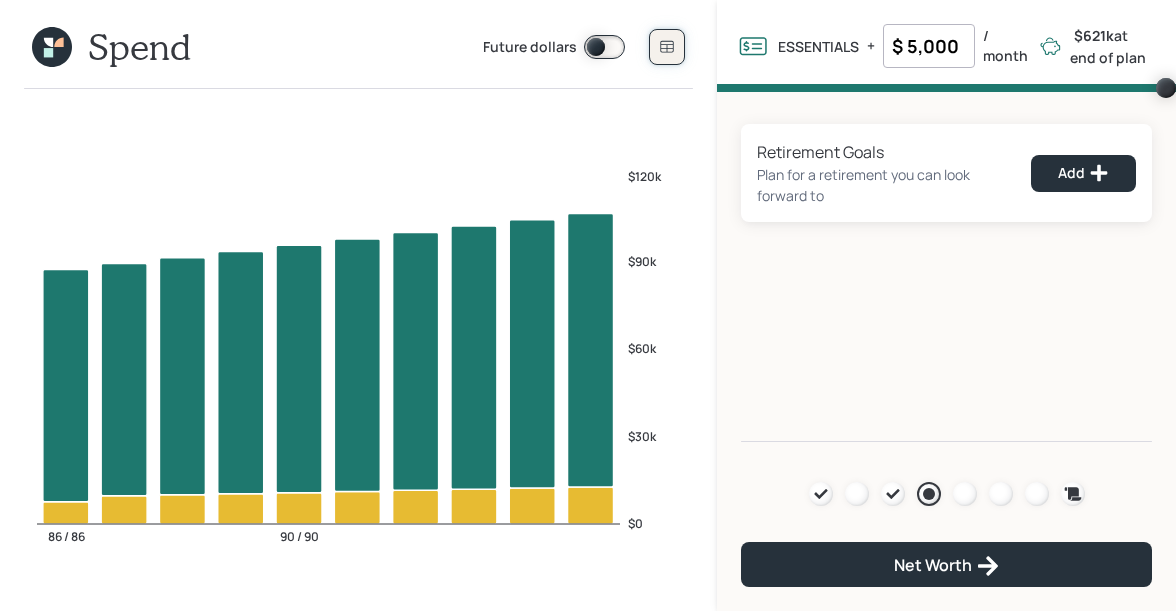click 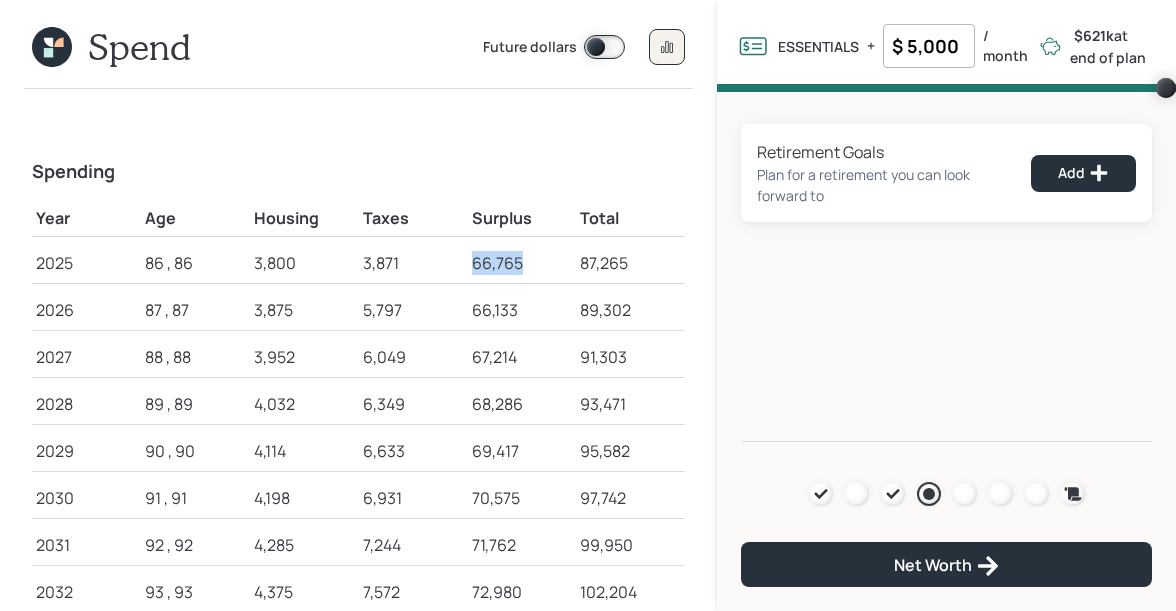 drag, startPoint x: 474, startPoint y: 265, endPoint x: 526, endPoint y: 265, distance: 52 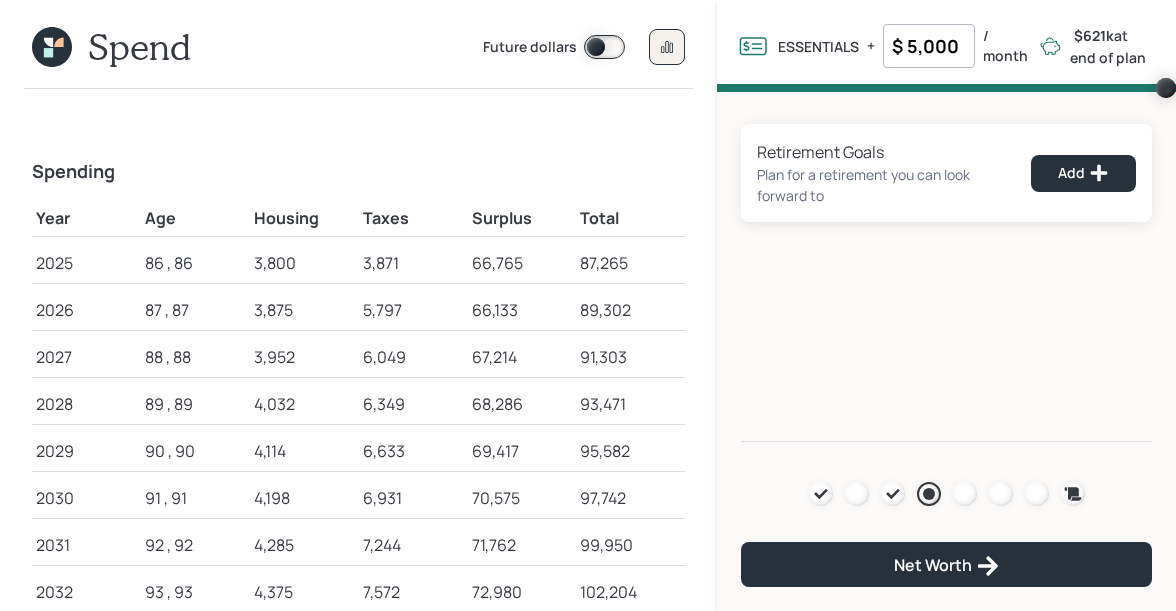 click on "66,133" at bounding box center [522, 310] 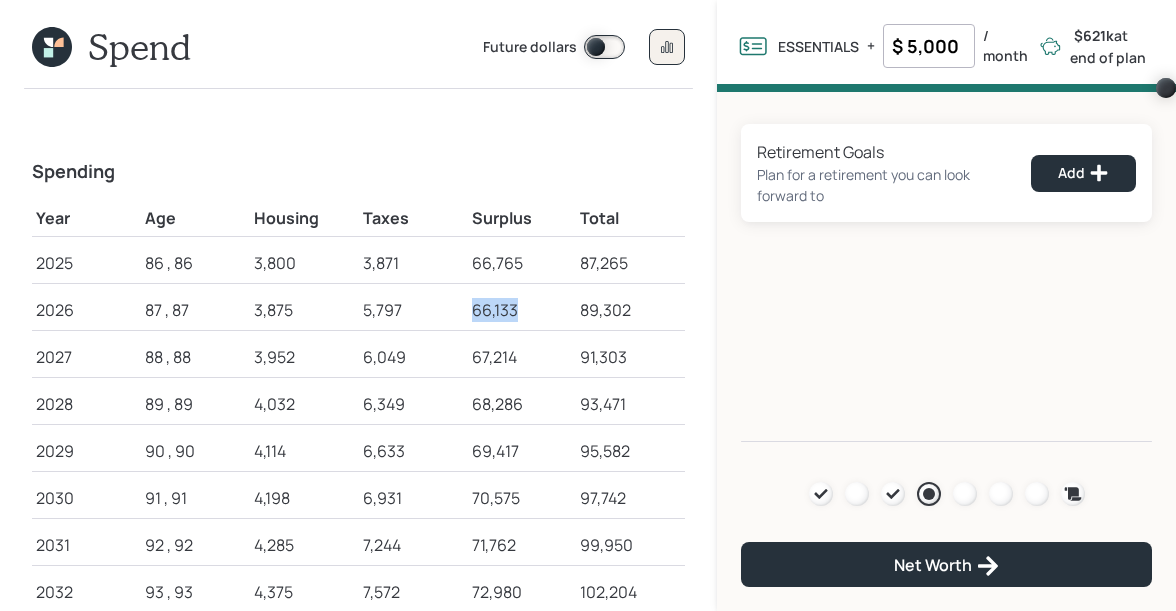click on "66,133" at bounding box center [522, 310] 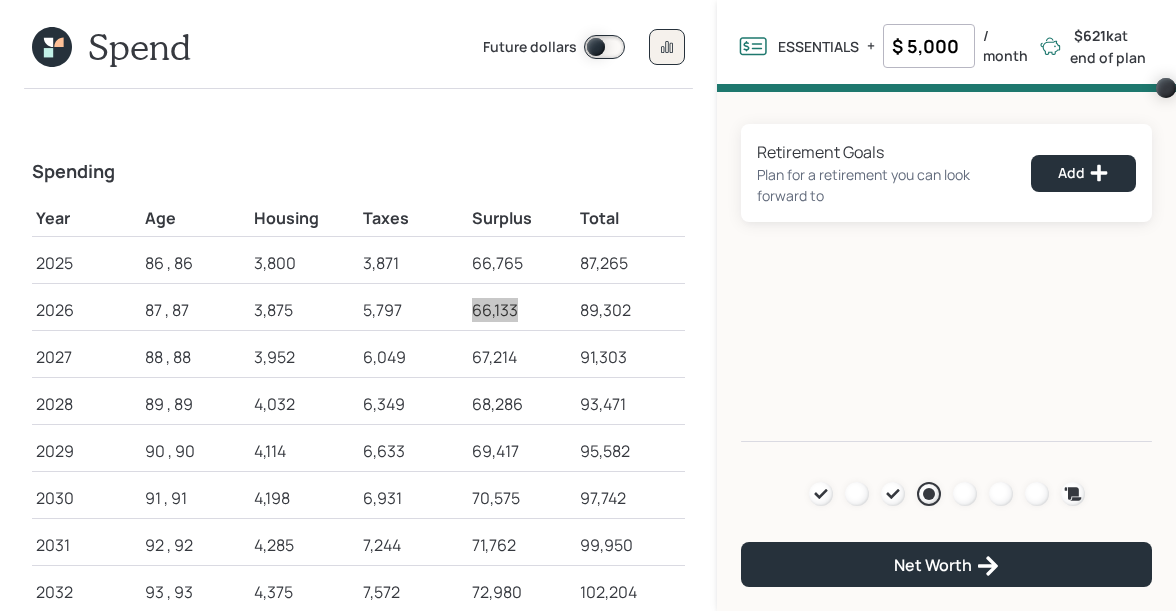 drag, startPoint x: 476, startPoint y: 307, endPoint x: 393, endPoint y: 19, distance: 299.72153 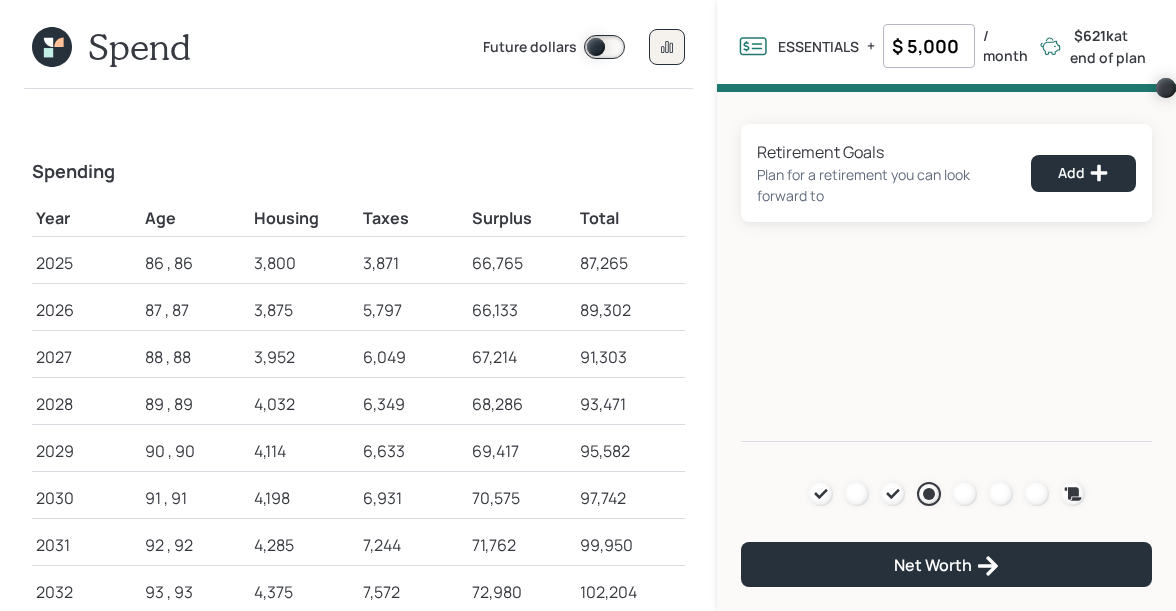 click 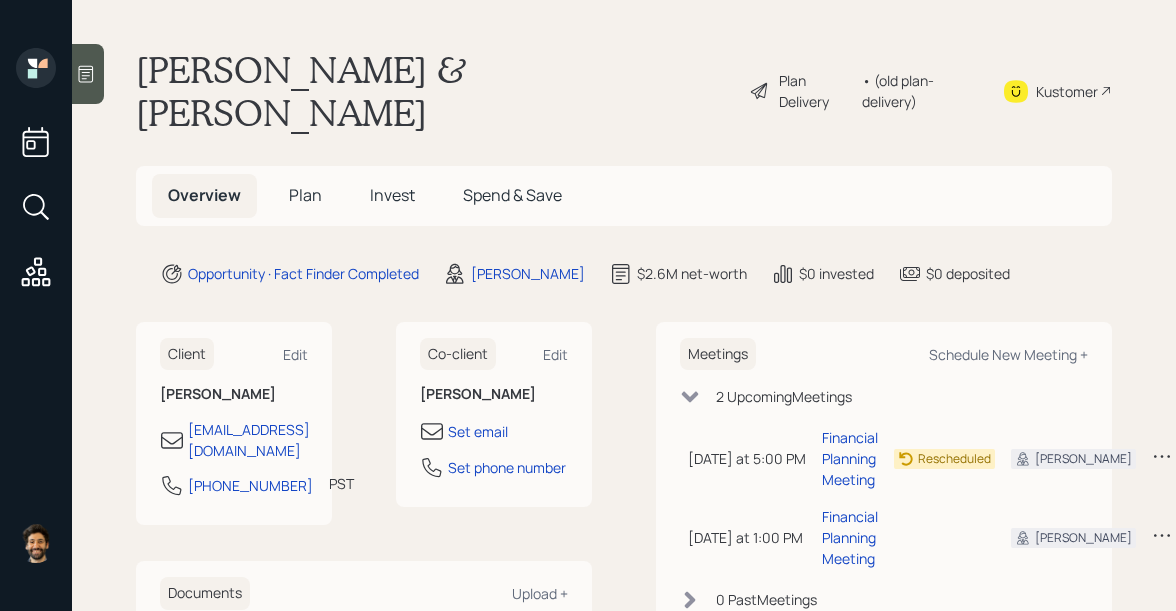 click on "Plan" at bounding box center (305, 195) 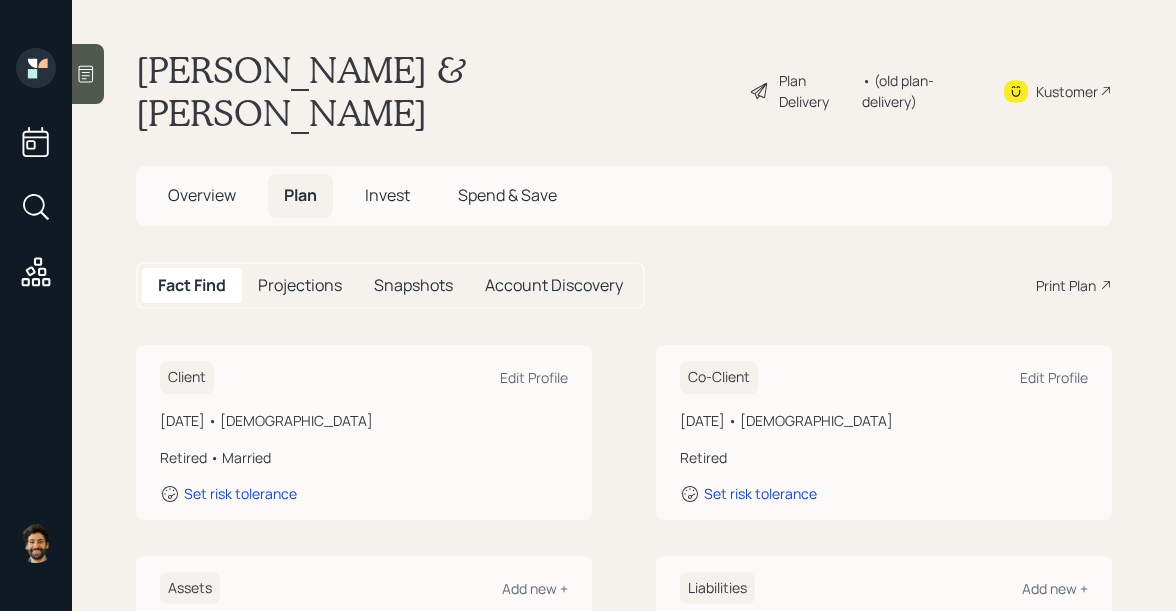 click 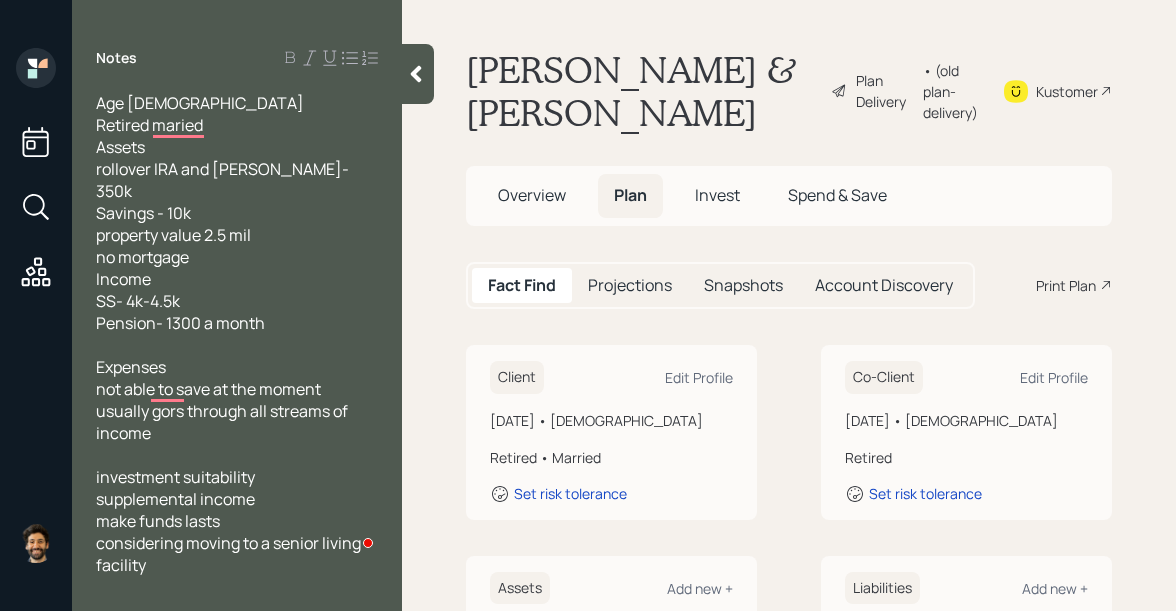 click at bounding box center (418, 74) 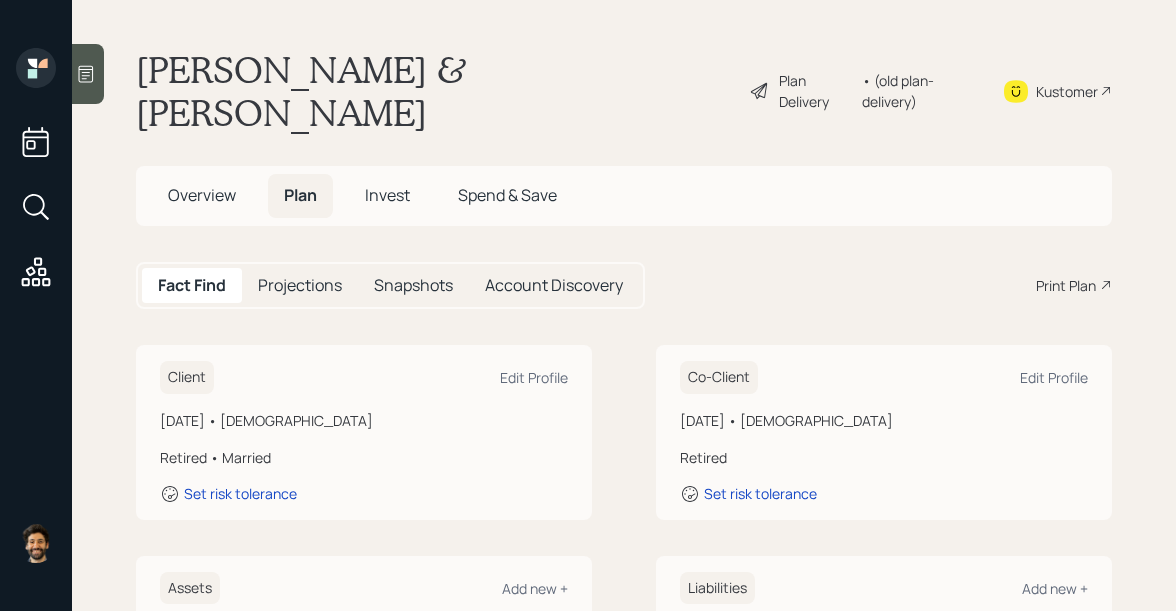 click on "Invest" at bounding box center (387, 195) 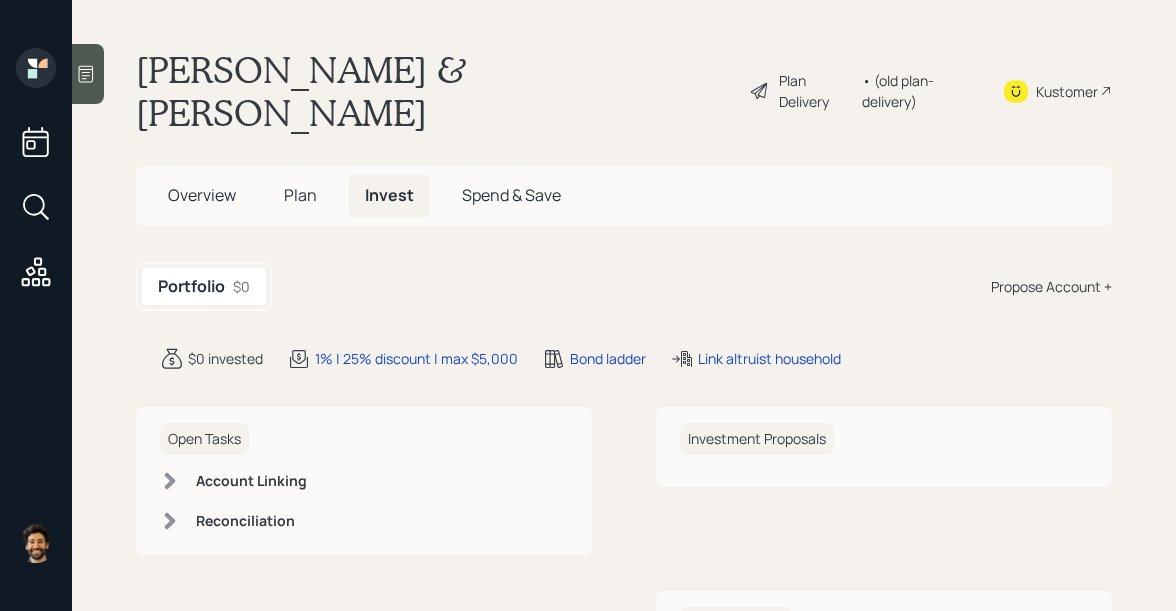 scroll, scrollTop: 66, scrollLeft: 0, axis: vertical 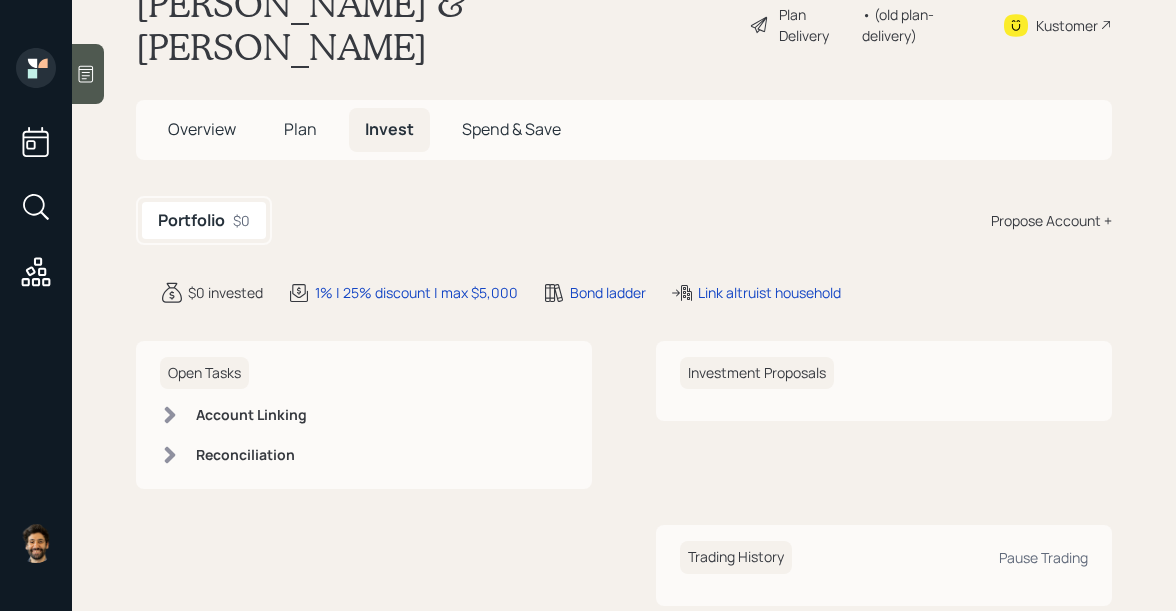 click on "Plan" at bounding box center [300, 129] 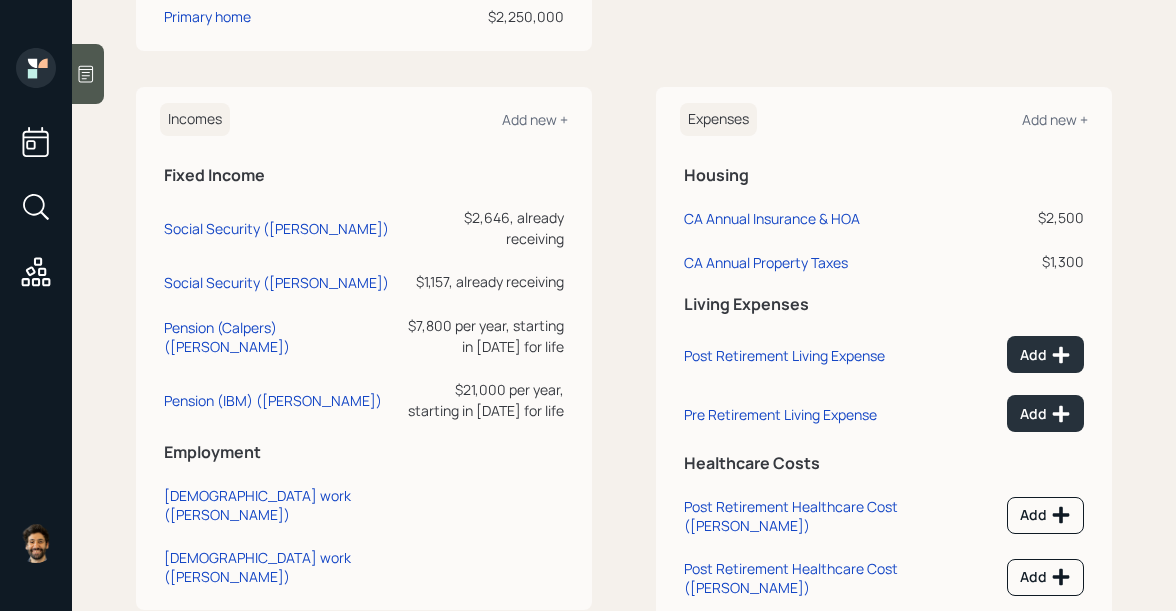 scroll, scrollTop: 848, scrollLeft: 0, axis: vertical 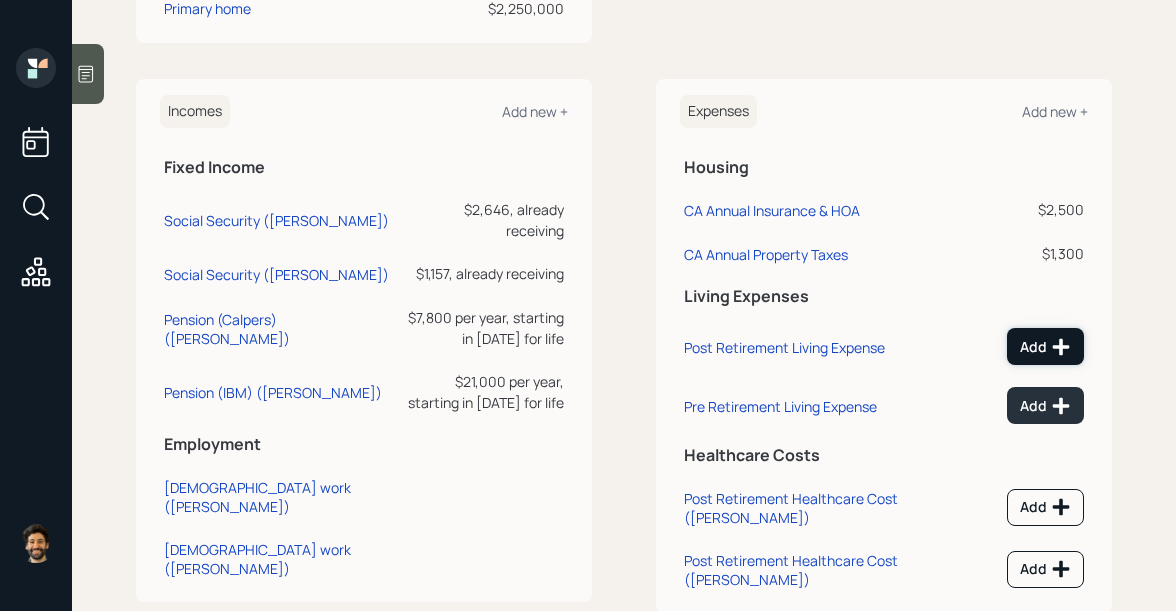 click on "Add" at bounding box center [1045, 346] 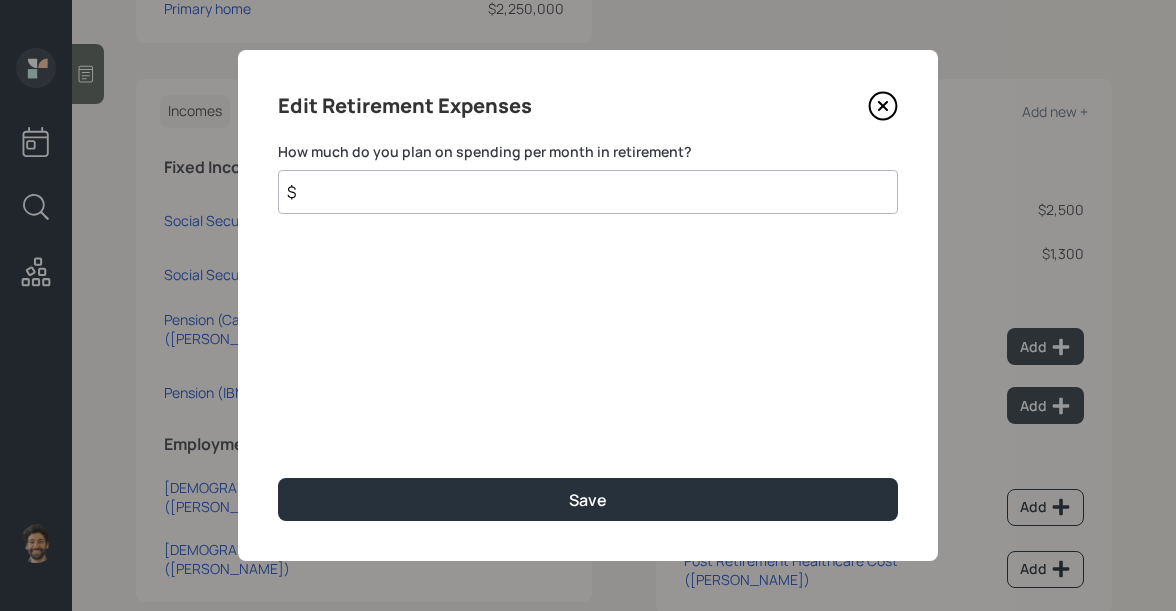 click on "$" at bounding box center [588, 192] 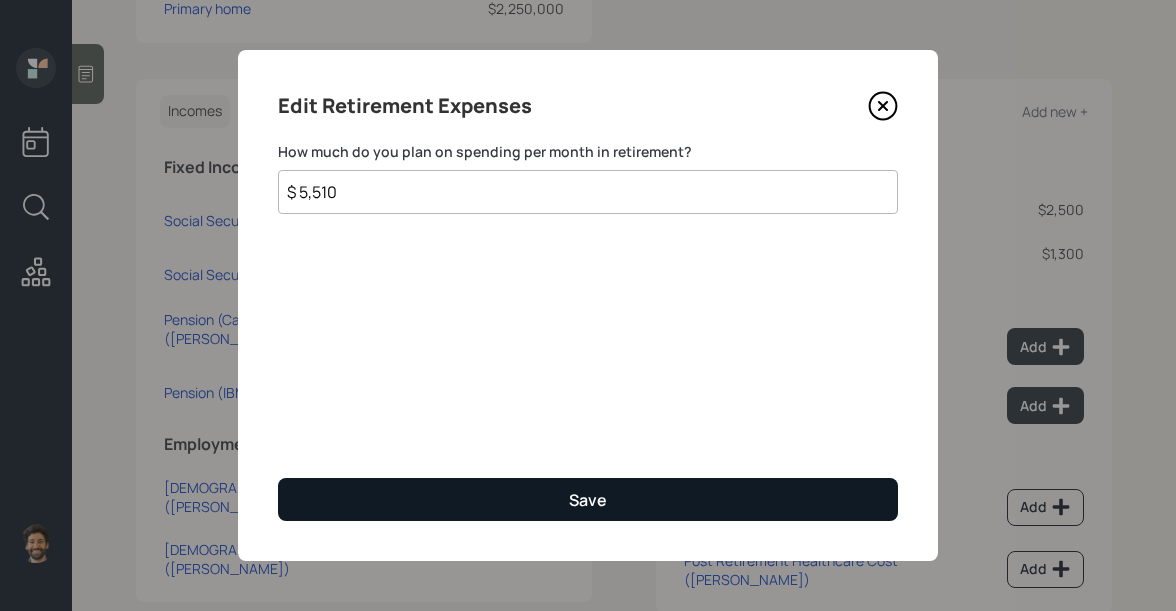 type on "$ 5,510" 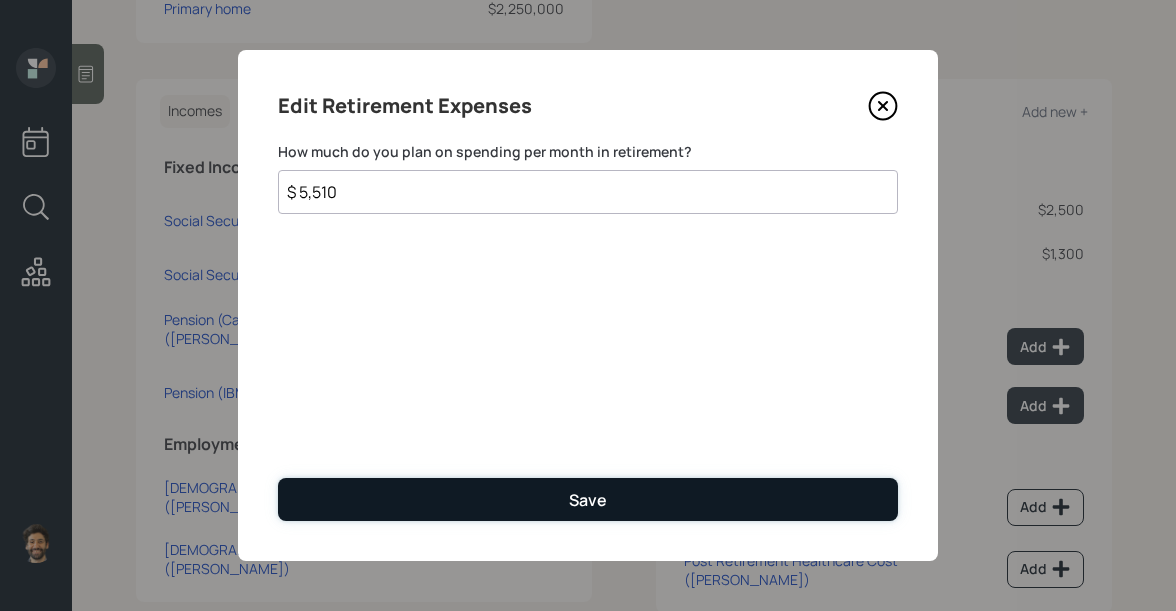 click on "Save" at bounding box center (588, 499) 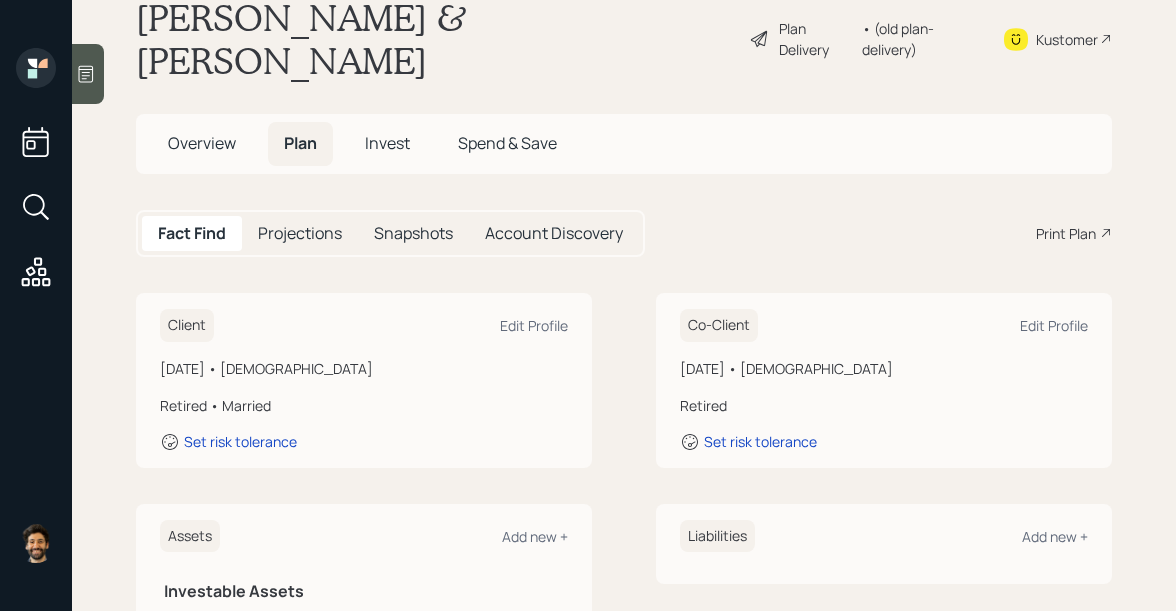 scroll, scrollTop: 0, scrollLeft: 0, axis: both 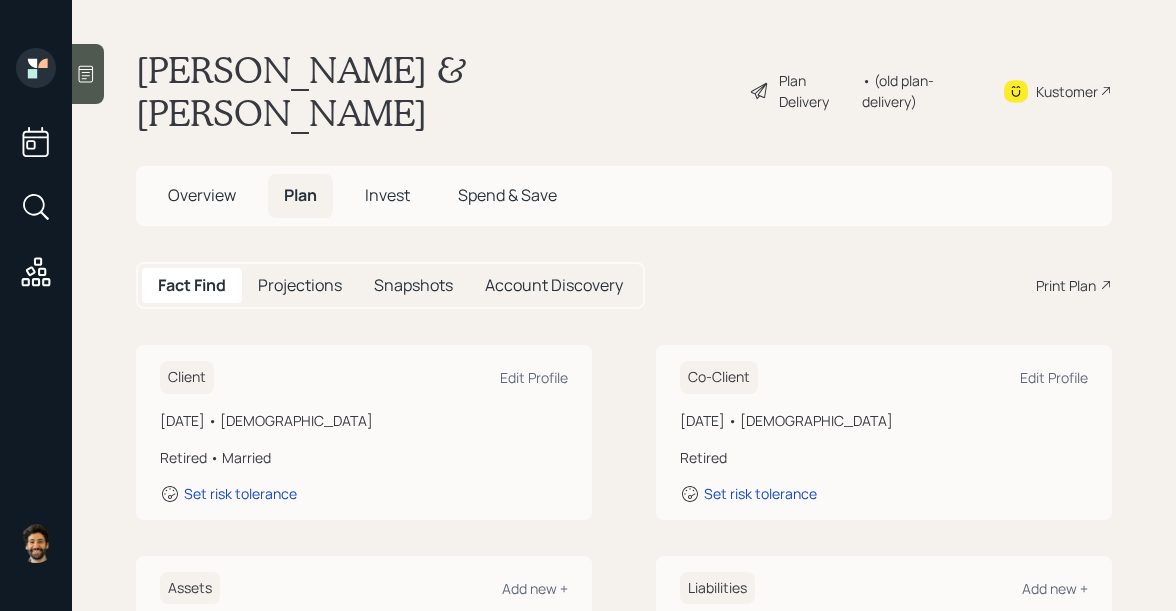 click on "Overview" at bounding box center [202, 195] 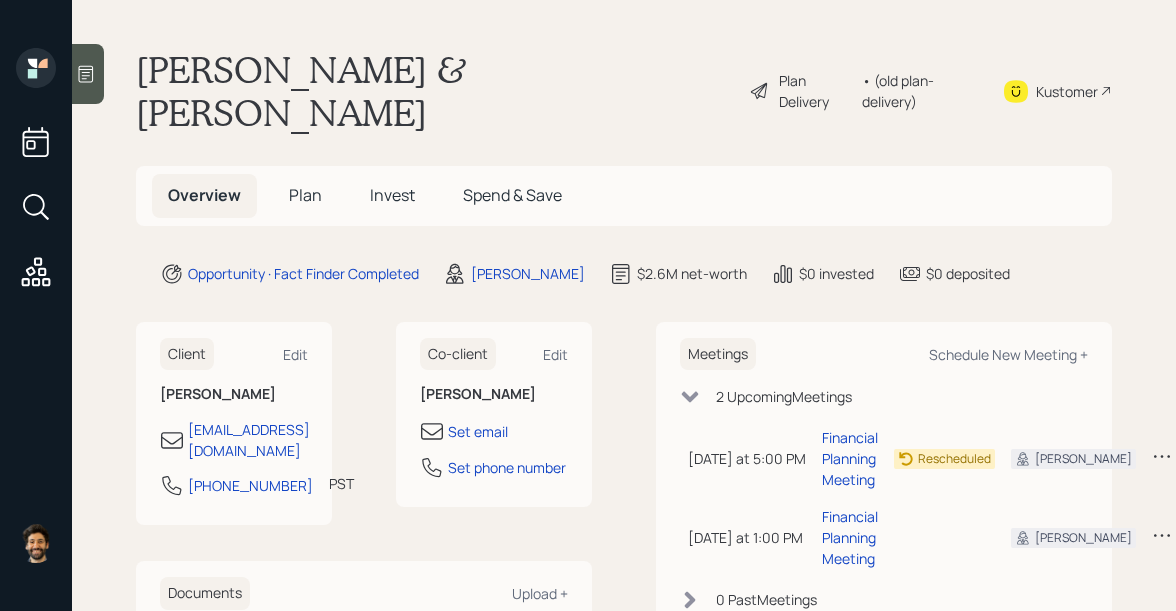 click on "Invest" at bounding box center [392, 195] 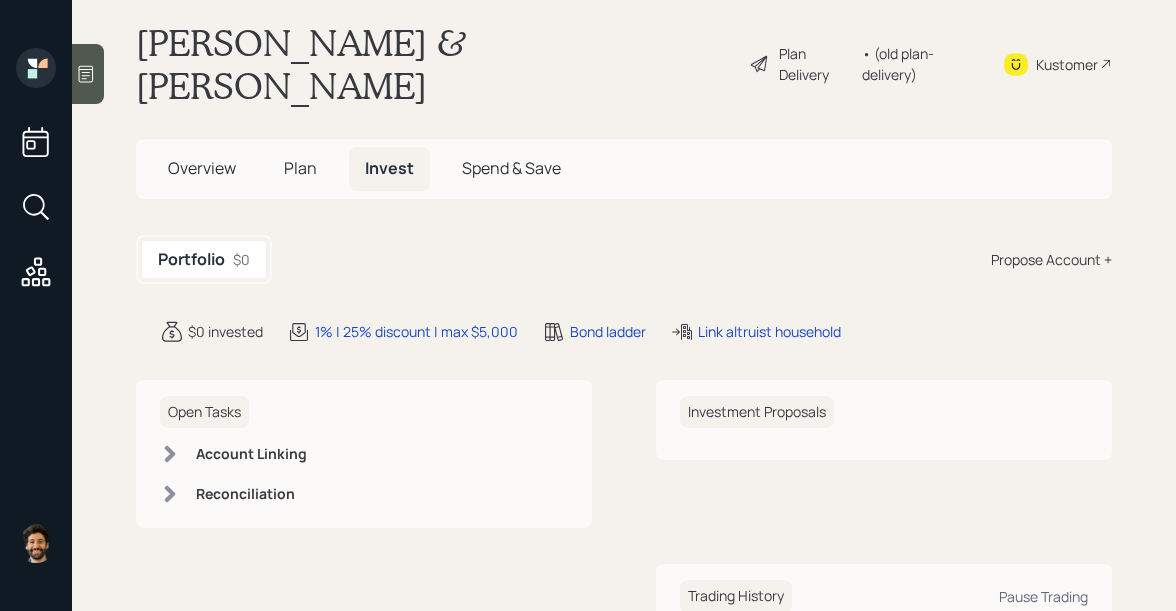 scroll, scrollTop: 0, scrollLeft: 0, axis: both 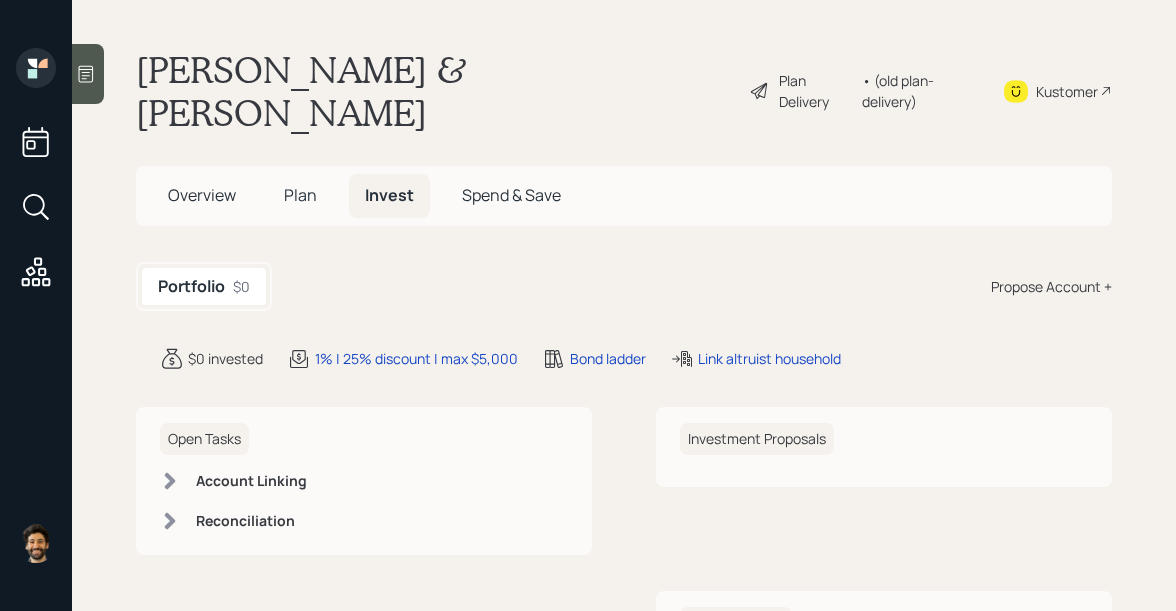 click on "Plan" at bounding box center [300, 195] 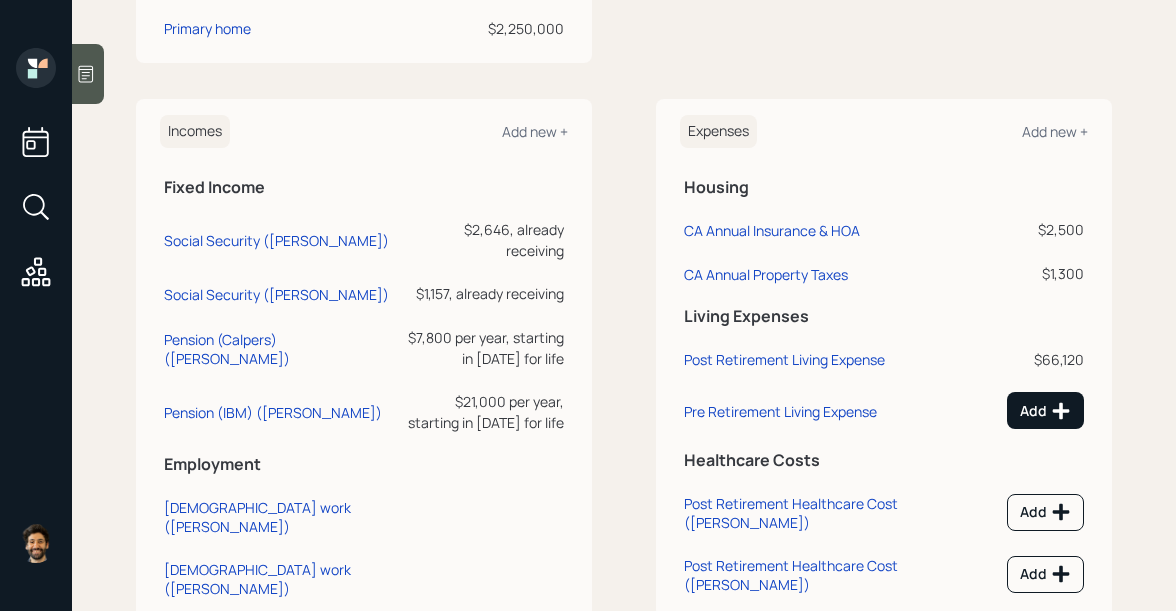 scroll, scrollTop: 0, scrollLeft: 0, axis: both 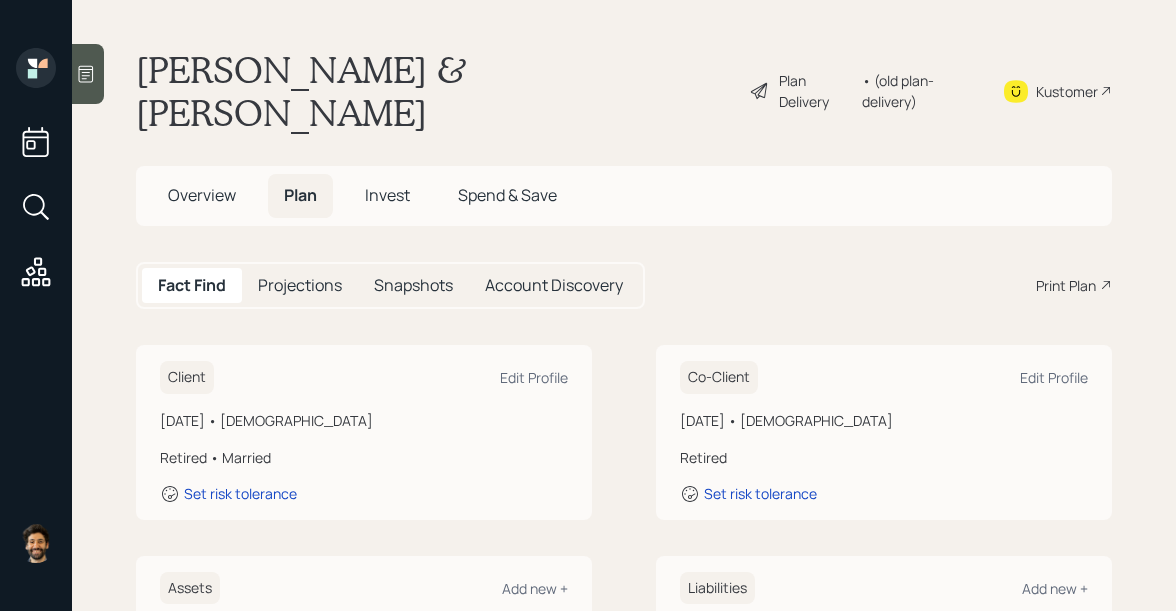 click on "• (old plan-delivery)" at bounding box center (920, 91) 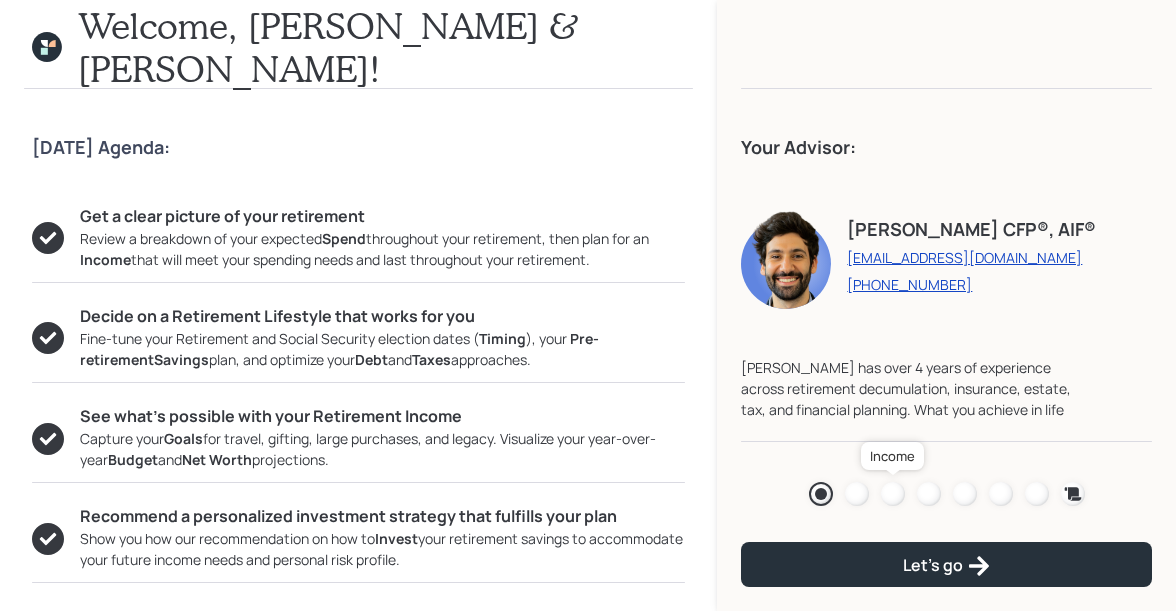 click at bounding box center (893, 494) 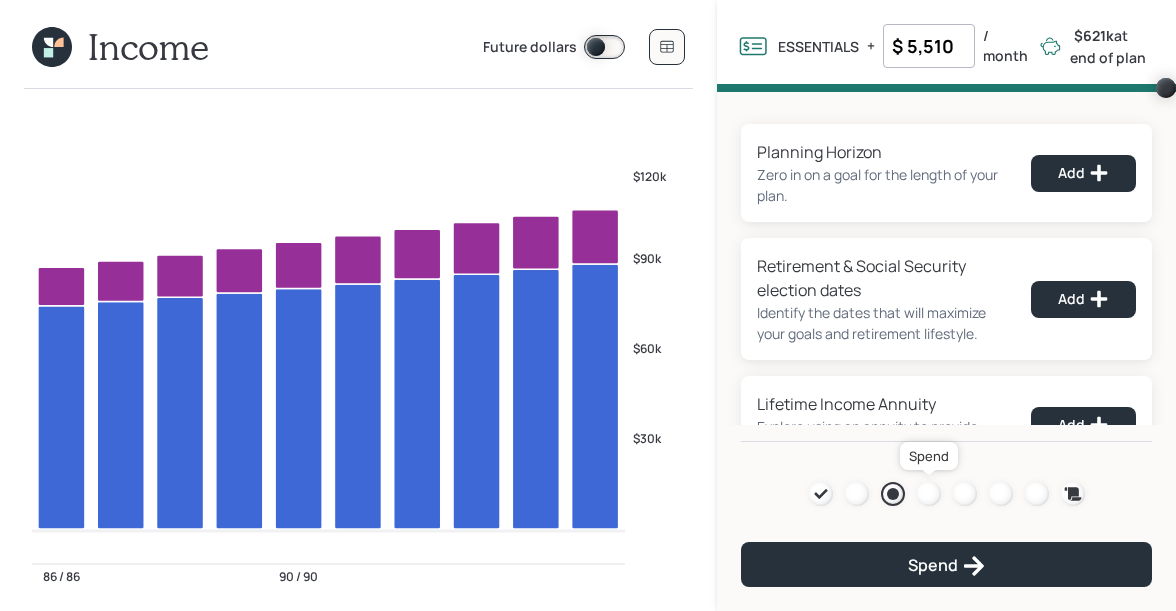 click at bounding box center (929, 494) 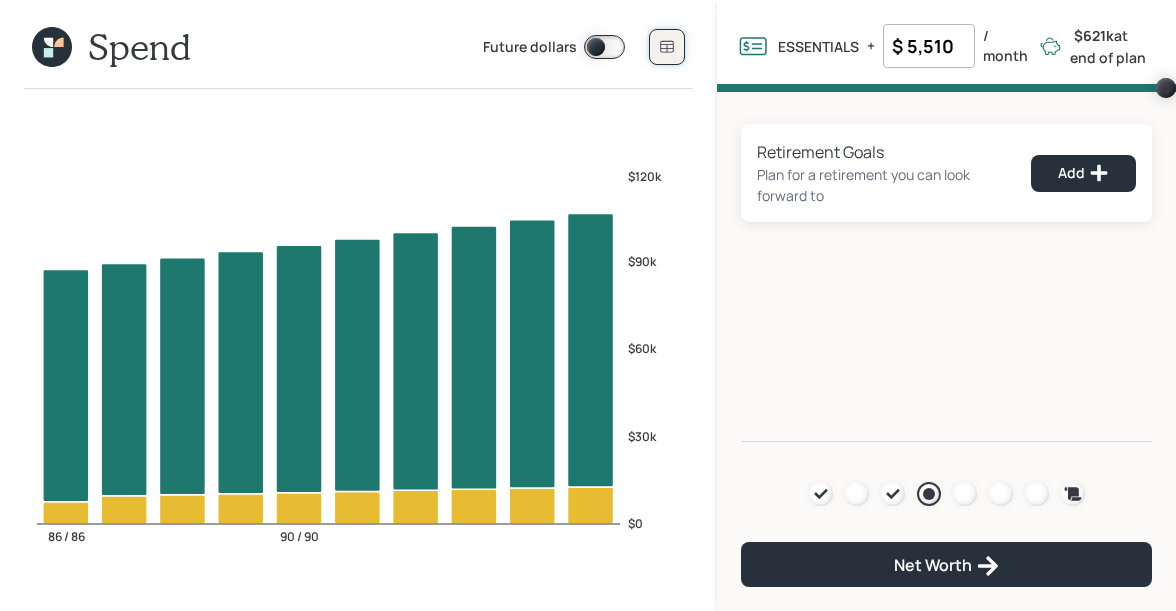 click at bounding box center [667, 47] 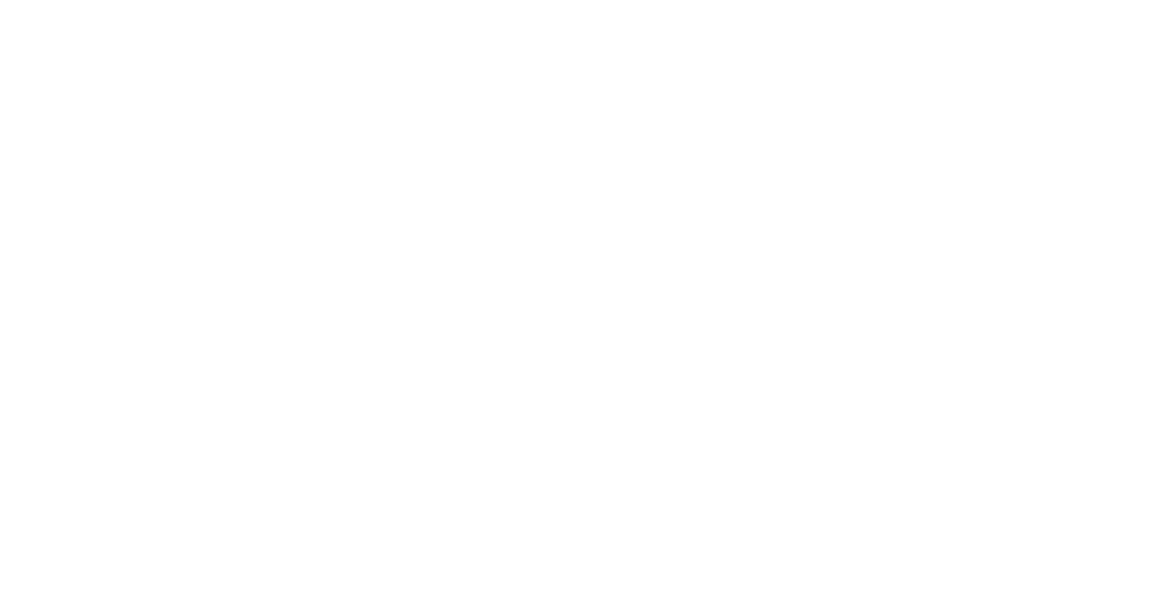 scroll, scrollTop: 0, scrollLeft: 0, axis: both 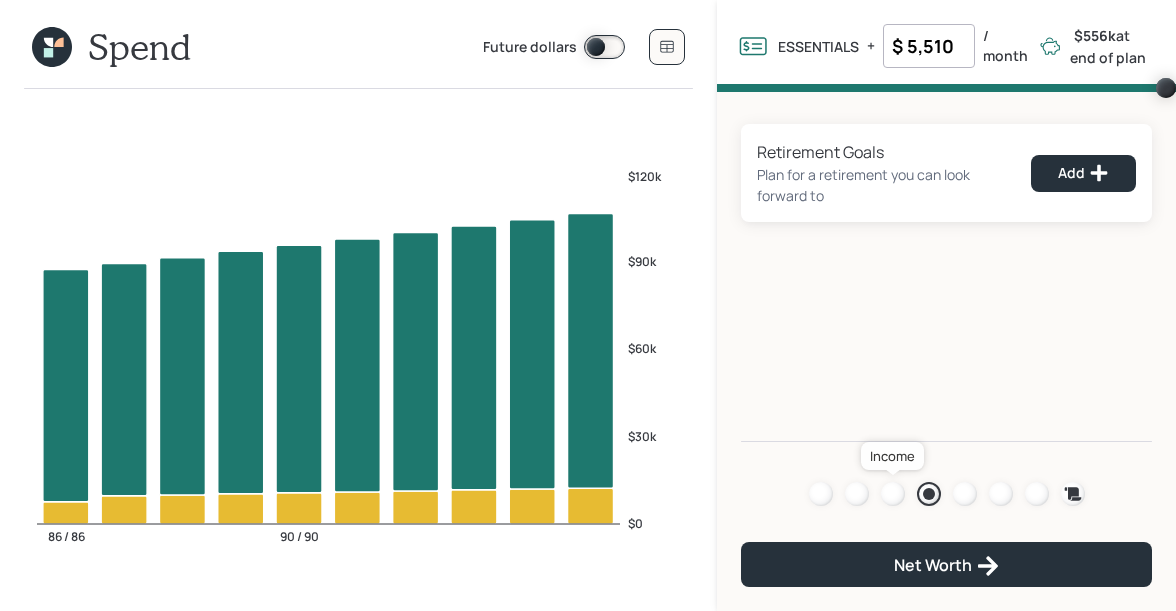 click at bounding box center (893, 494) 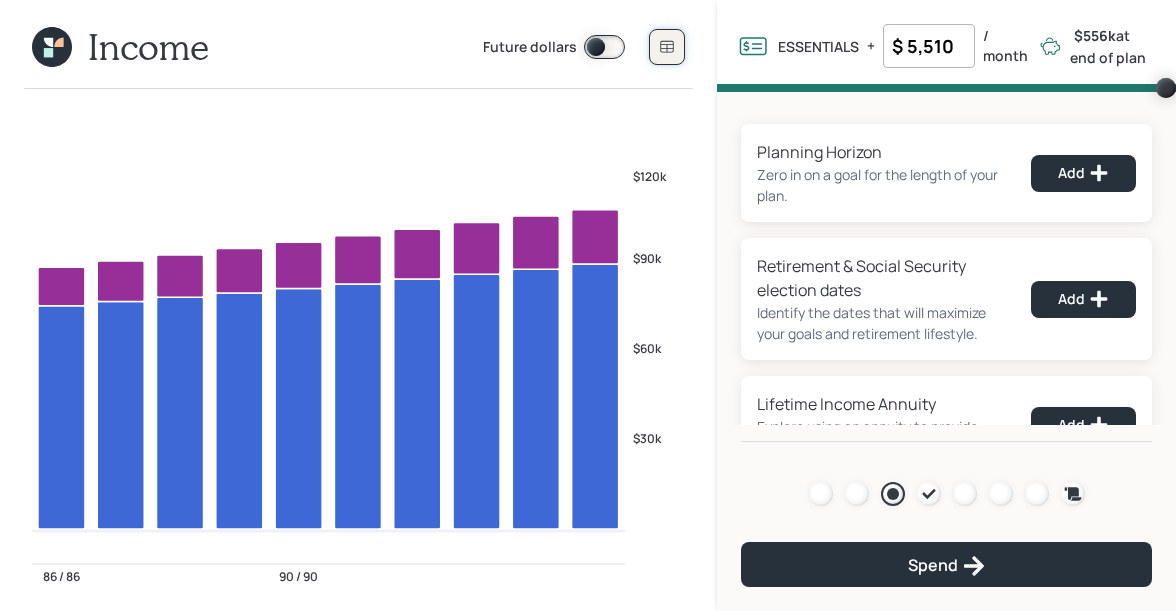 click at bounding box center (667, 47) 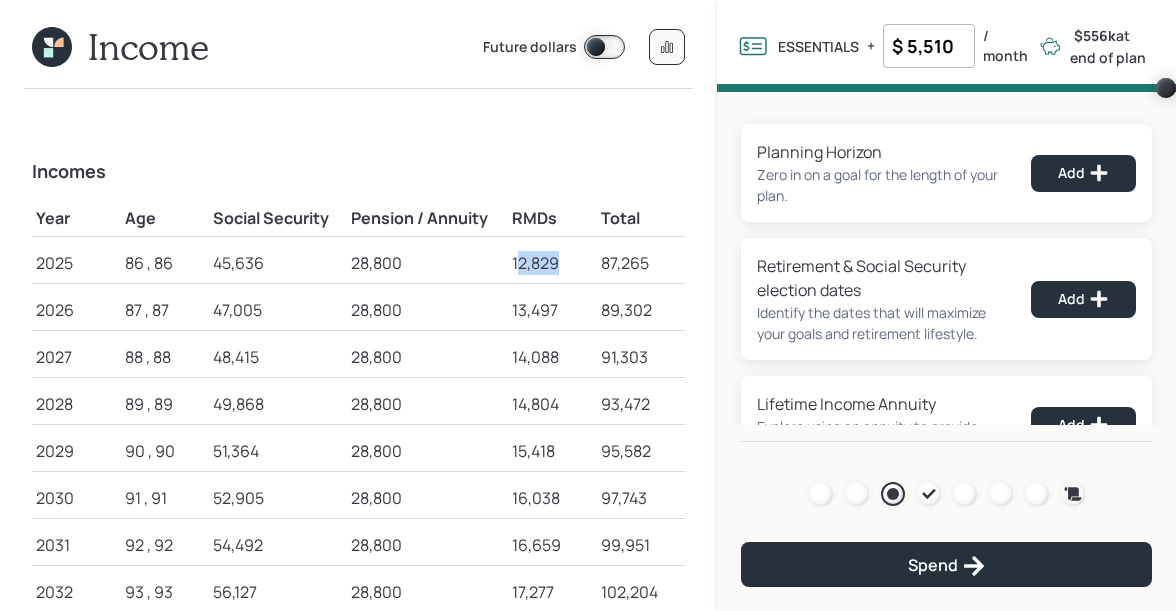 drag, startPoint x: 515, startPoint y: 266, endPoint x: 566, endPoint y: 266, distance: 51 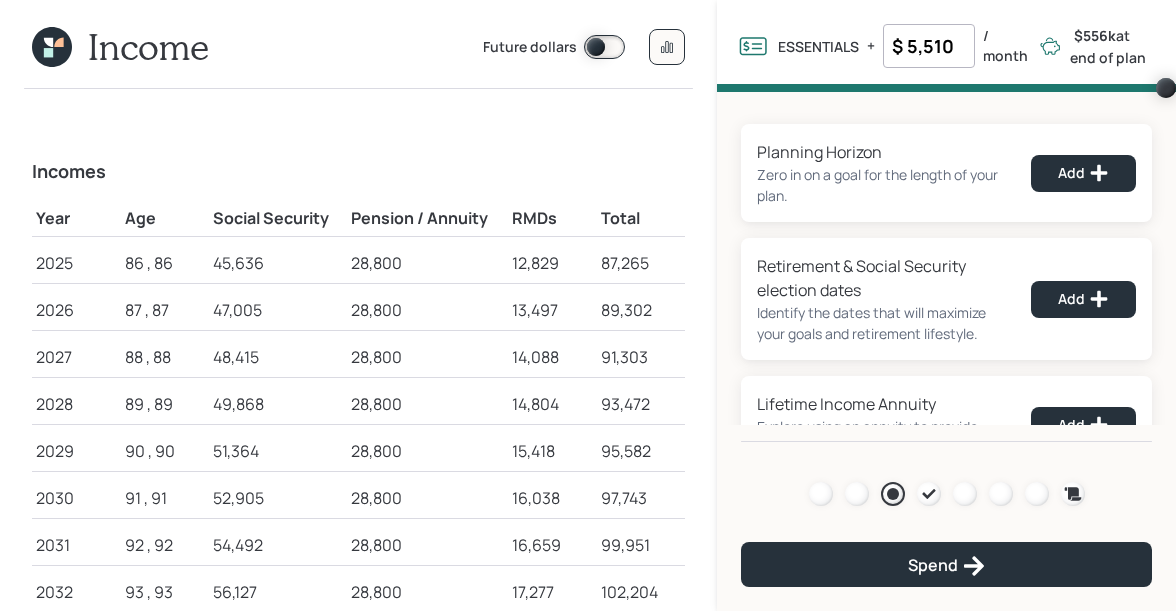 click on "12,829" at bounding box center [552, 259] 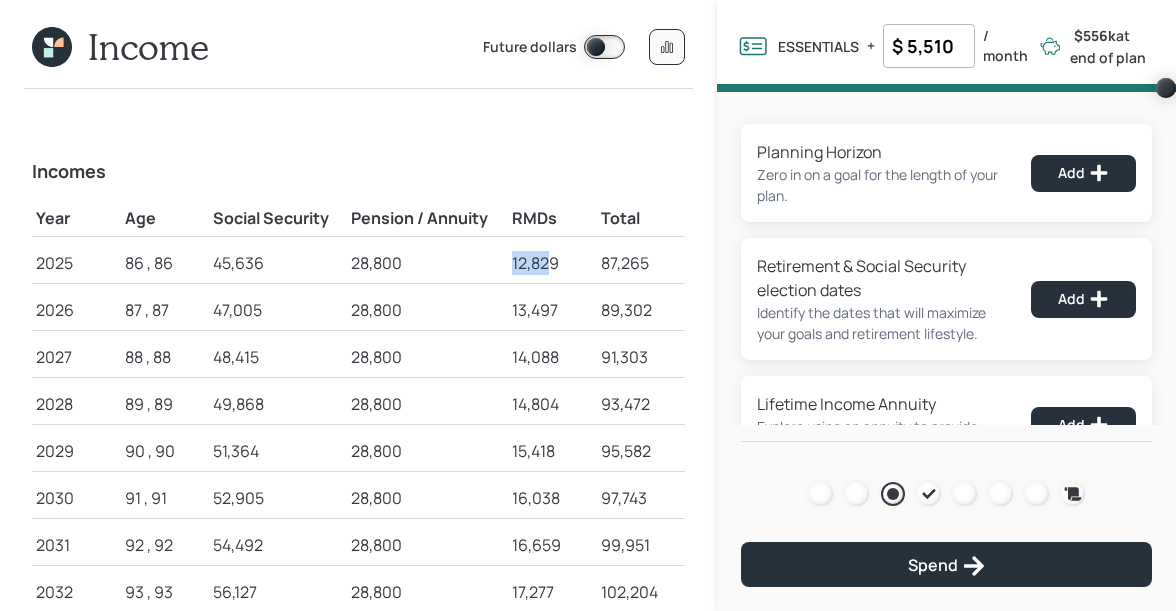 drag, startPoint x: 508, startPoint y: 259, endPoint x: 553, endPoint y: 260, distance: 45.01111 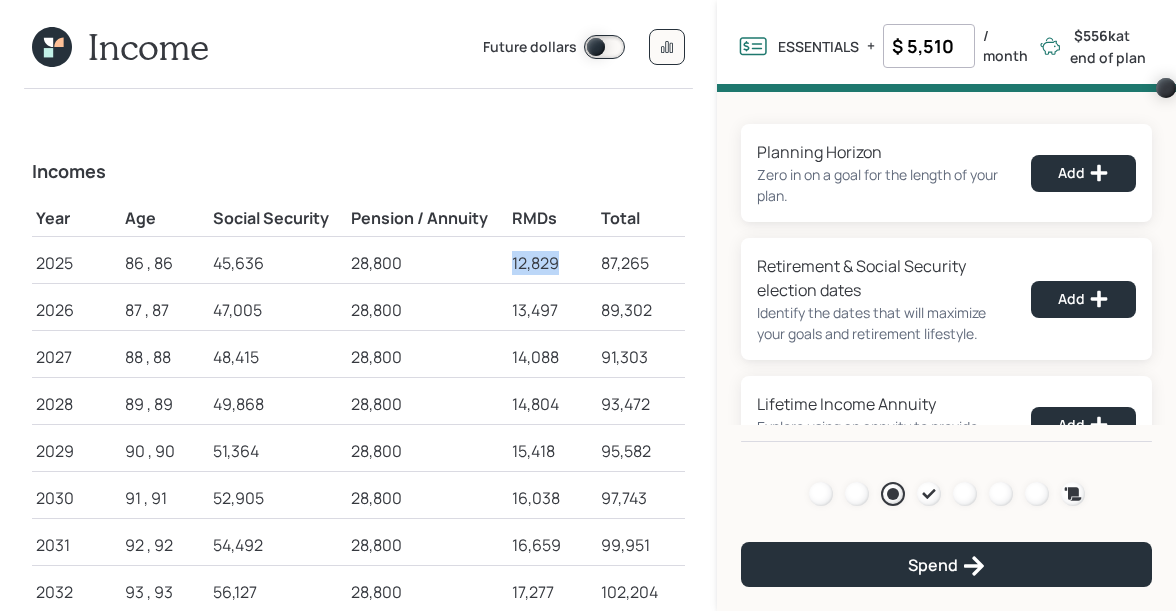 click on "12,829" at bounding box center [552, 263] 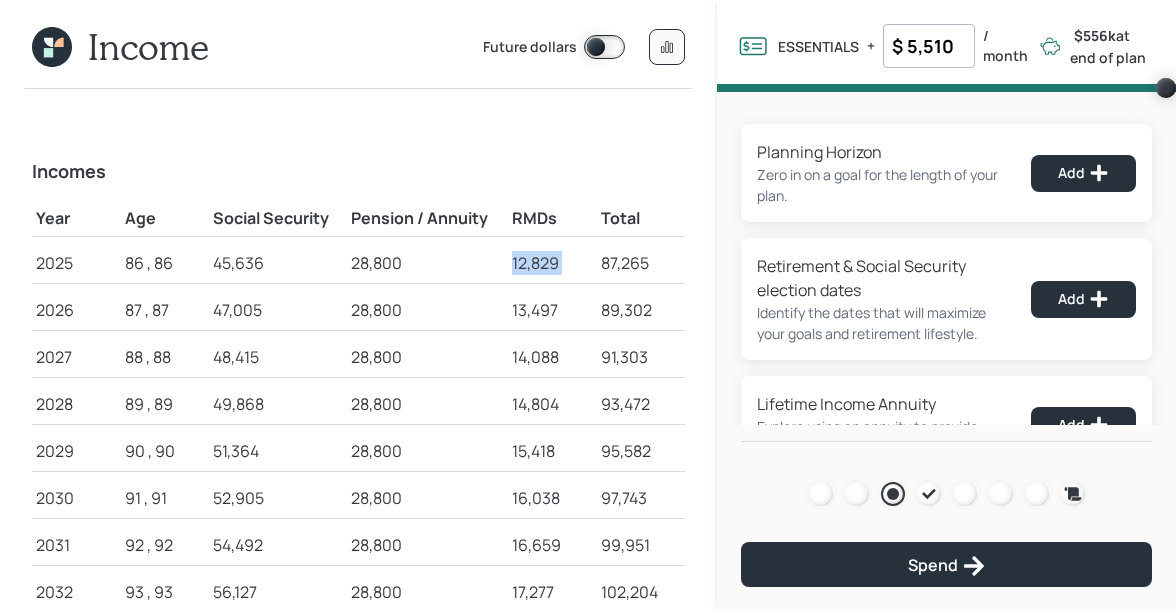 click on "12,829" at bounding box center (552, 263) 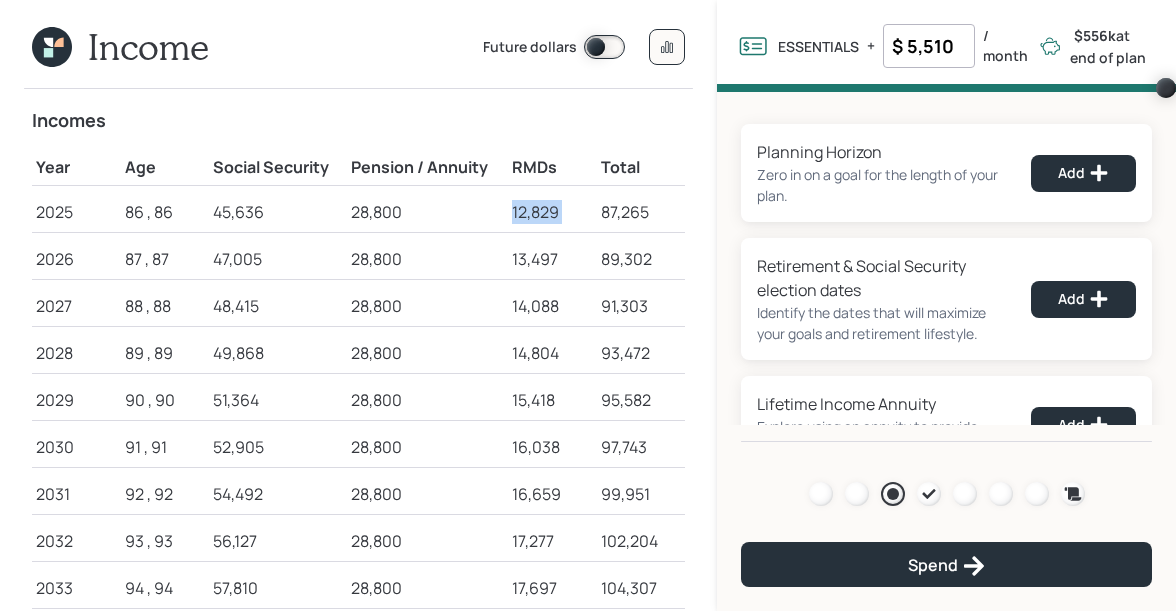 scroll, scrollTop: 0, scrollLeft: 0, axis: both 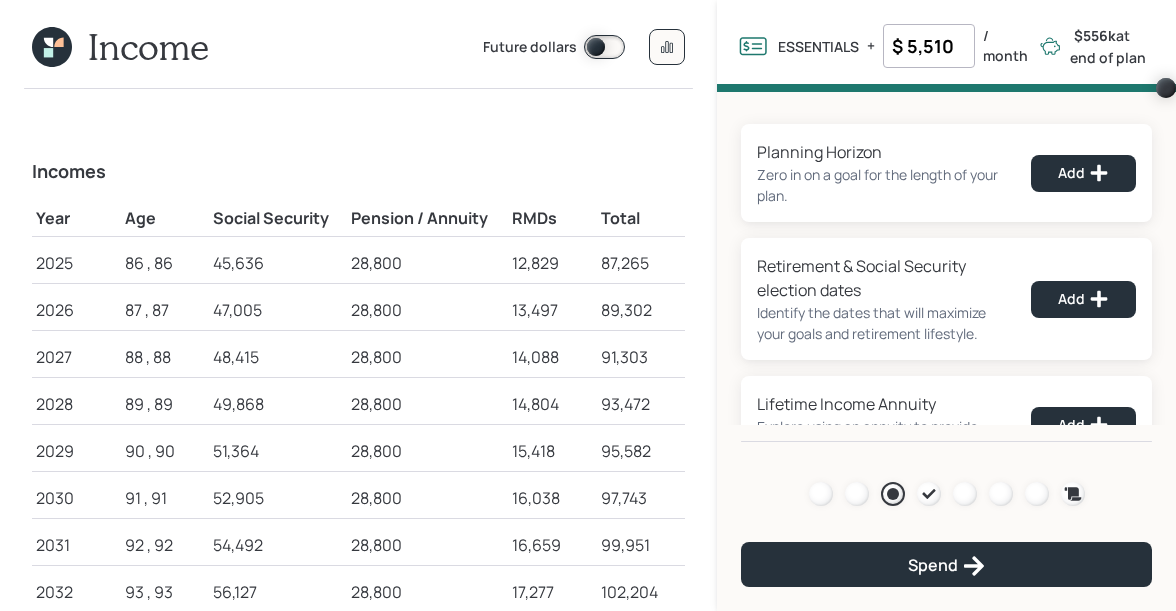 click 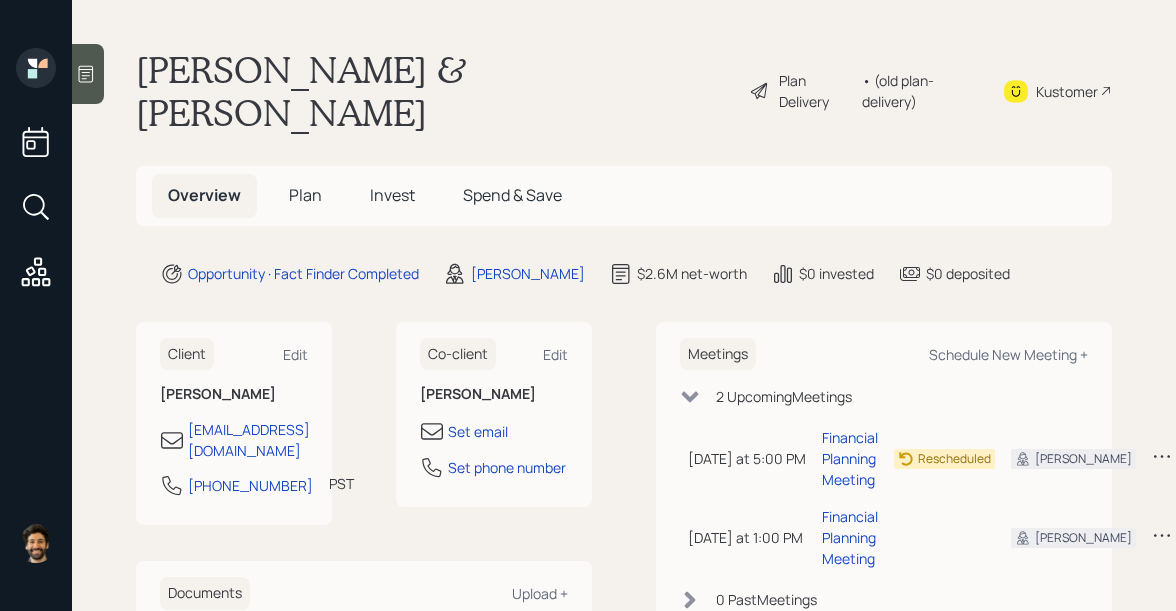 click on "Plan" at bounding box center [305, 195] 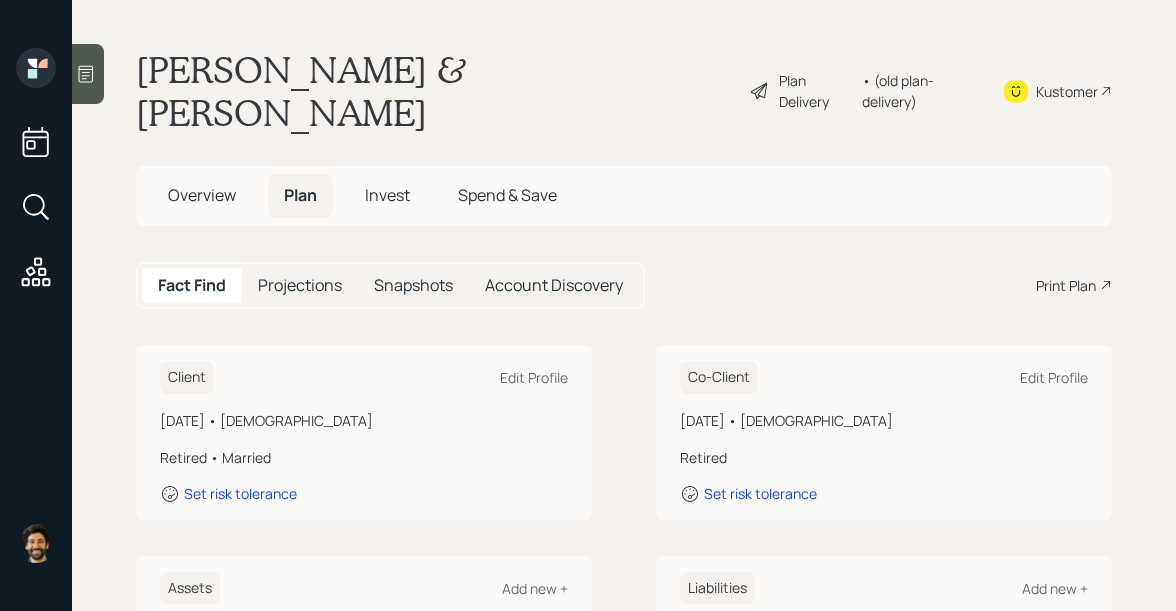 click on "Invest" at bounding box center [387, 195] 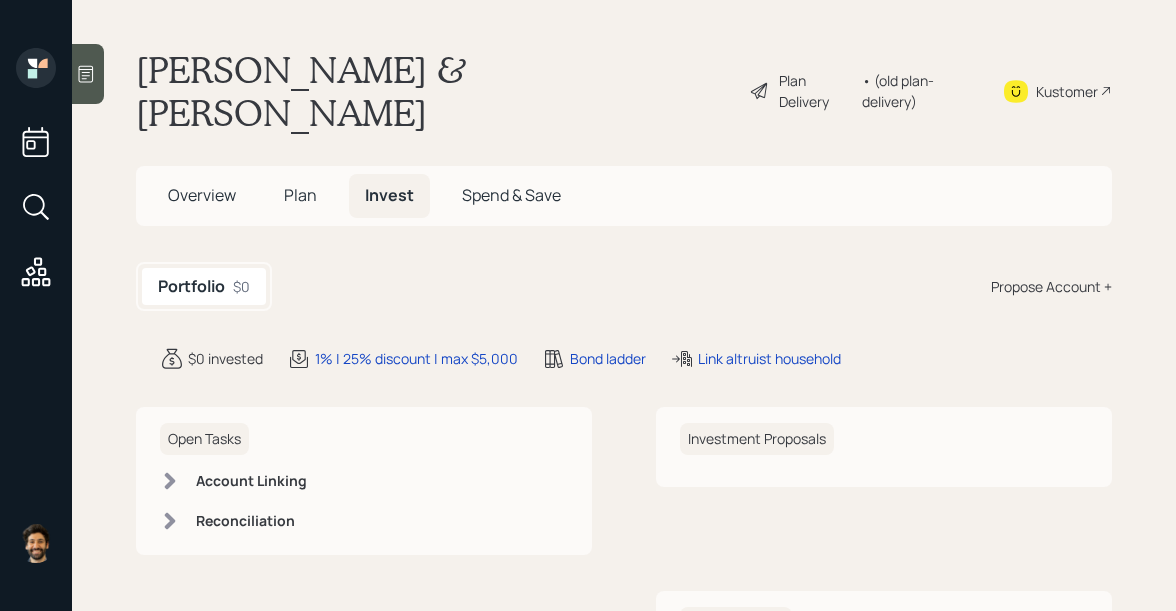 click on "Plan" at bounding box center [300, 195] 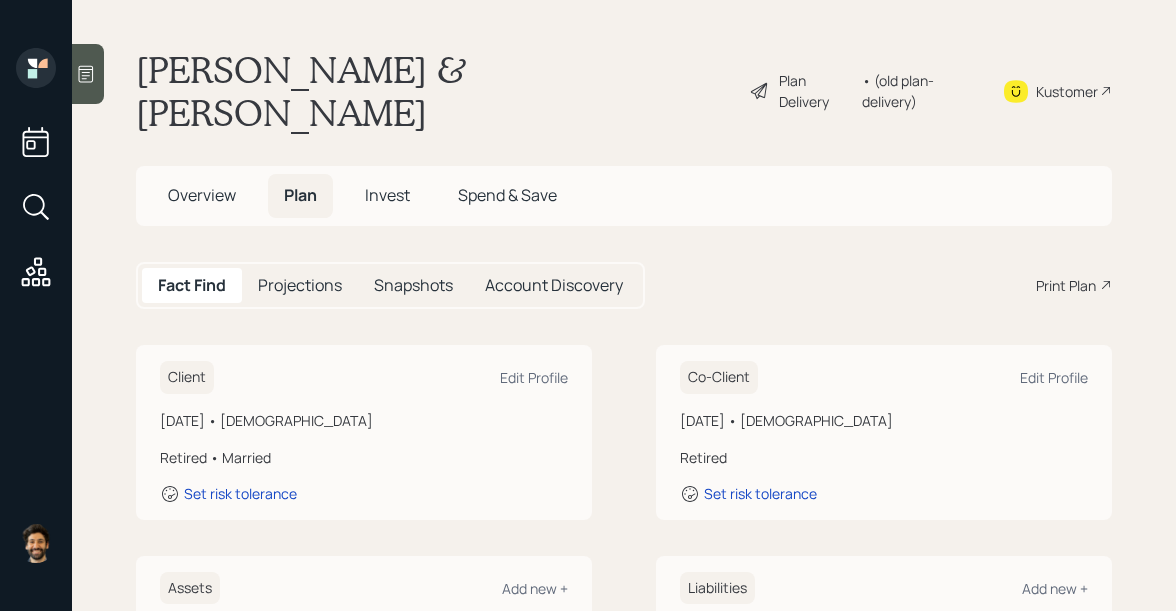 click on "Overview" at bounding box center [202, 195] 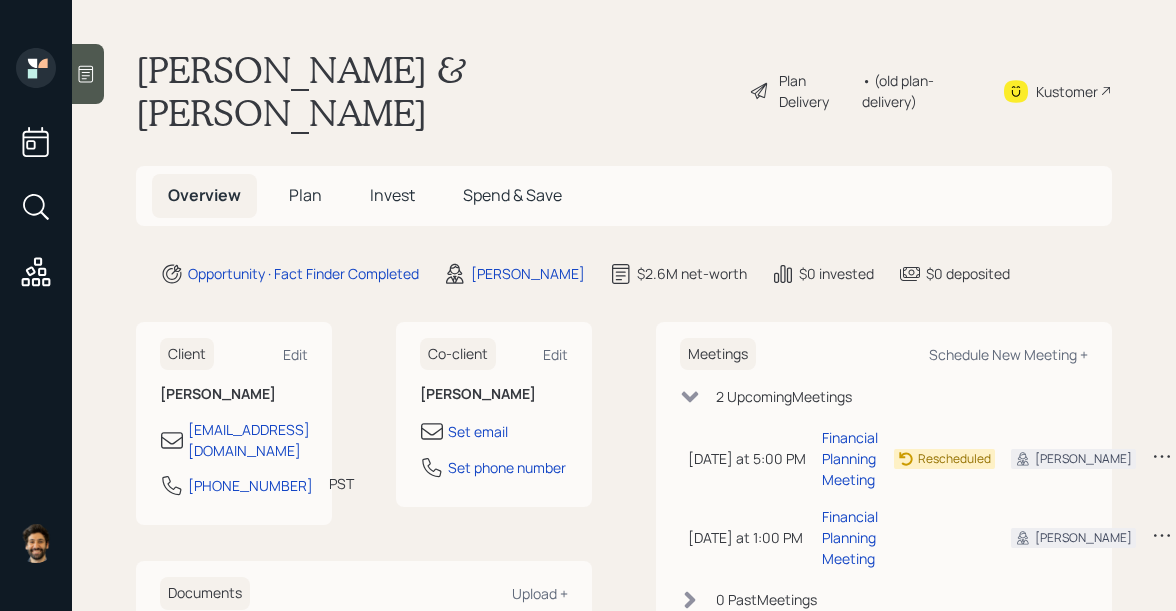 click at bounding box center [88, 74] 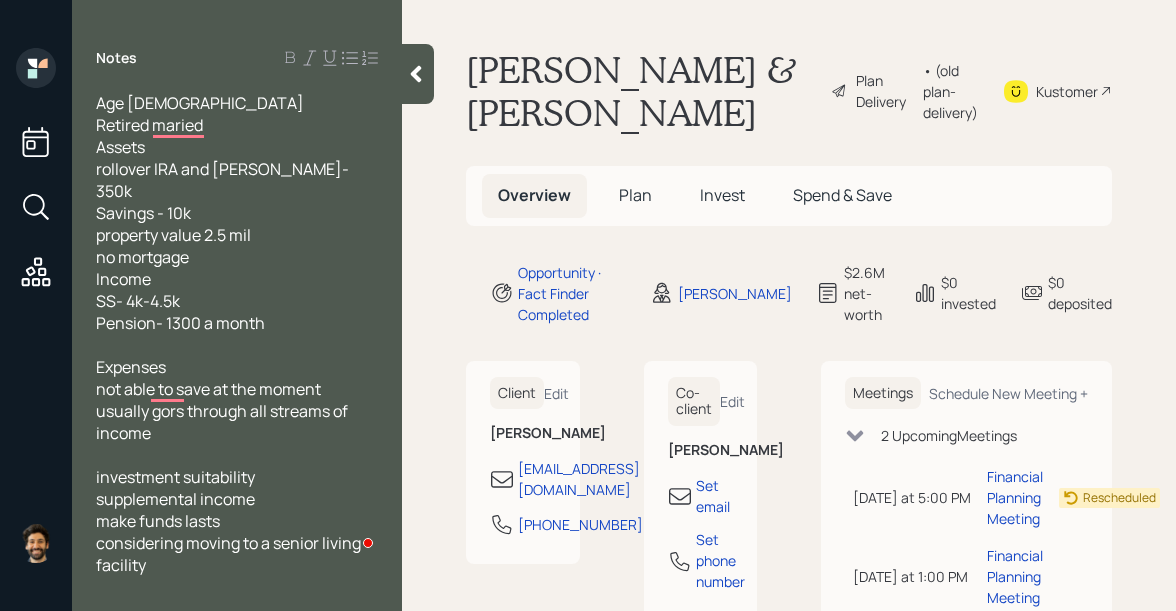 click 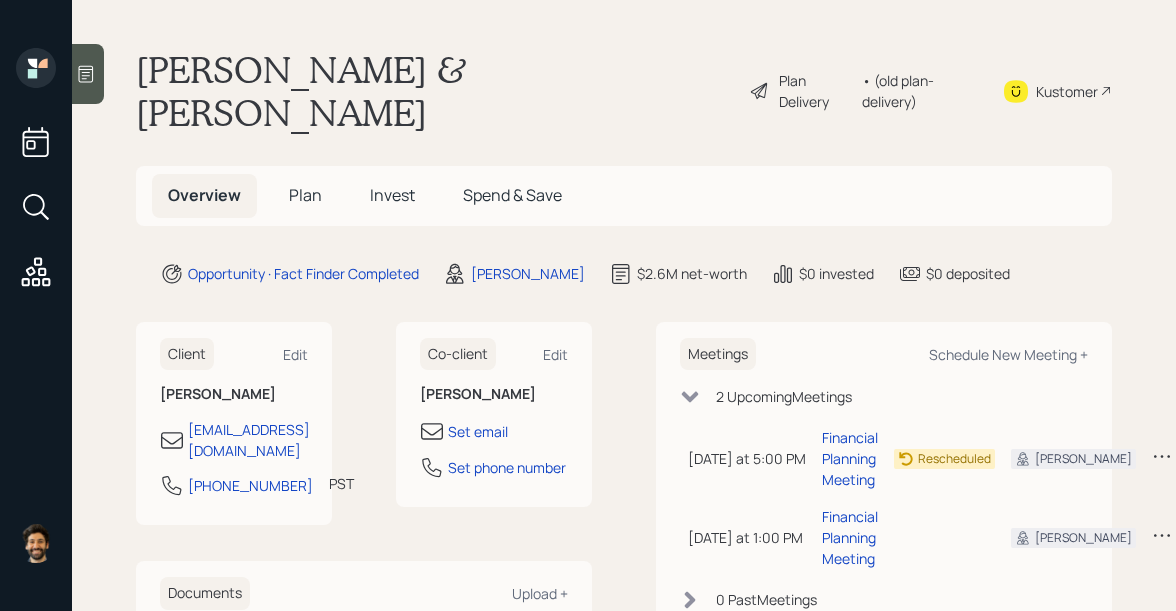 click on "Invest" at bounding box center (392, 195) 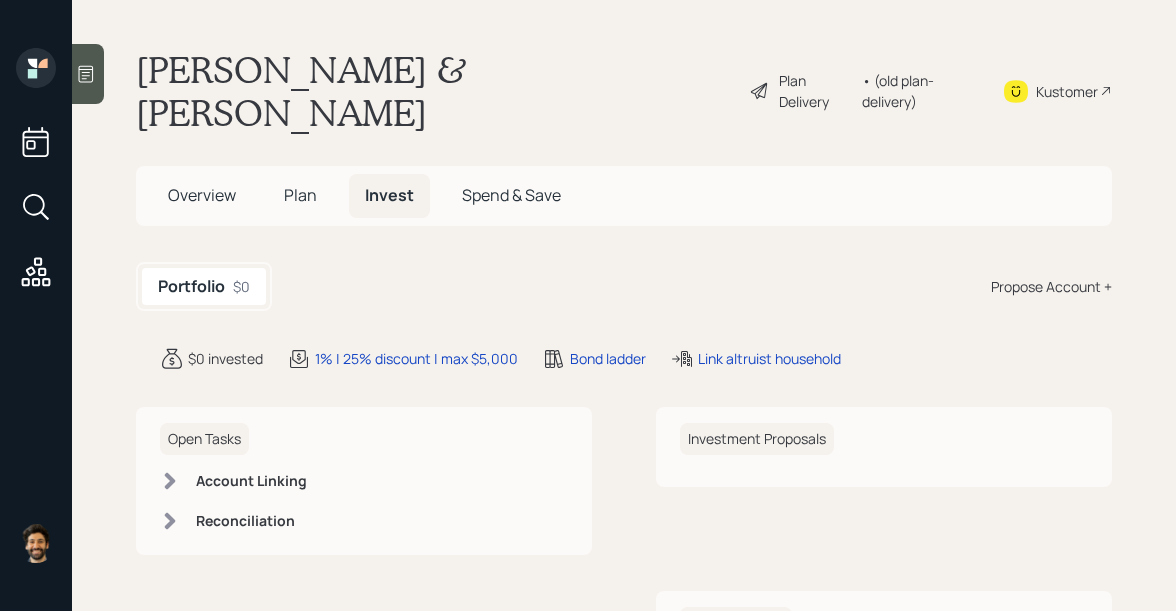 click on "Plan" at bounding box center (300, 195) 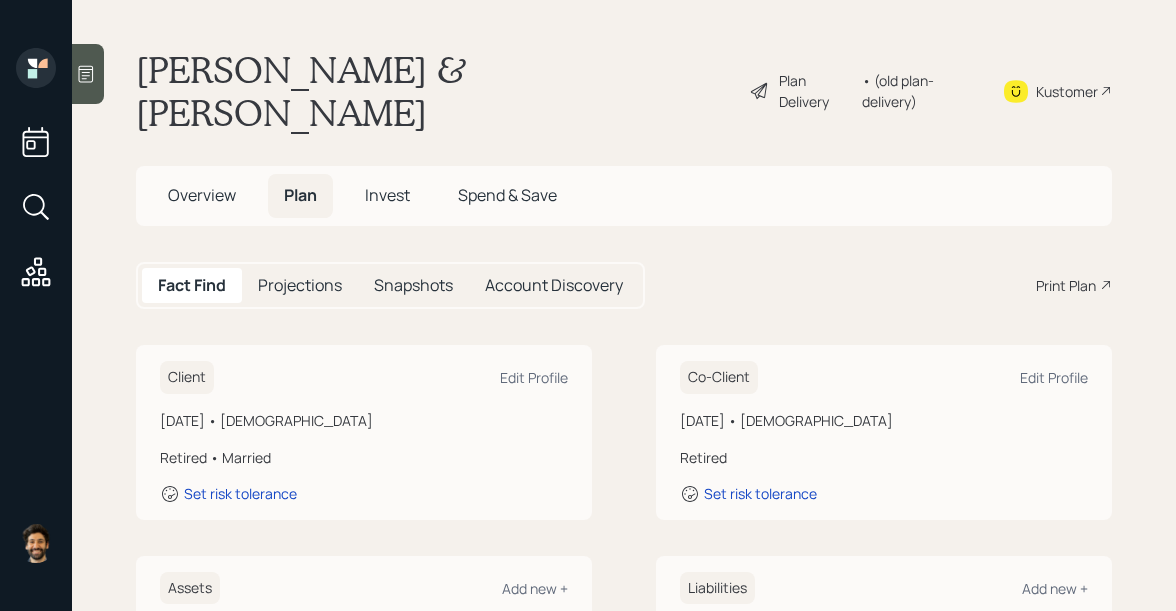 click on "Invest" at bounding box center [387, 195] 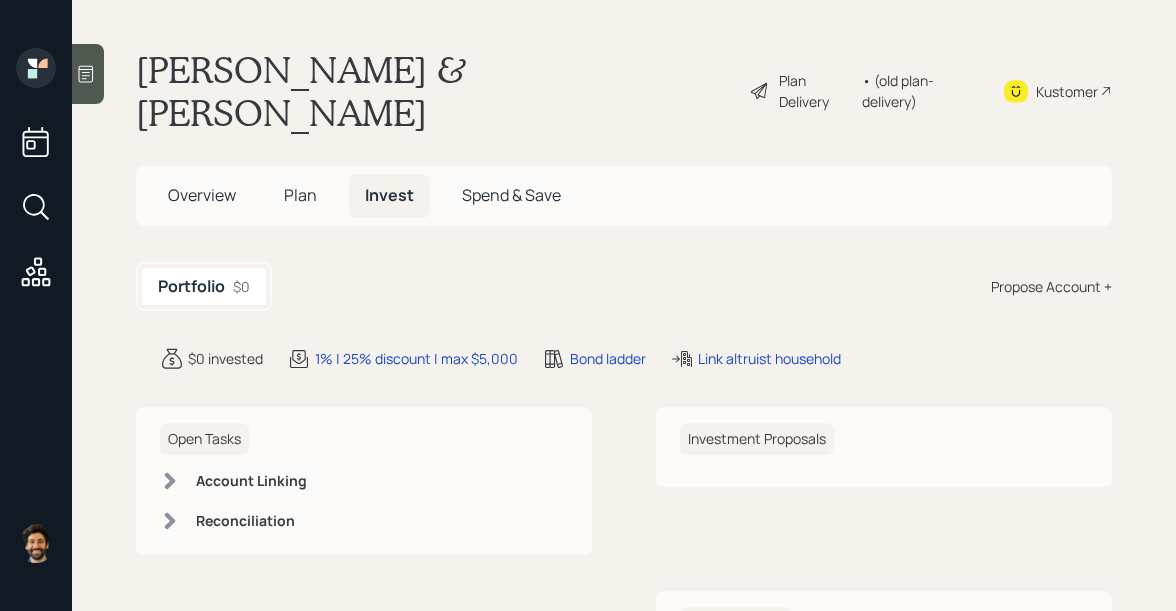 click on "Propose Account +" at bounding box center [1051, 286] 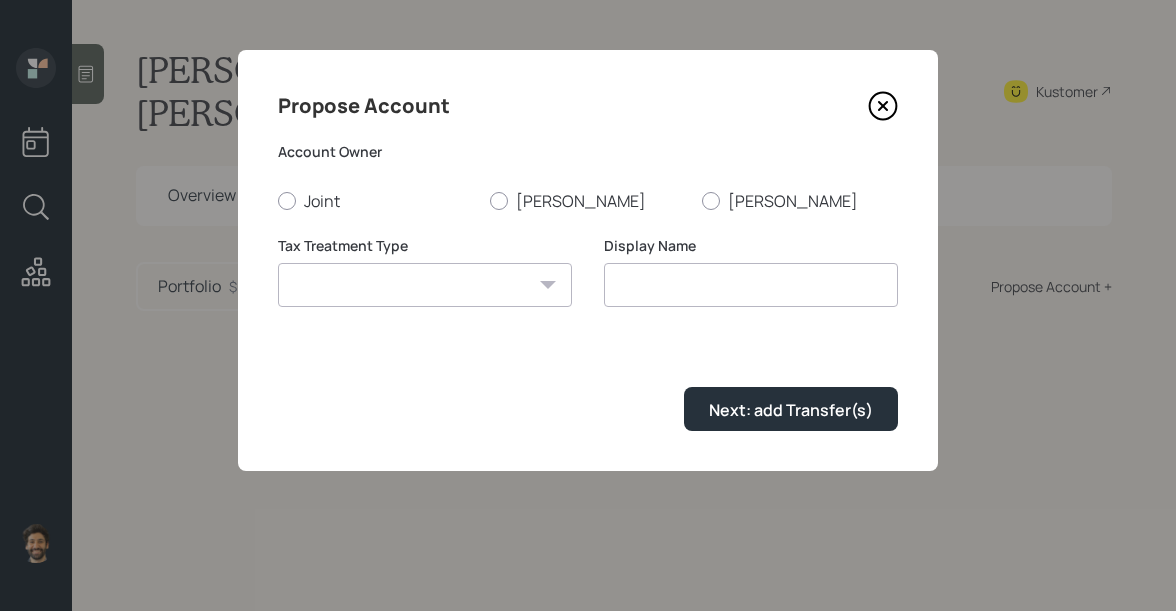 click on "Account Owner Joint John Judy Tax Treatment Type Roth Taxable Traditional Display Name Next: add Transfer(s)" at bounding box center (588, 286) 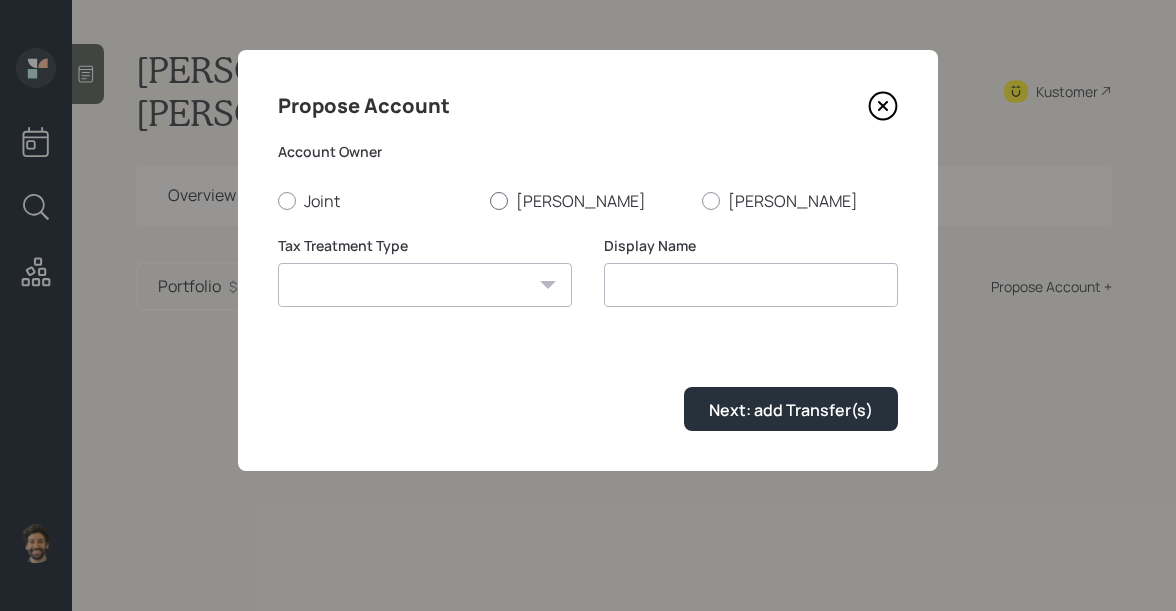 click at bounding box center [499, 201] 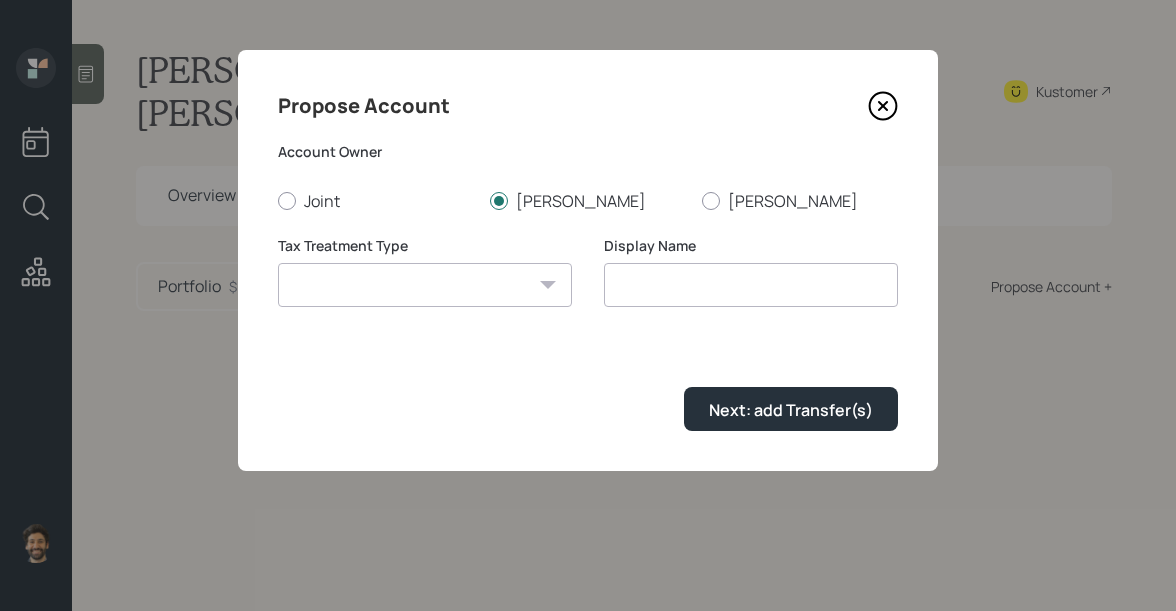 click on "Roth Taxable Traditional" at bounding box center (425, 285) 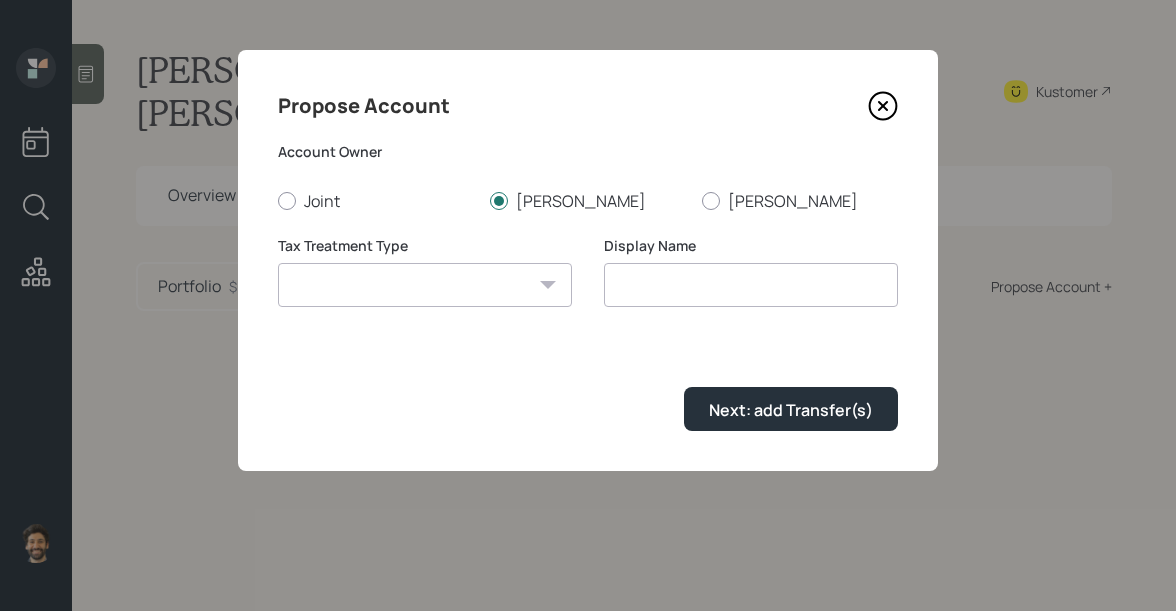 select on "traditional" 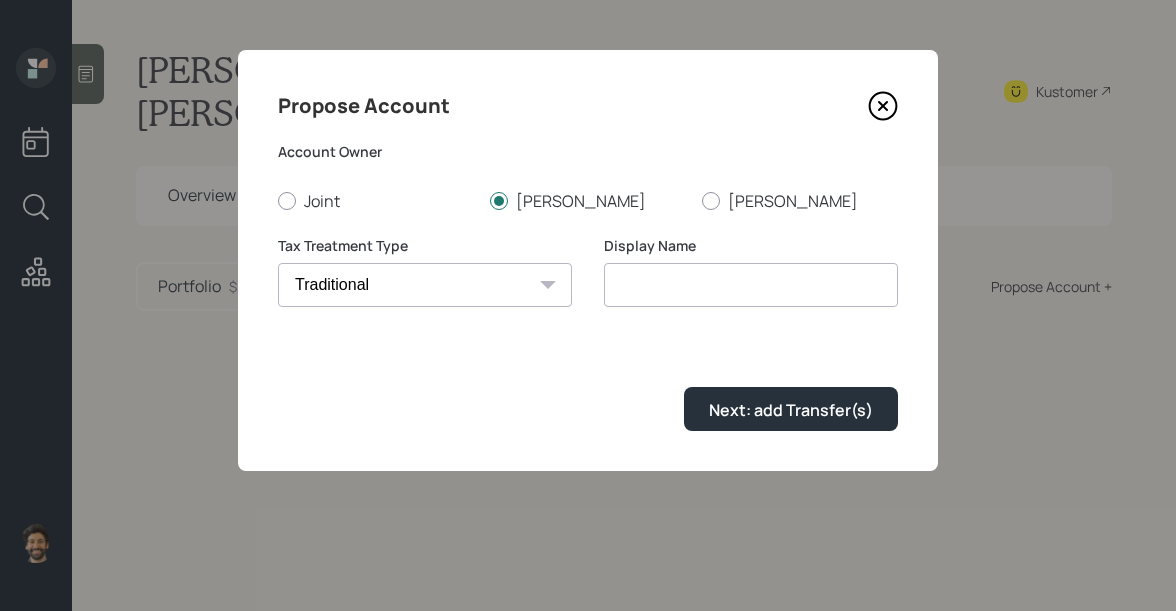 type on "Traditional" 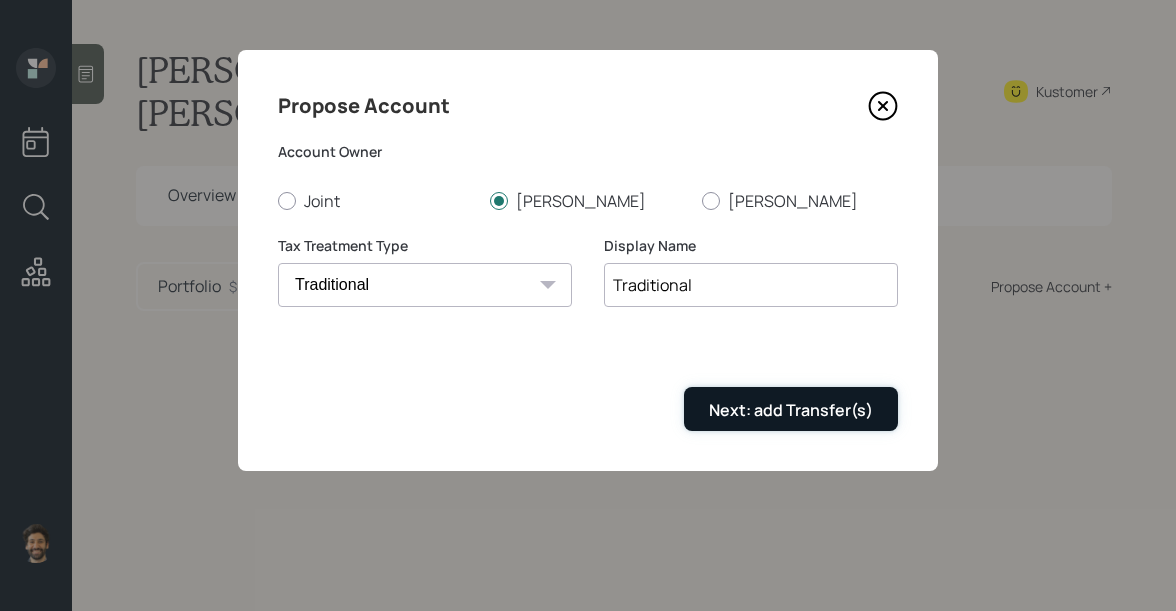 click on "Next: add Transfer(s)" at bounding box center [791, 410] 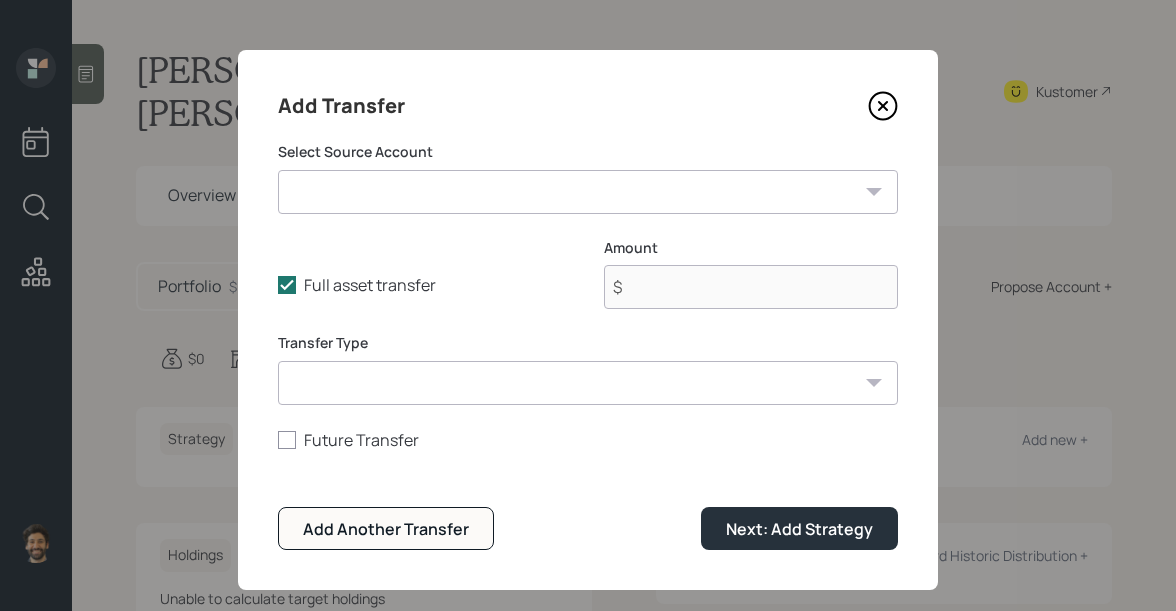 click on "Rollover IRA ($201,000 | IRA) Roth IRA ($148,000 | Roth IRA) Checking / Savings  ($3,000 | Emergency Fund)" at bounding box center (588, 192) 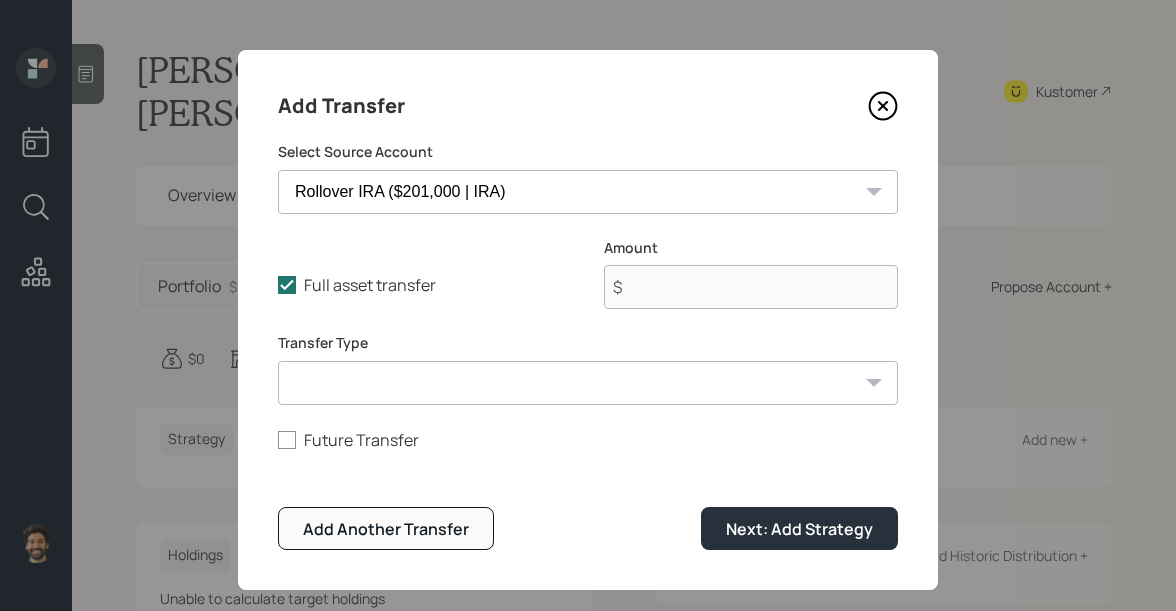 type on "$ 201,000" 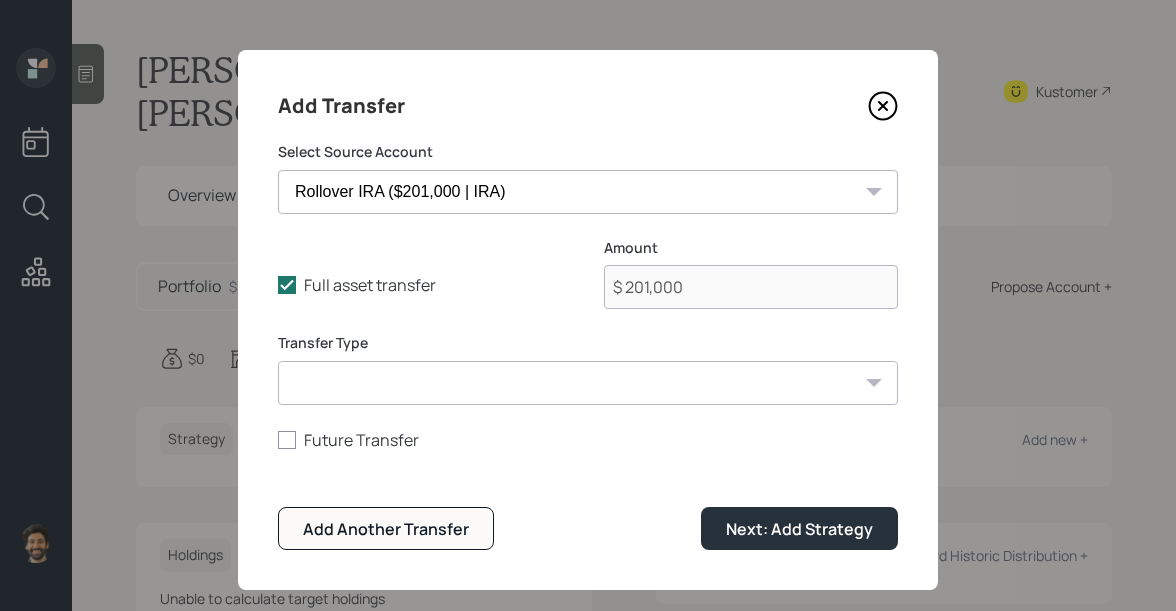click on "ACAT Transfer Non ACAT Transfer Capitalize Rollover Rollover Deposit" at bounding box center (588, 383) 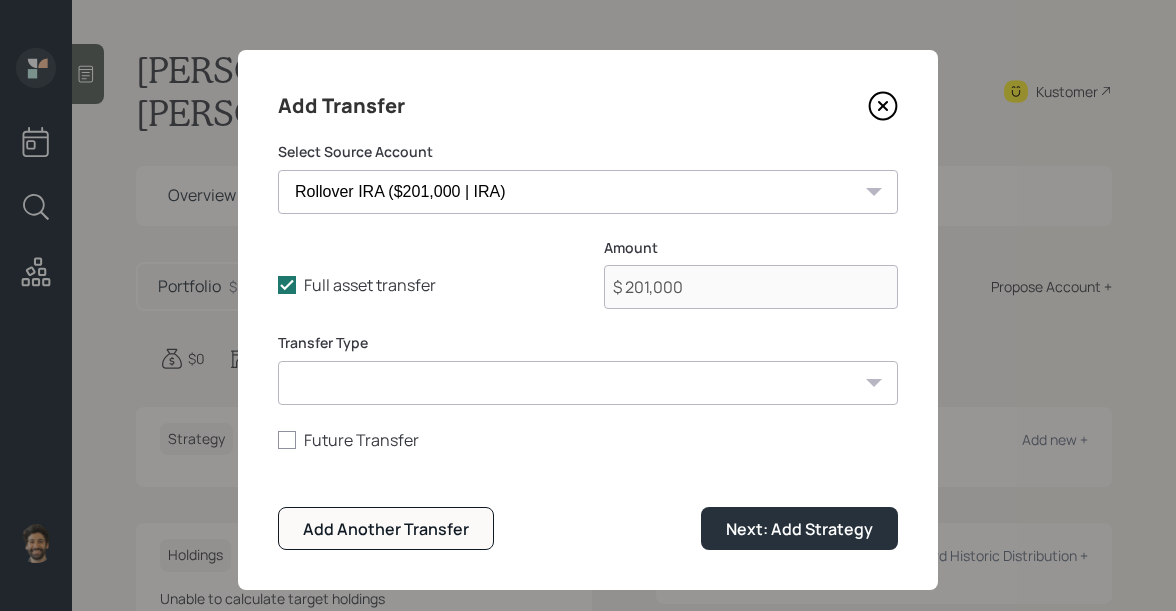 select on "acat_transfer" 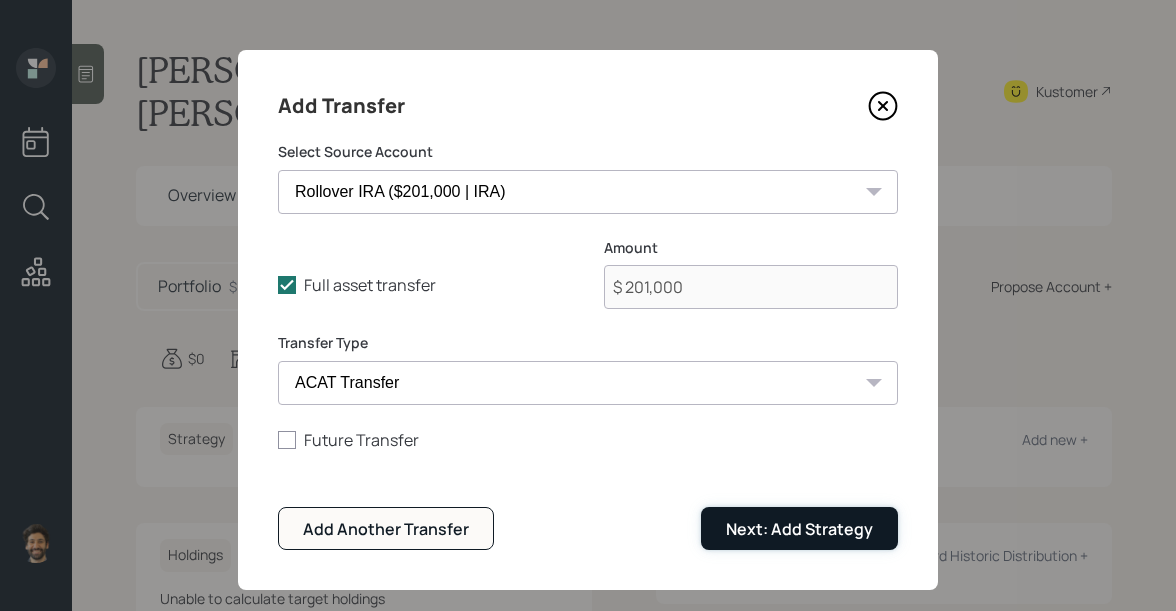 click on "Next: Add Strategy" at bounding box center (799, 529) 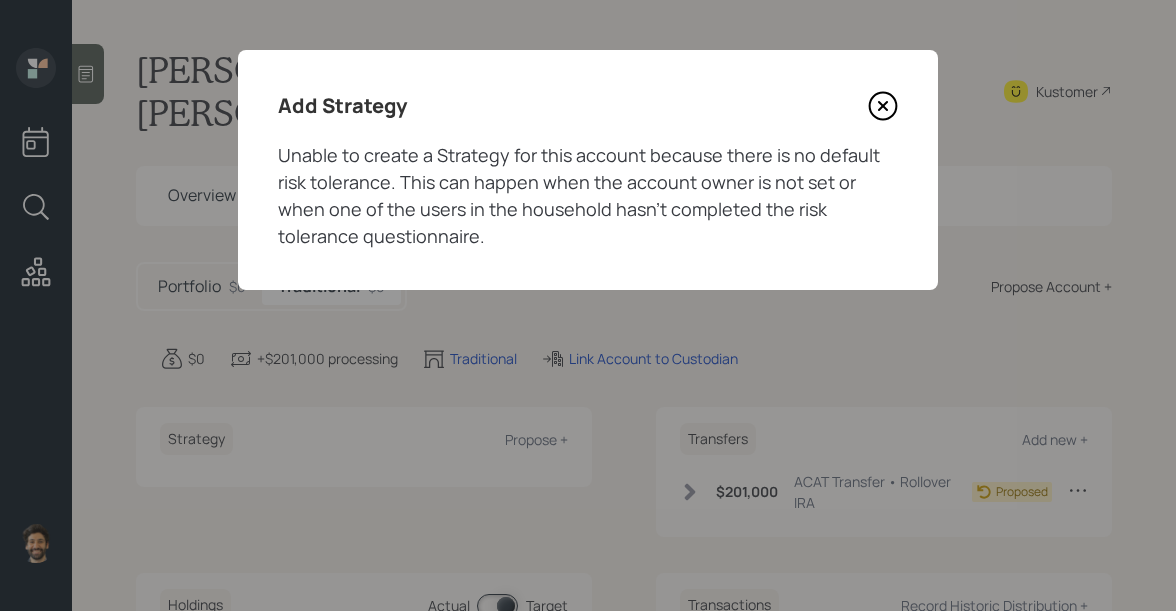 click 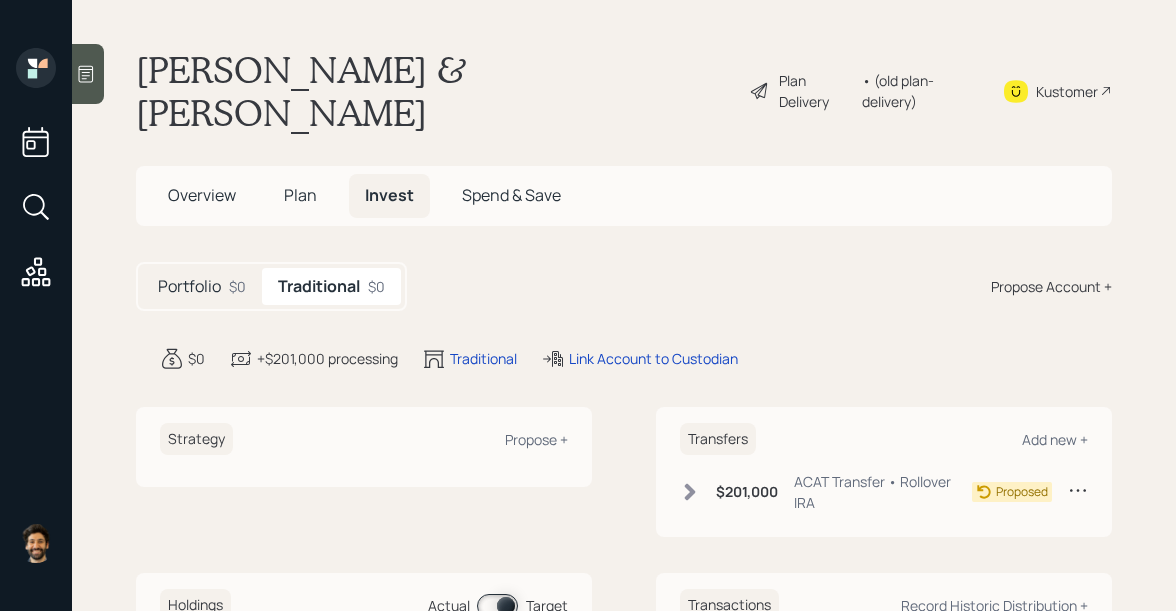 click on "Propose Account +" at bounding box center [1051, 286] 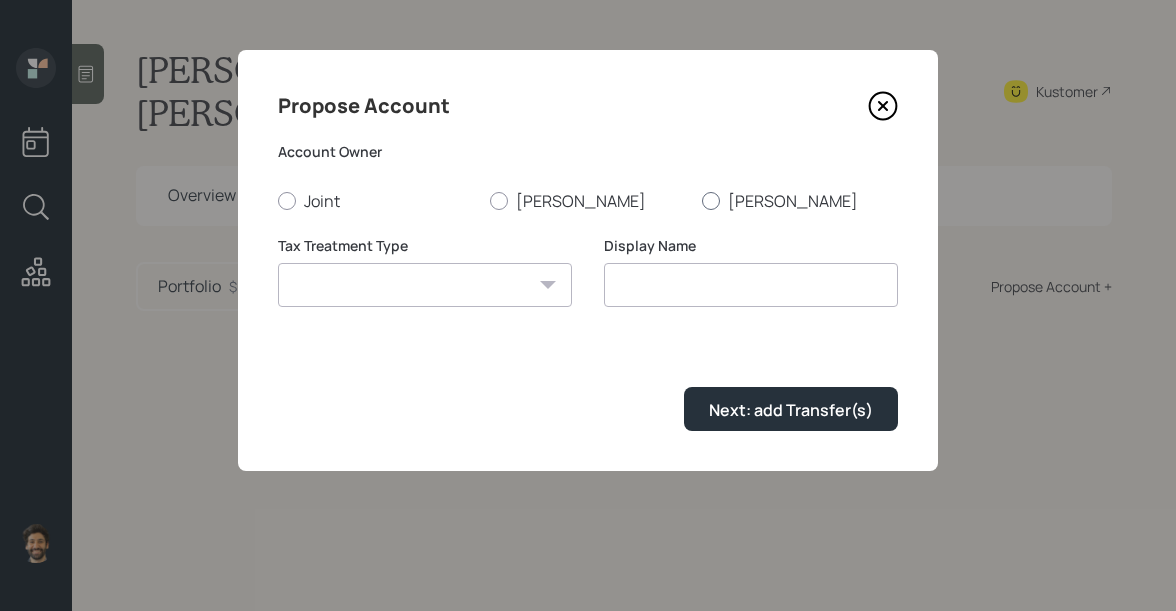 click at bounding box center (711, 201) 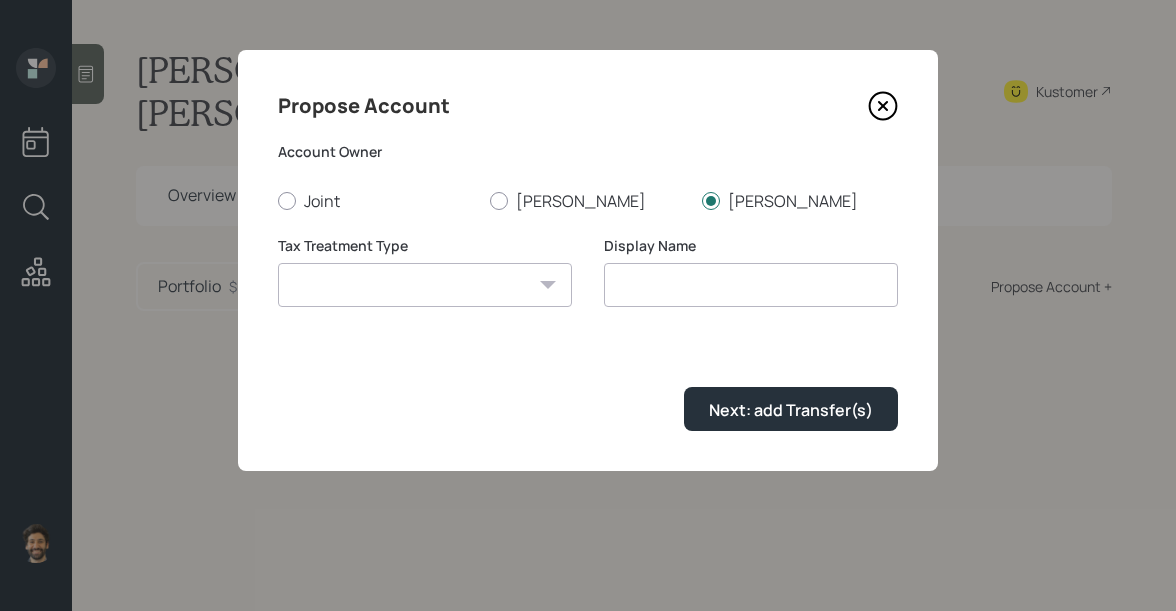 click on "Roth Taxable Traditional" at bounding box center [425, 285] 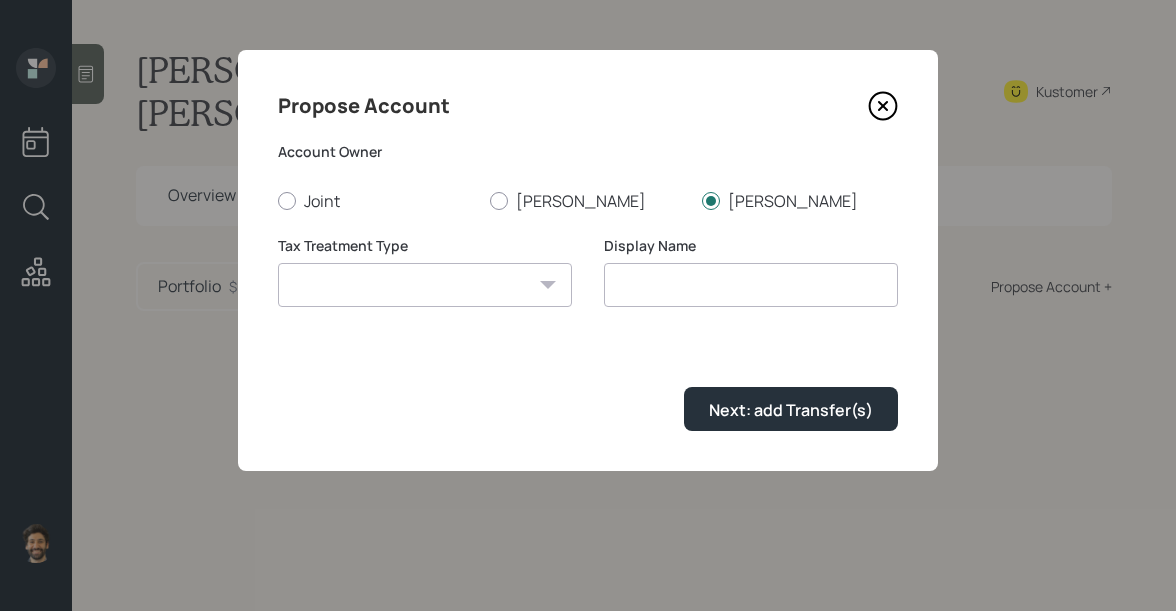 click on "Joint John Judy" at bounding box center [588, 201] 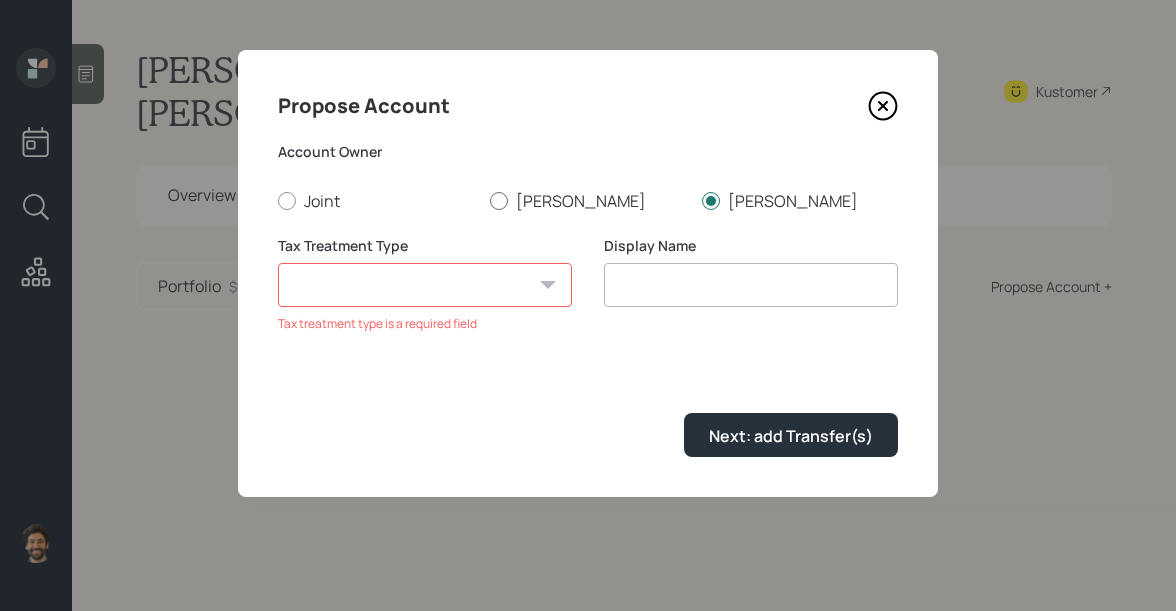 click at bounding box center (499, 201) 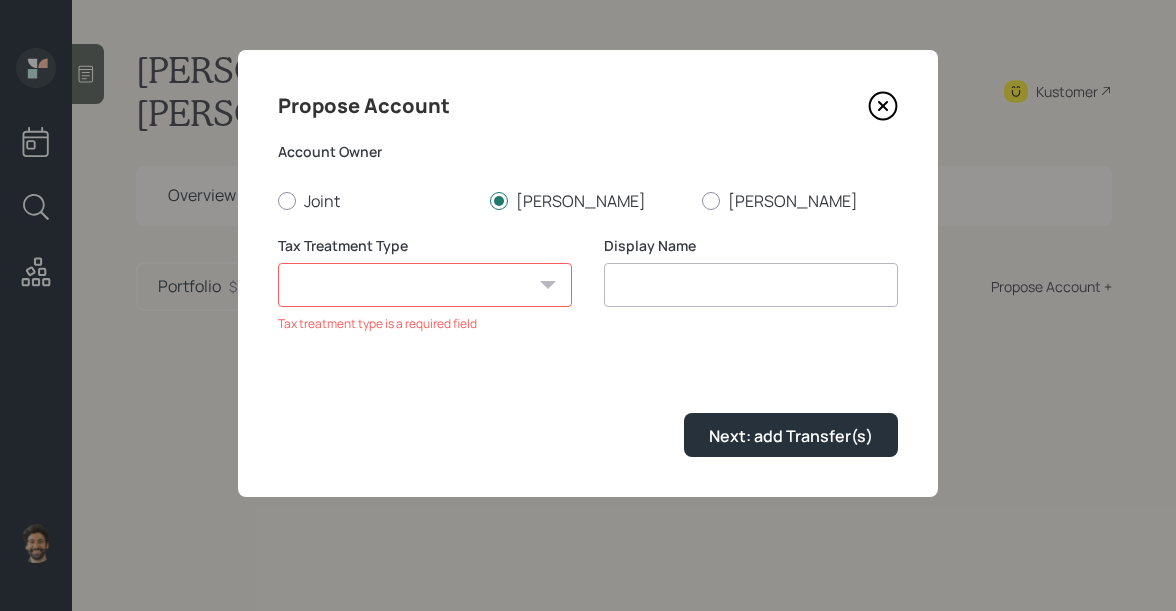 click on "Roth Taxable Traditional" at bounding box center [425, 285] 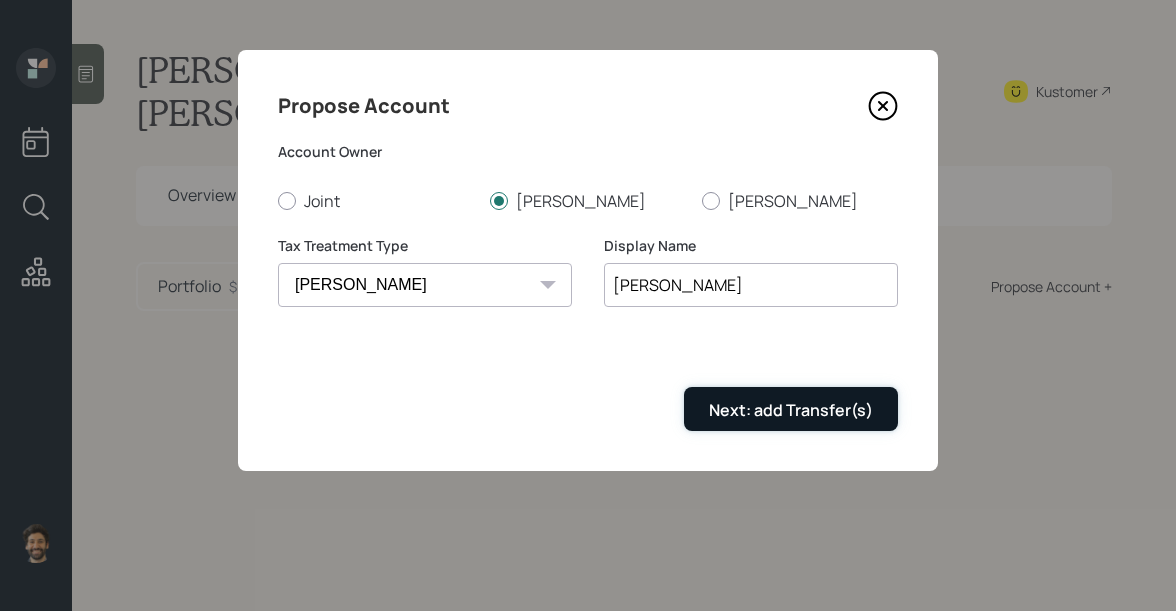 click on "Next: add Transfer(s)" at bounding box center [791, 410] 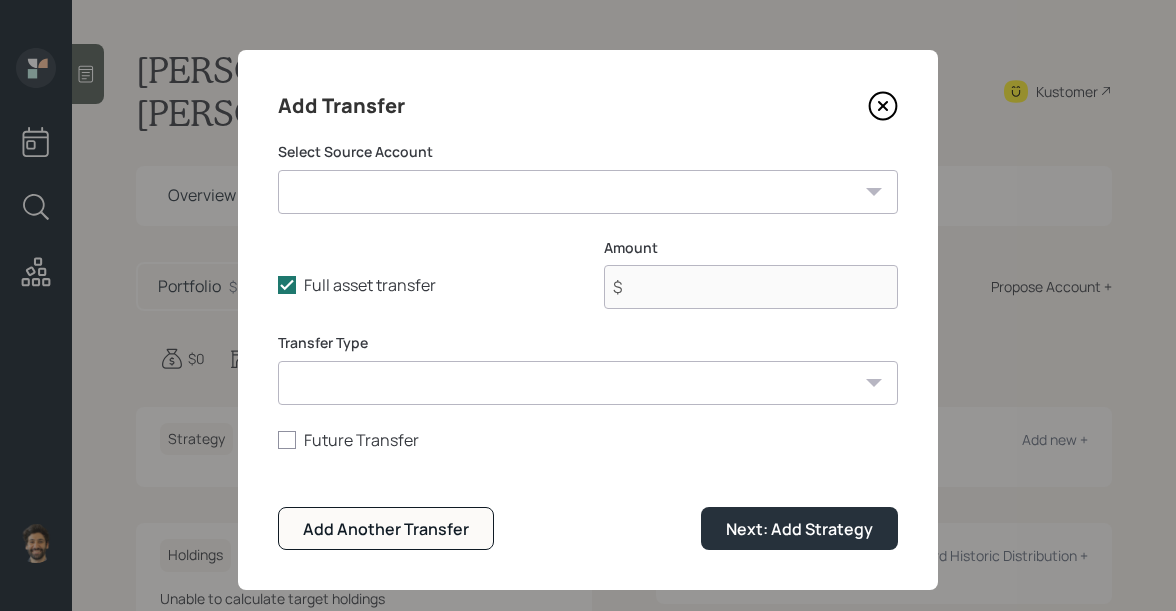 click on "Rollover IRA ($201,000 | IRA) Roth IRA ($148,000 | Roth IRA) Checking / Savings  ($3,000 | Emergency Fund)" at bounding box center [588, 192] 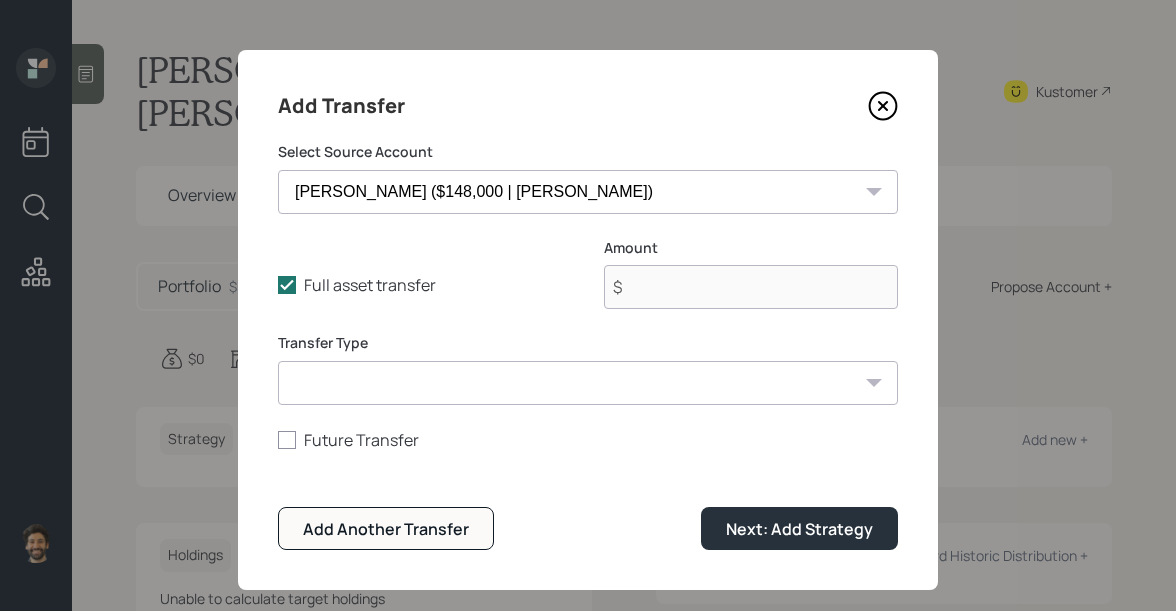 type on "$ 148,000" 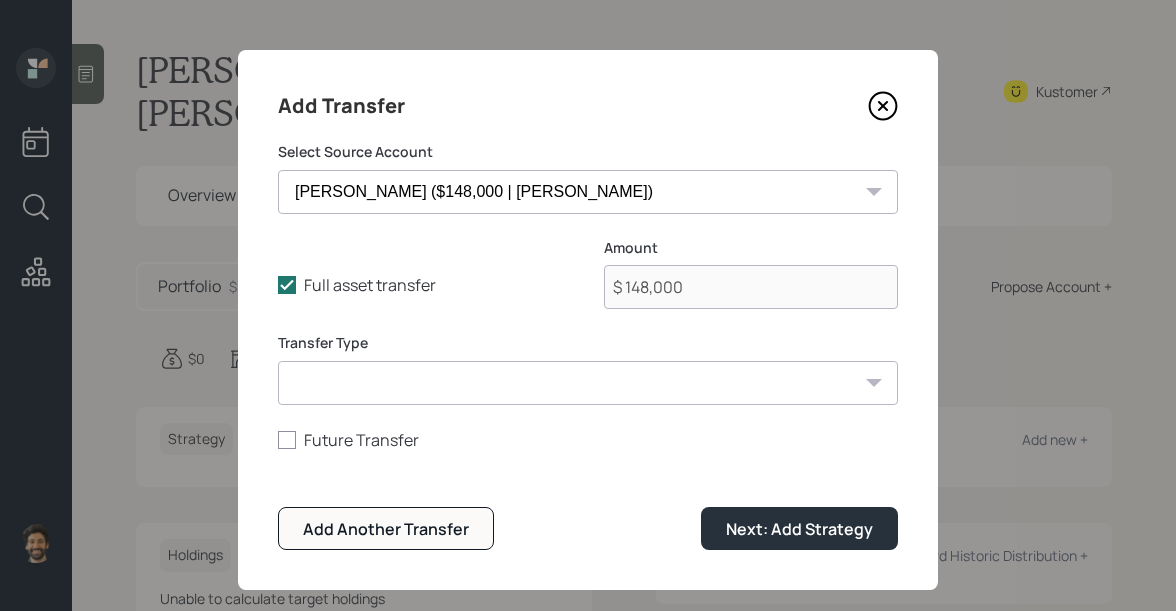 click on "ACAT Transfer Non ACAT Transfer Capitalize Rollover Rollover Deposit" at bounding box center (588, 383) 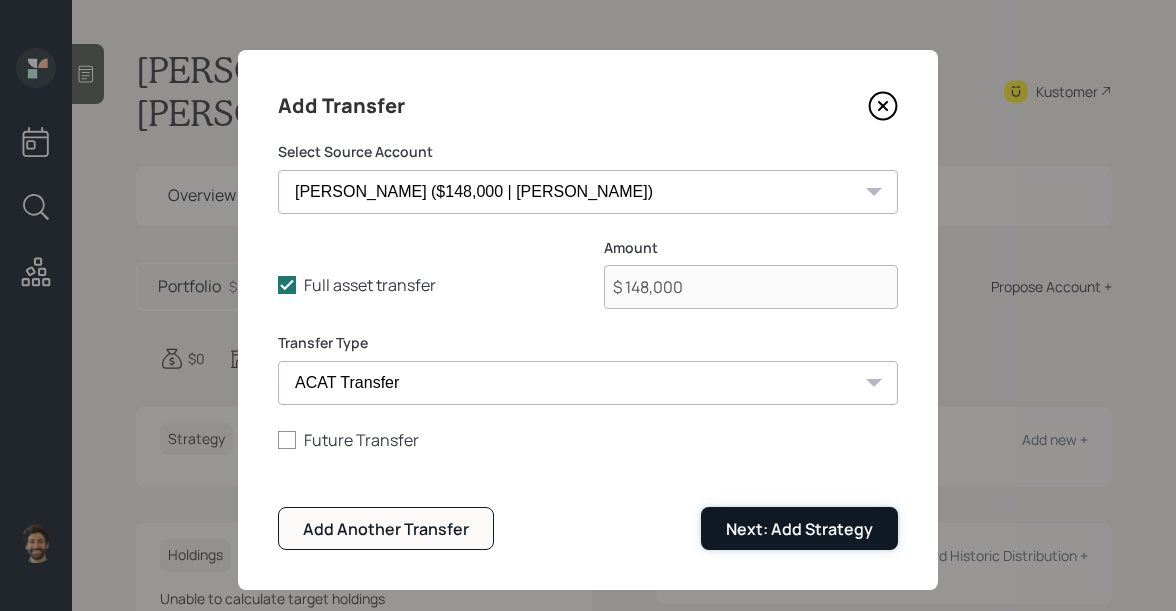 click on "Next: Add Strategy" at bounding box center (799, 529) 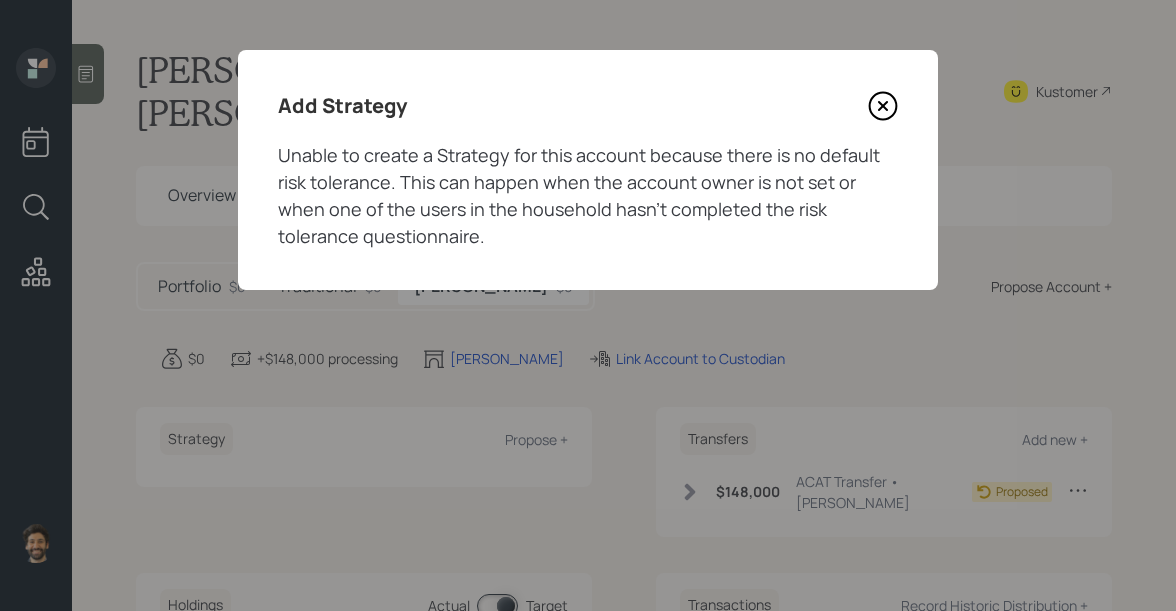 click 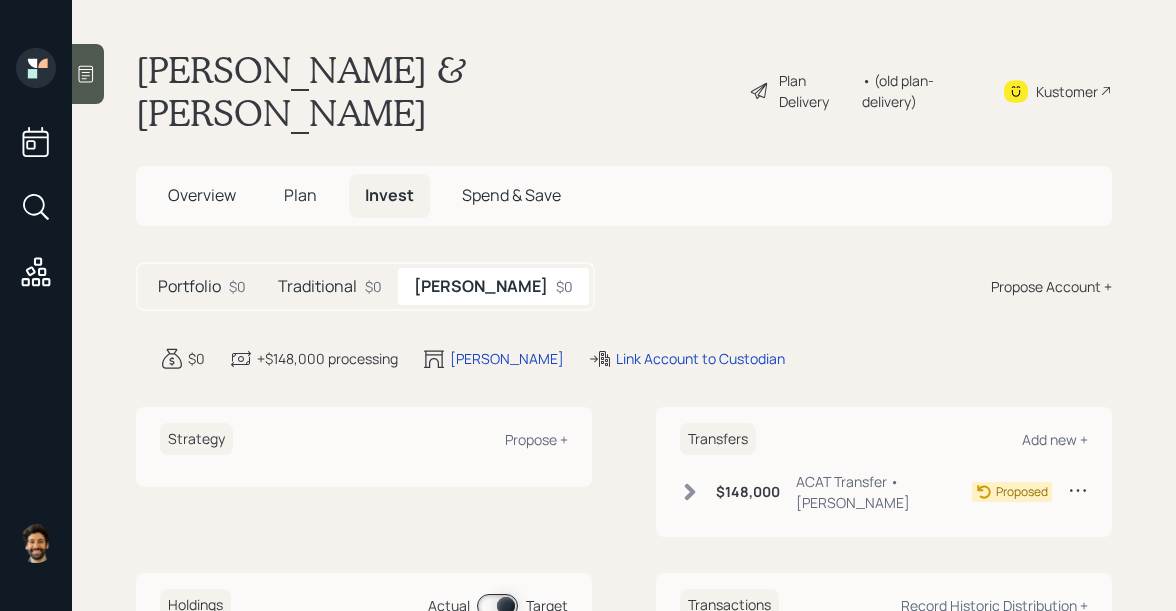 click on "Traditional" at bounding box center (317, 286) 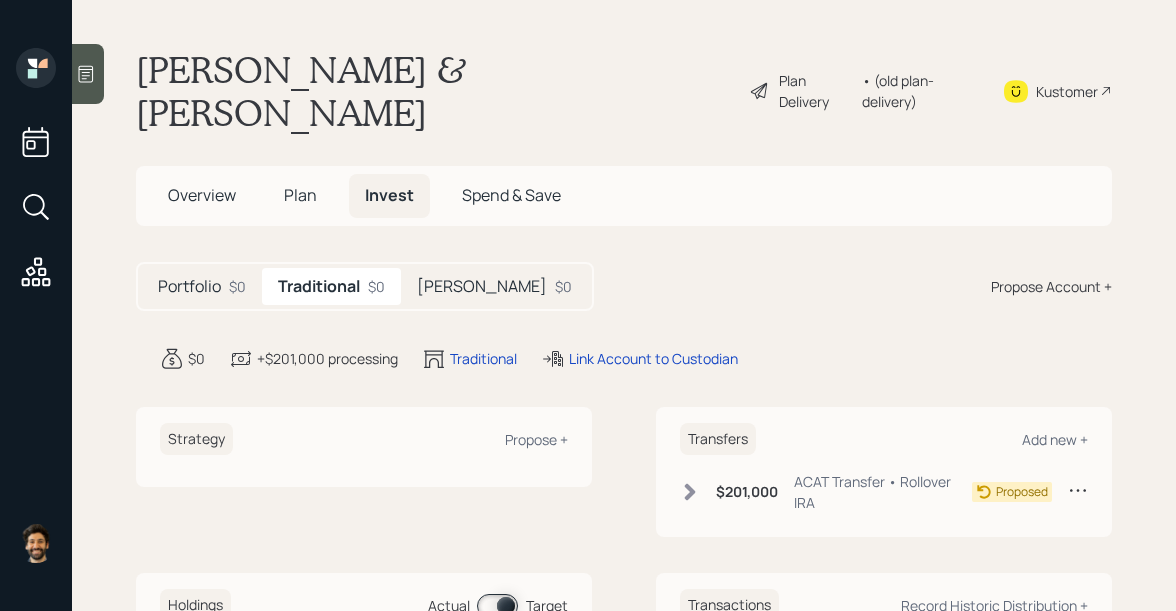 click on "Portfolio" at bounding box center [189, 286] 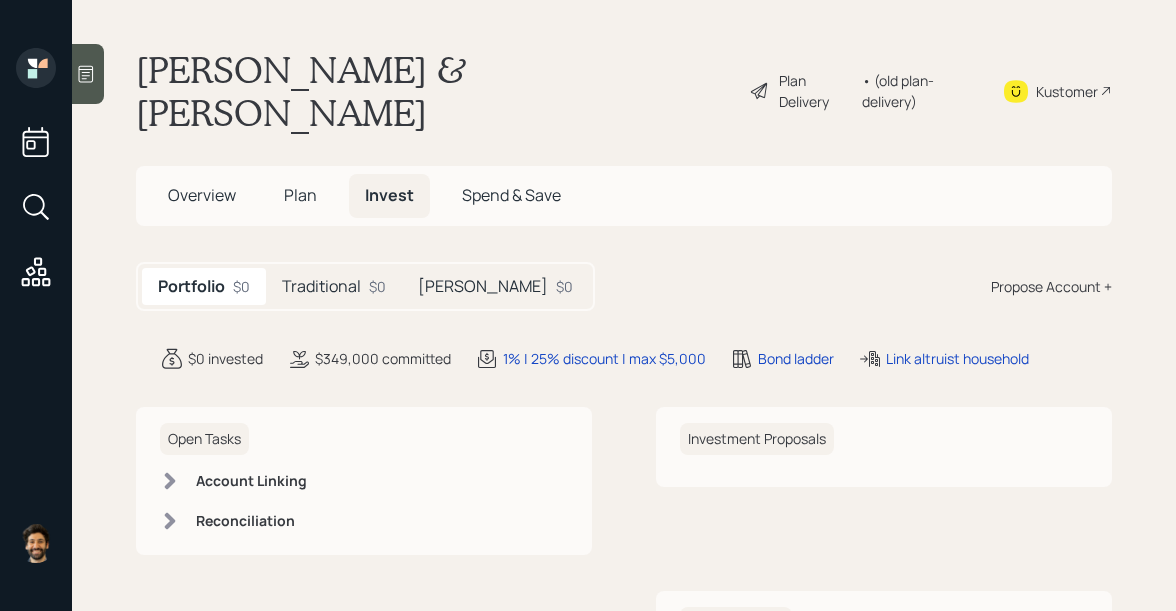 click on "Plan" at bounding box center (300, 195) 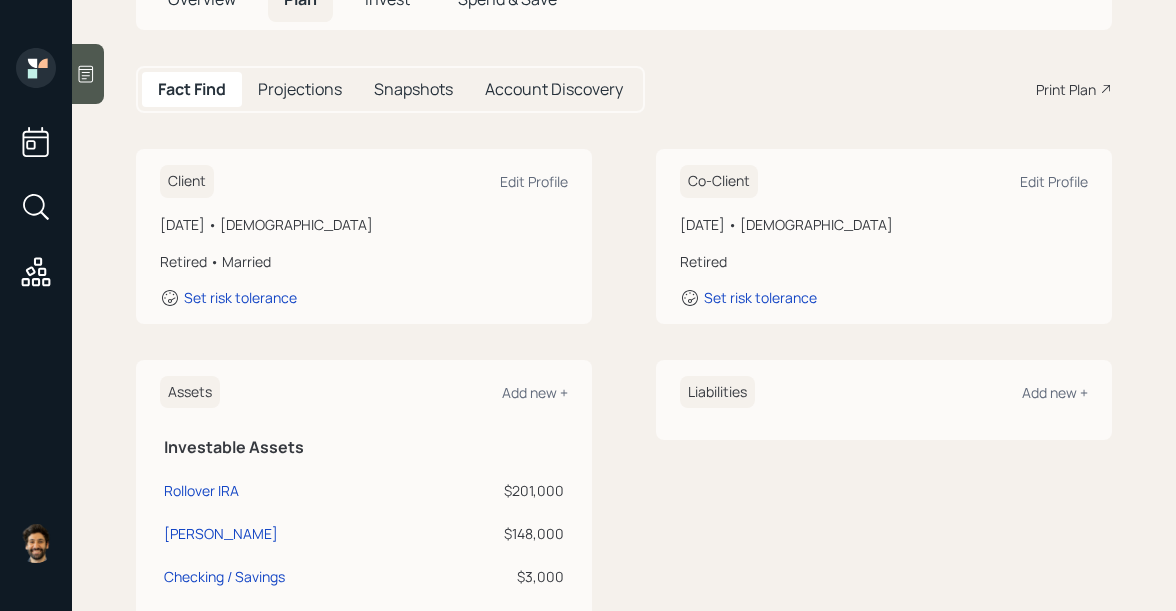 scroll, scrollTop: 4, scrollLeft: 0, axis: vertical 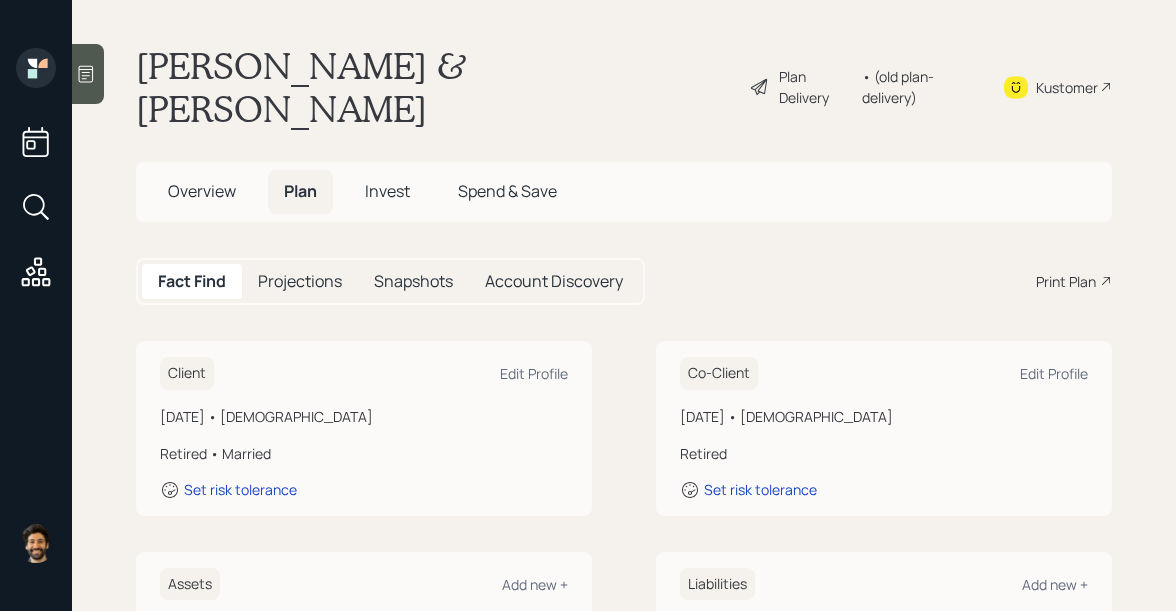 click on "Overview" at bounding box center [202, 191] 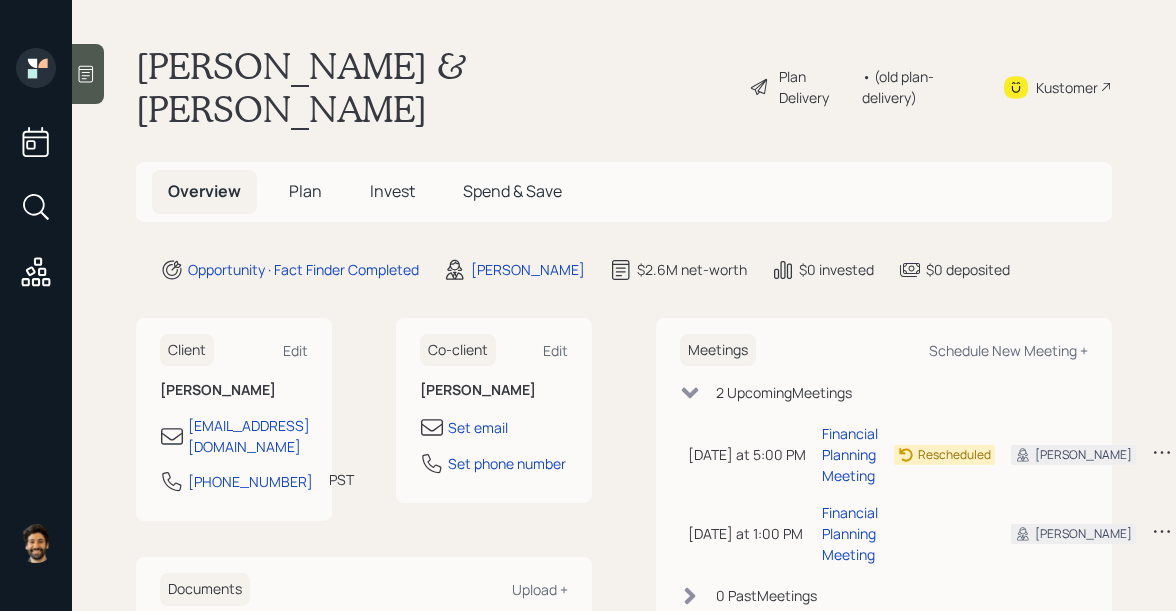 click on "Plan" at bounding box center (305, 191) 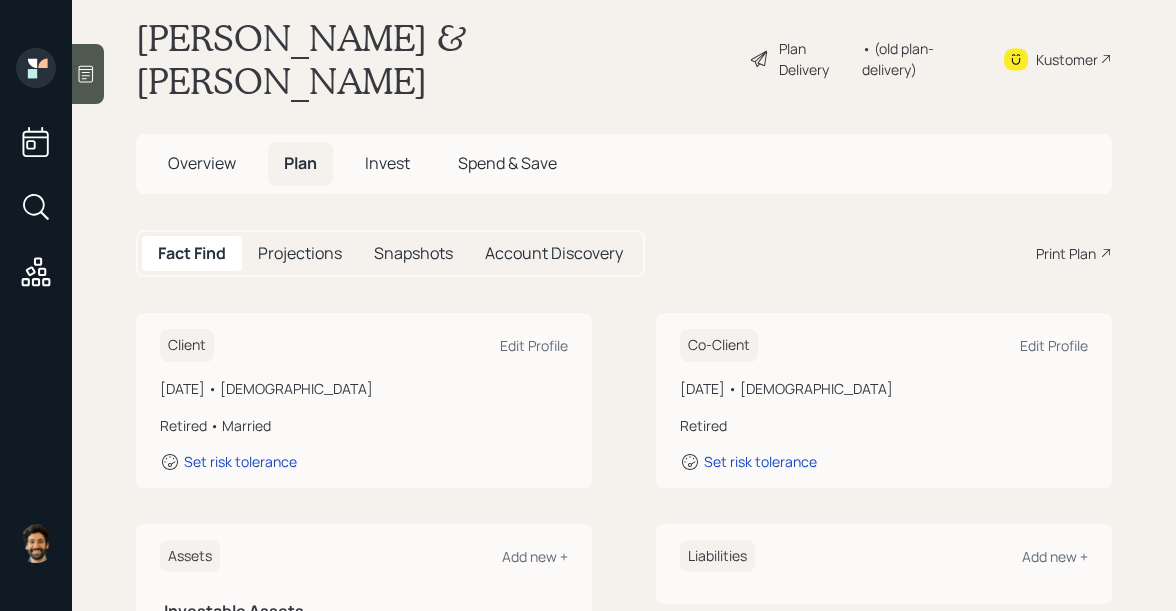 scroll, scrollTop: 0, scrollLeft: 0, axis: both 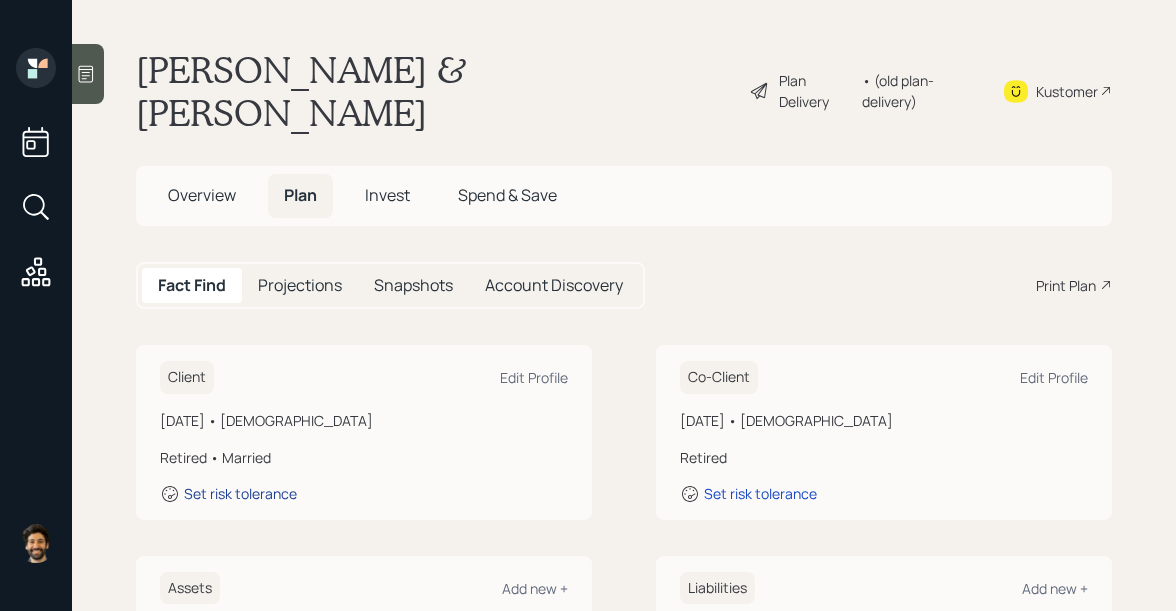 click on "Set risk tolerance" at bounding box center [240, 493] 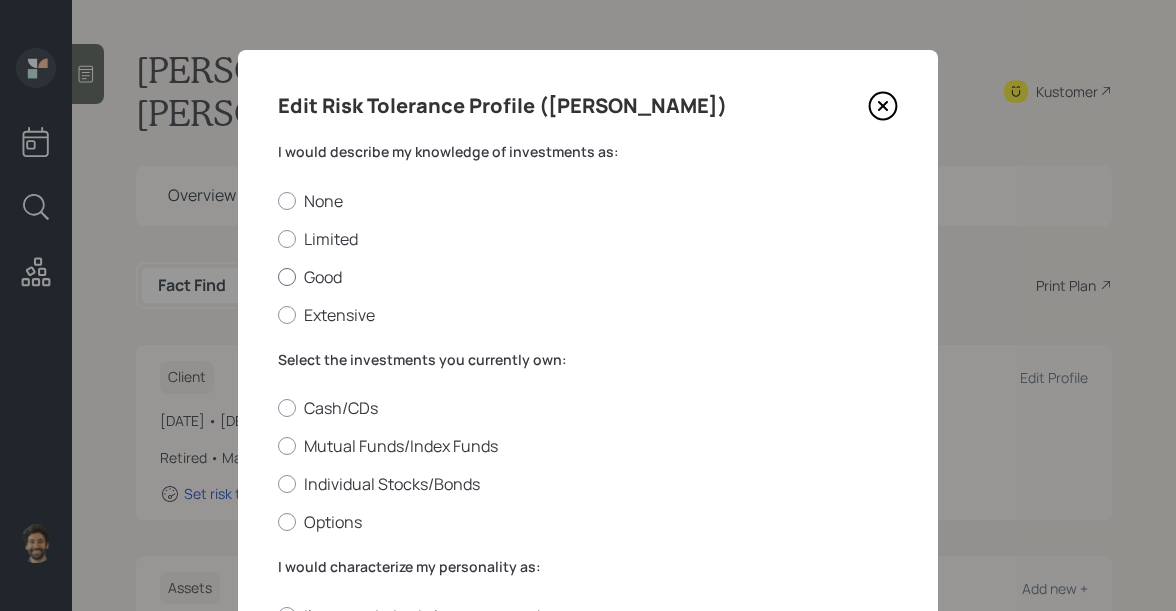 click at bounding box center (287, 277) 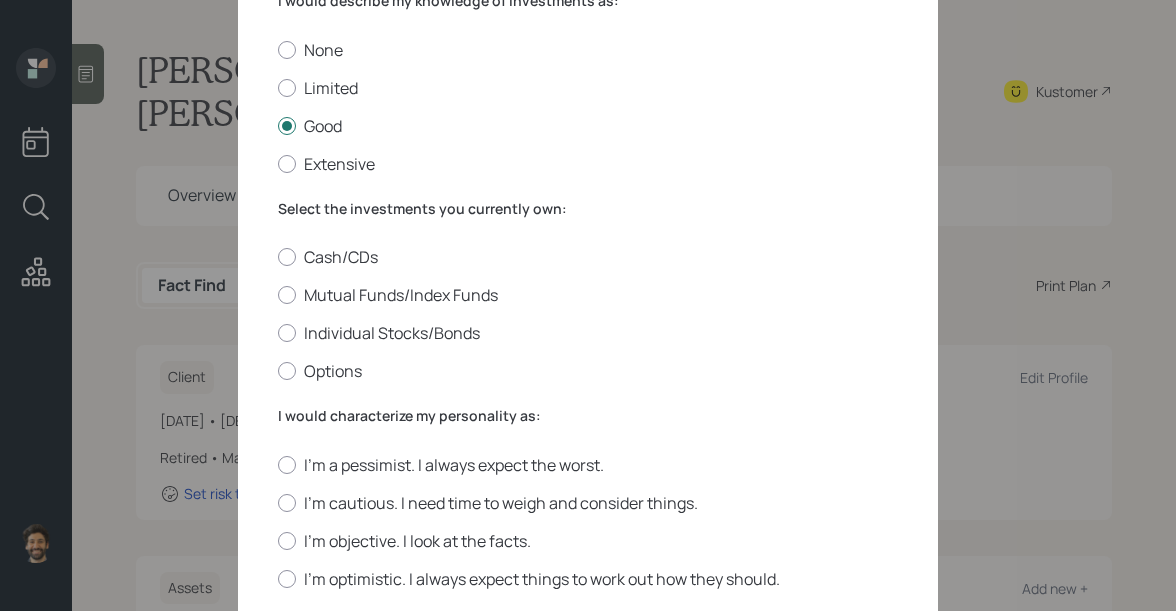 scroll, scrollTop: 174, scrollLeft: 0, axis: vertical 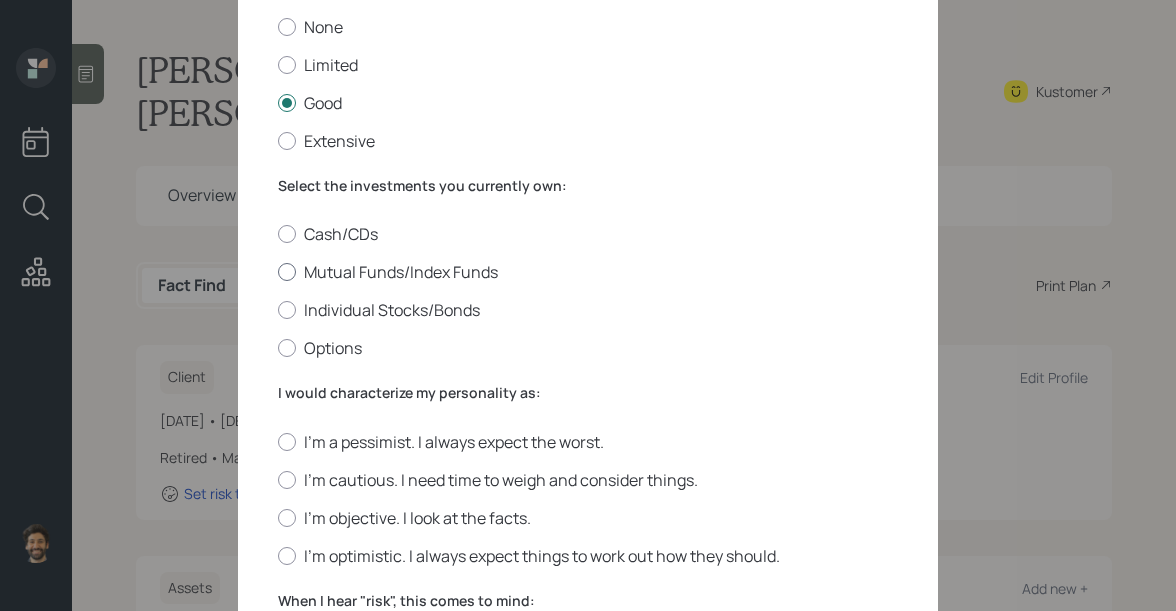 click at bounding box center [287, 272] 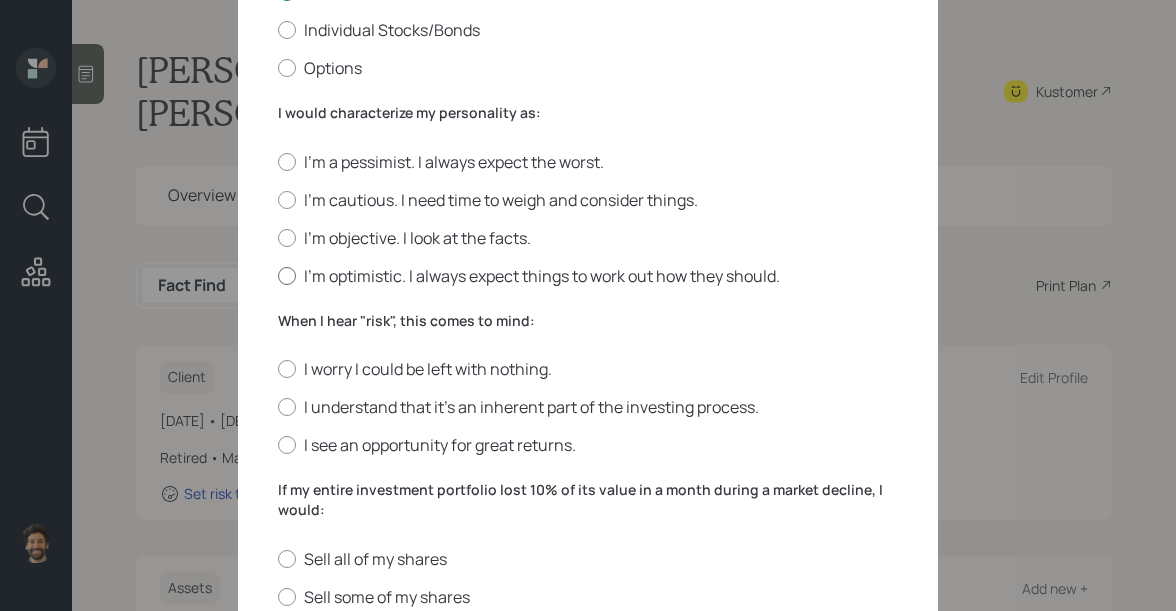 scroll, scrollTop: 490, scrollLeft: 0, axis: vertical 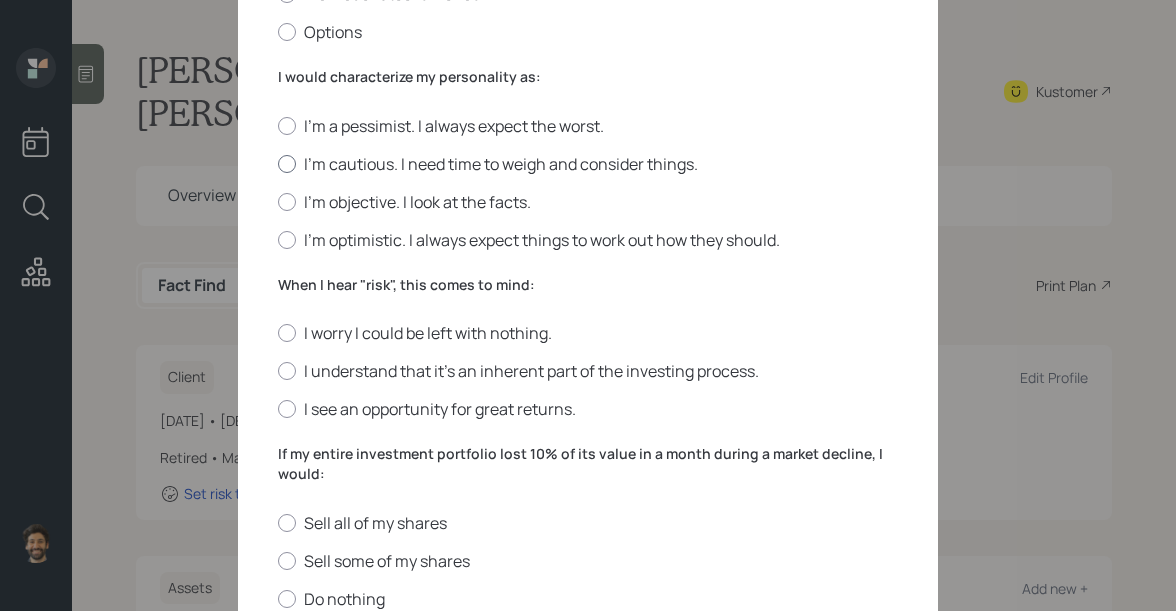 click on "I'm cautious. I need time to weigh and consider things." at bounding box center (588, 164) 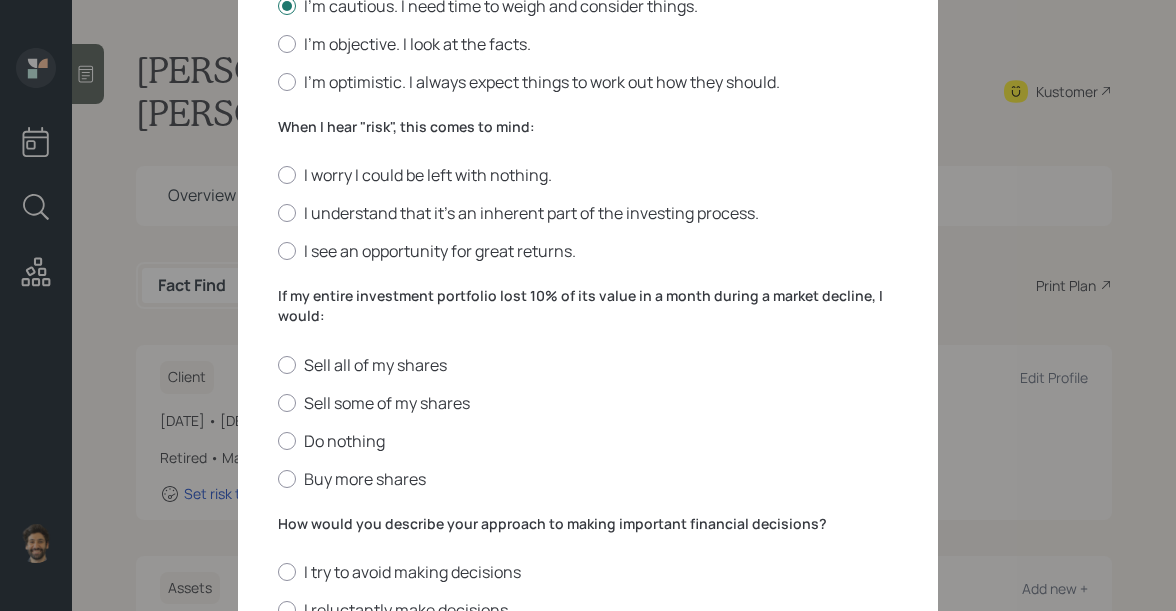 scroll, scrollTop: 648, scrollLeft: 0, axis: vertical 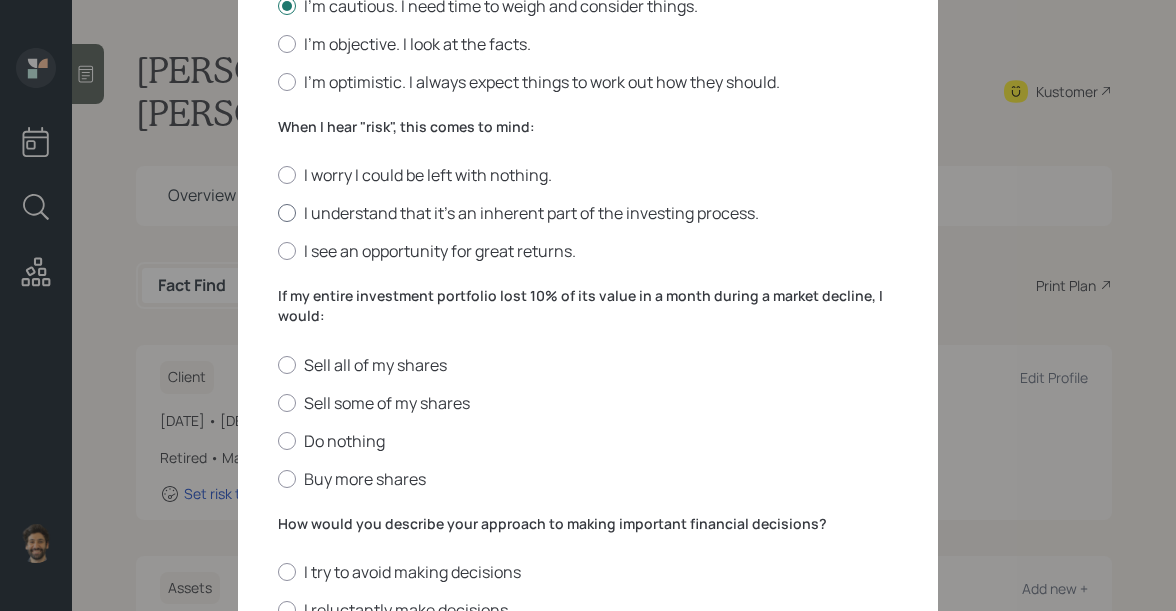 click at bounding box center (287, 213) 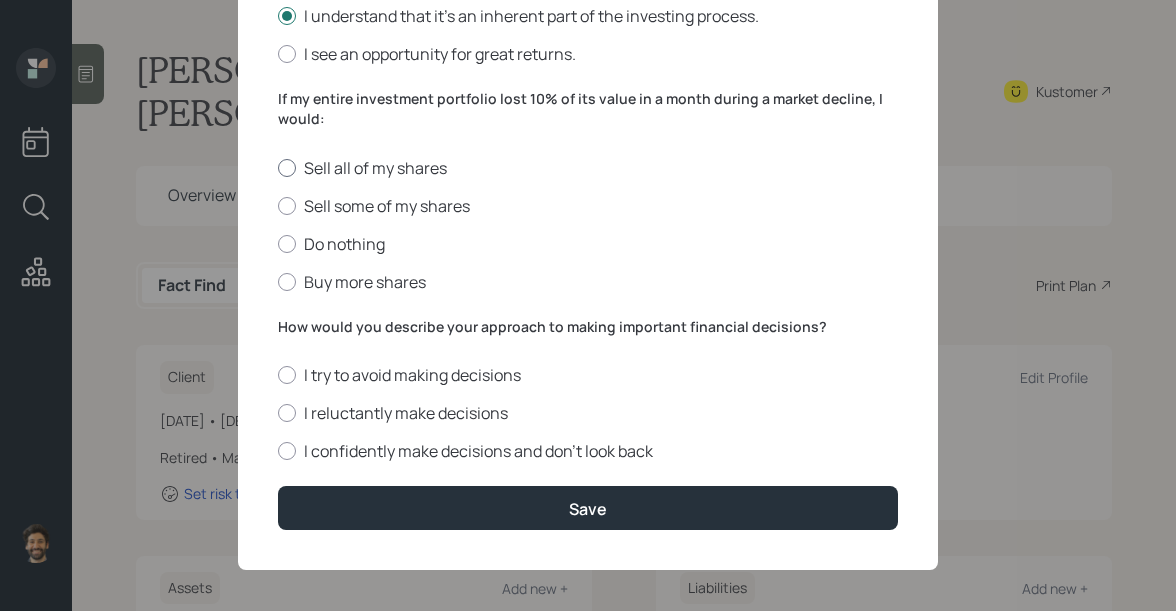 scroll, scrollTop: 846, scrollLeft: 0, axis: vertical 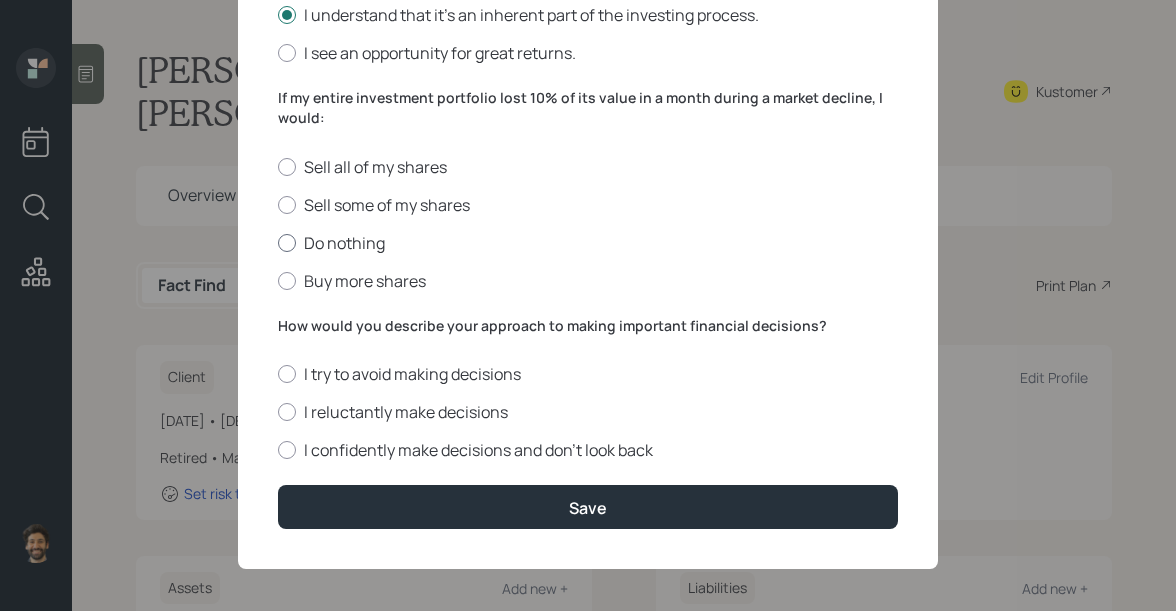 click on "Do nothing" at bounding box center (588, 243) 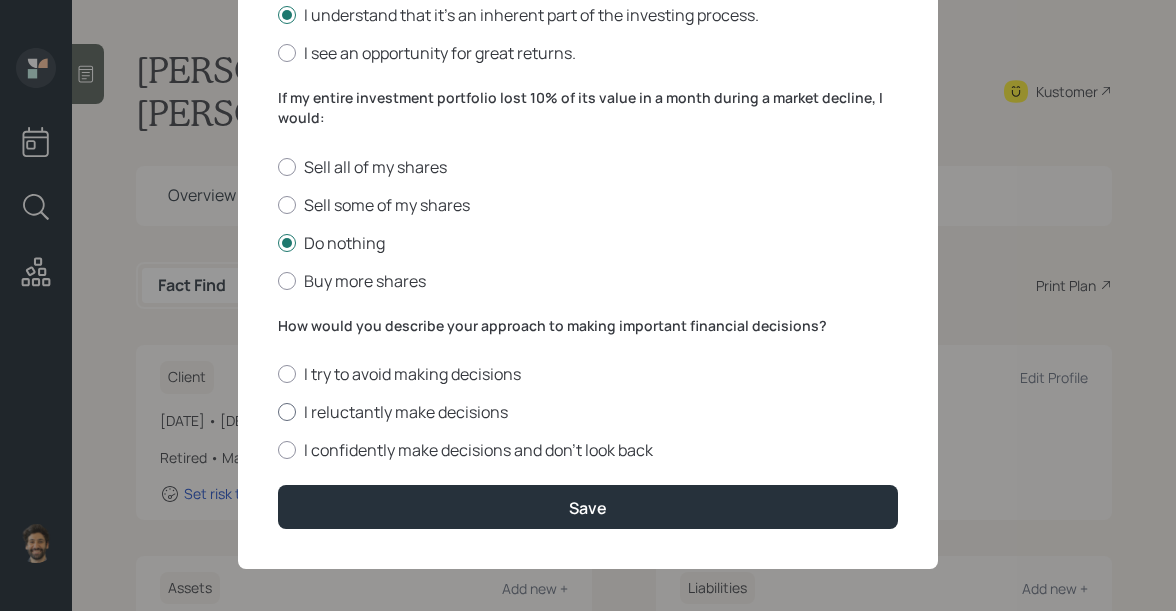 click at bounding box center [287, 412] 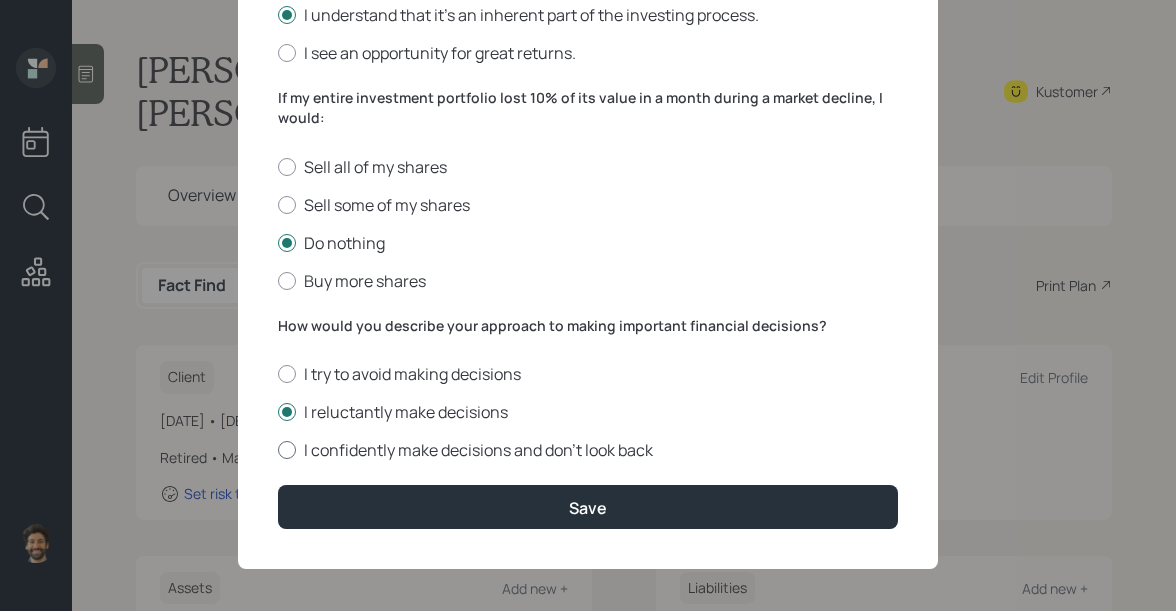 click on "I confidently make decisions and don’t look back" at bounding box center [588, 450] 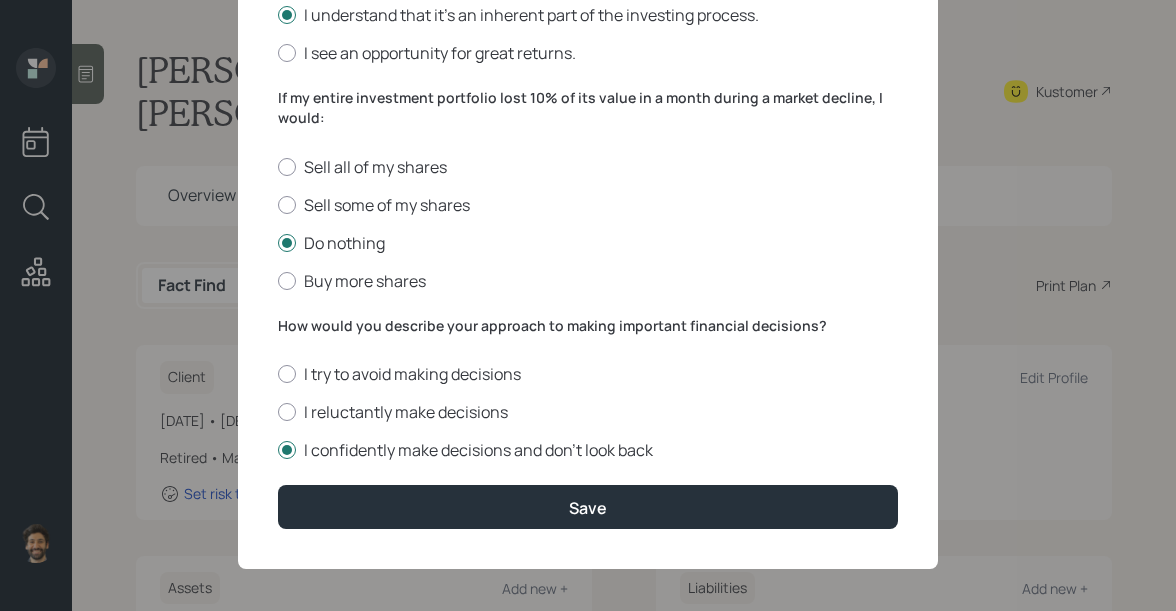 click on "I would describe my knowledge of investments as: None Limited Good Extensive Select the investments you currently own: Cash/CDs Mutual Funds/Index Funds Individual Stocks/Bonds Options I would characterize my personality as: I'm a pessimist. I always expect the worst. I'm cautious. I need time to weigh and consider things. I'm objective. I look at the facts. I'm optimistic. I always expect things to work out how they should. When I hear "risk", this comes to mind: I worry I could be left with nothing. I understand that it’s an inherent part of the investing process. I see an opportunity for great returns. If my entire investment portfolio lost 10% of its value in a month during a market decline, I would: Sell all of my shares Sell some of my shares Do nothing Buy more shares How would you describe your approach to making important financial decisions? I try to avoid making decisions I reluctantly make decisions I confidently make decisions and don’t look back Save" at bounding box center (588, -88) 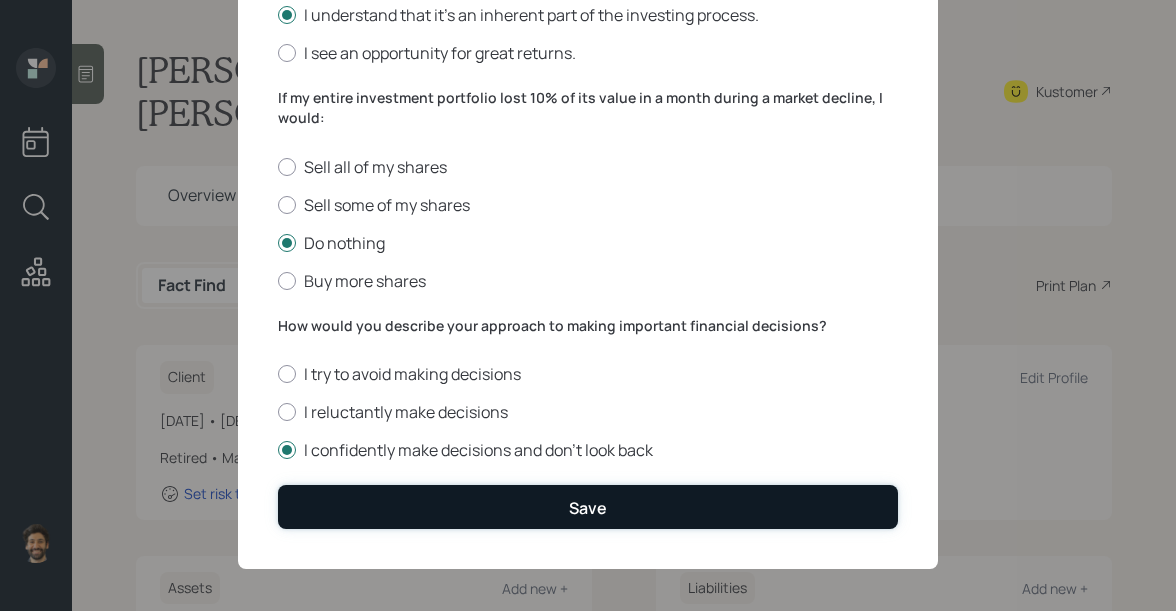 click on "Save" at bounding box center [588, 506] 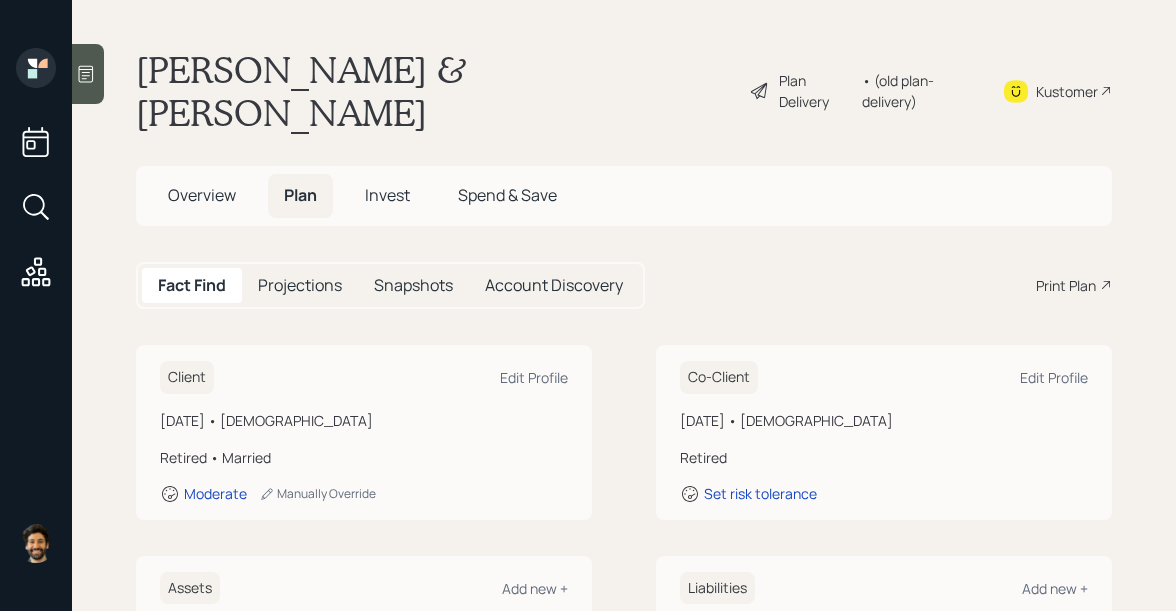 click on "Invest" at bounding box center [387, 195] 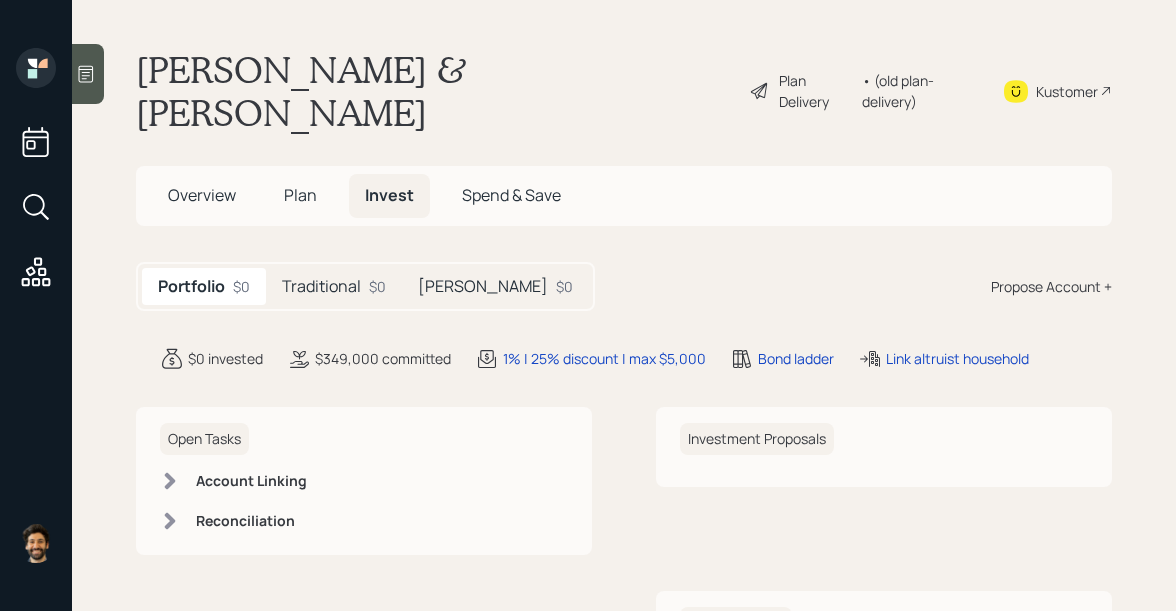 click on "Traditional" at bounding box center [321, 286] 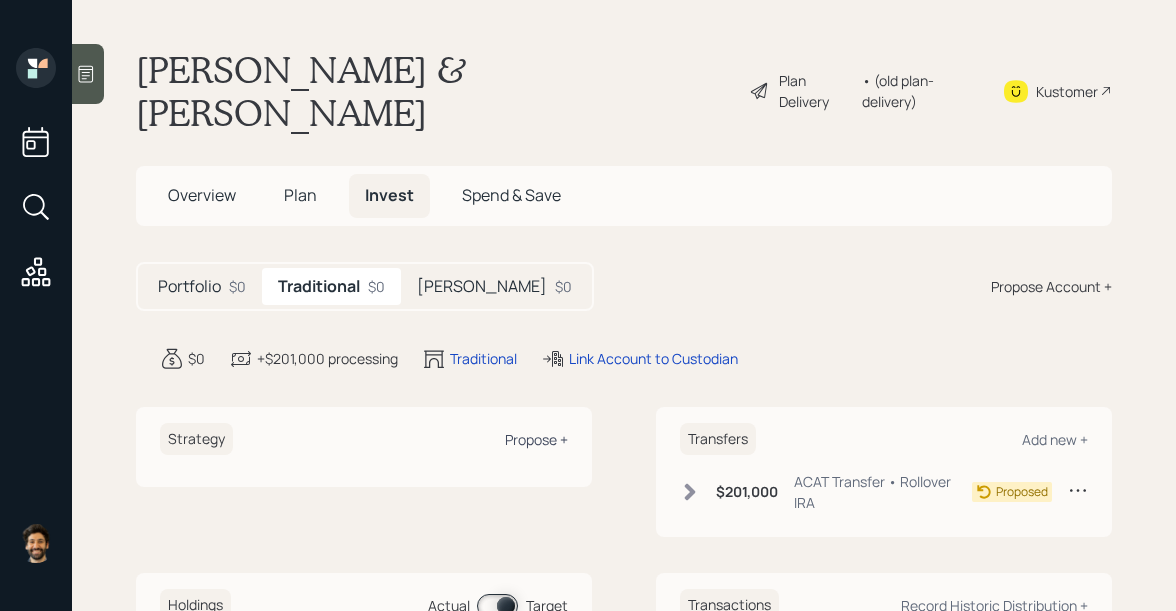 click on "Propose +" at bounding box center [536, 439] 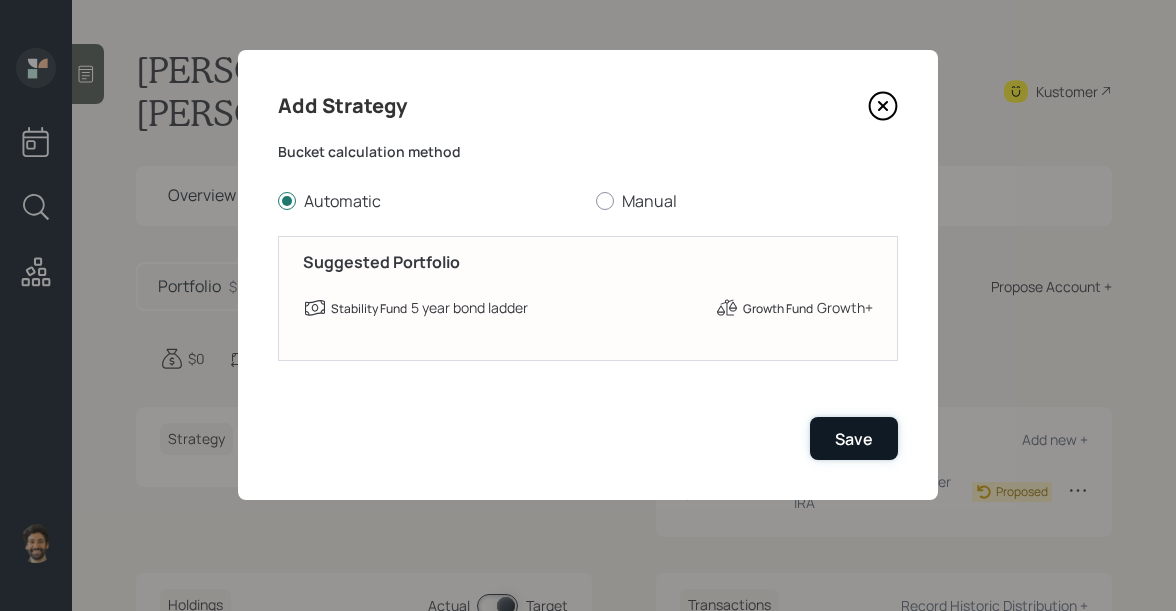 click on "Save" at bounding box center (854, 438) 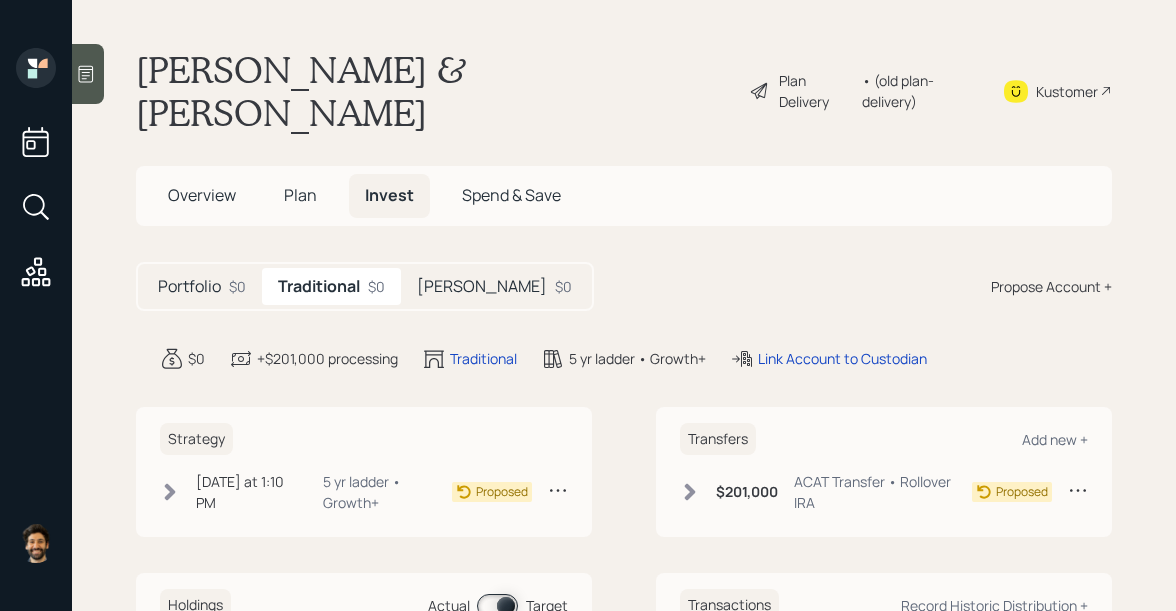 click on "Roth" at bounding box center [482, 286] 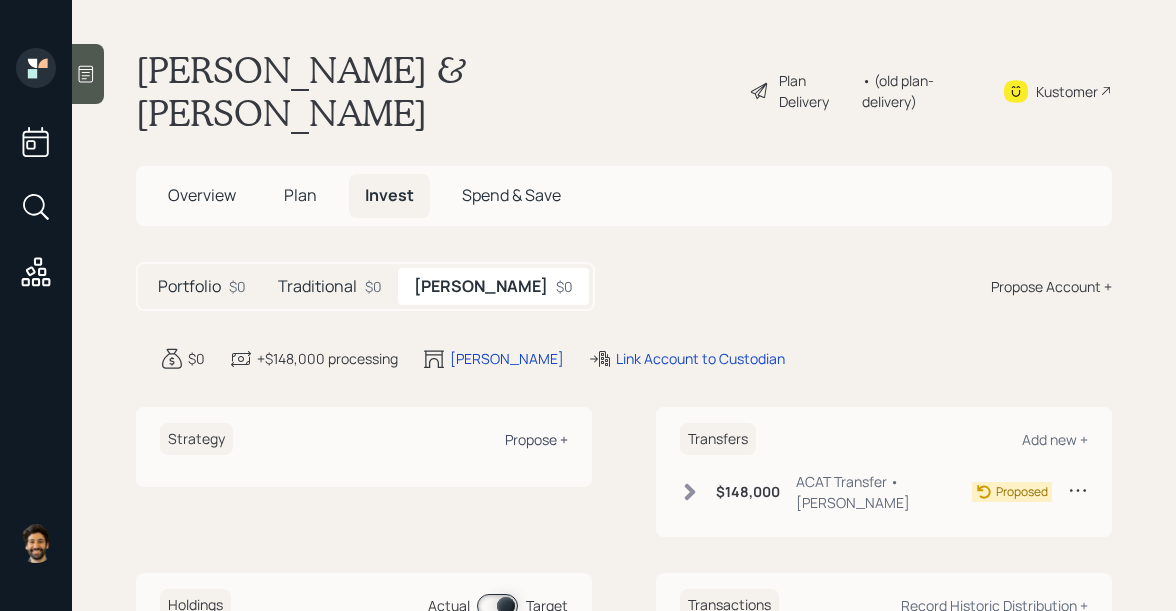 click on "Propose +" at bounding box center (536, 439) 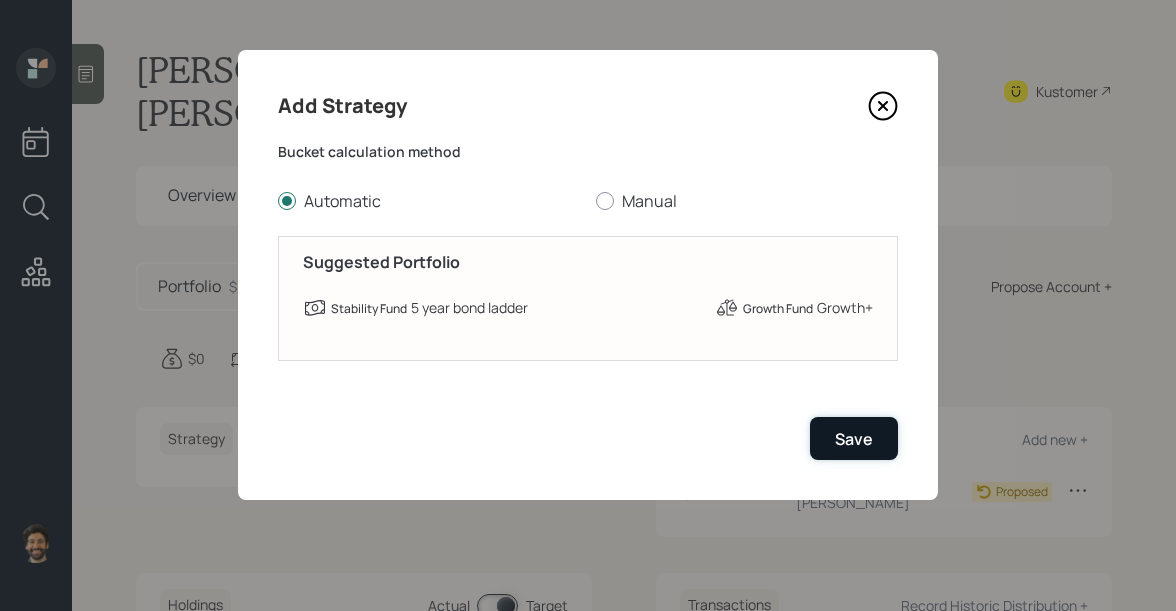 click on "Save" at bounding box center [854, 438] 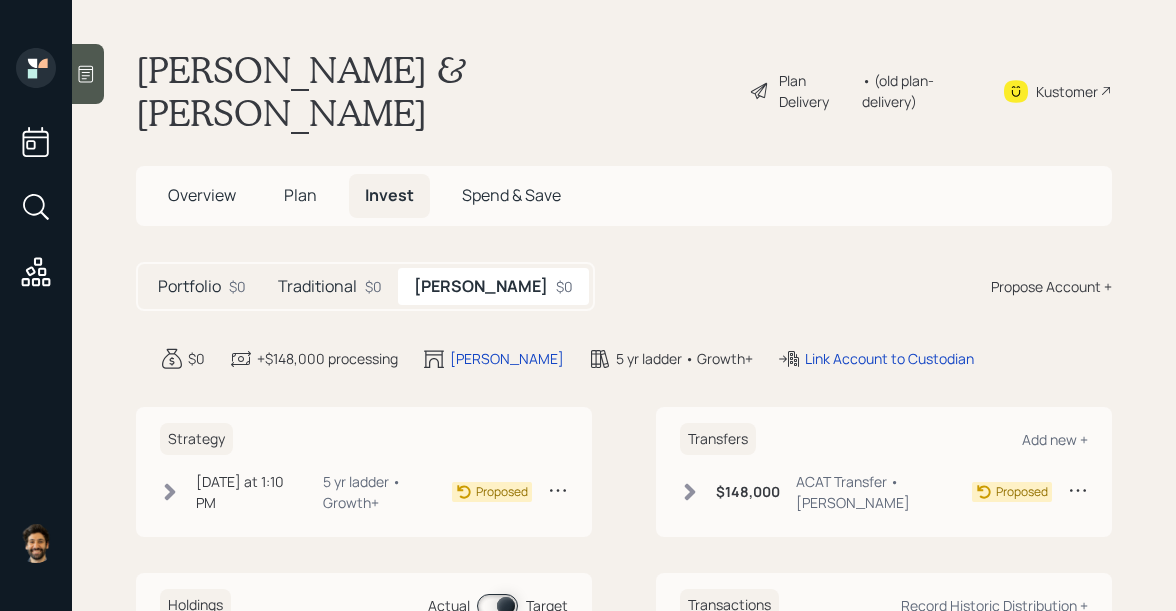 click on "• (old plan-delivery)" at bounding box center [920, 91] 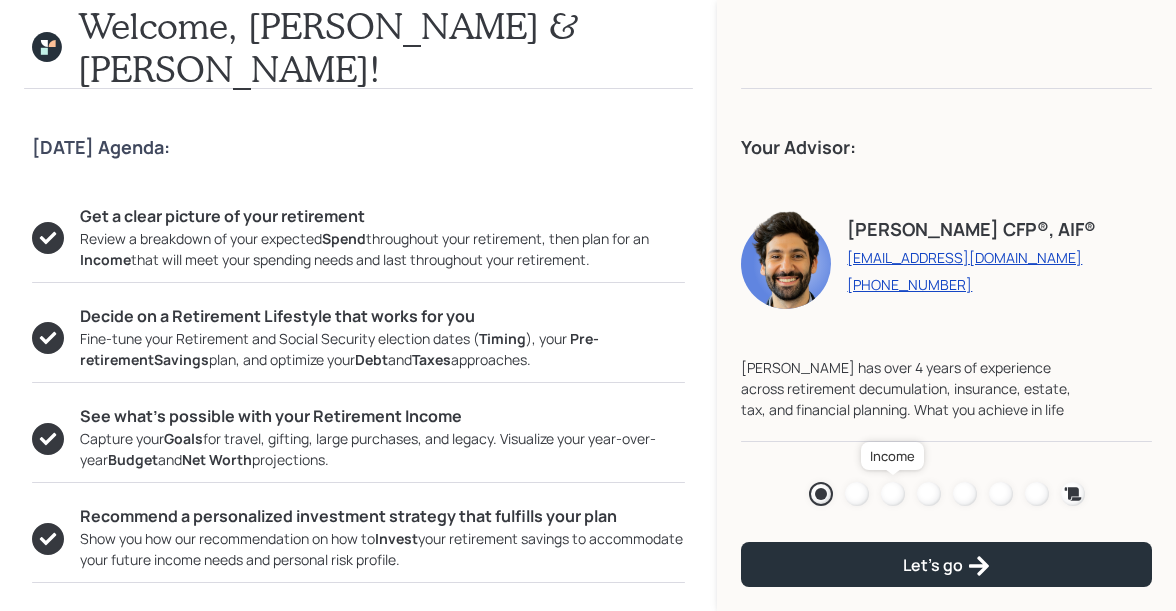 click at bounding box center (893, 494) 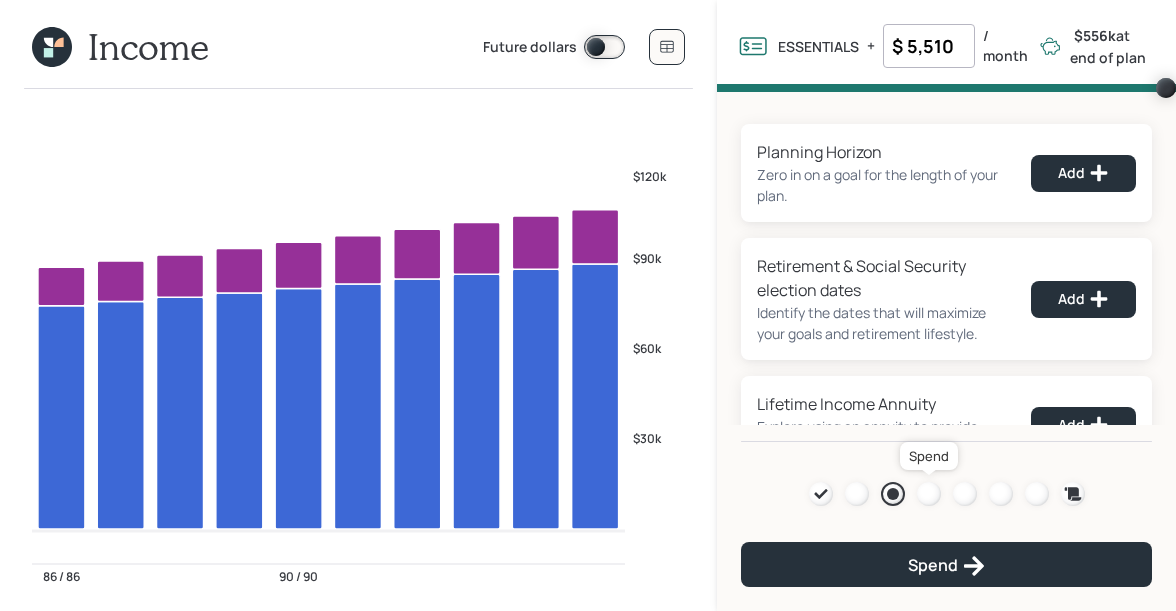 click at bounding box center (929, 494) 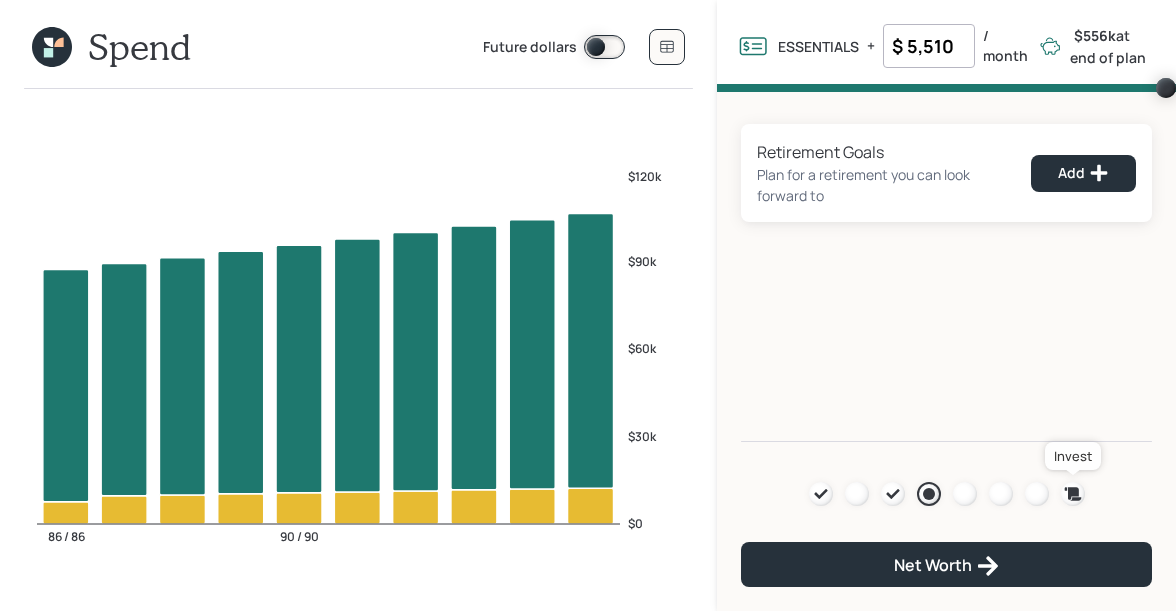 click 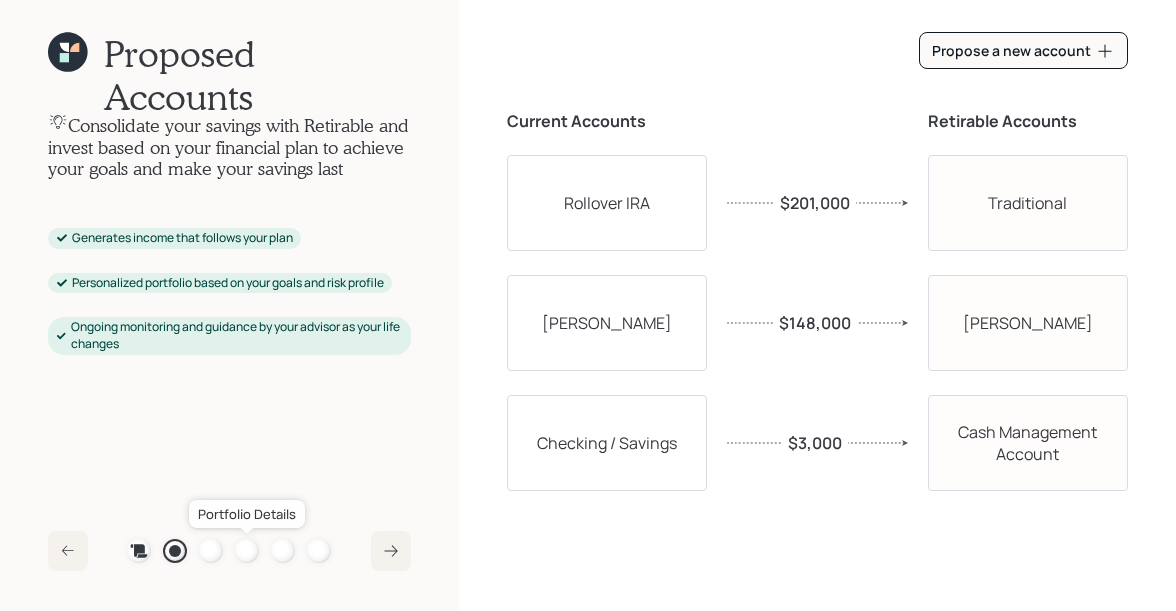 click at bounding box center (247, 551) 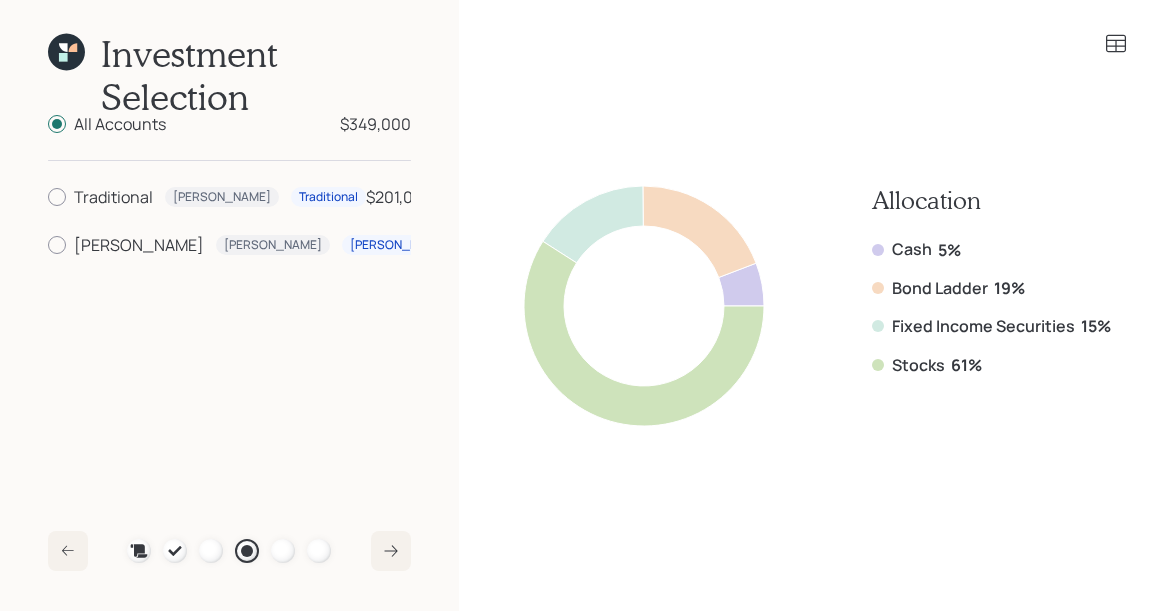 click 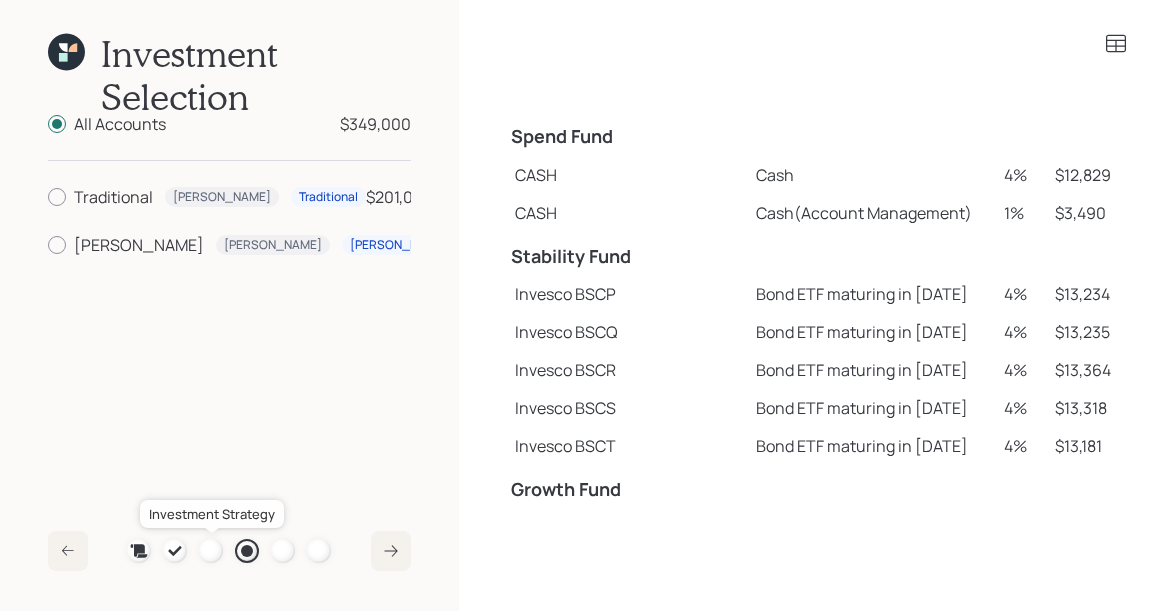click at bounding box center [211, 551] 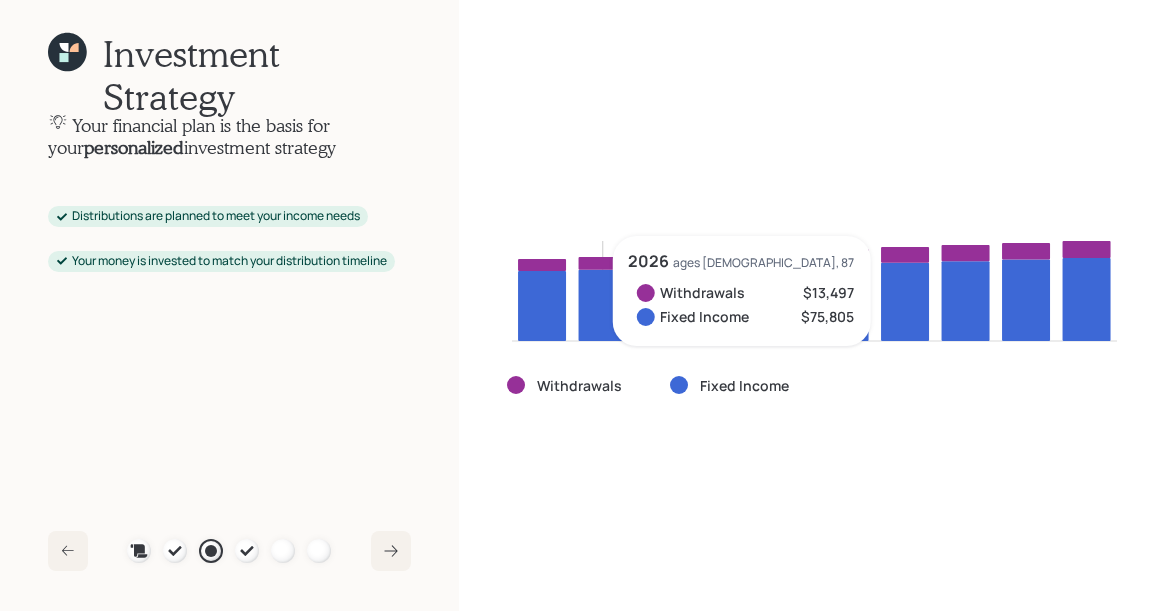 click 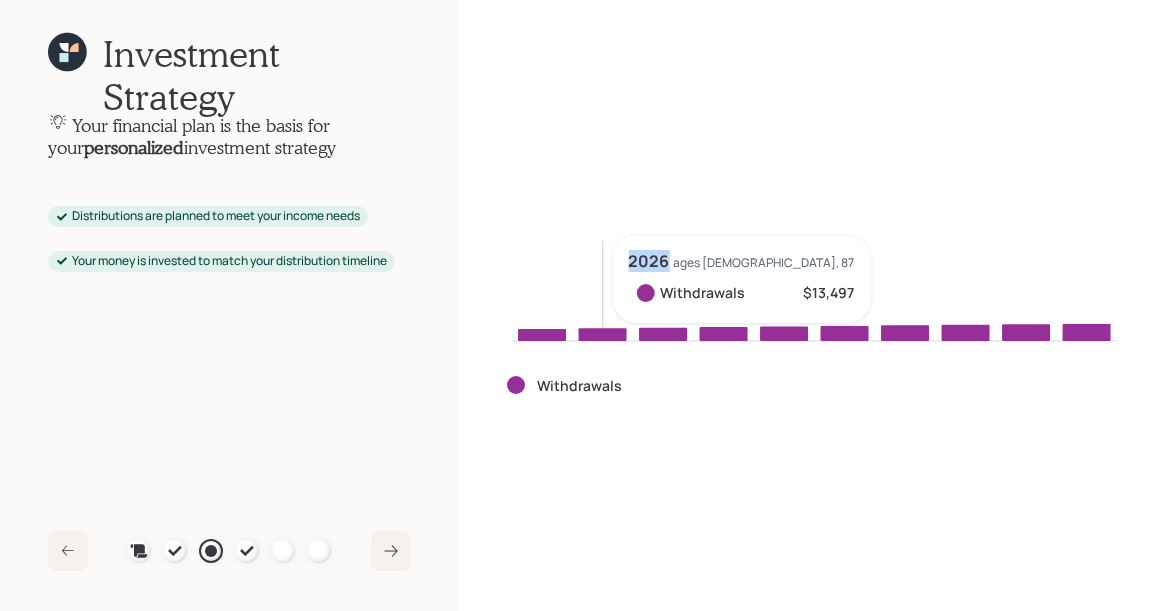 click 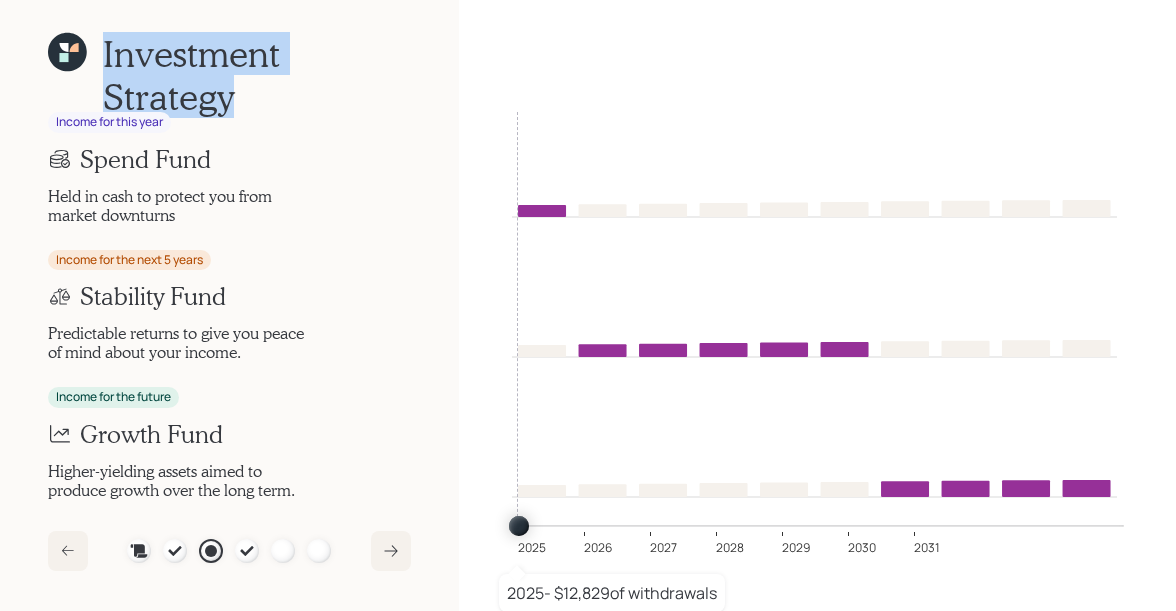 drag, startPoint x: 241, startPoint y: 111, endPoint x: 98, endPoint y: 45, distance: 157.49603 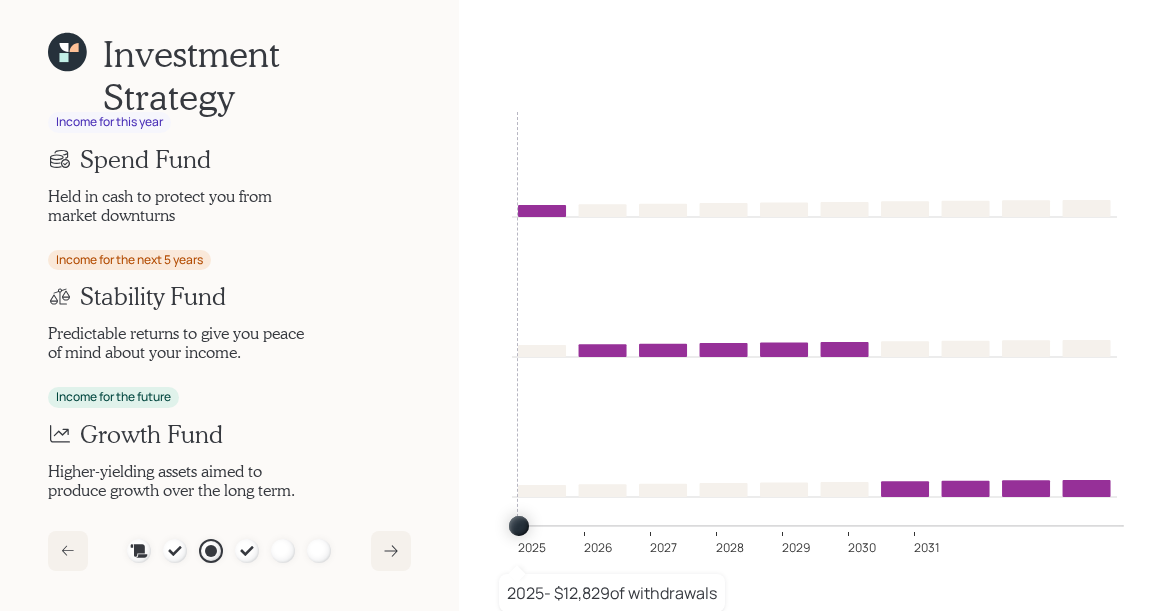 click on "Held in cash to protect you from market downturns" at bounding box center [180, 205] 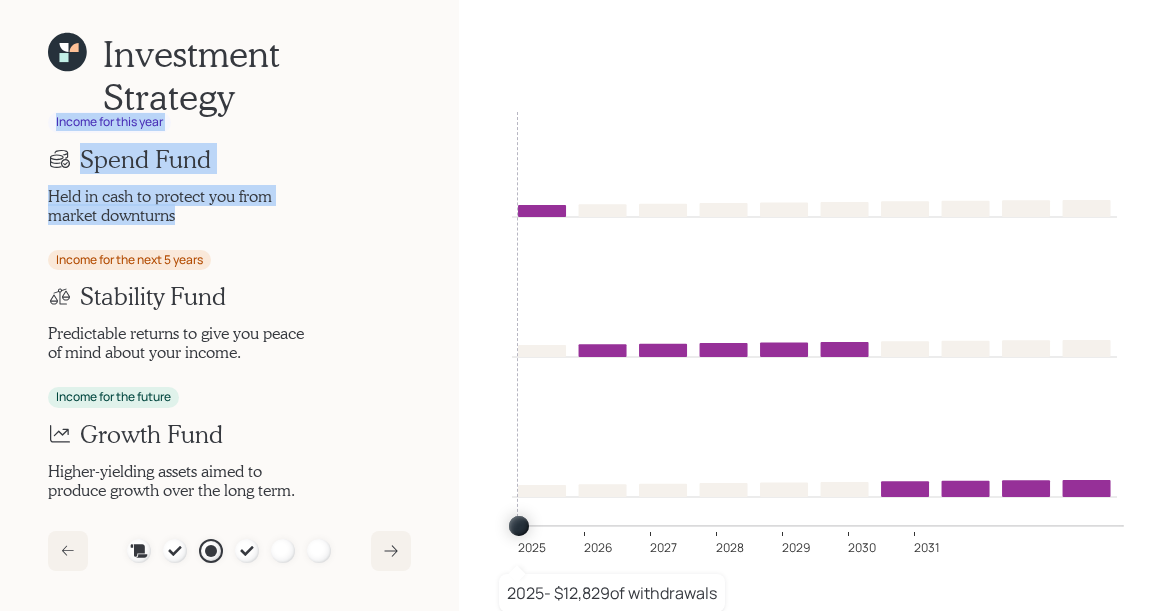 drag, startPoint x: 196, startPoint y: 217, endPoint x: 52, endPoint y: 126, distance: 170.34377 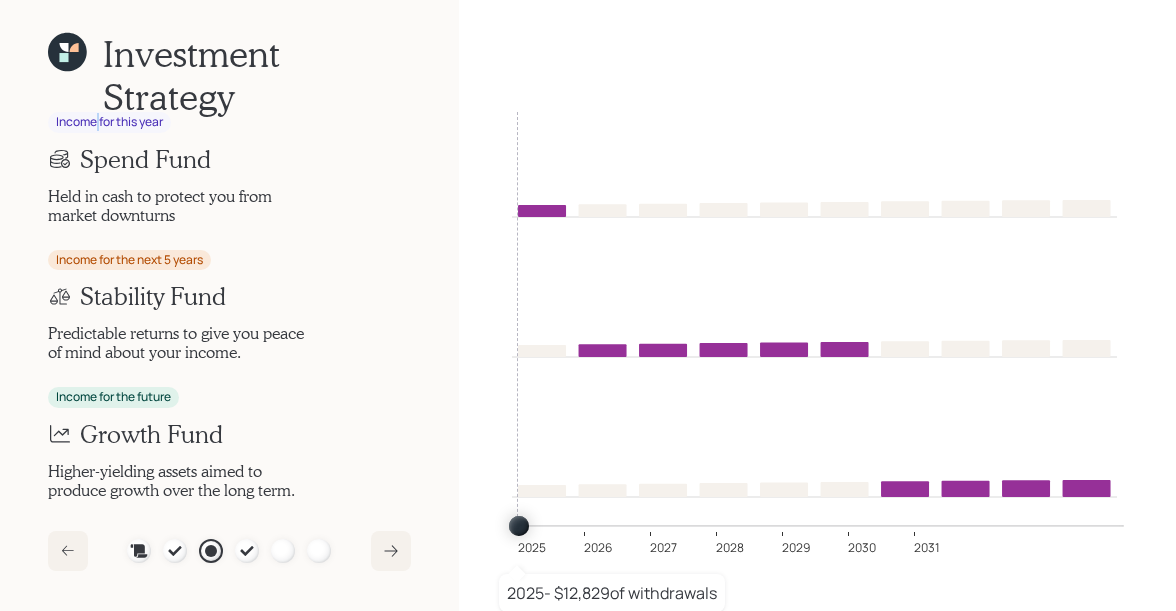 click on "Income for this year" at bounding box center (109, 122) 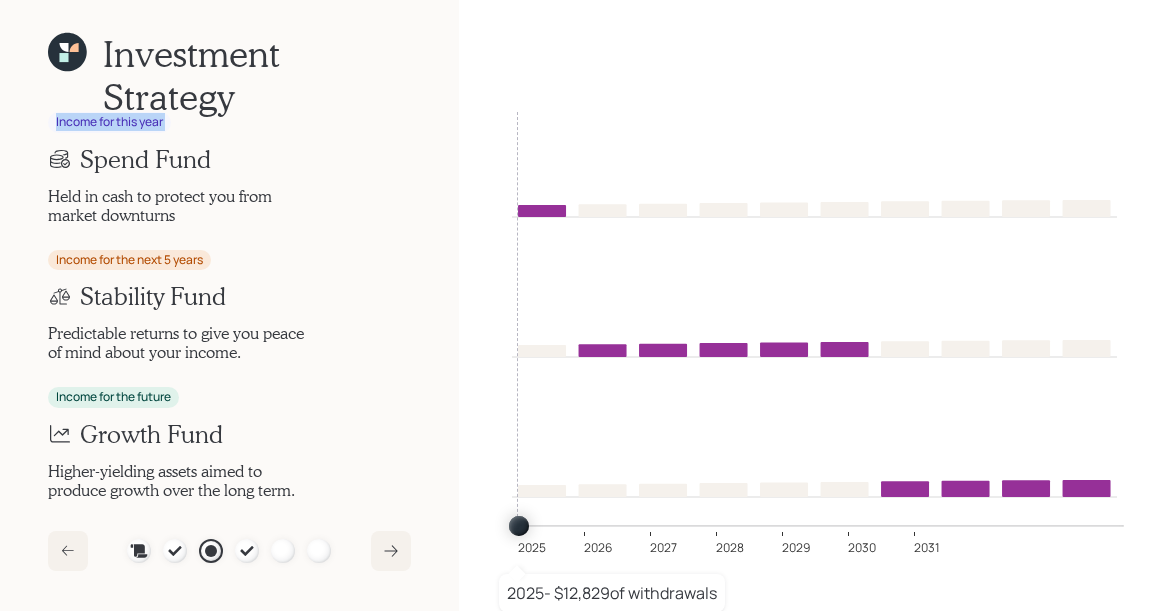 click on "Income for this year" at bounding box center [109, 122] 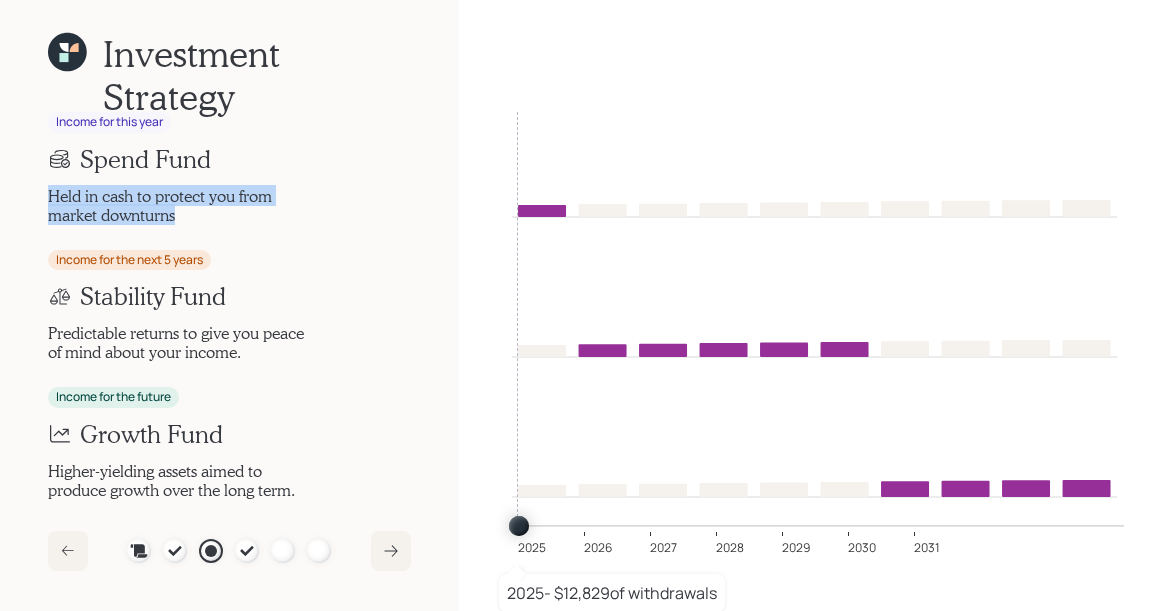 drag, startPoint x: 179, startPoint y: 222, endPoint x: 38, endPoint y: 200, distance: 142.706 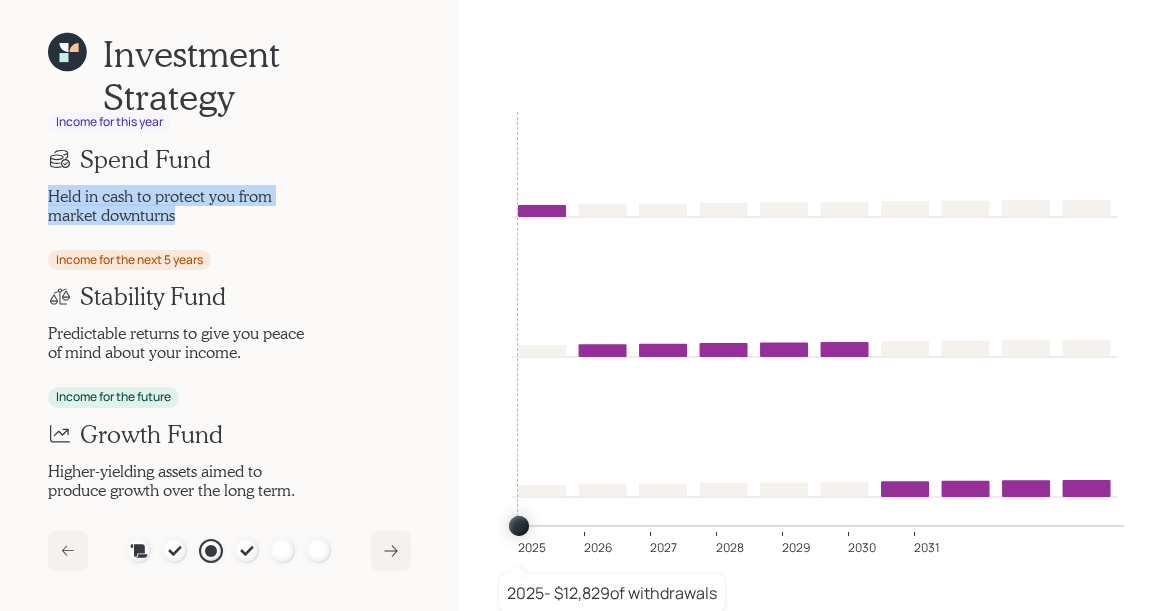 click on "Held in cash to protect you from market downturns" at bounding box center (180, 205) 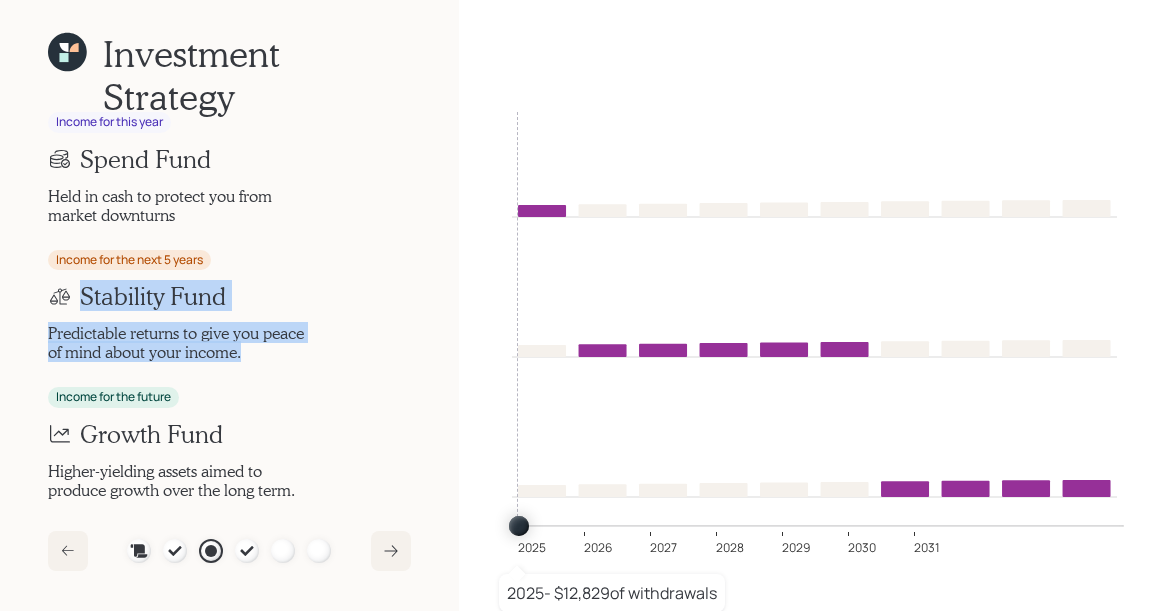 drag, startPoint x: 254, startPoint y: 345, endPoint x: 84, endPoint y: 295, distance: 177.20045 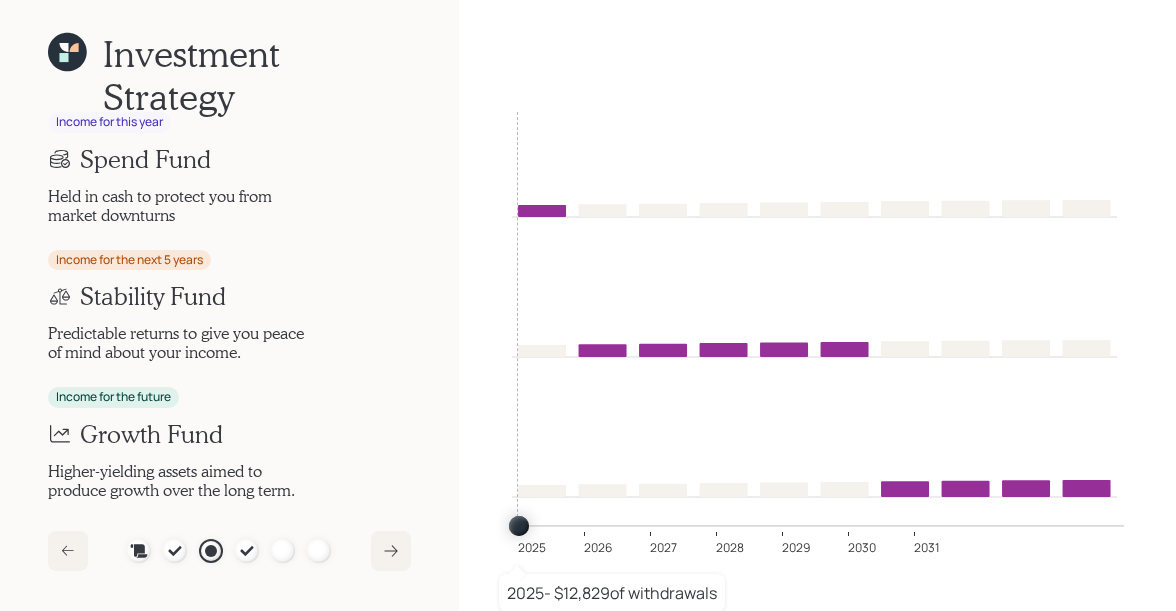 click on "Income for the next 5 years" at bounding box center (129, 260) 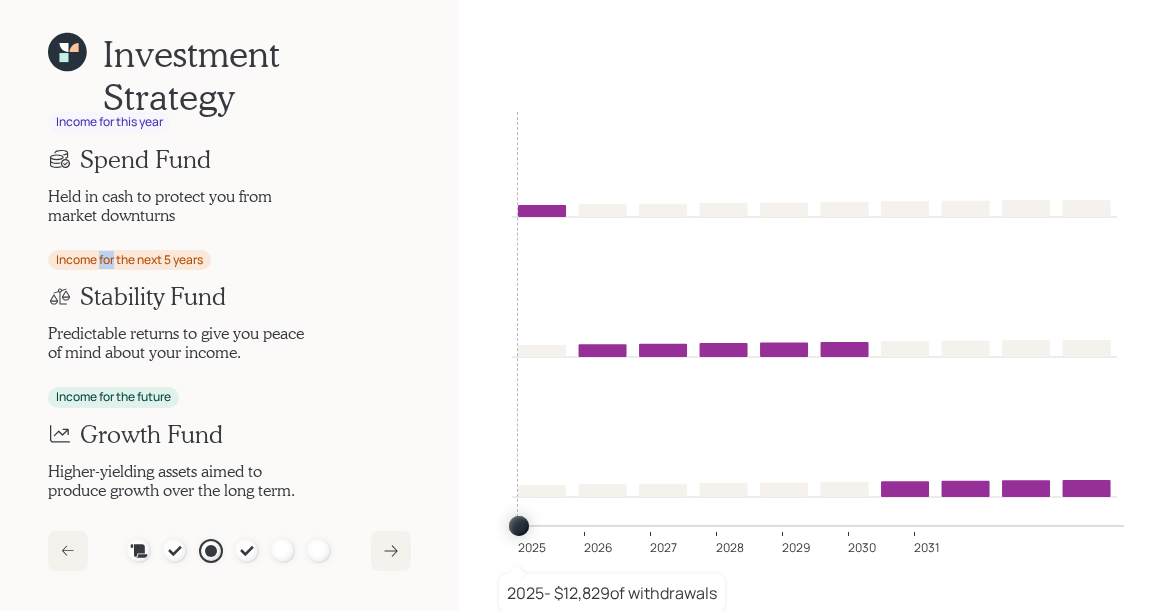 click on "Income for the next 5 years" at bounding box center [129, 260] 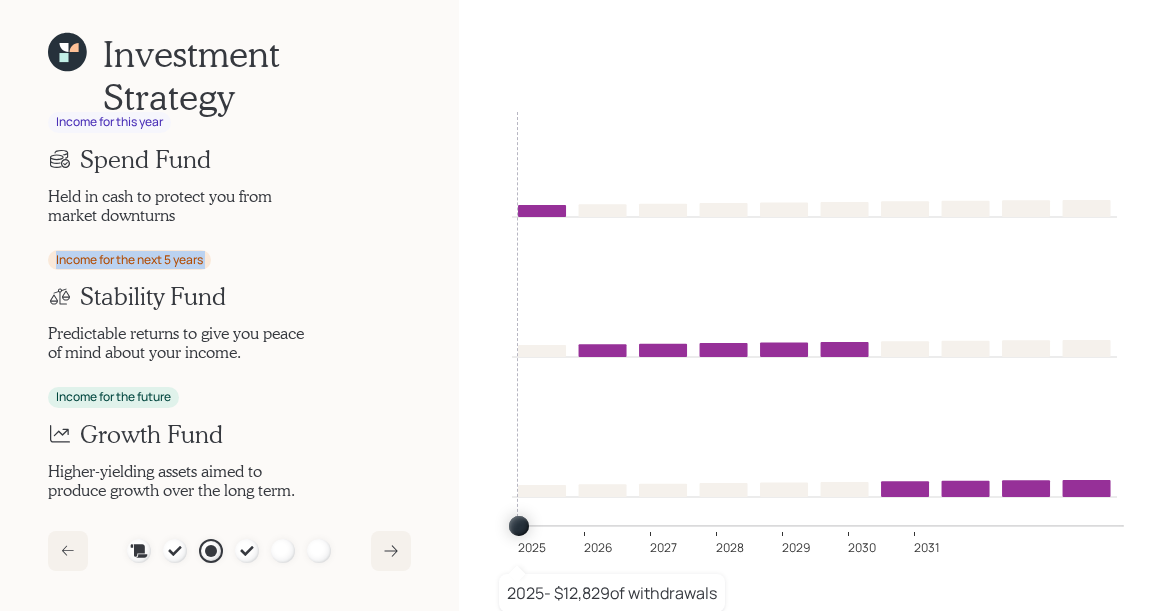 click on "Income for the next 5 years" at bounding box center (129, 260) 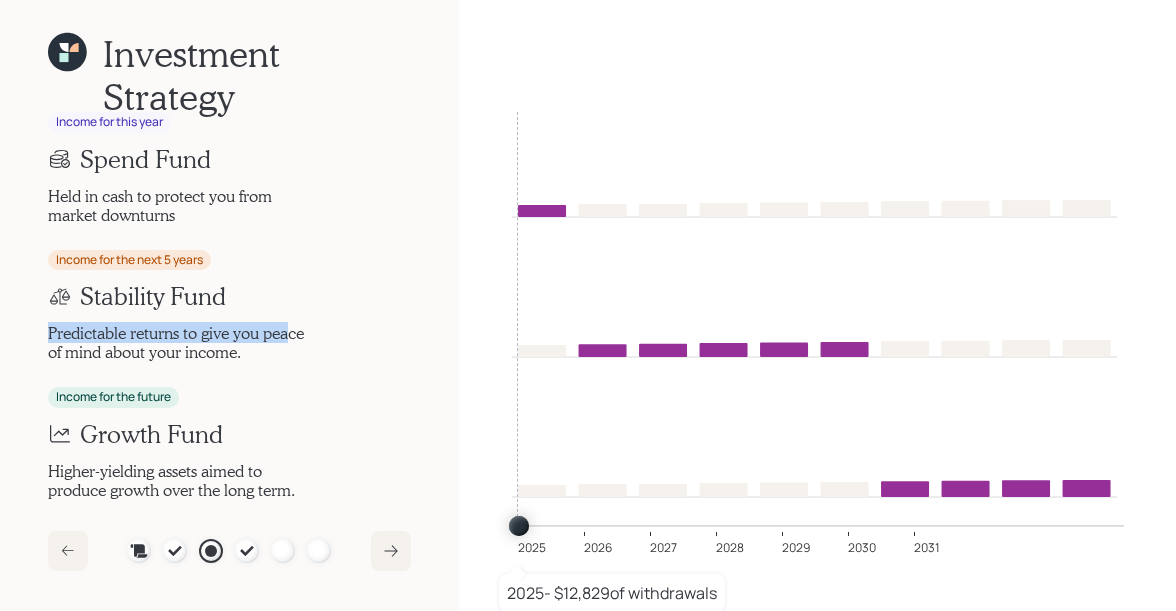 drag, startPoint x: 52, startPoint y: 336, endPoint x: 292, endPoint y: 342, distance: 240.07498 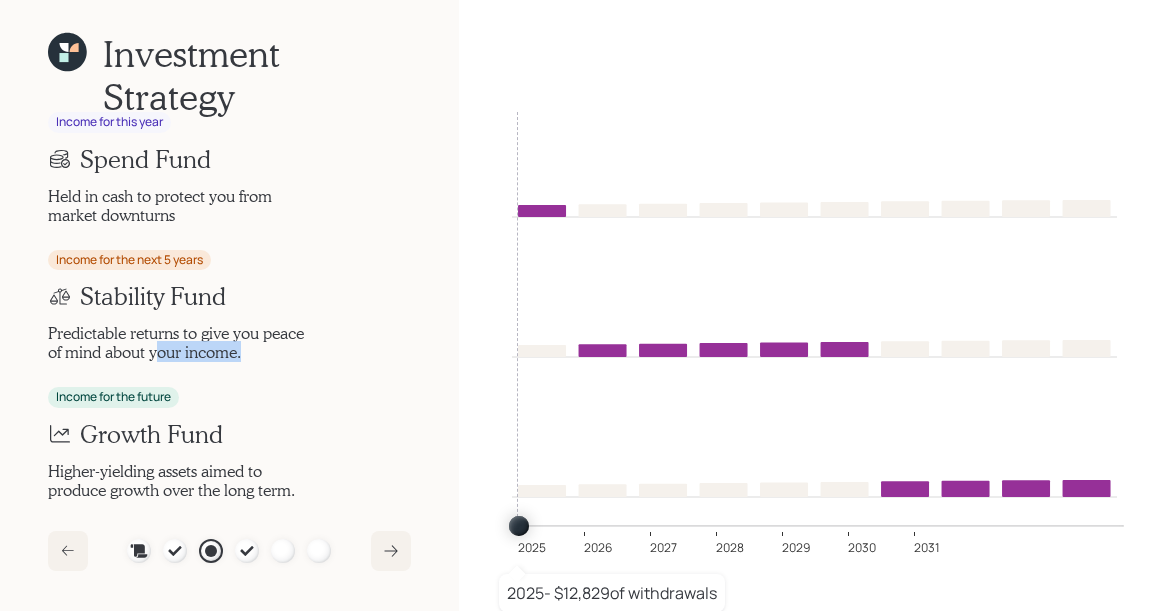 drag, startPoint x: 252, startPoint y: 351, endPoint x: 164, endPoint y: 346, distance: 88.14193 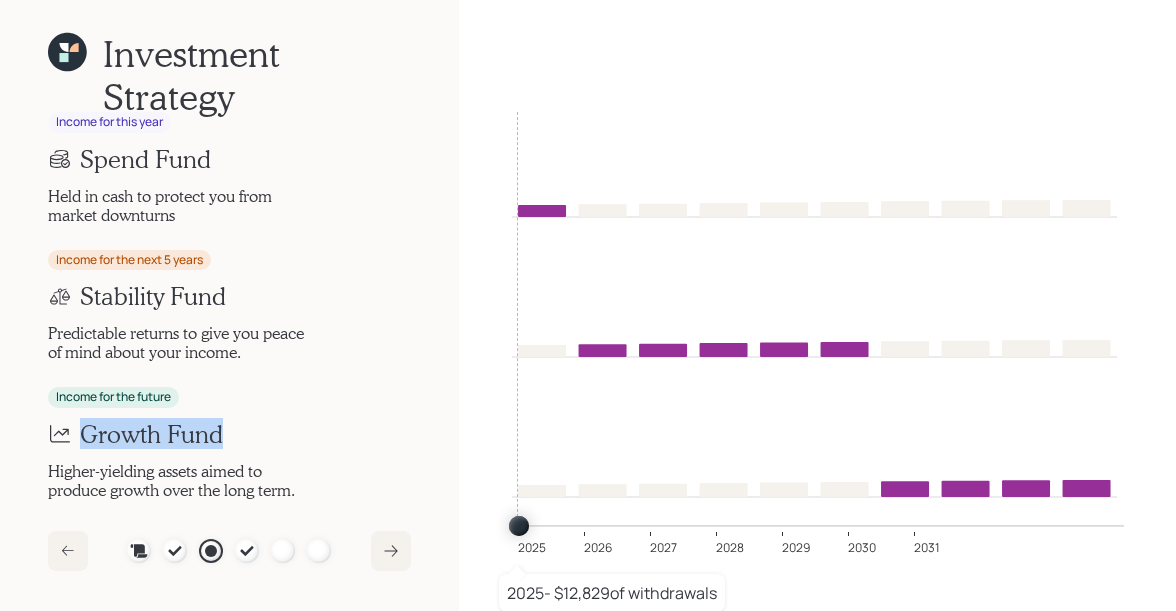 drag, startPoint x: 222, startPoint y: 434, endPoint x: 62, endPoint y: 433, distance: 160.00313 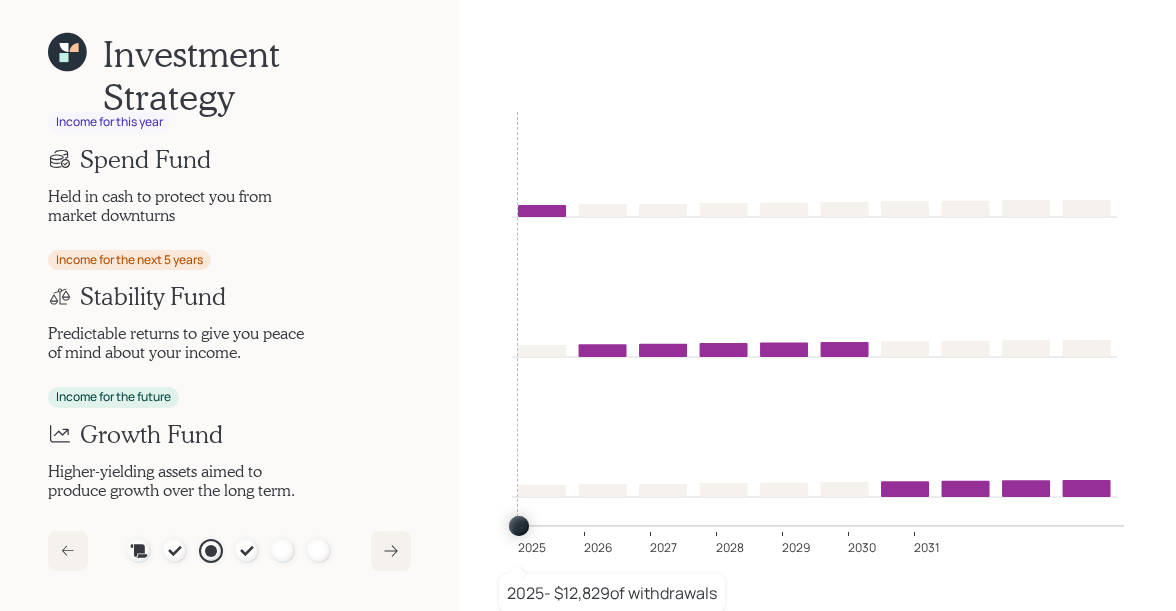 click on "Income for the future" at bounding box center (113, 397) 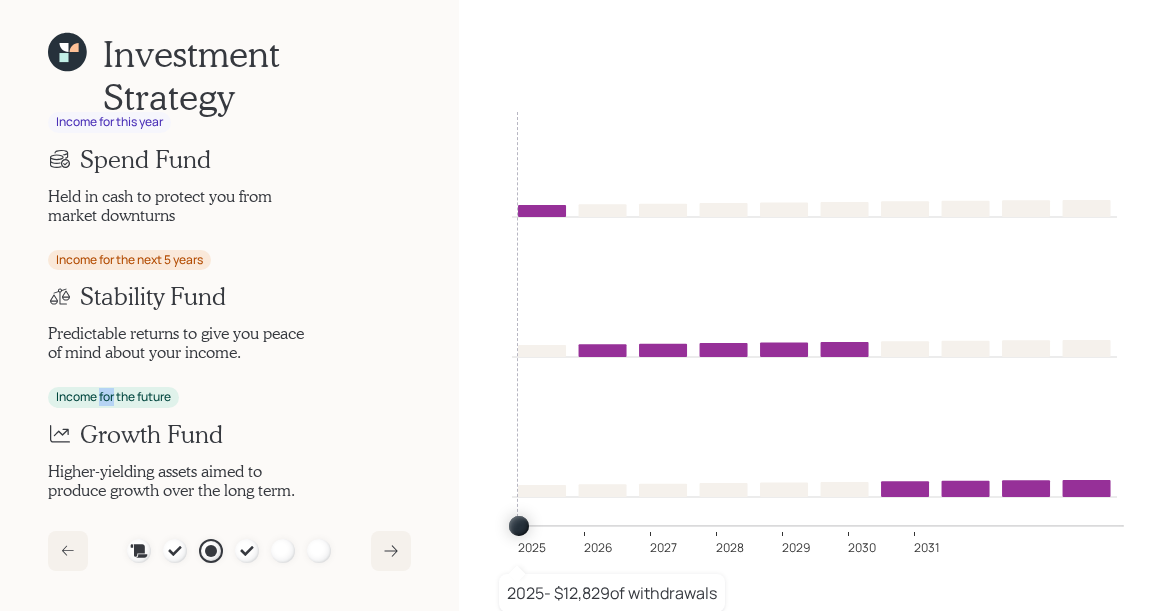 click on "Income for the future" at bounding box center [113, 397] 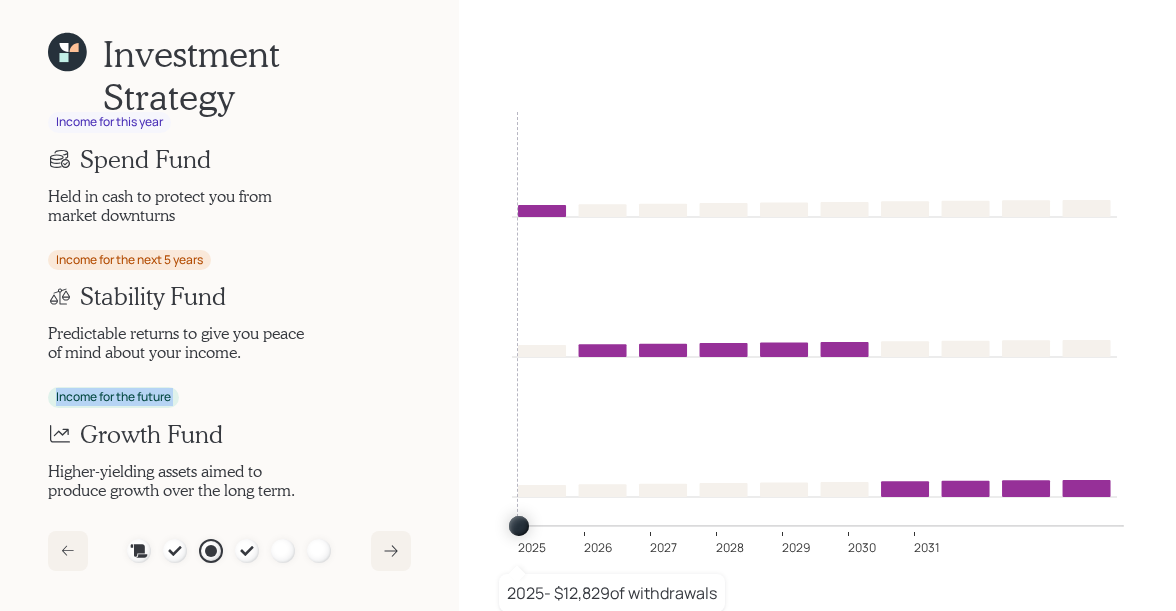 click on "Income for the future" at bounding box center (113, 397) 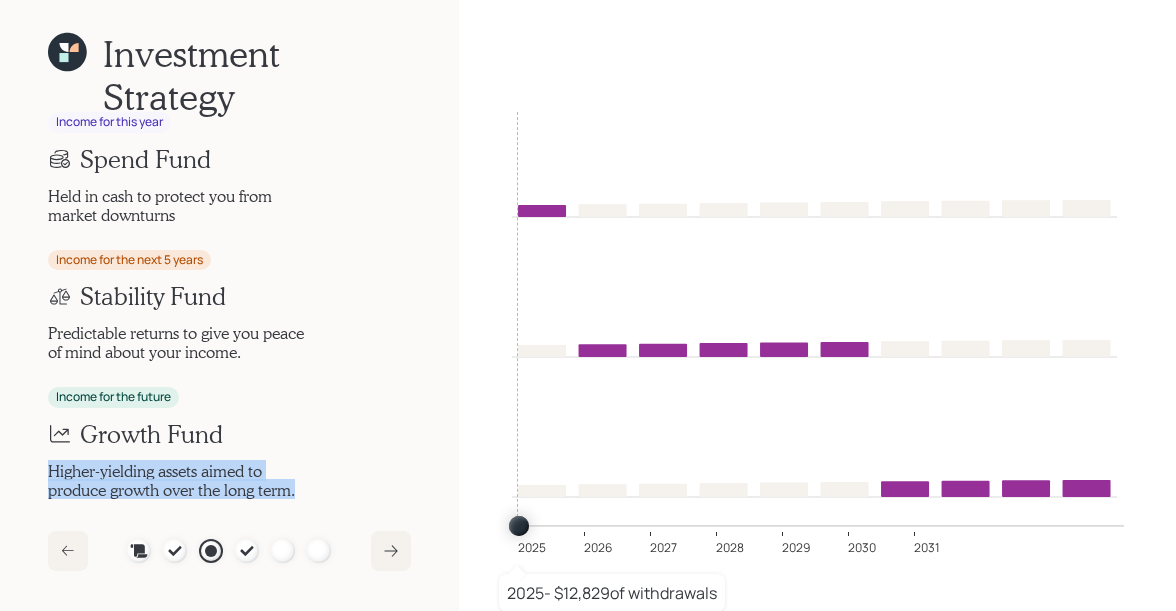 drag, startPoint x: 304, startPoint y: 485, endPoint x: 43, endPoint y: 467, distance: 261.61996 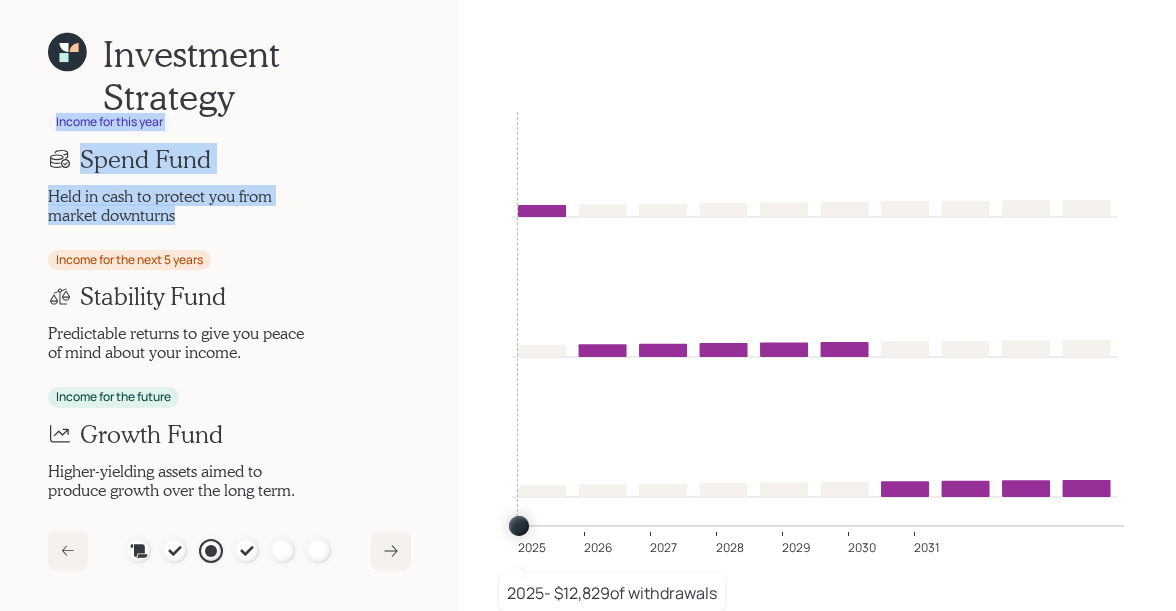 drag, startPoint x: 188, startPoint y: 215, endPoint x: 26, endPoint y: 125, distance: 185.32135 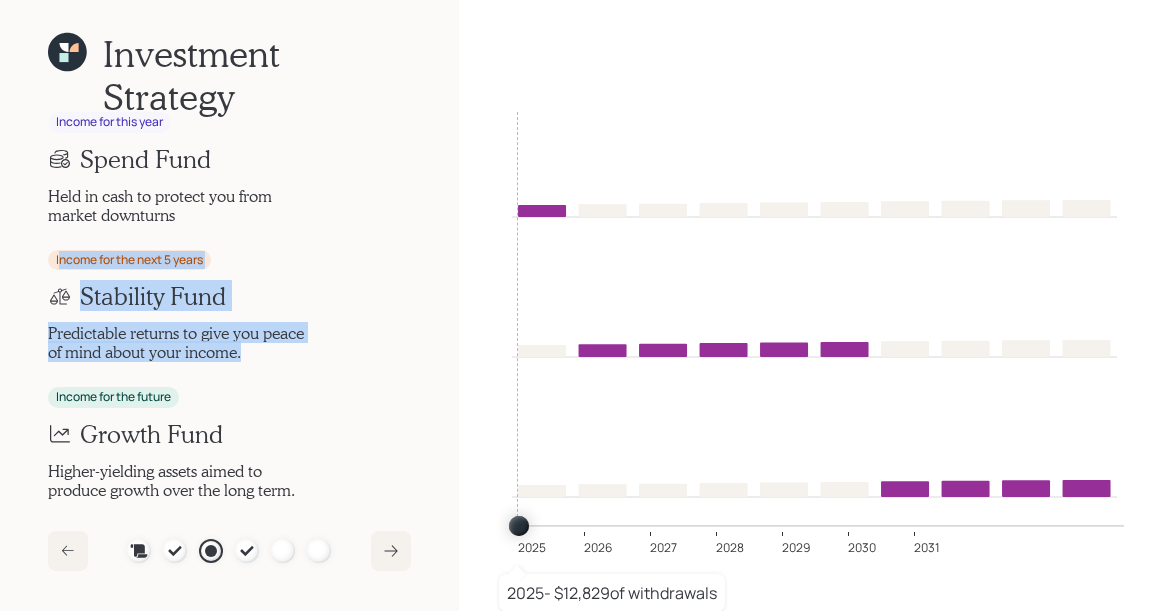 drag, startPoint x: 255, startPoint y: 354, endPoint x: 64, endPoint y: 264, distance: 211.14214 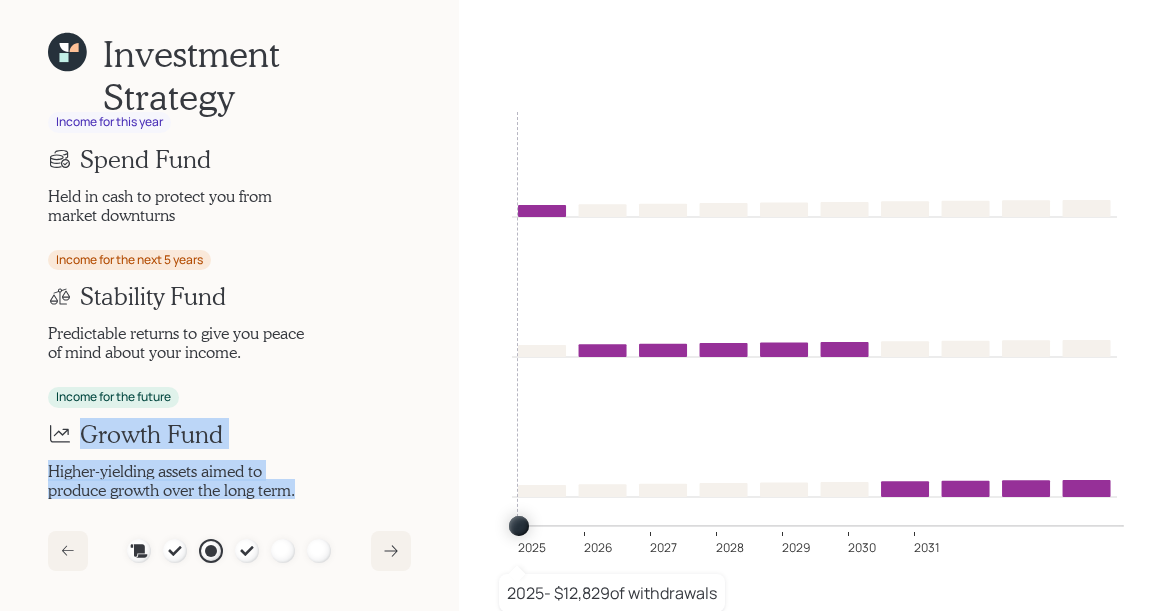drag, startPoint x: 300, startPoint y: 491, endPoint x: 27, endPoint y: 415, distance: 283.38138 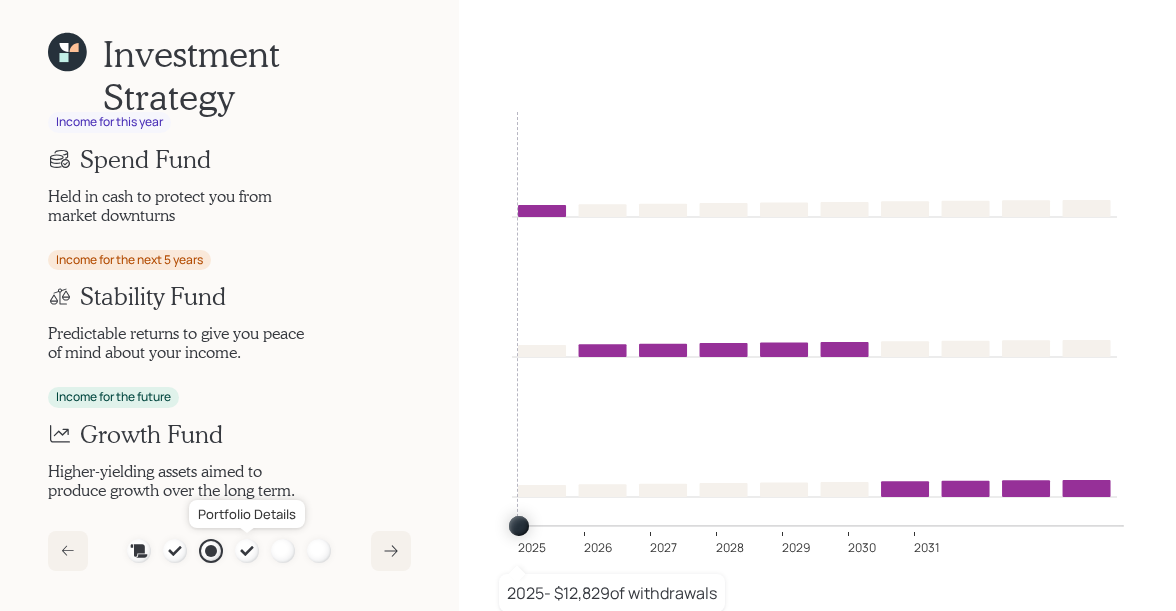 click 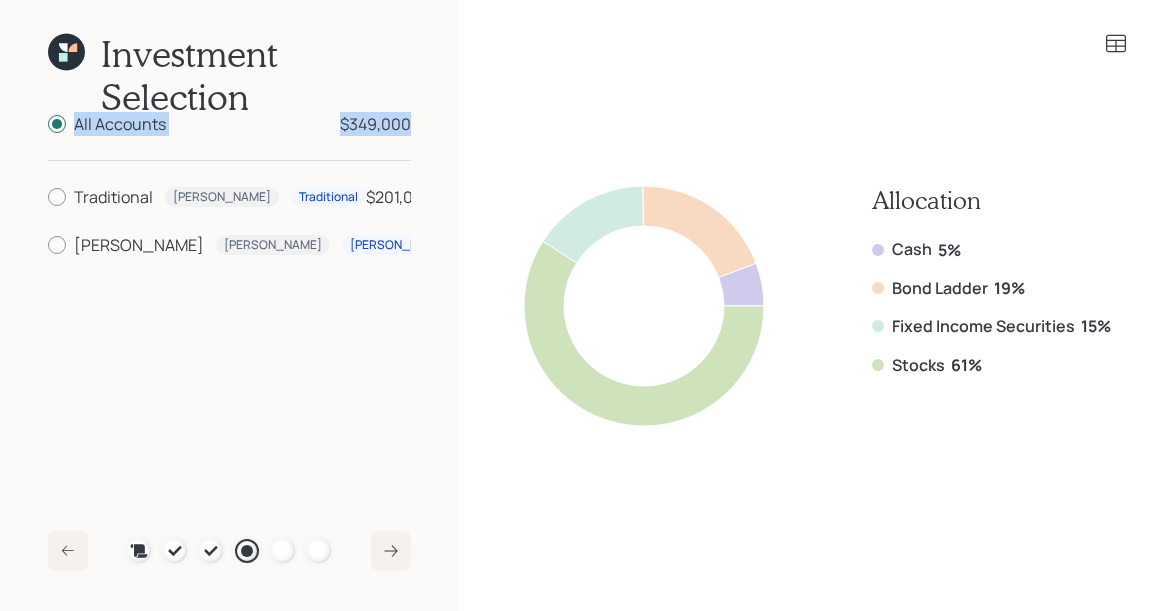 drag, startPoint x: 72, startPoint y: 126, endPoint x: 415, endPoint y: 134, distance: 343.0933 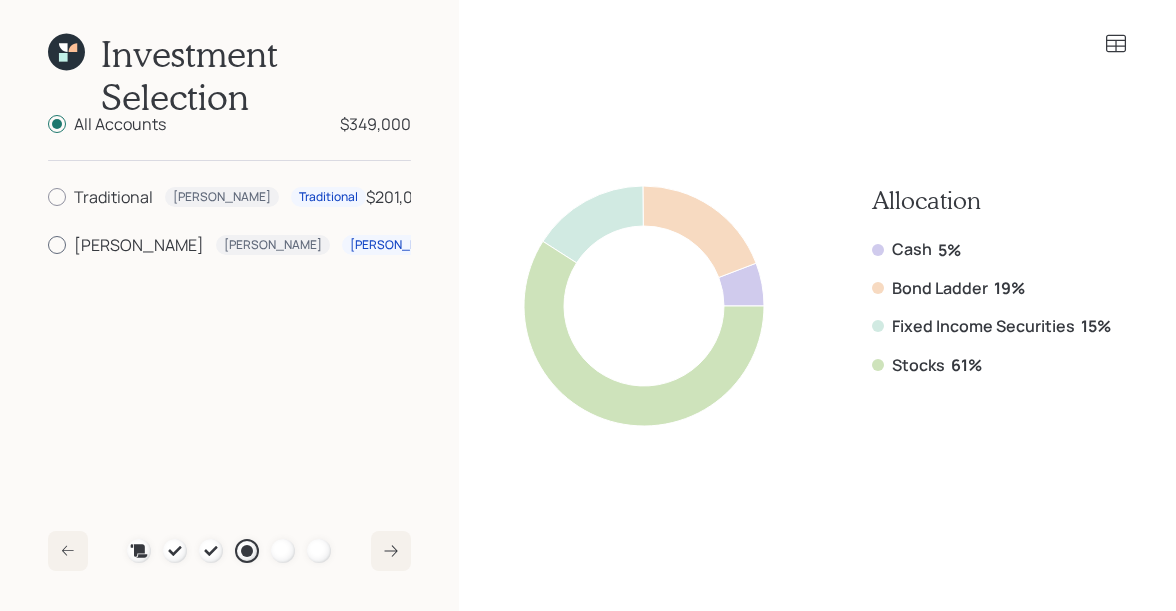 click on "Roth" at bounding box center (139, 245) 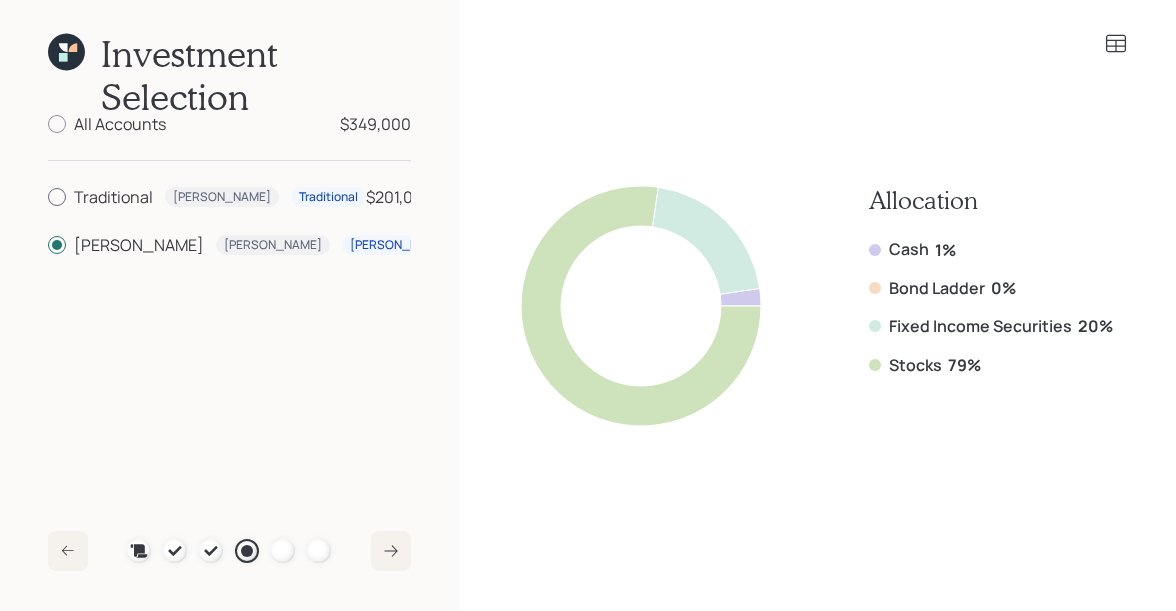 click on "Traditional" at bounding box center [113, 197] 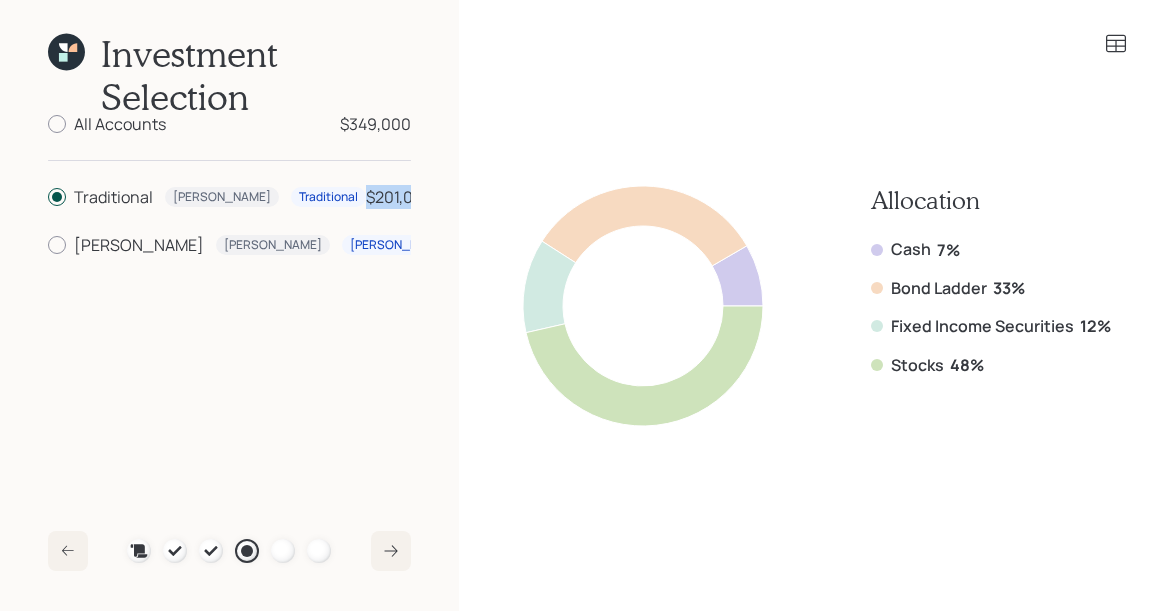 drag, startPoint x: 412, startPoint y: 199, endPoint x: 344, endPoint y: 201, distance: 68.0294 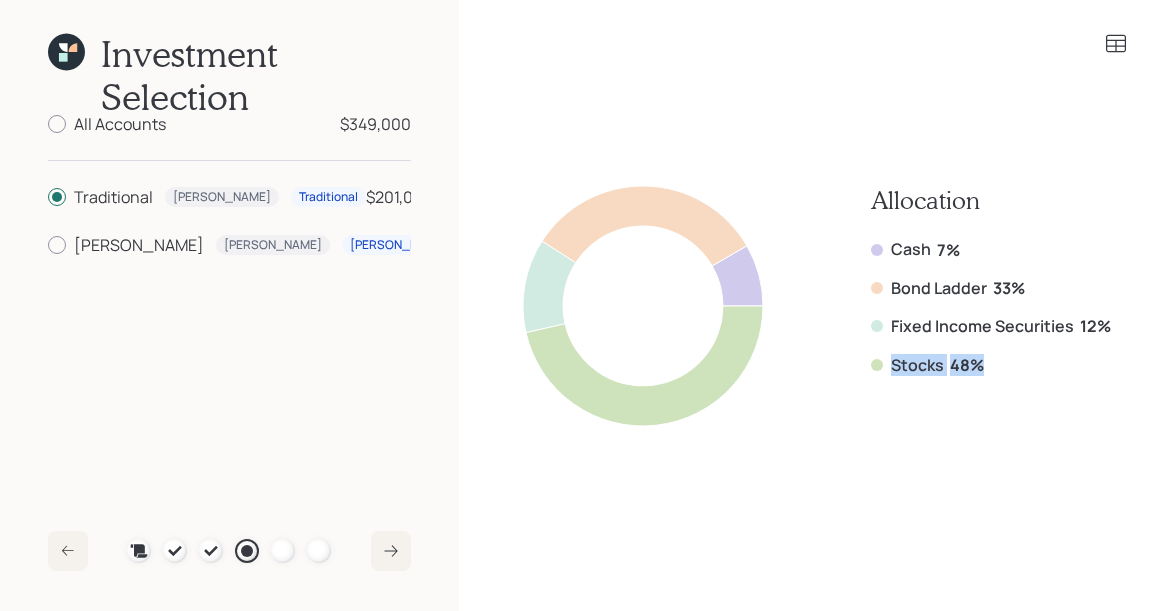 drag, startPoint x: 984, startPoint y: 368, endPoint x: 871, endPoint y: 369, distance: 113.004425 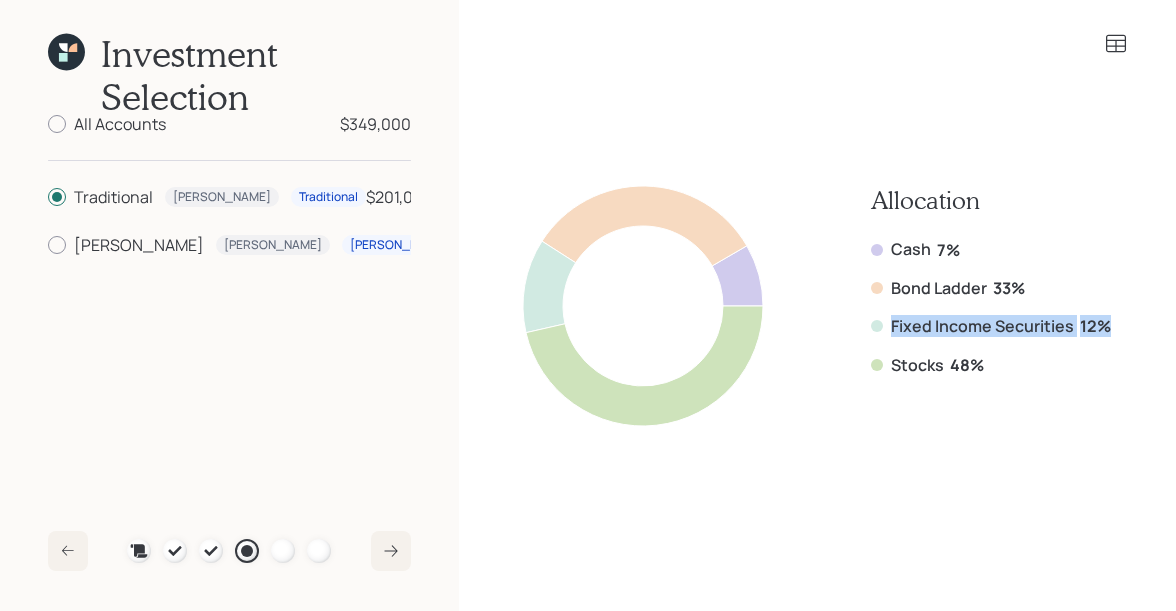 drag, startPoint x: 1112, startPoint y: 320, endPoint x: 885, endPoint y: 319, distance: 227.0022 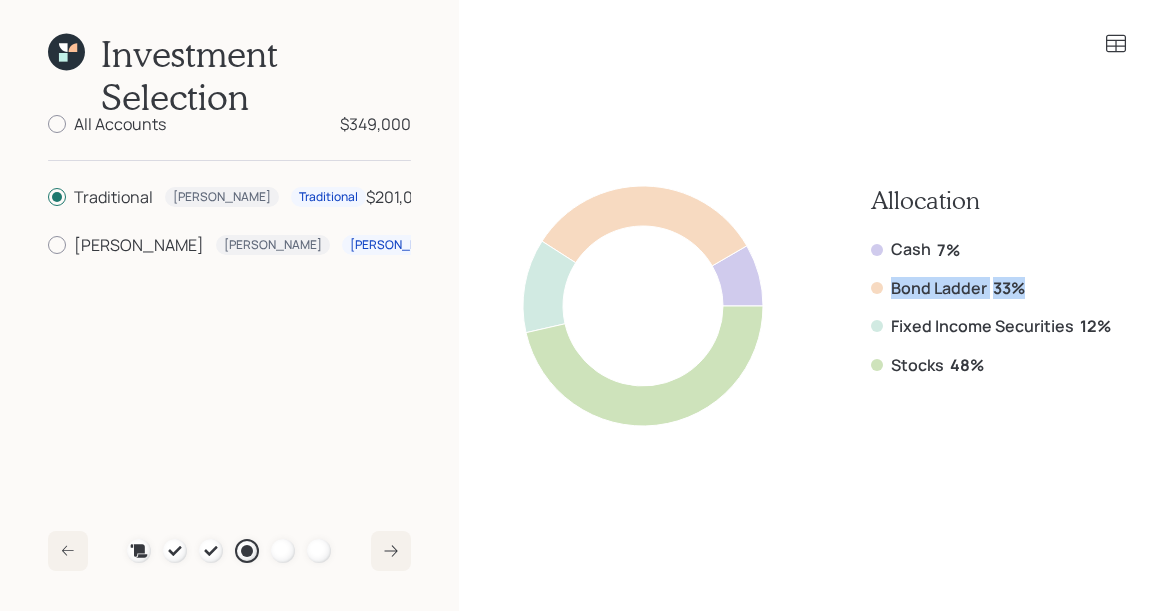 drag, startPoint x: 1031, startPoint y: 288, endPoint x: 891, endPoint y: 288, distance: 140 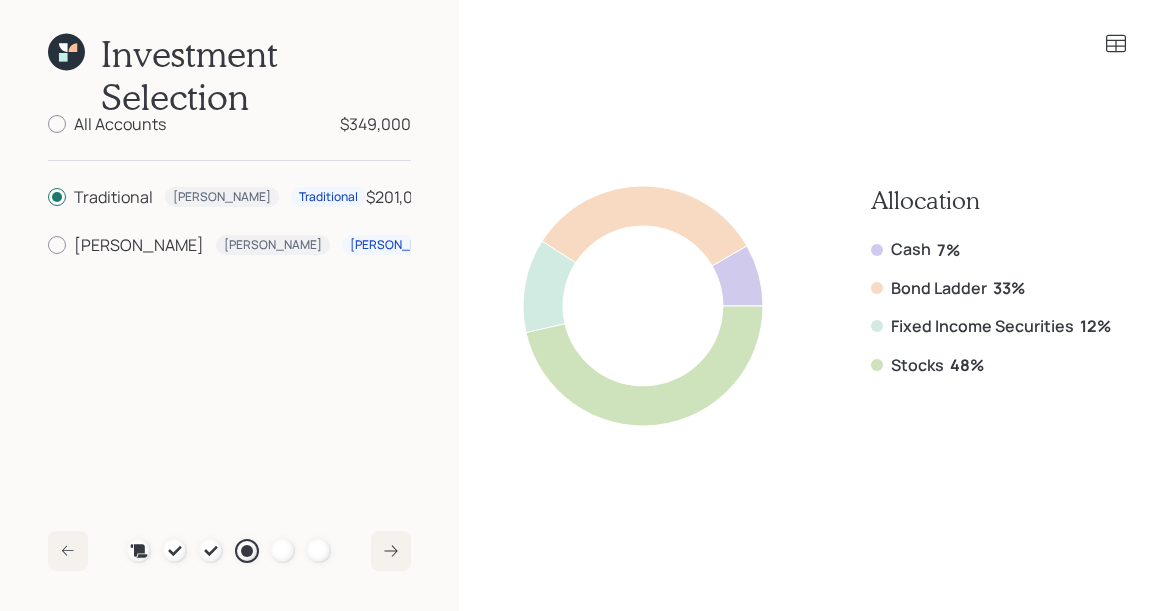 click on "Cash" at bounding box center [911, 249] 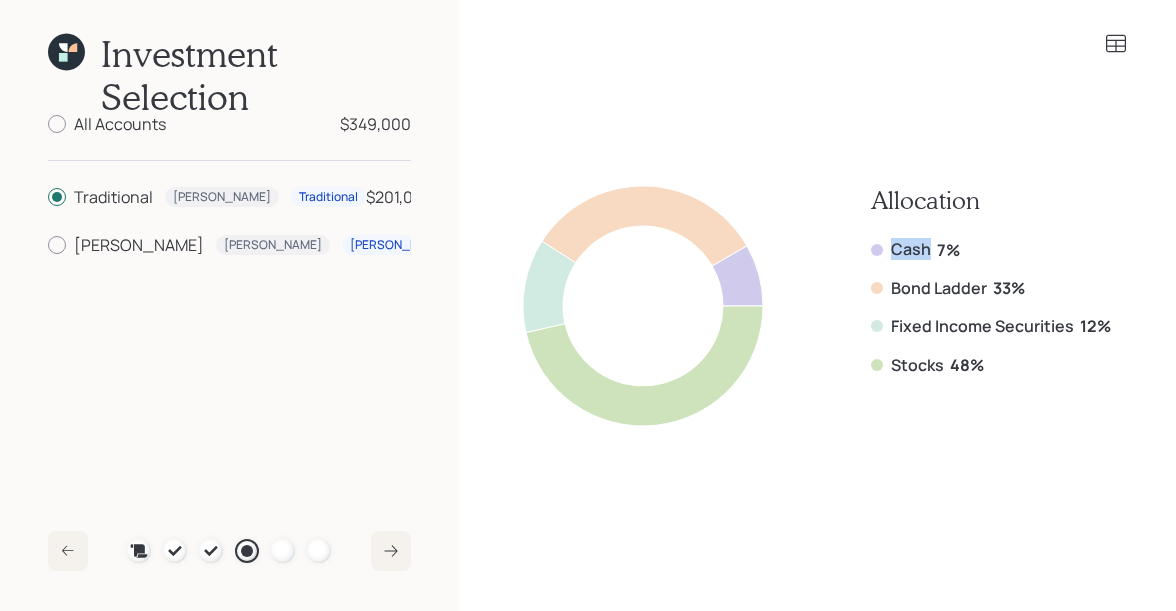 click on "Cash" at bounding box center (911, 249) 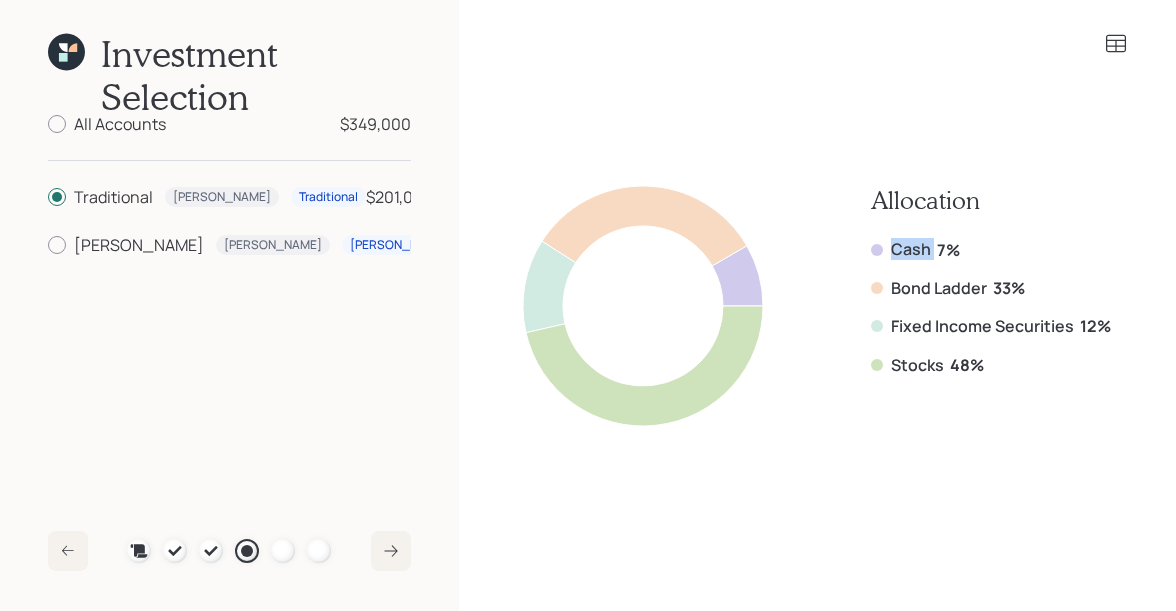 click on "Cash" at bounding box center [911, 249] 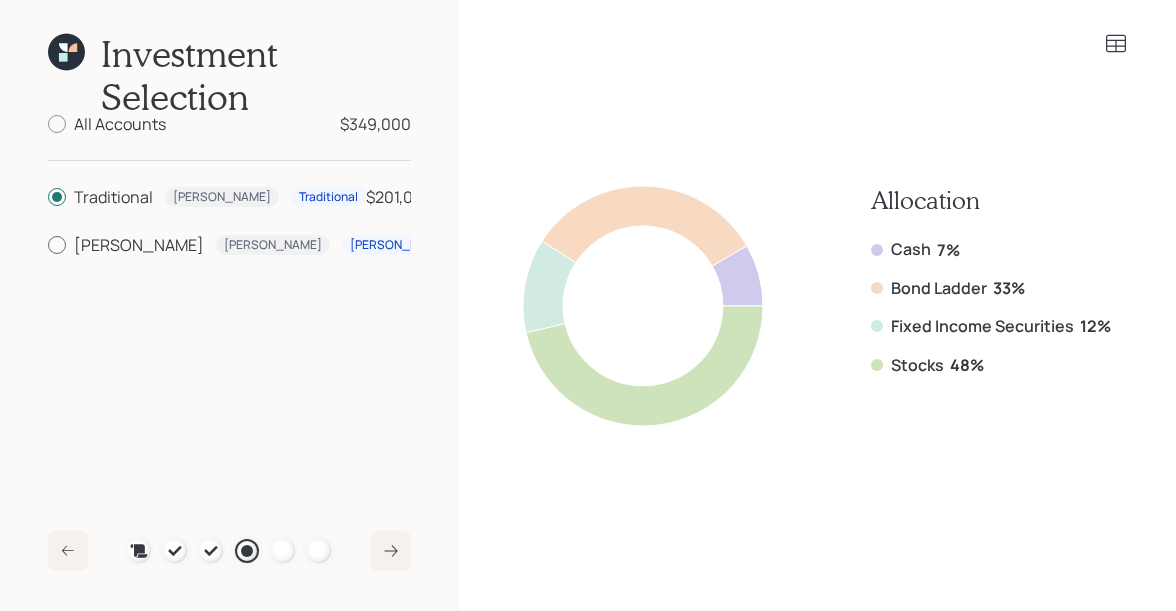 click on "Roth" at bounding box center [139, 245] 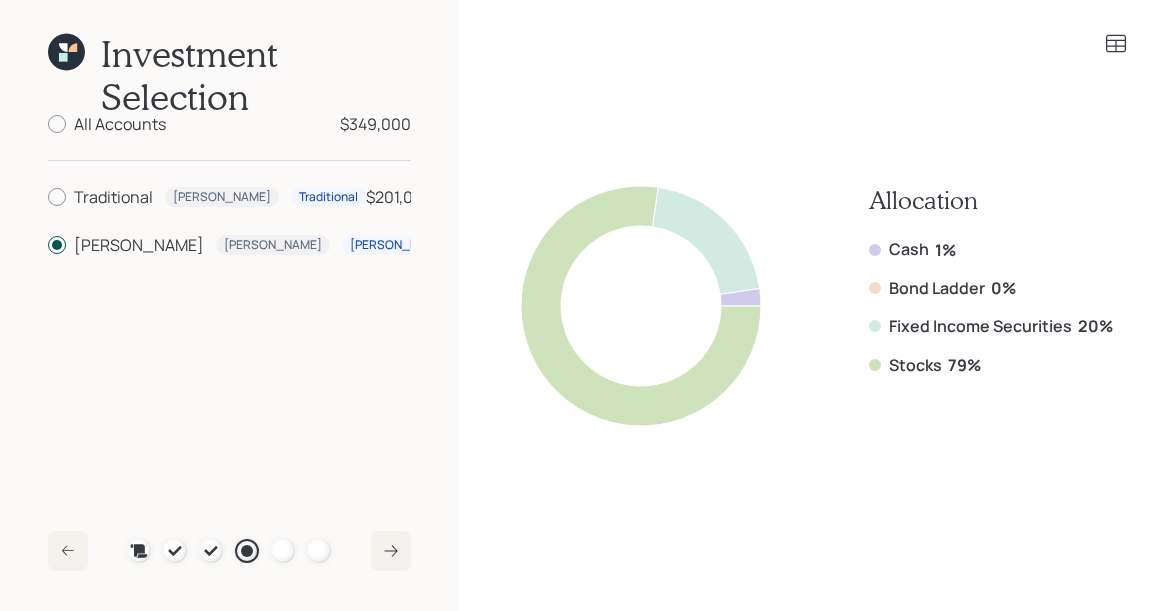 radio on "false" 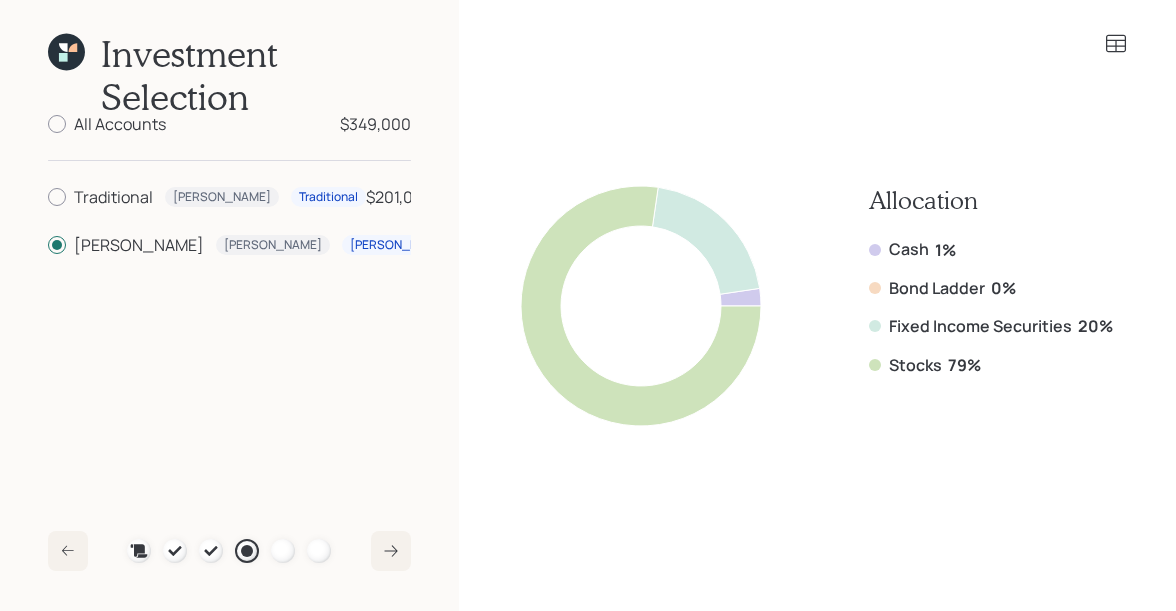 click on "Allocation Cash 1% Bond Ladder 0% Fixed Income Securities 20% Stocks 79%" at bounding box center (991, 306) 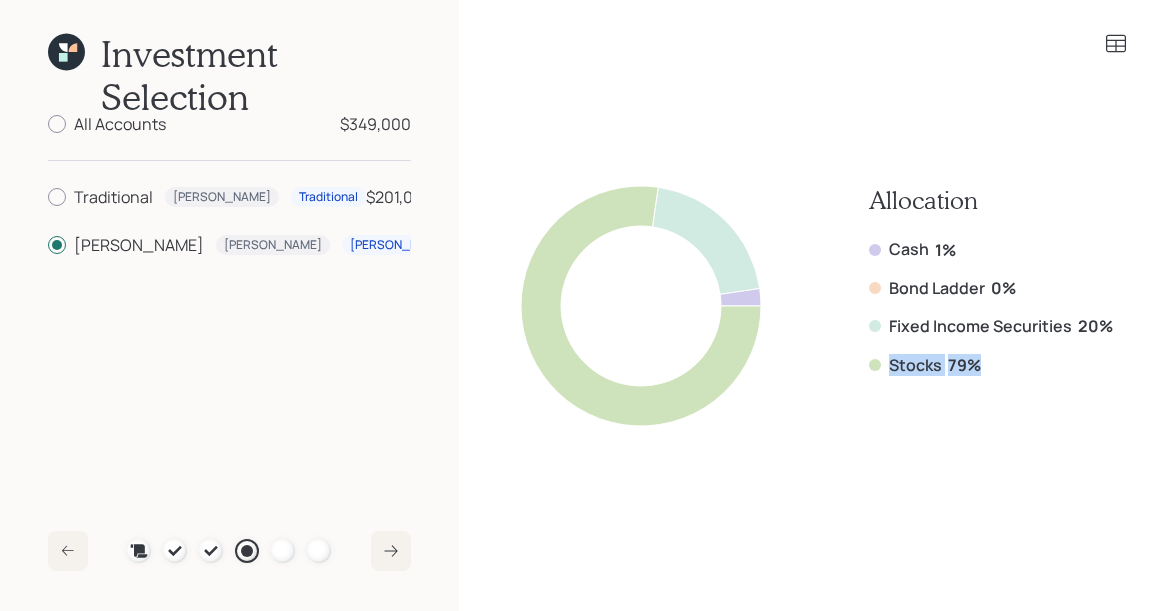 drag, startPoint x: 987, startPoint y: 367, endPoint x: 888, endPoint y: 367, distance: 99 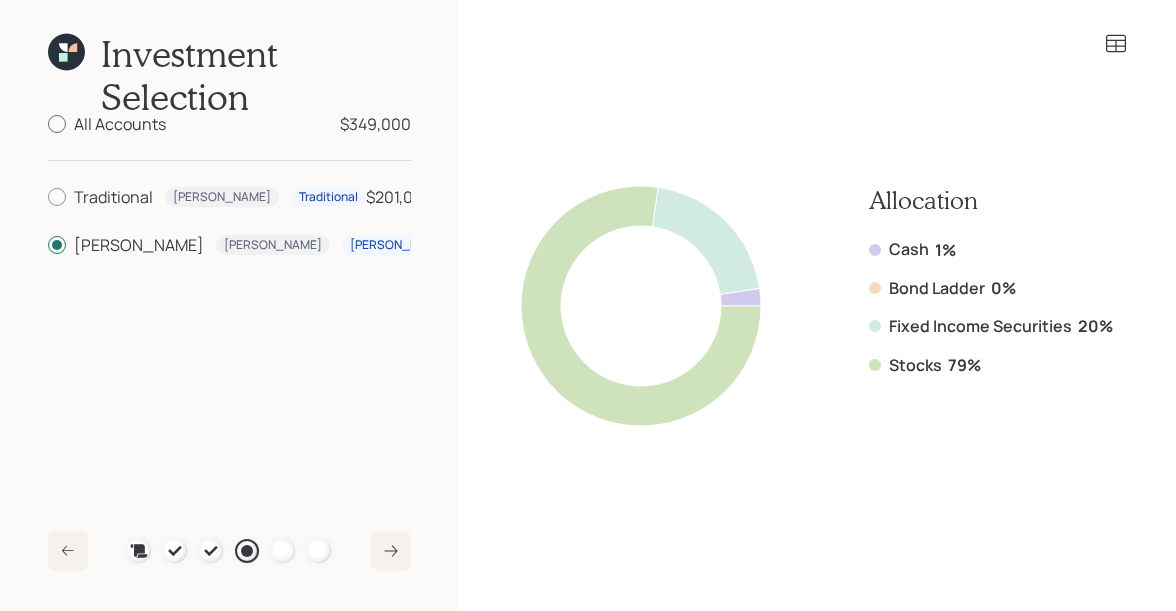 click on "All Accounts" at bounding box center [120, 124] 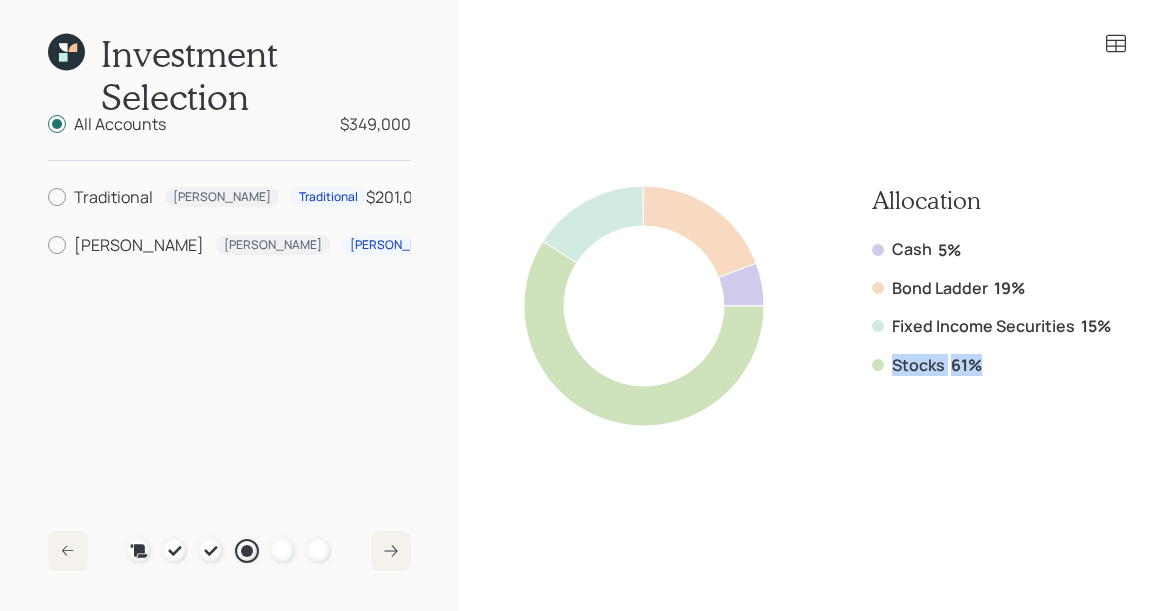 drag, startPoint x: 983, startPoint y: 370, endPoint x: 842, endPoint y: 370, distance: 141 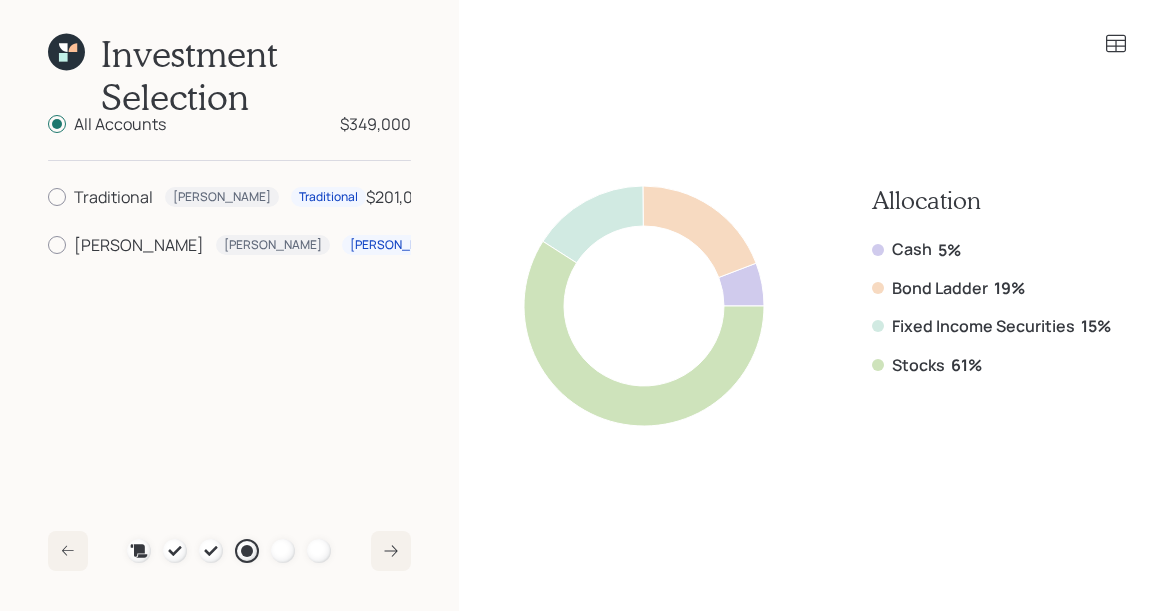 click on "Cash 5% Bond Ladder 19% Fixed Income Securities 15% Stocks 61%" at bounding box center [991, 307] 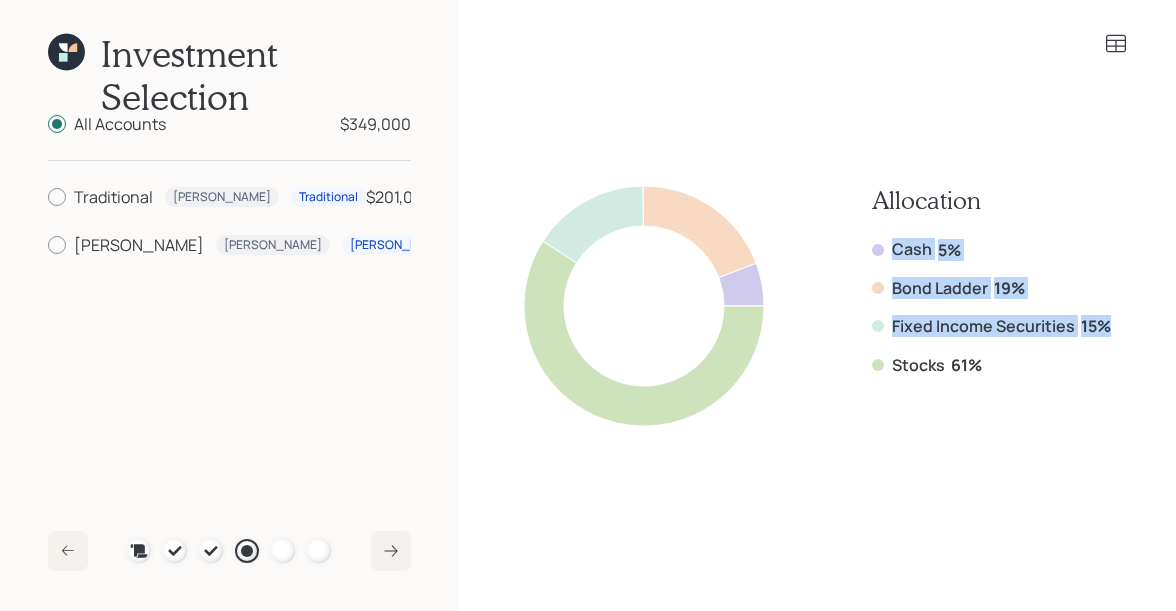 drag, startPoint x: 1115, startPoint y: 328, endPoint x: 885, endPoint y: 251, distance: 242.5469 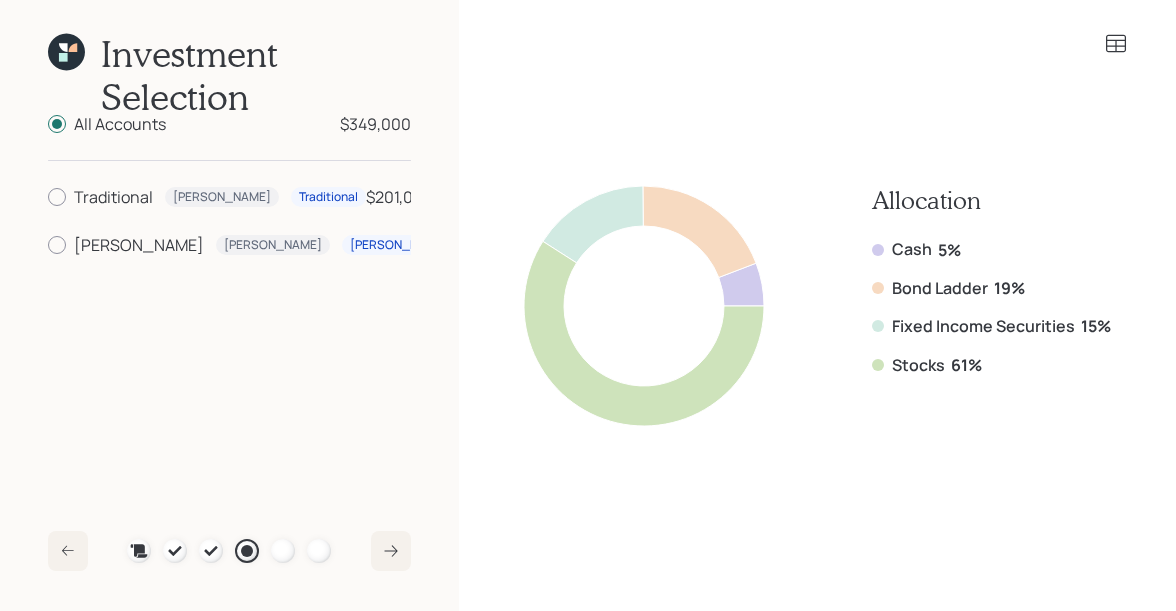 click 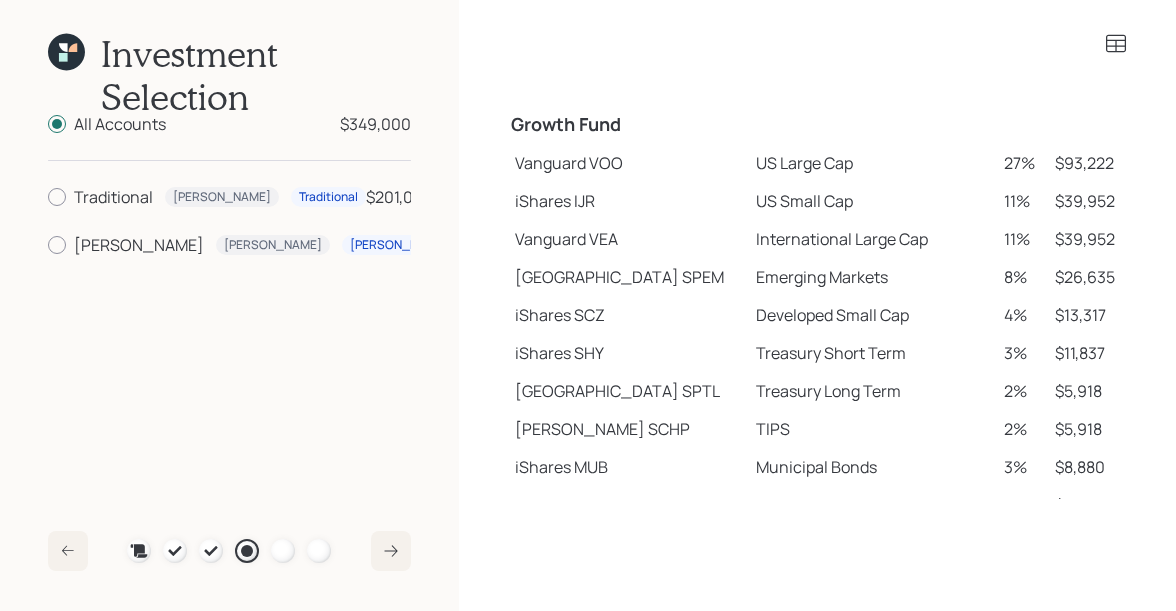 scroll, scrollTop: 360, scrollLeft: 0, axis: vertical 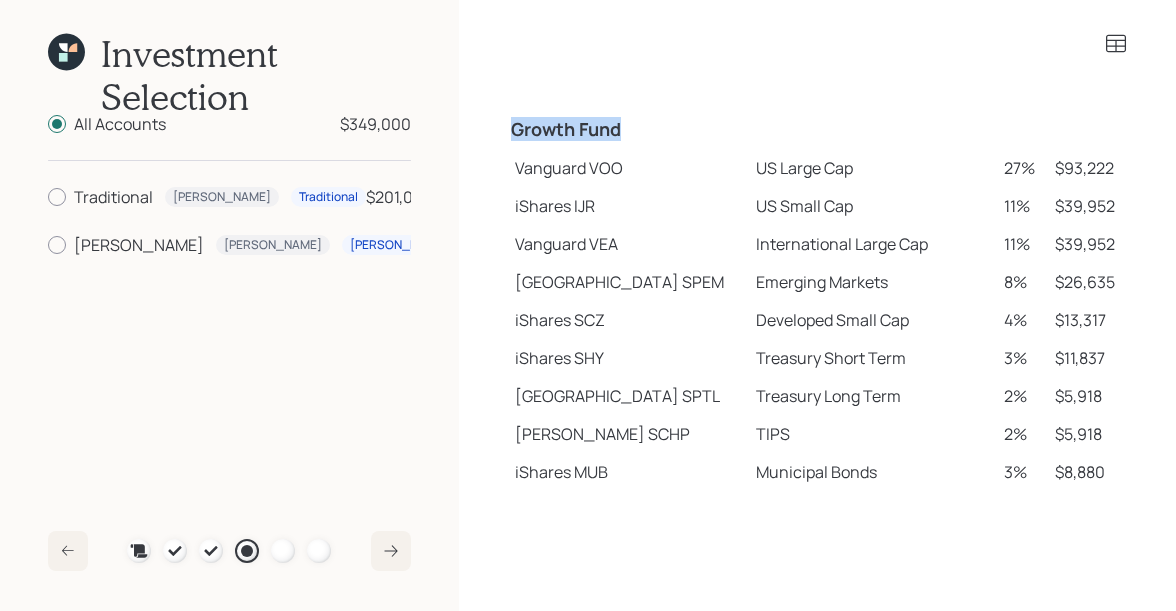 drag, startPoint x: 511, startPoint y: 129, endPoint x: 625, endPoint y: 124, distance: 114.1096 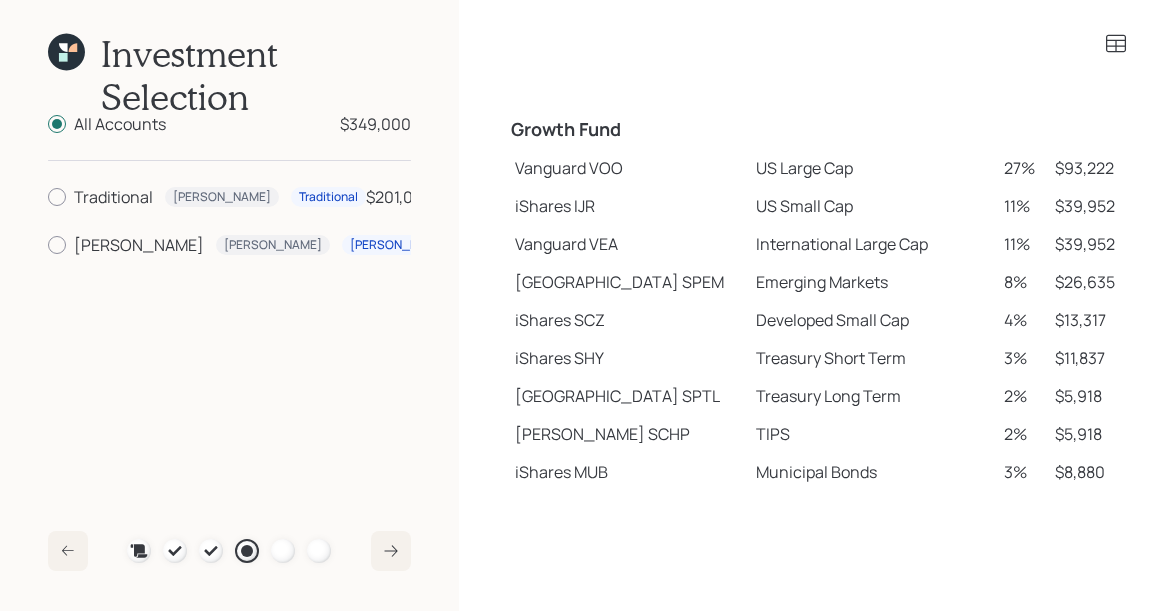 click on "Vanguard   VOO" at bounding box center (627, 168) 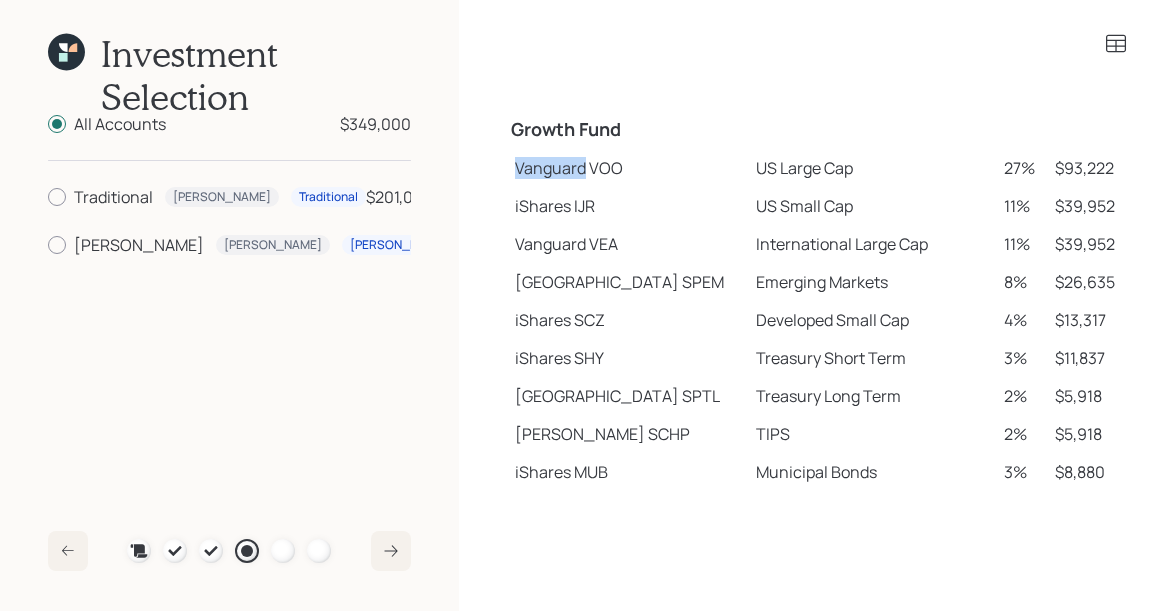 click on "Vanguard   VOO" at bounding box center (627, 168) 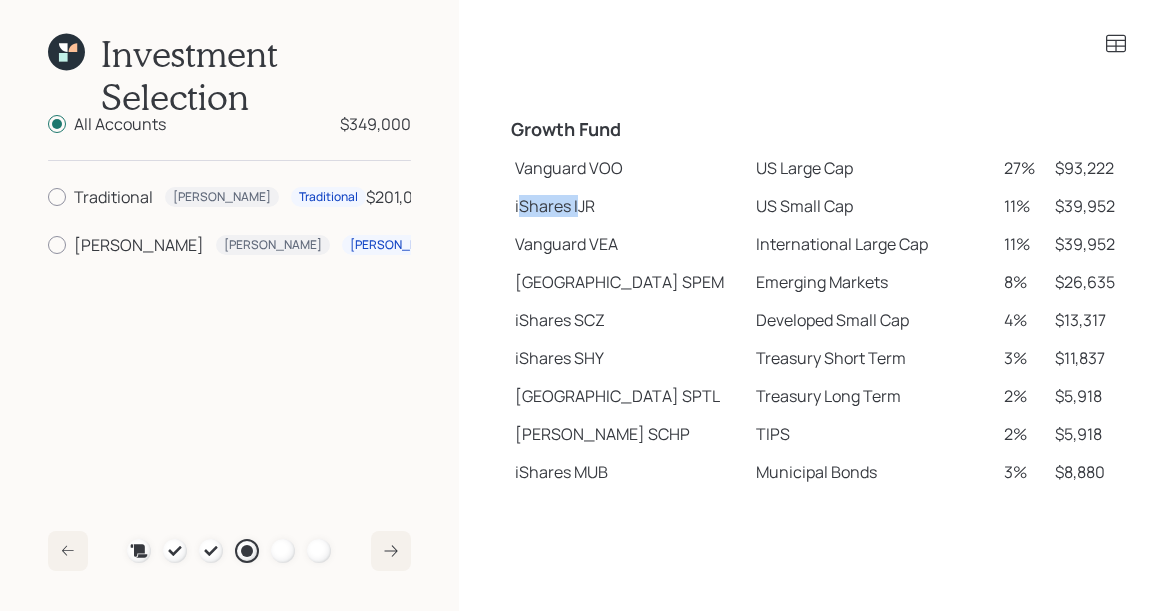 drag, startPoint x: 517, startPoint y: 215, endPoint x: 579, endPoint y: 213, distance: 62.03225 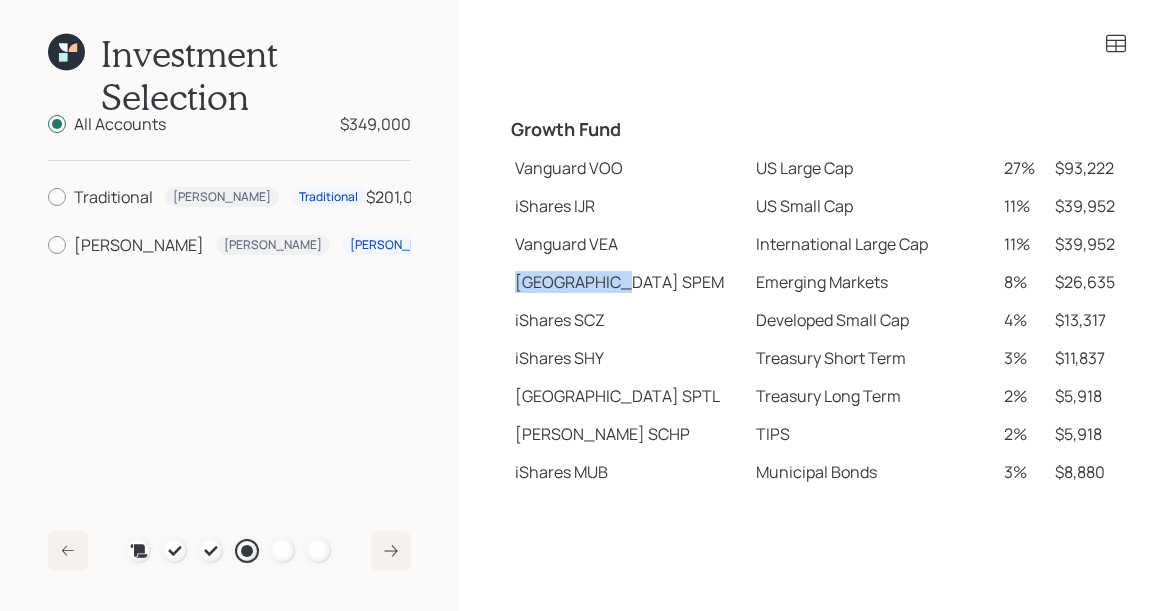 drag, startPoint x: 514, startPoint y: 279, endPoint x: 606, endPoint y: 284, distance: 92.13577 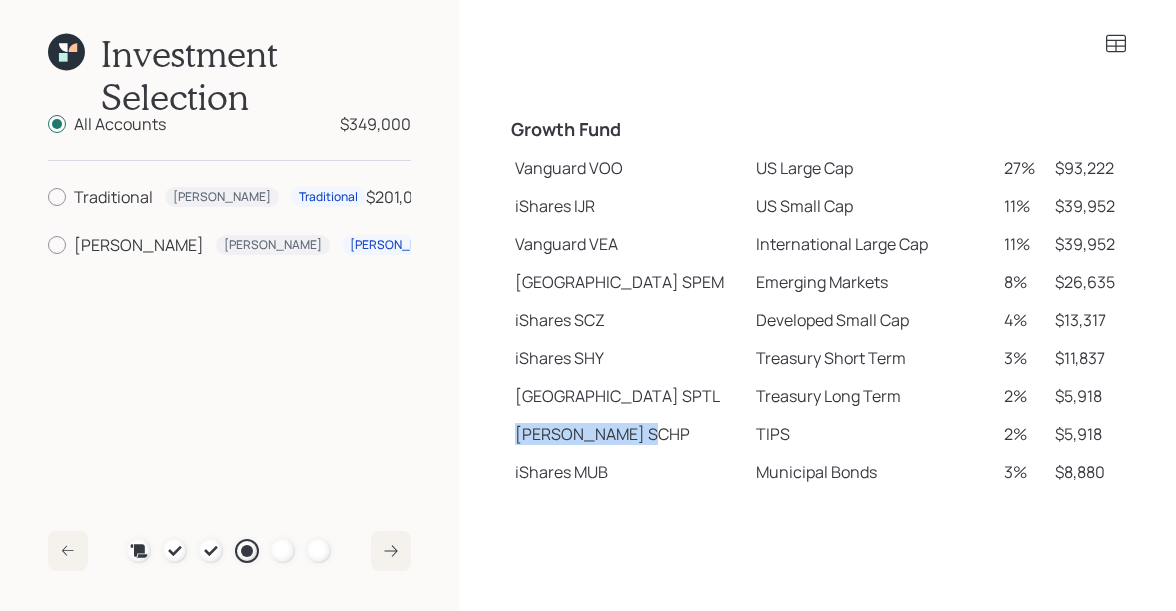 drag, startPoint x: 518, startPoint y: 428, endPoint x: 582, endPoint y: 429, distance: 64.00781 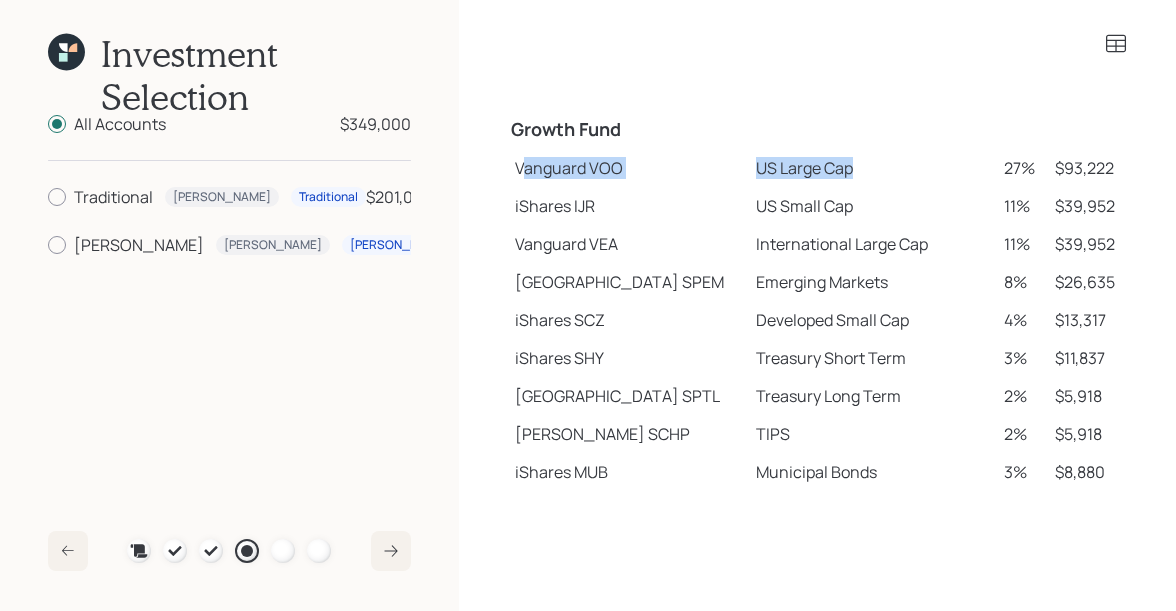 drag, startPoint x: 519, startPoint y: 168, endPoint x: 812, endPoint y: 163, distance: 293.04266 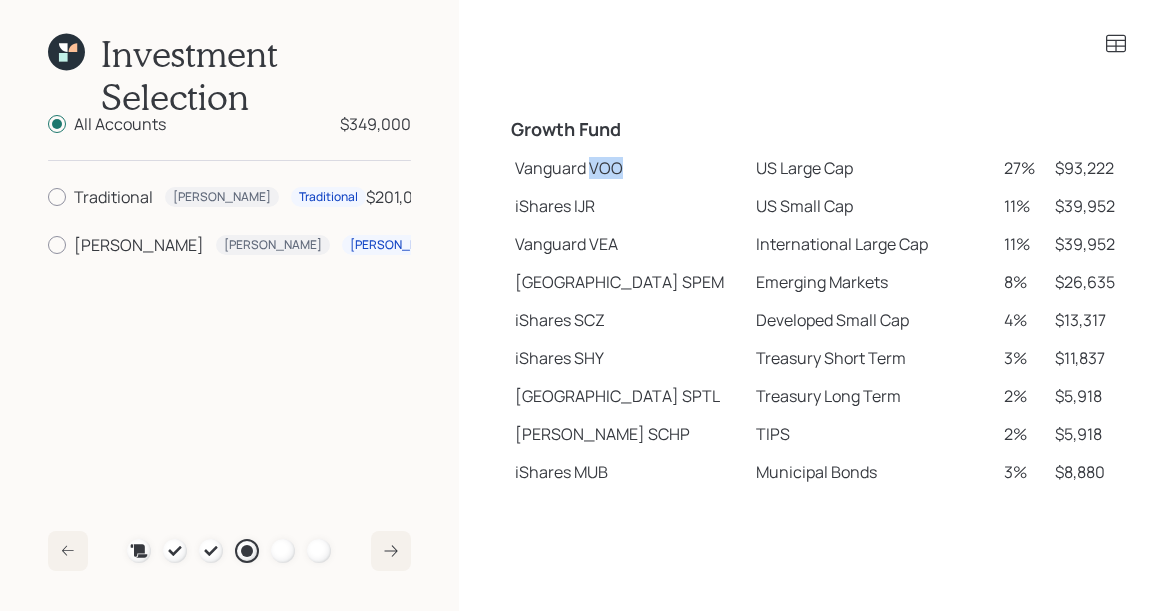 click on "Vanguard   VOO" at bounding box center (627, 168) 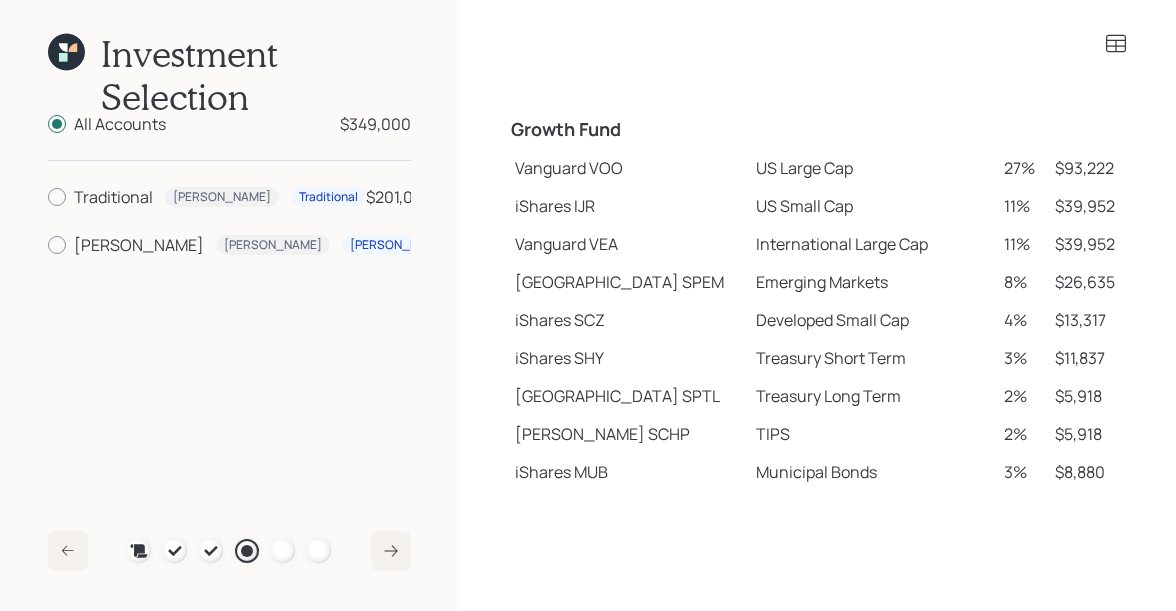 click on "Vanguard   VOO" at bounding box center (627, 168) 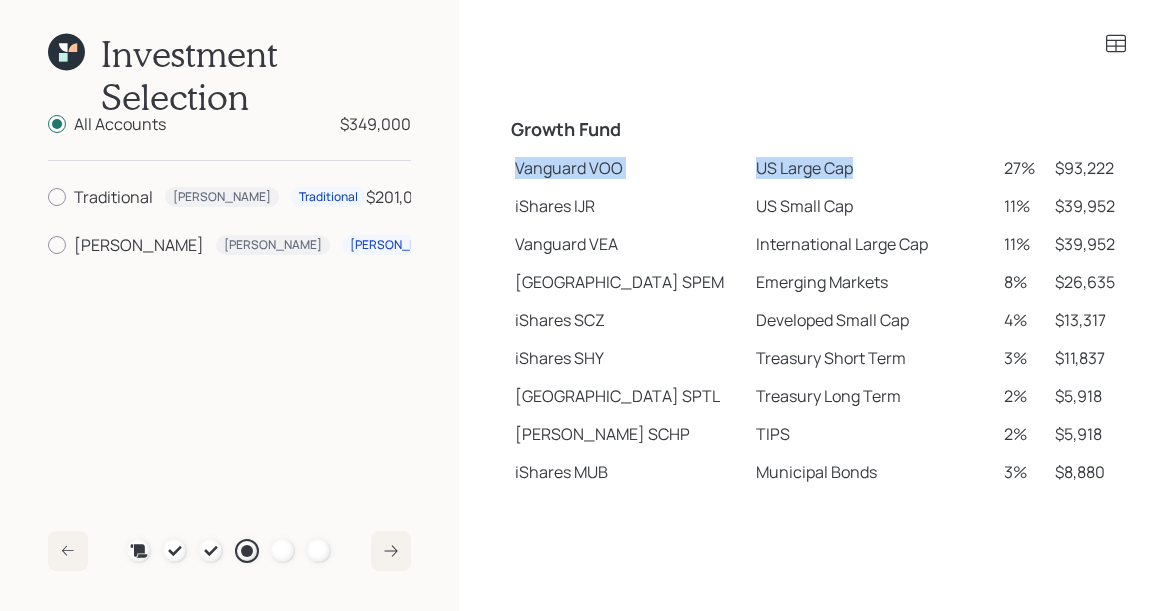drag, startPoint x: 516, startPoint y: 168, endPoint x: 800, endPoint y: 165, distance: 284.01584 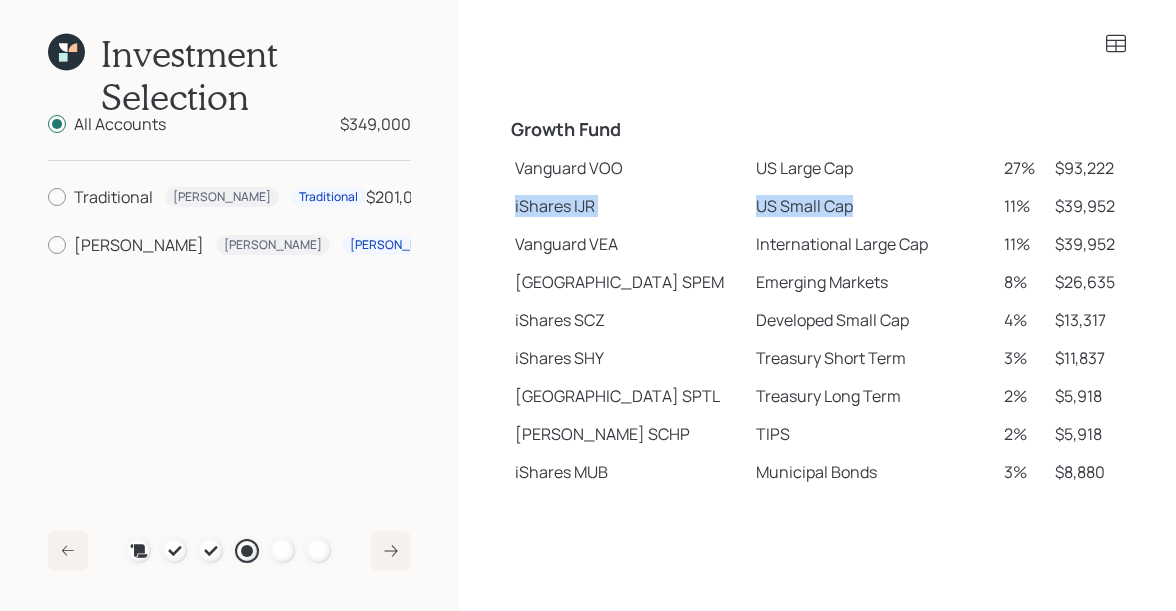 drag, startPoint x: 509, startPoint y: 207, endPoint x: 798, endPoint y: 201, distance: 289.0623 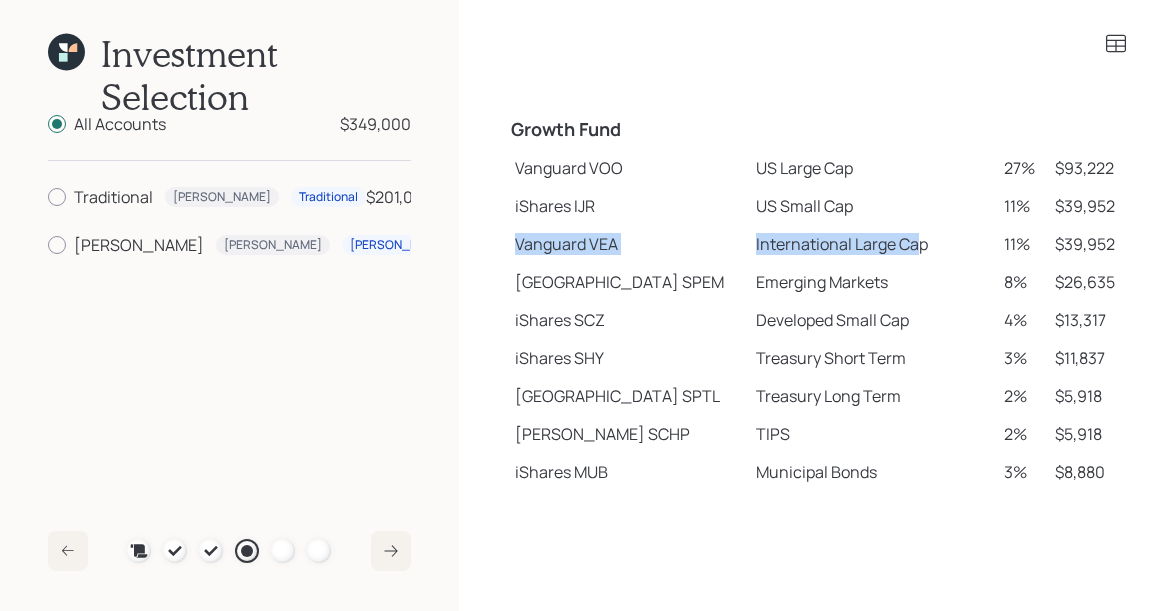 drag, startPoint x: 516, startPoint y: 241, endPoint x: 863, endPoint y: 246, distance: 347.036 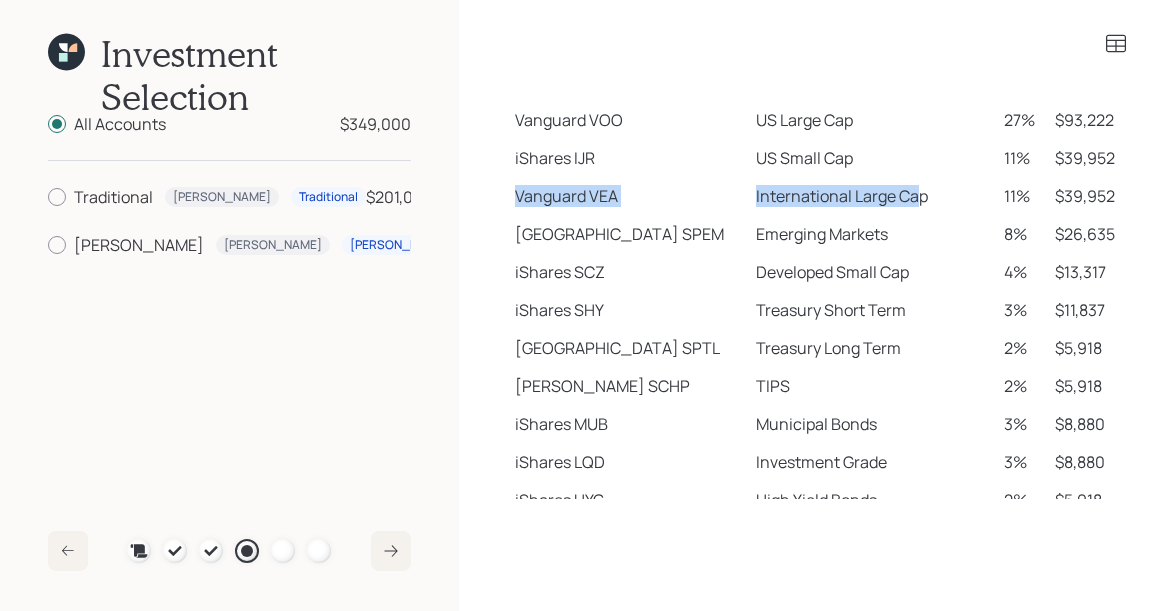 scroll, scrollTop: 388, scrollLeft: 0, axis: vertical 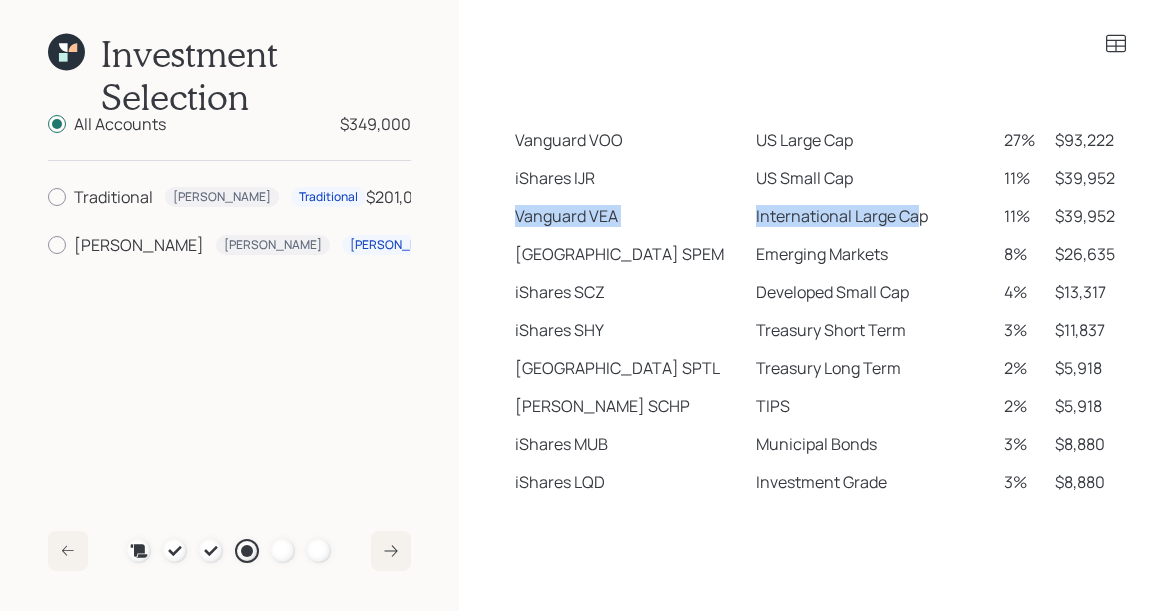 click on "Vanguard   VEA" at bounding box center [627, 216] 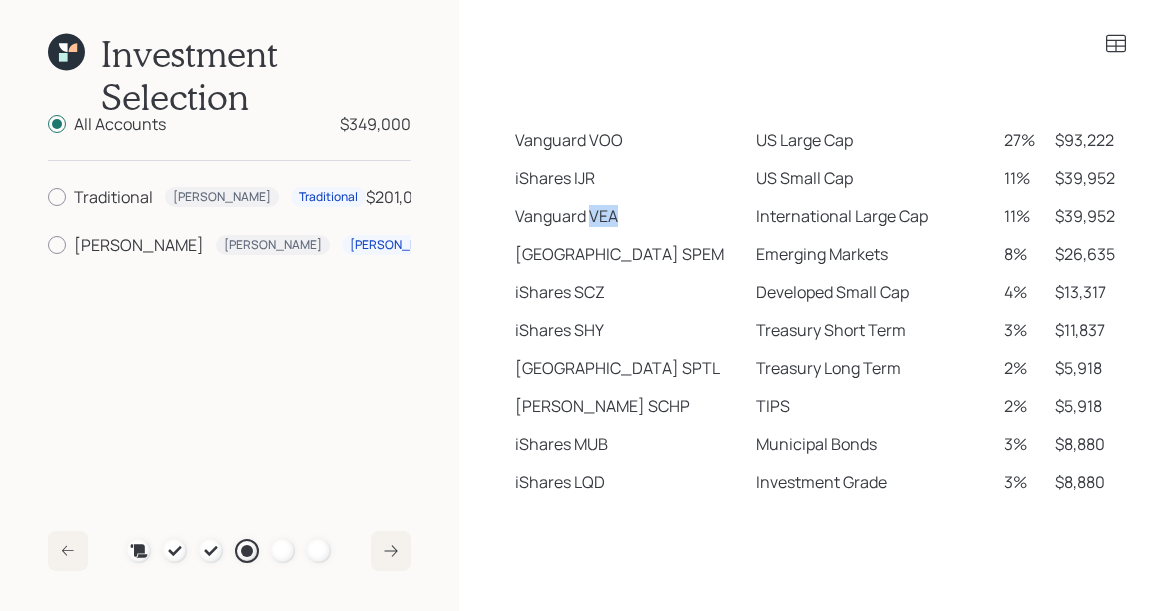 click on "Vanguard   VEA" at bounding box center [627, 216] 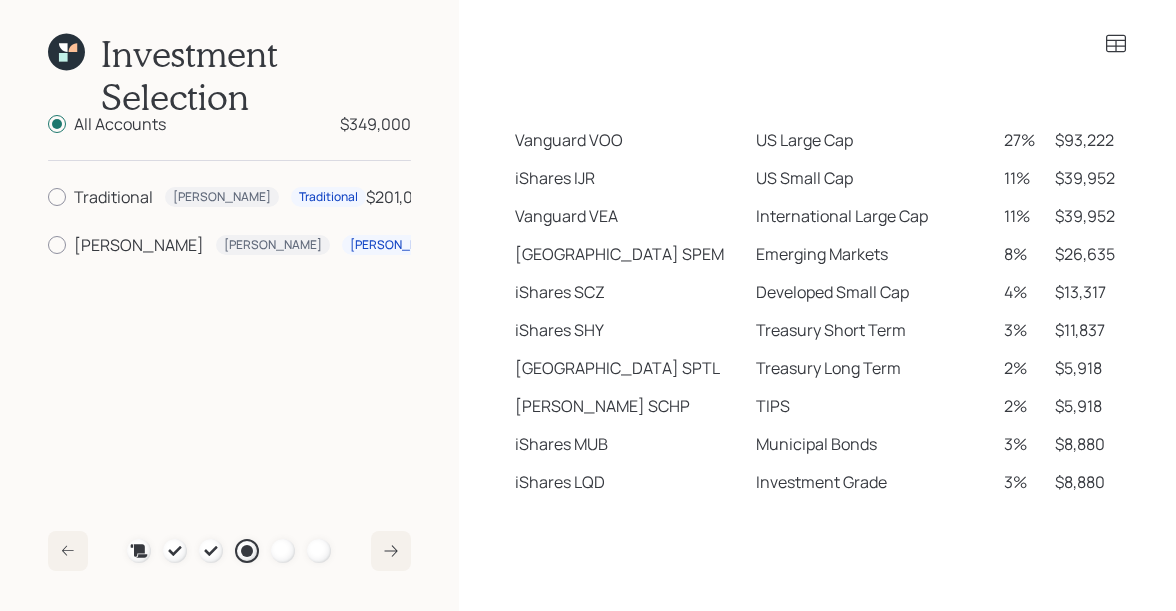 click on "iShares   IJR" at bounding box center (627, 178) 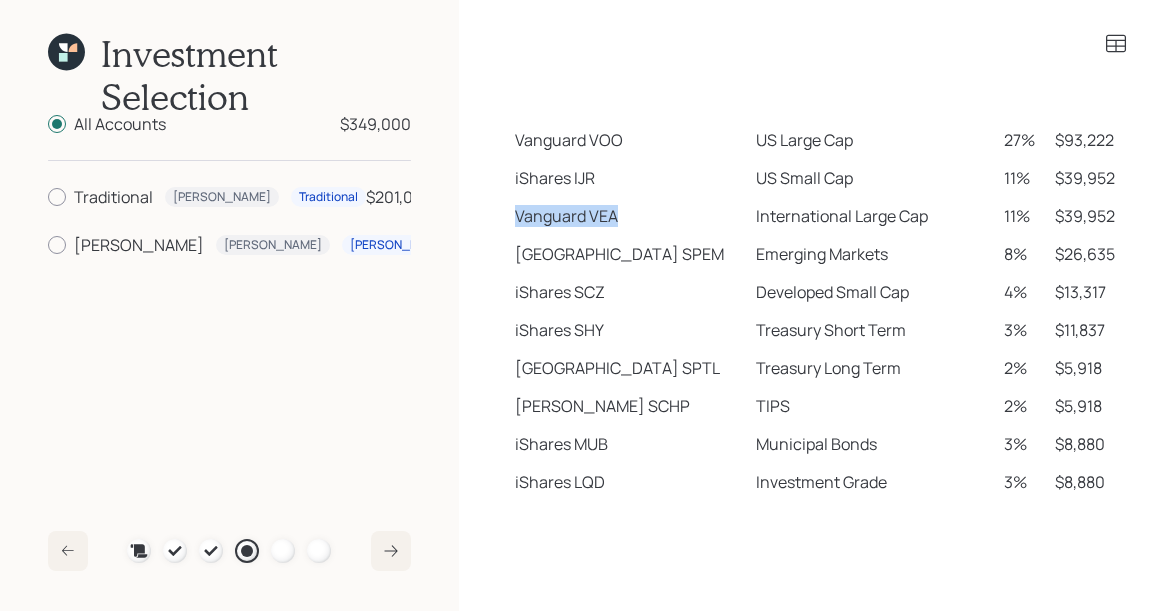 drag, startPoint x: 514, startPoint y: 209, endPoint x: 683, endPoint y: 212, distance: 169.02663 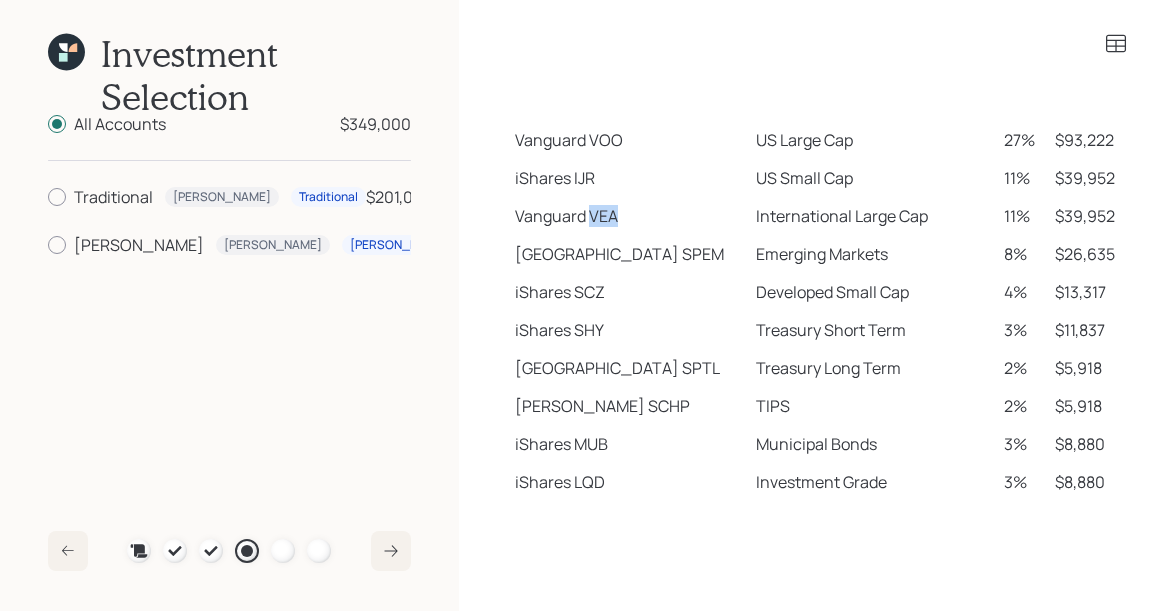 click on "Vanguard   VEA" at bounding box center [627, 216] 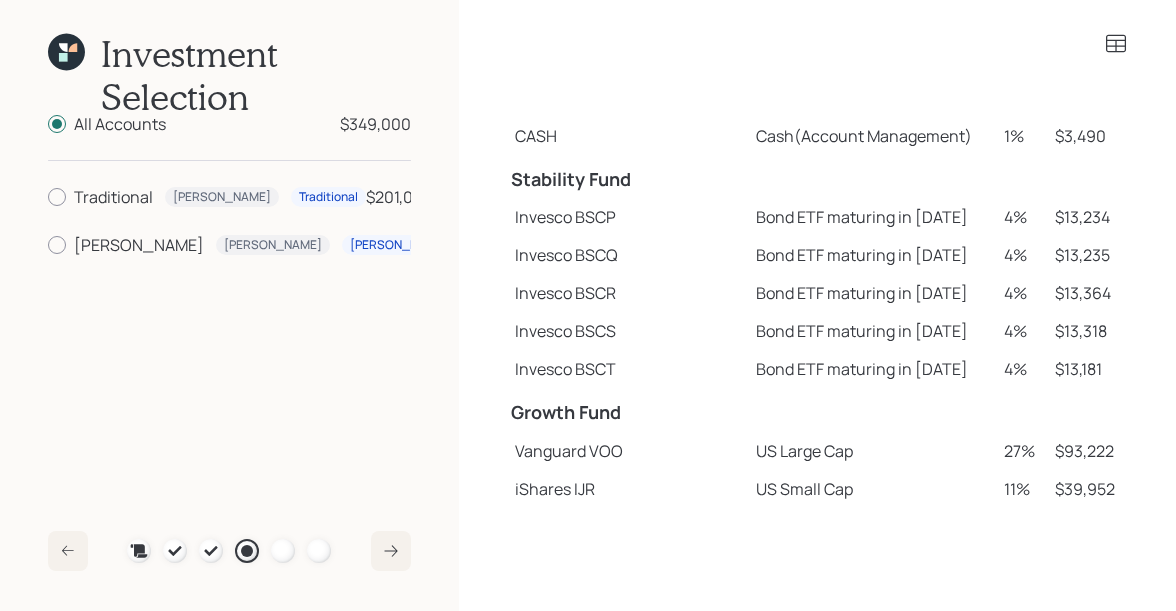 scroll, scrollTop: 72, scrollLeft: 0, axis: vertical 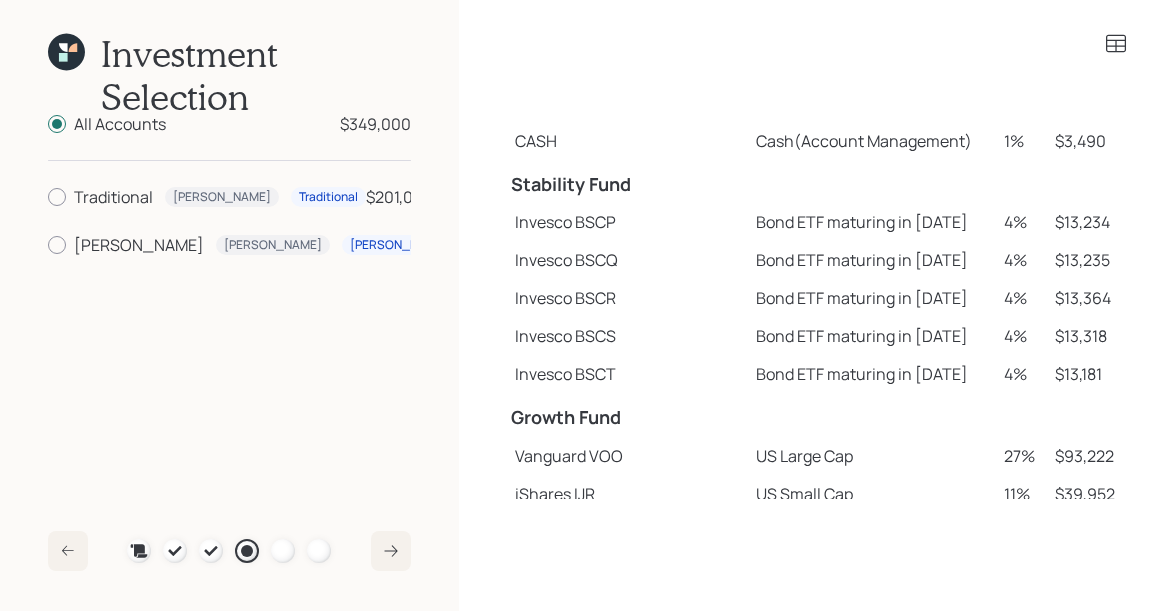 click on "Stability Fund" at bounding box center (627, 185) 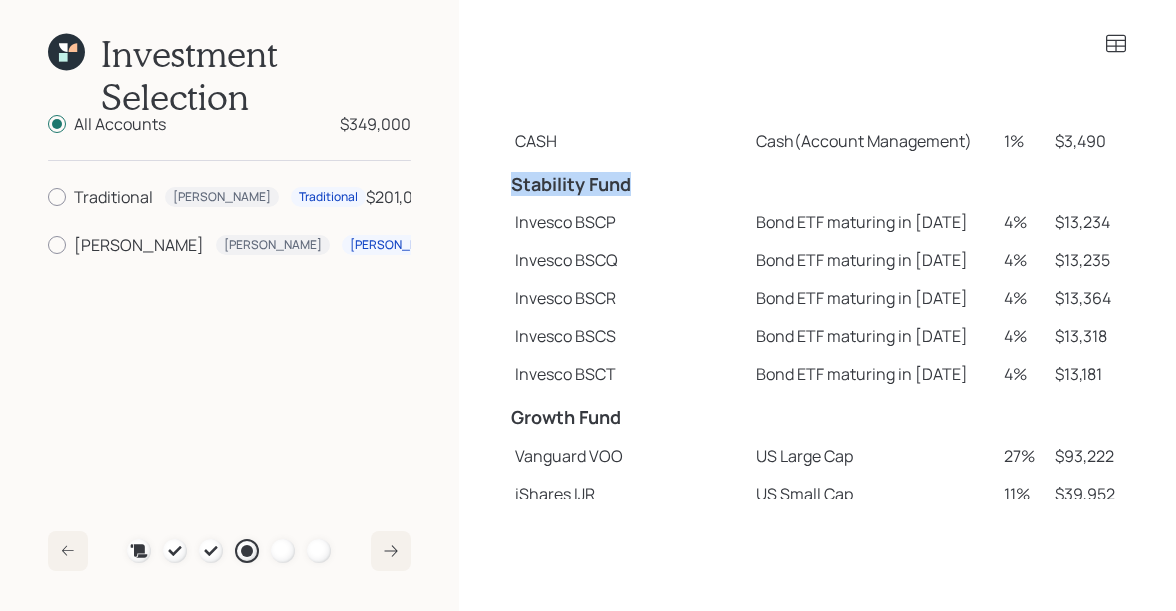 drag, startPoint x: 513, startPoint y: 182, endPoint x: 861, endPoint y: 183, distance: 348.00143 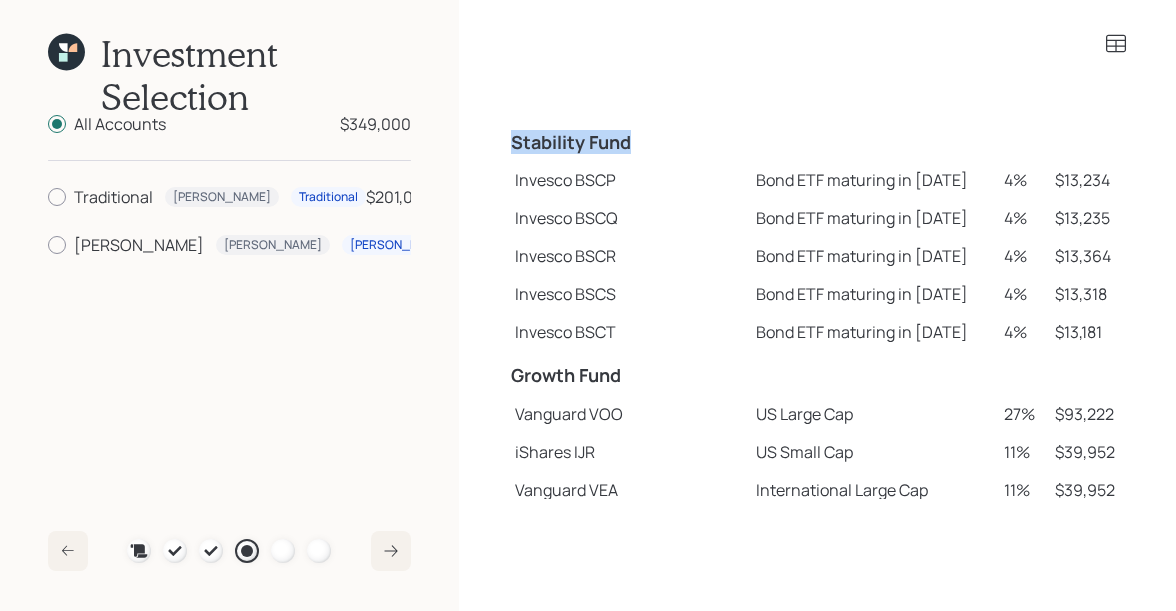 scroll, scrollTop: 112, scrollLeft: 0, axis: vertical 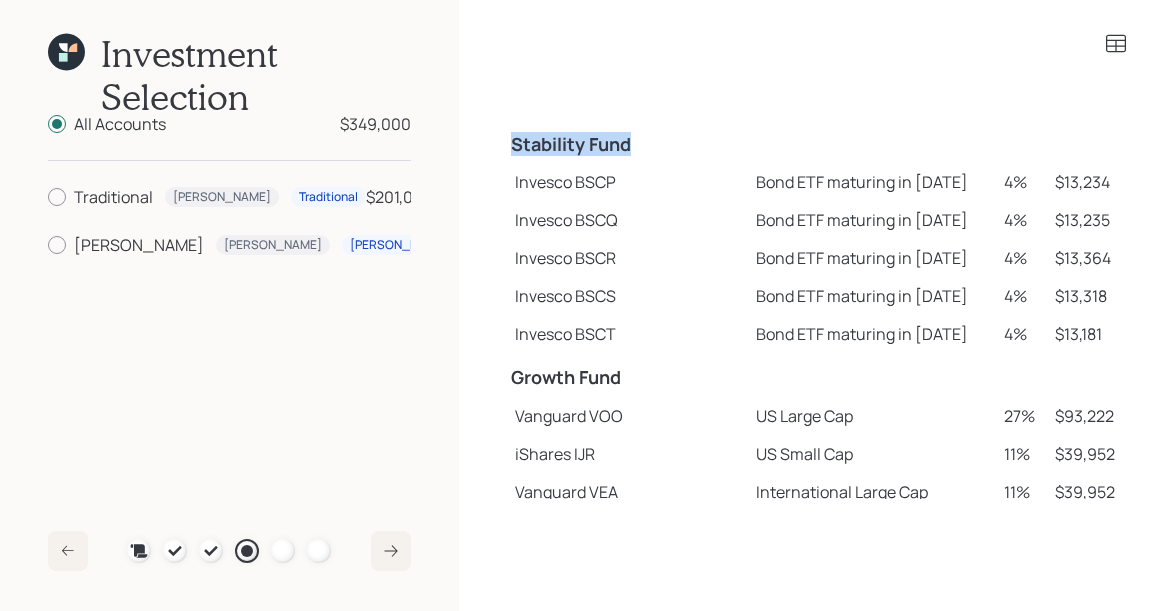 click on "Stability Fund" at bounding box center [627, 145] 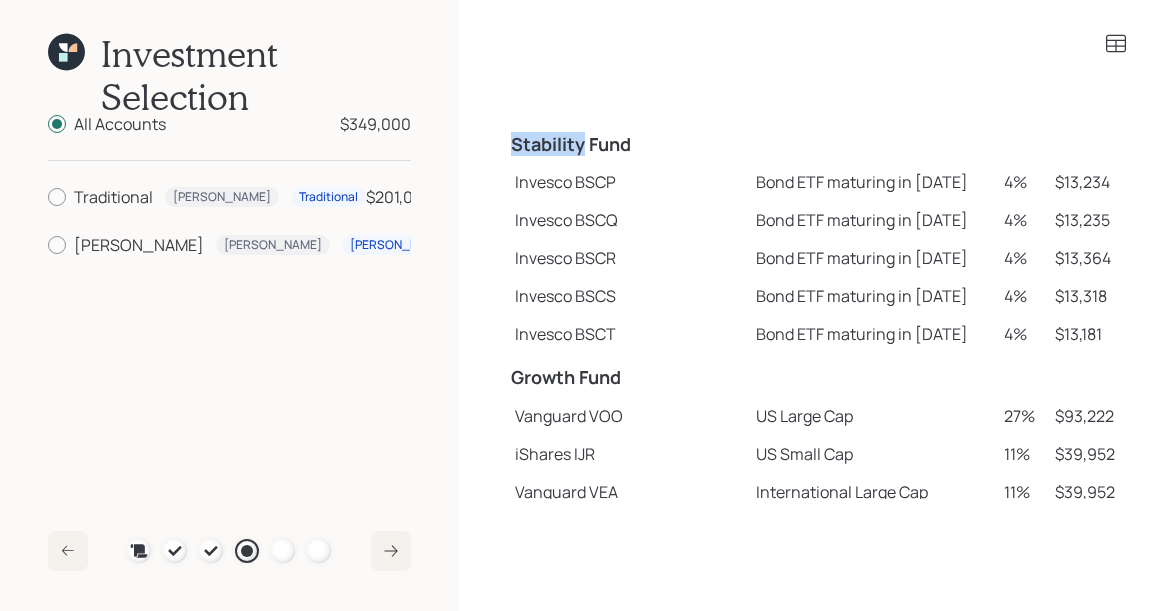 click on "Stability Fund" at bounding box center [627, 145] 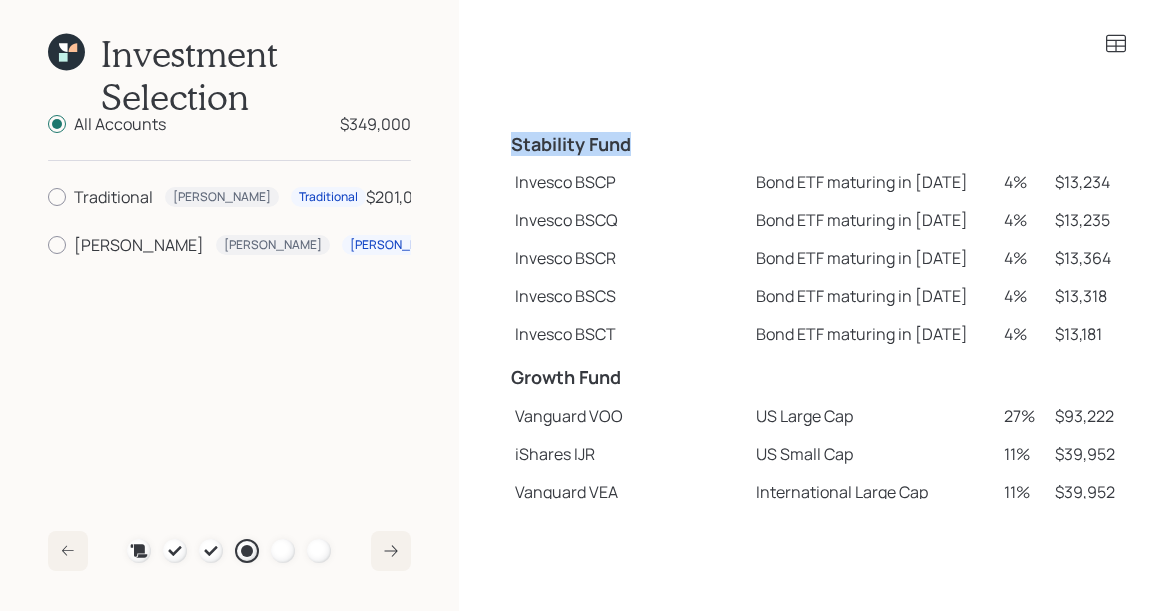 click on "Stability Fund" at bounding box center [627, 145] 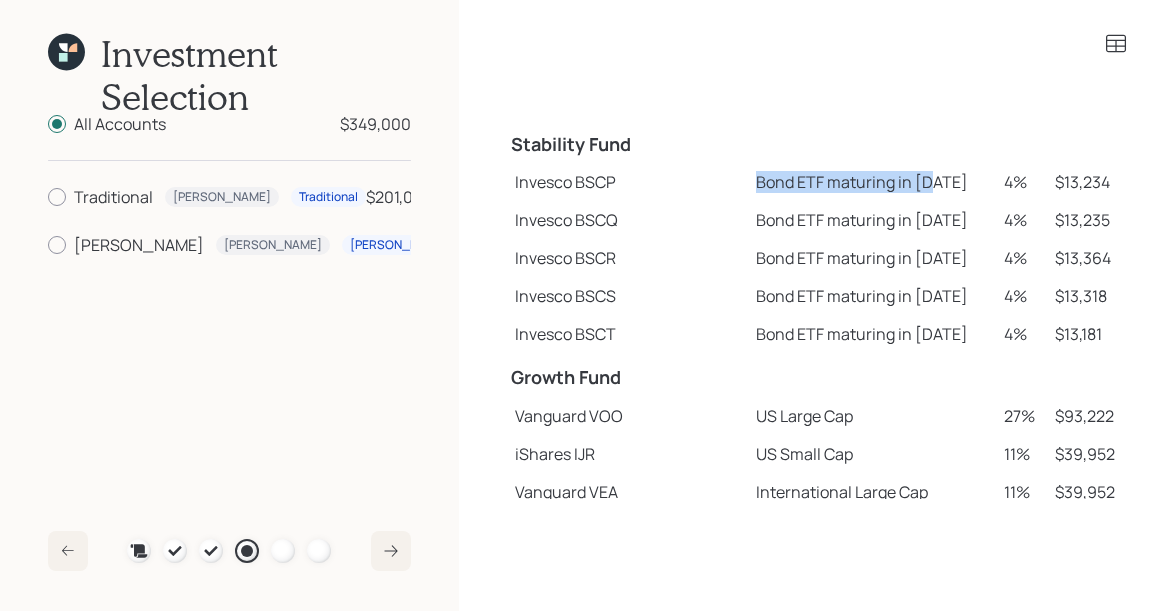 drag, startPoint x: 698, startPoint y: 183, endPoint x: 879, endPoint y: 188, distance: 181.06905 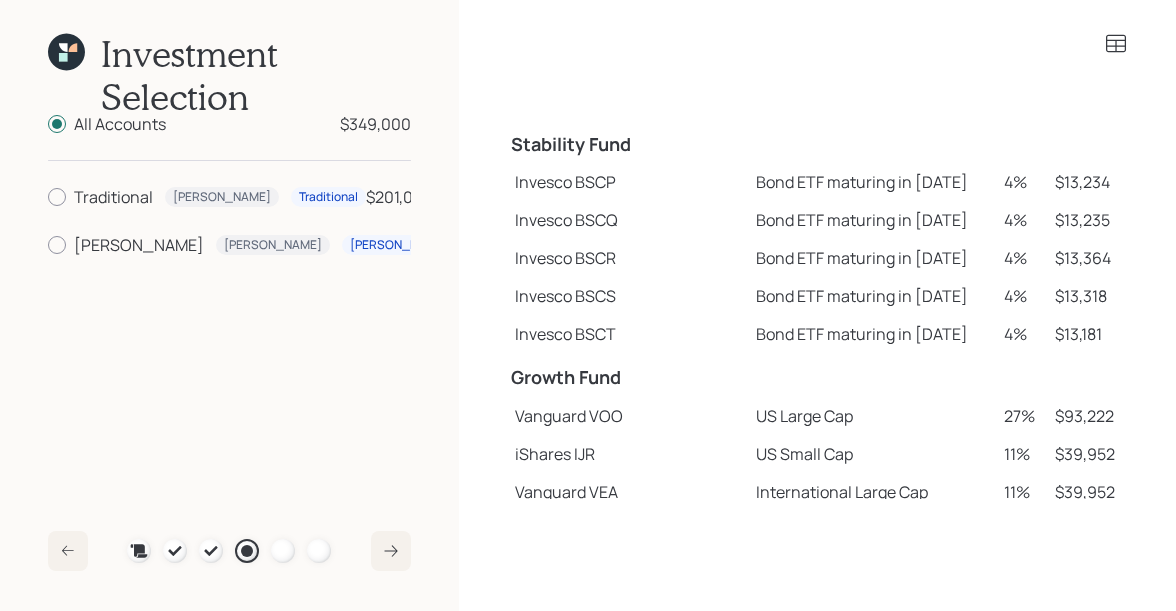 drag, startPoint x: 704, startPoint y: 185, endPoint x: 819, endPoint y: 186, distance: 115.00435 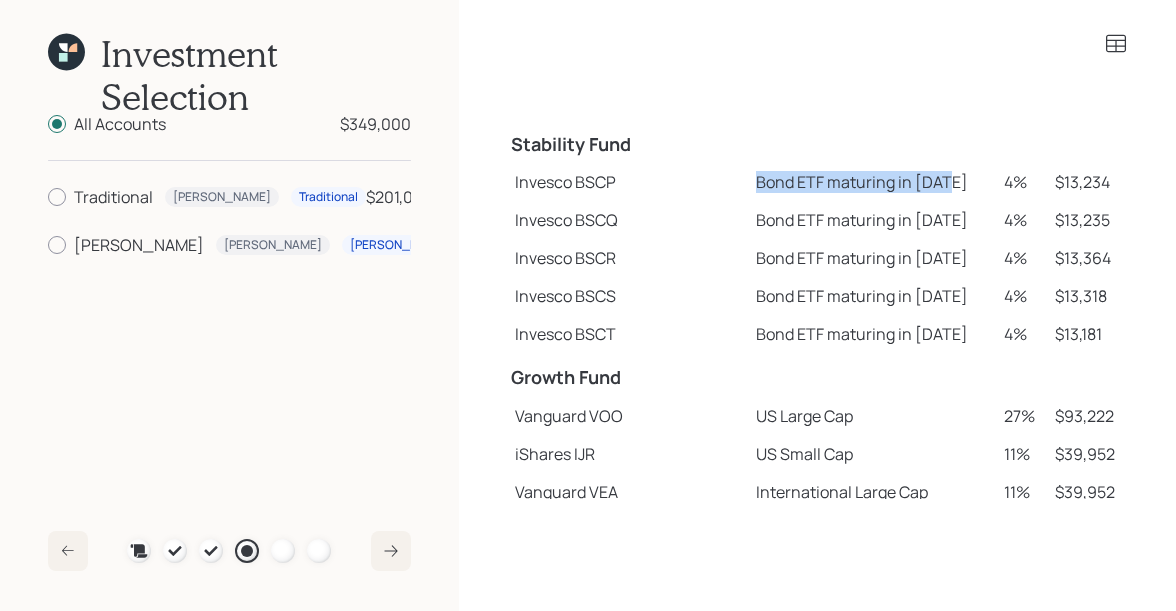 drag, startPoint x: 698, startPoint y: 182, endPoint x: 893, endPoint y: 183, distance: 195.00256 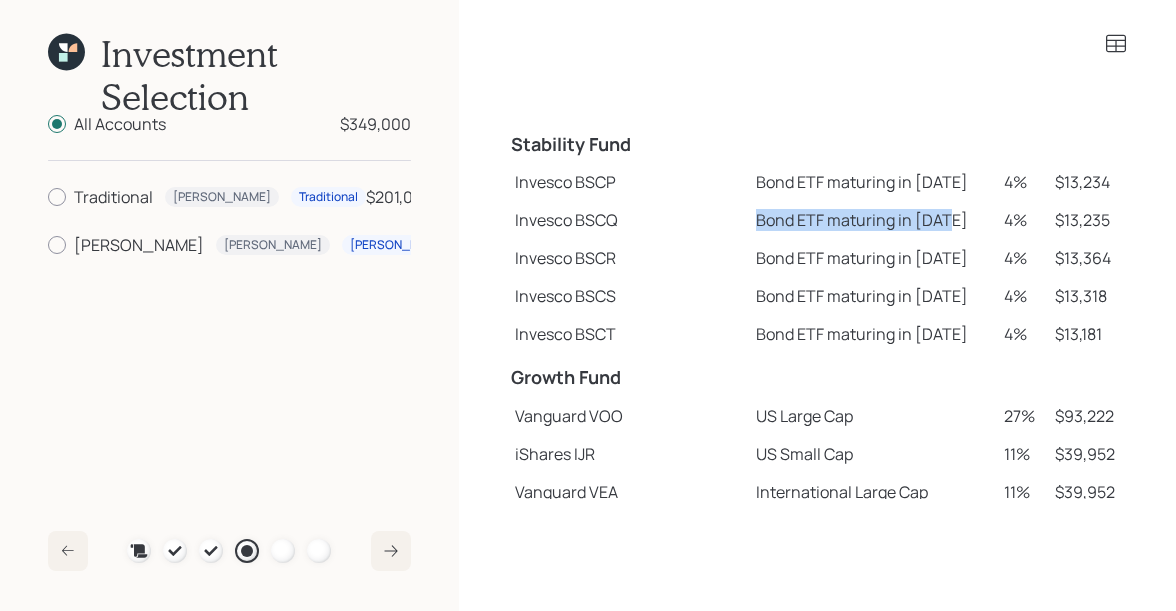 drag, startPoint x: 694, startPoint y: 224, endPoint x: 899, endPoint y: 232, distance: 205.15604 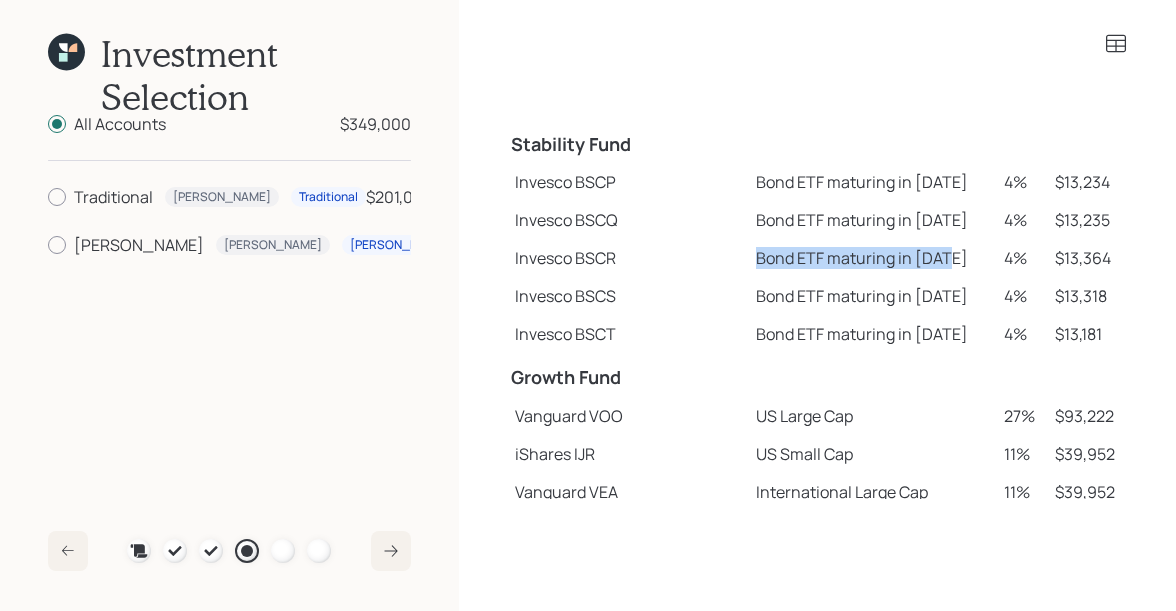 drag, startPoint x: 701, startPoint y: 257, endPoint x: 902, endPoint y: 262, distance: 201.06218 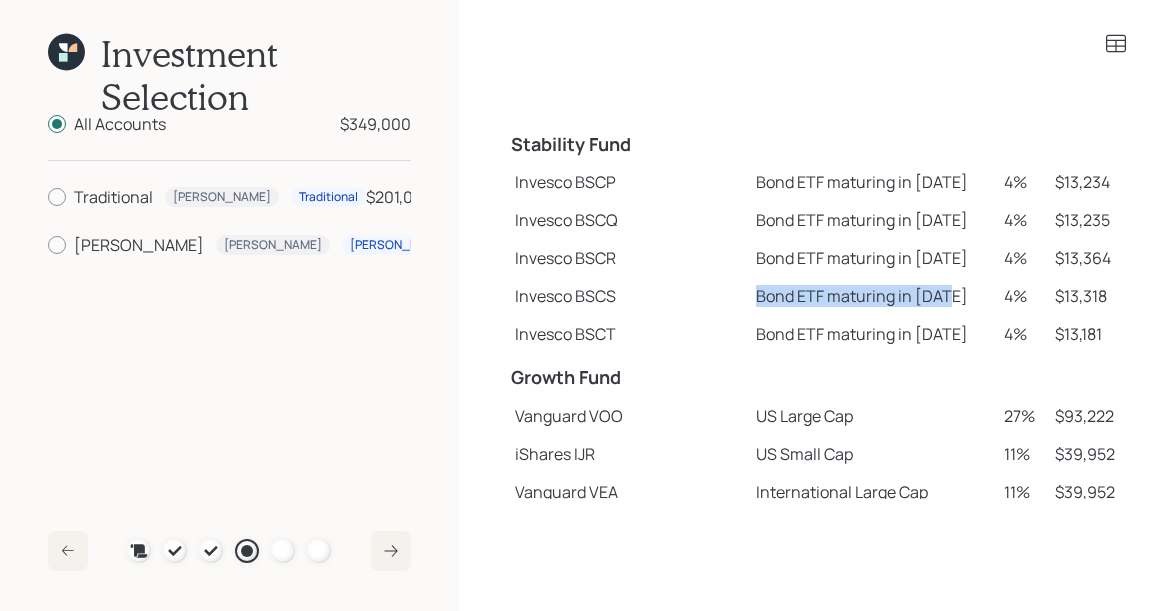 drag, startPoint x: 701, startPoint y: 300, endPoint x: 942, endPoint y: 310, distance: 241.20738 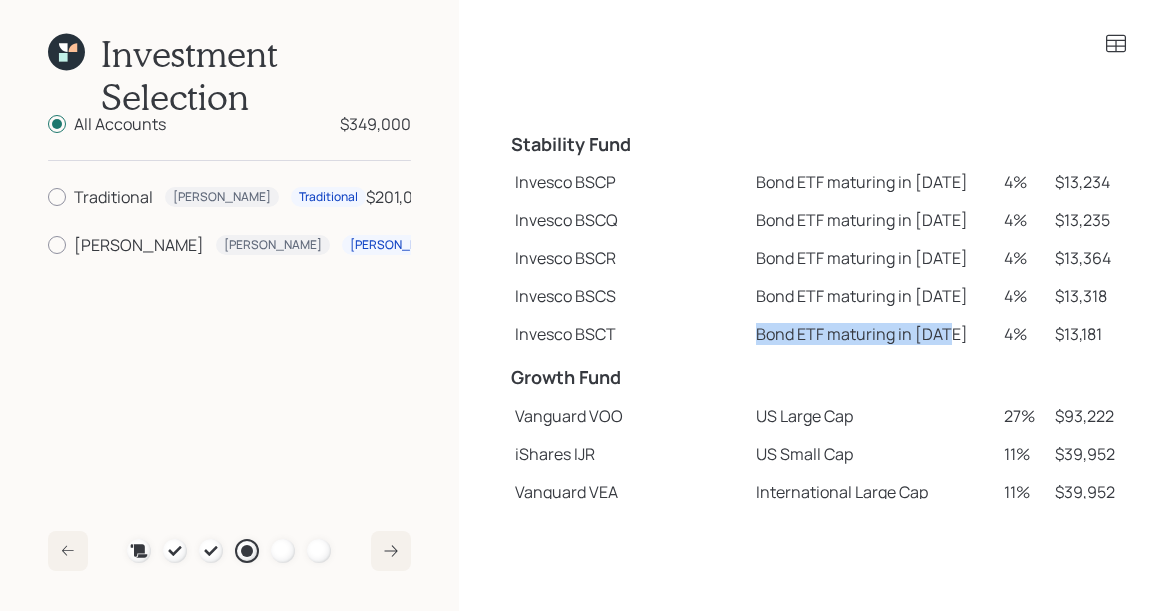 drag, startPoint x: 703, startPoint y: 333, endPoint x: 931, endPoint y: 339, distance: 228.07893 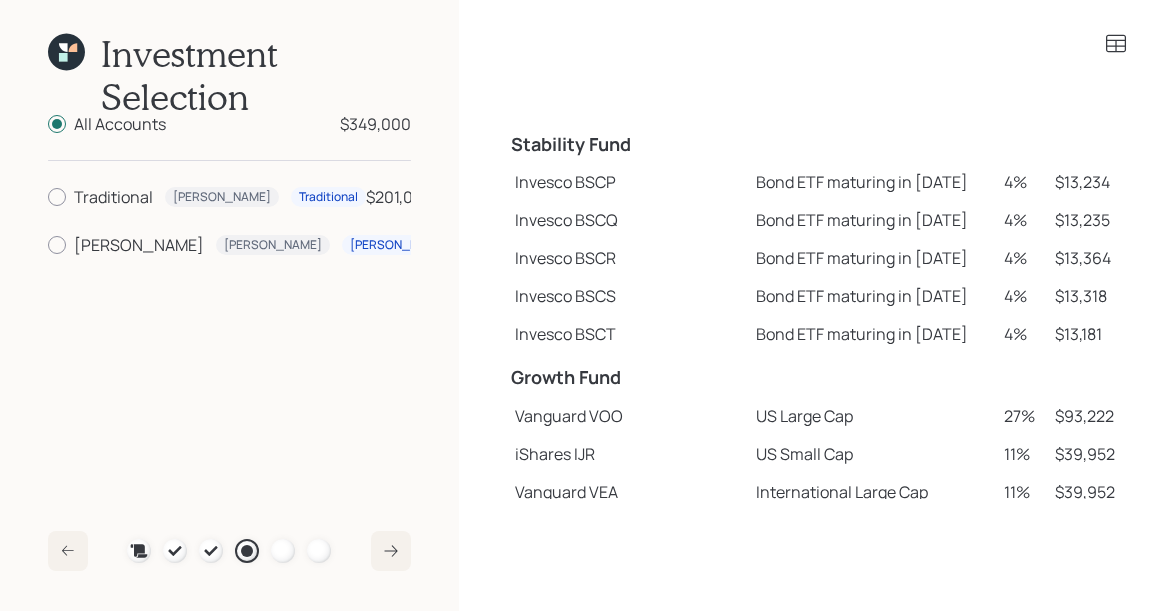 click on "Invesco   BSCQ" at bounding box center [627, 220] 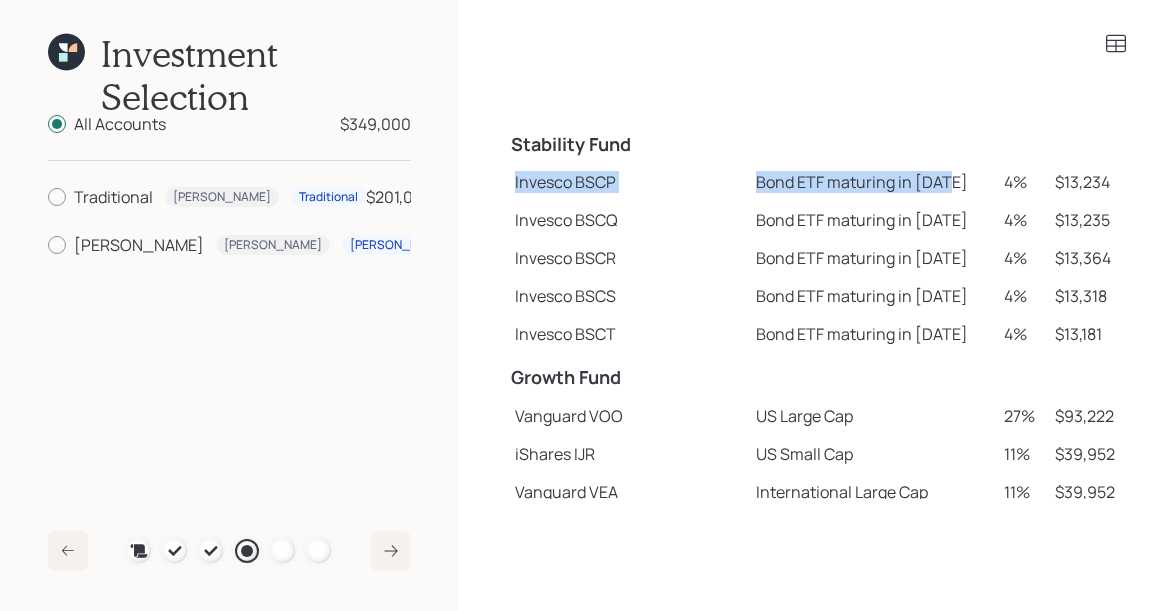 drag, startPoint x: 513, startPoint y: 183, endPoint x: 921, endPoint y: 190, distance: 408.06006 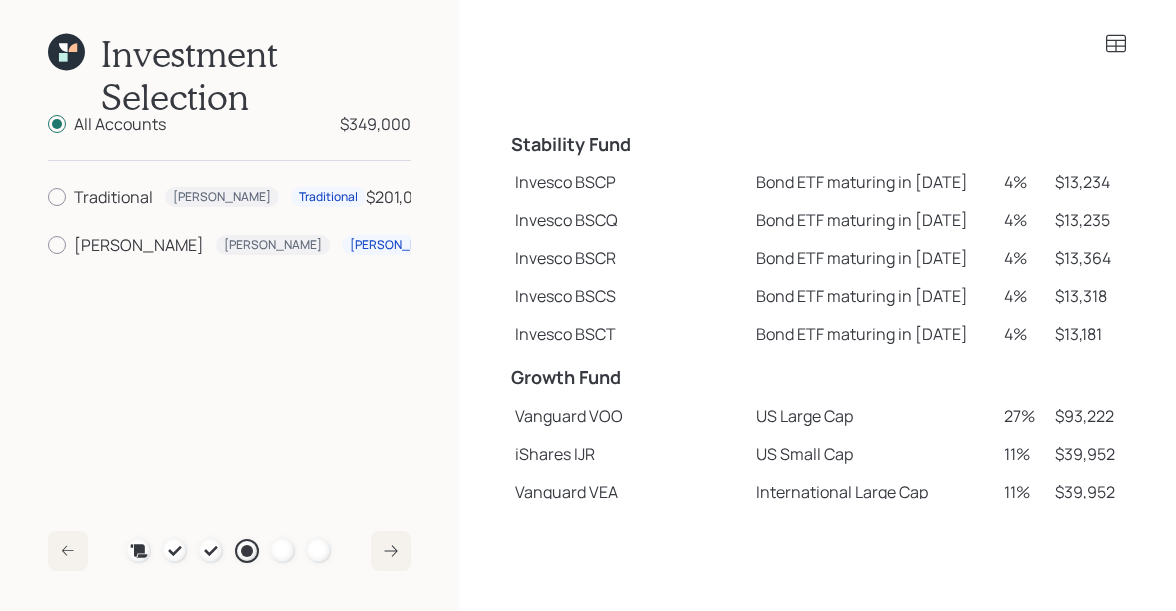 click 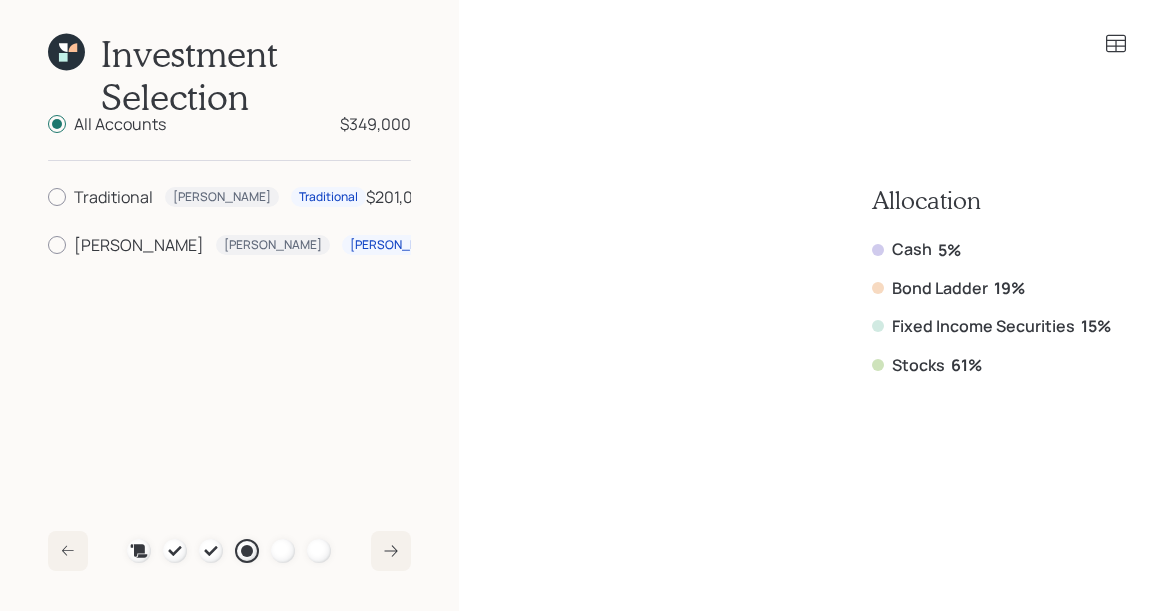 scroll, scrollTop: 0, scrollLeft: 0, axis: both 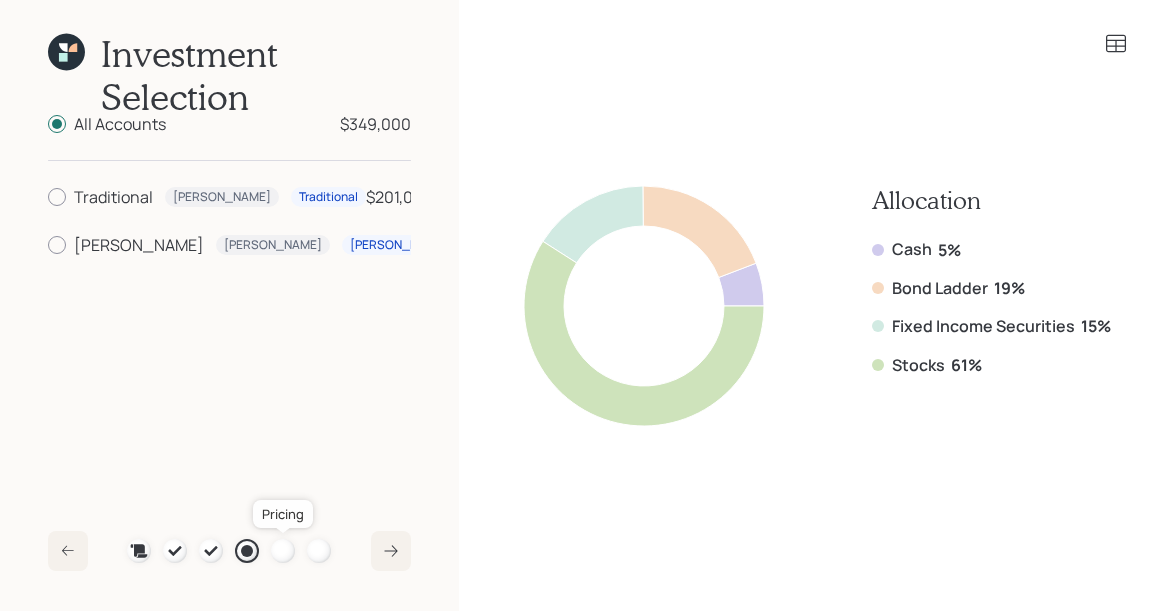 click at bounding box center (283, 551) 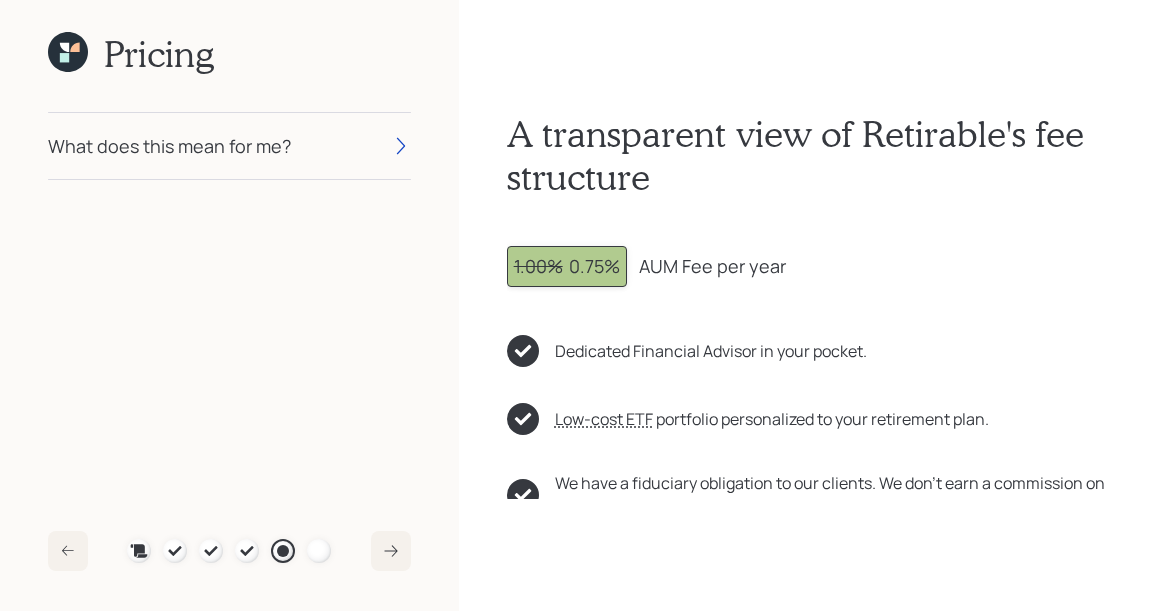 click on "What does this mean for me?" at bounding box center [229, 146] 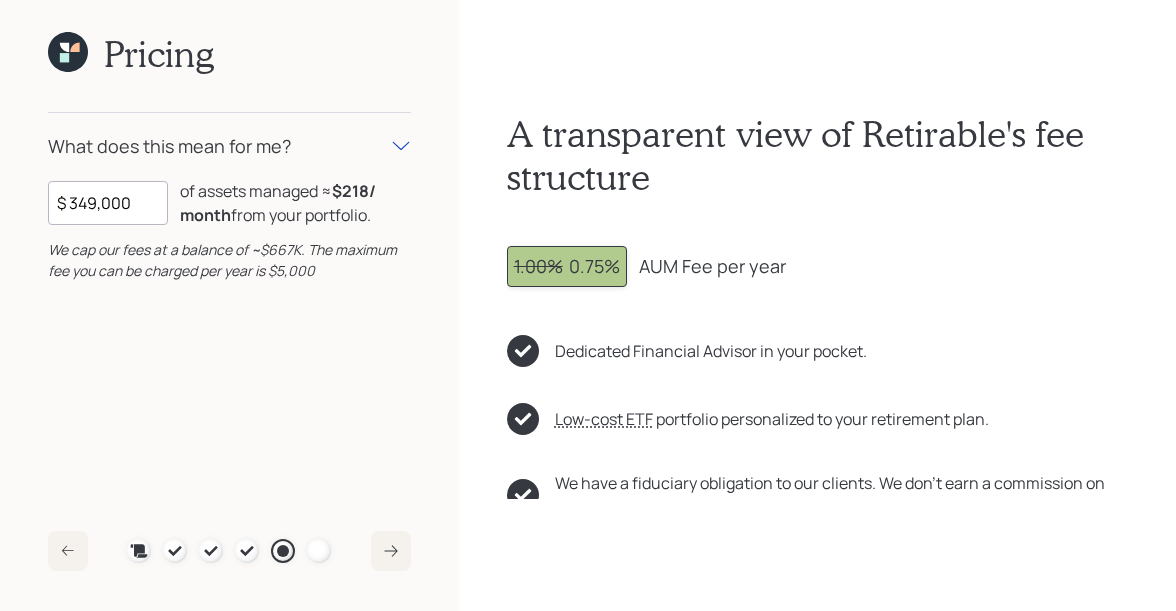 click on "What does this mean for me?" at bounding box center (169, 146) 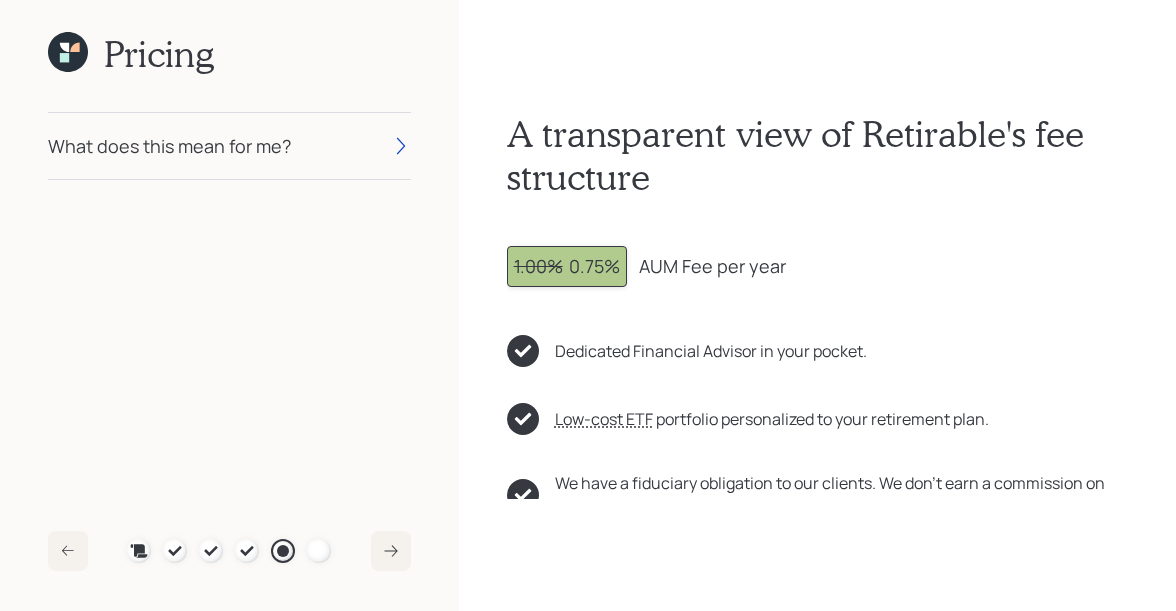 click on "A transparent view of Retirable's fee structure 1.00% 0.75% AUM Fee per year Dedicated Financial Advisor in your pocket. Low-cost ETF Retirable uses diversified Exchange Traded Funds from trusted managers such as Vanguard, iShares, and Invesco. We select ETFs that have low-cost expense ratios, typically < 0.15%   portfolio personalized to your retirement plan. We have a fiduciary obligation to our clients. We don't earn a commission on any of our recommendations. Earn  3.09 % †  APY on your cash with Retirable High Yield account. Identify theft monitoring with up to $1 Million of identity theft insurance." at bounding box center (817, 383) 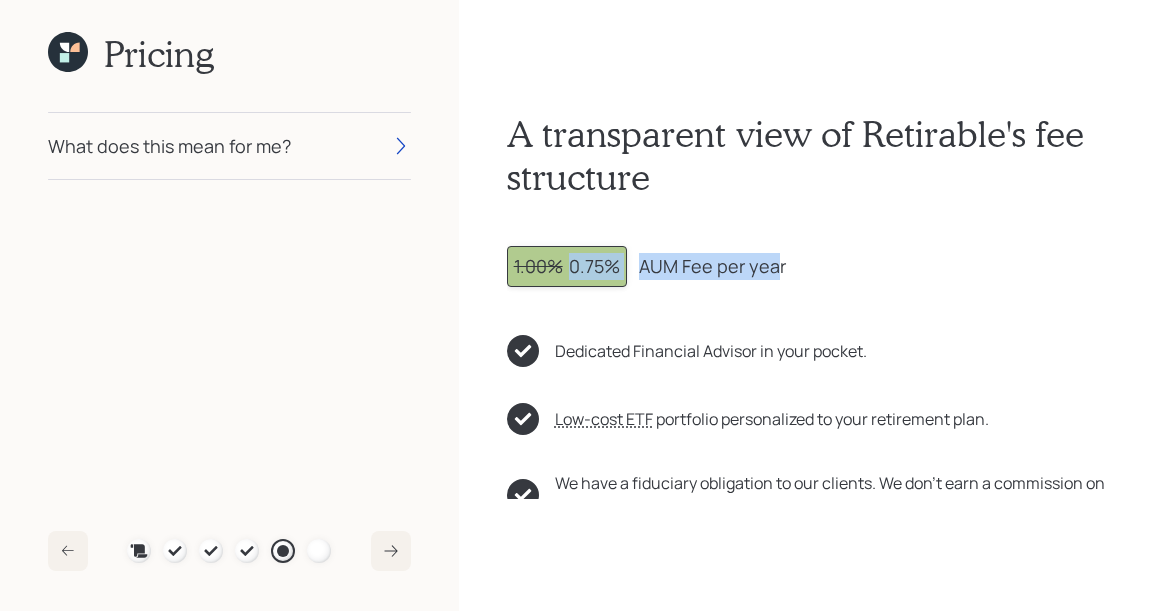drag, startPoint x: 569, startPoint y: 269, endPoint x: 775, endPoint y: 268, distance: 206.00243 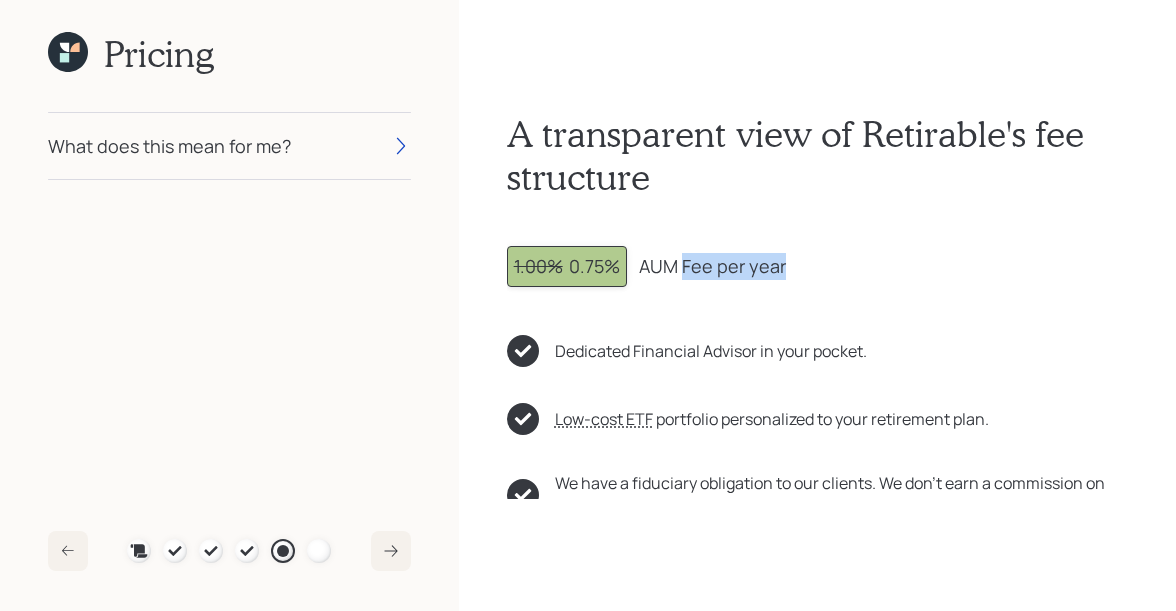 drag, startPoint x: 683, startPoint y: 270, endPoint x: 787, endPoint y: 271, distance: 104.00481 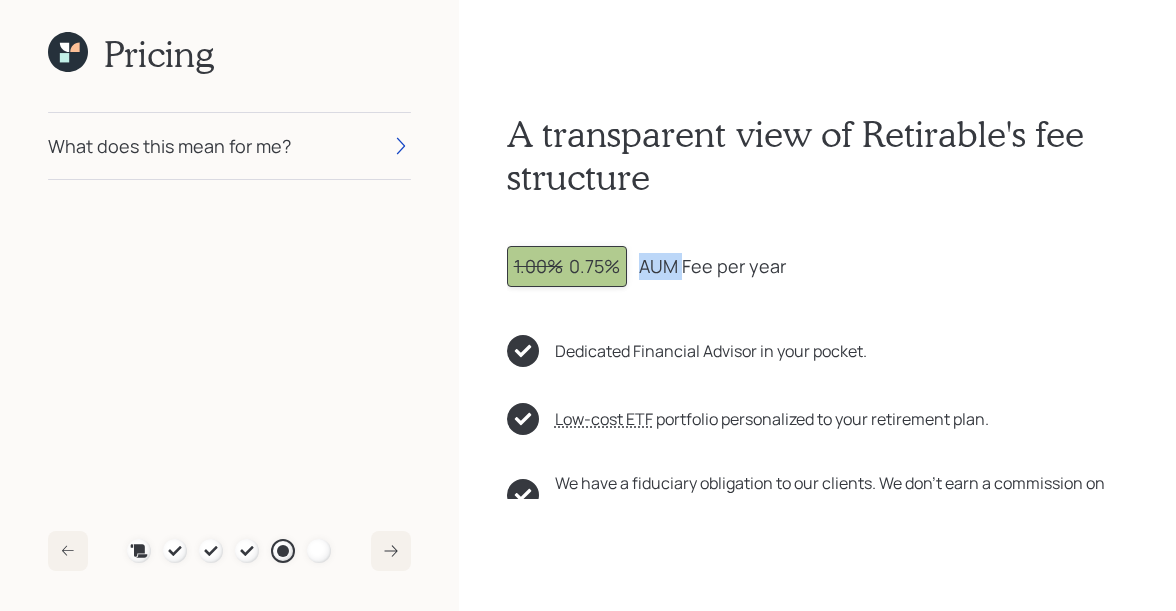drag, startPoint x: 639, startPoint y: 270, endPoint x: 680, endPoint y: 272, distance: 41.04875 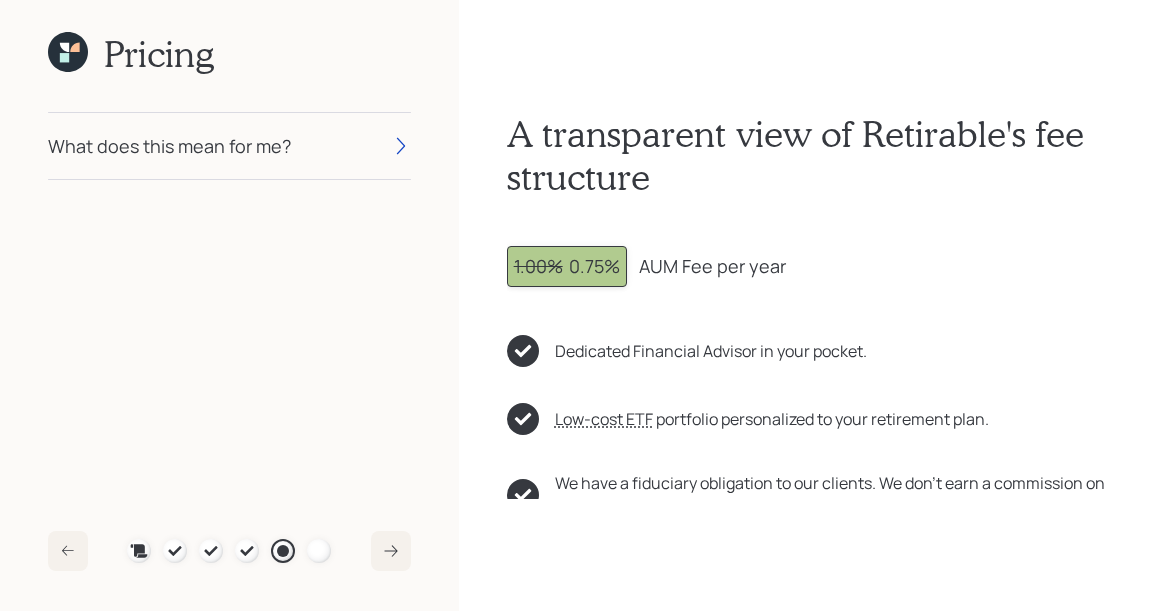 click on "AUM Fee per year" at bounding box center [712, 266] 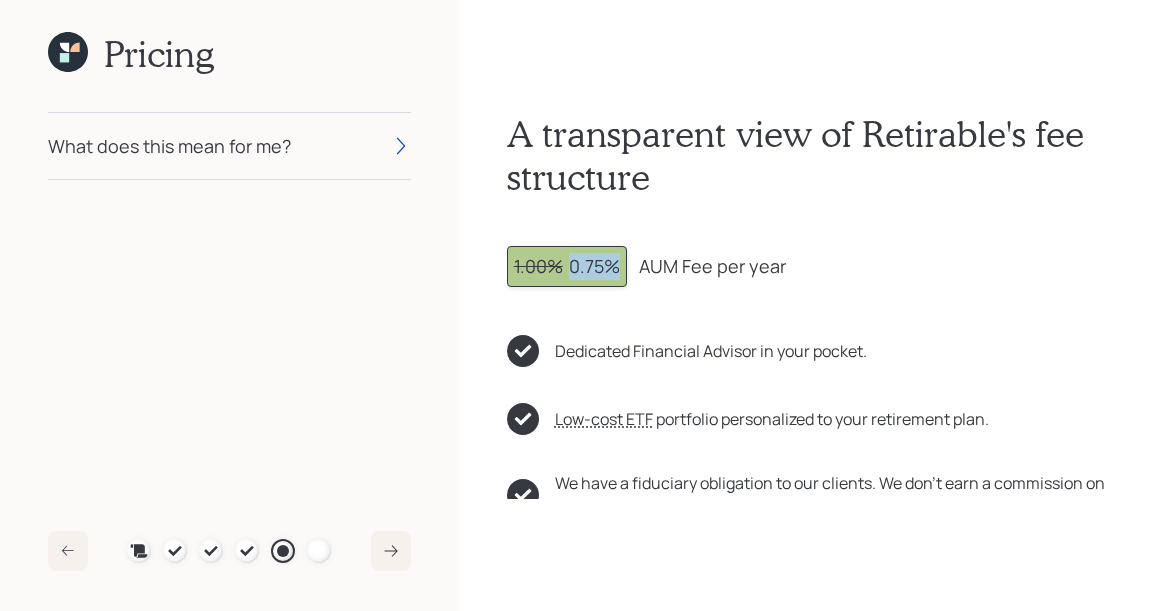 drag, startPoint x: 566, startPoint y: 273, endPoint x: 620, endPoint y: 273, distance: 54 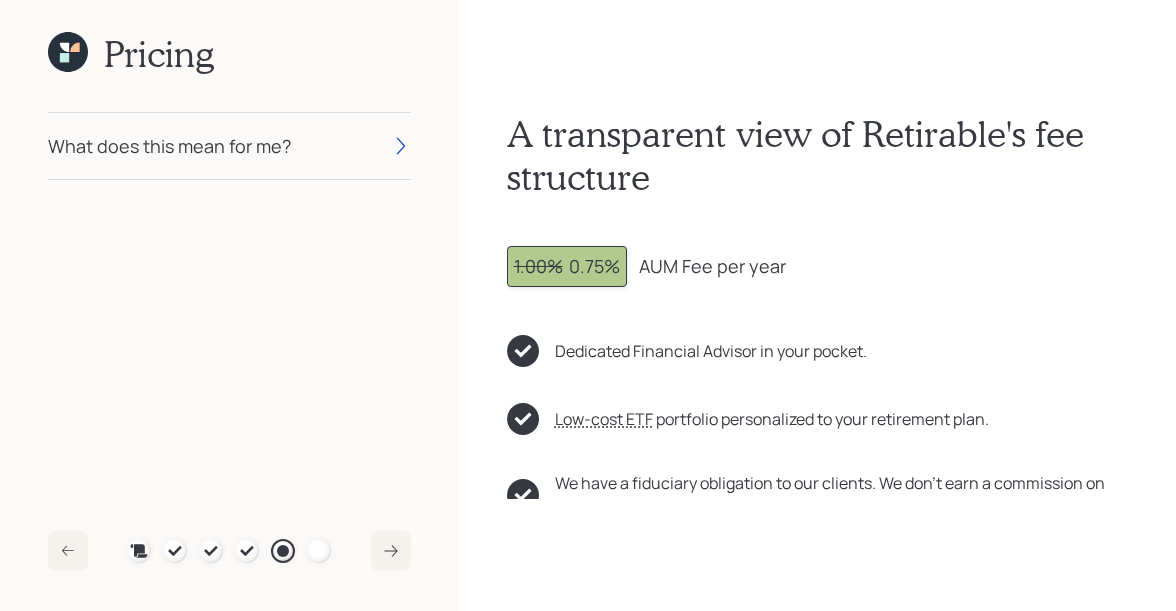 click 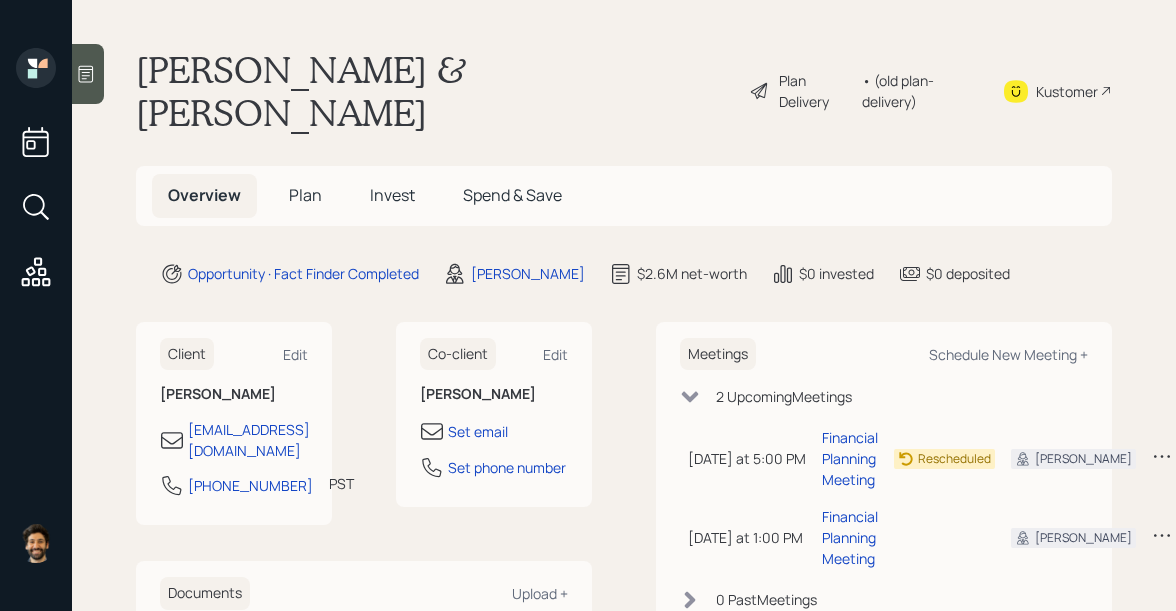 click on "Plan" at bounding box center (305, 195) 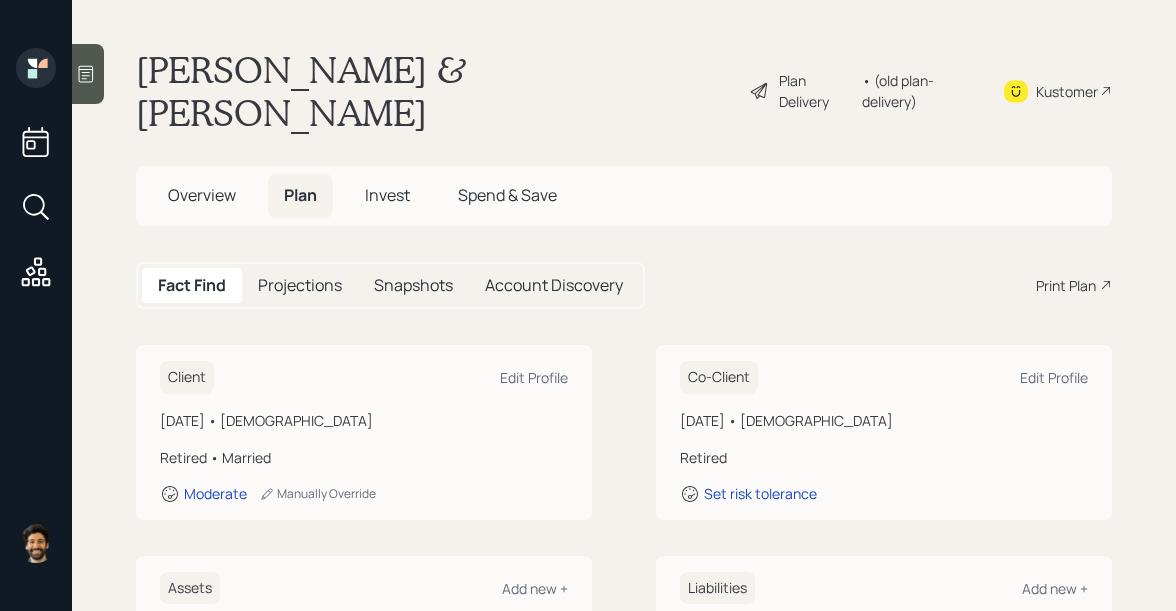 click on "Print Plan" at bounding box center [1066, 285] 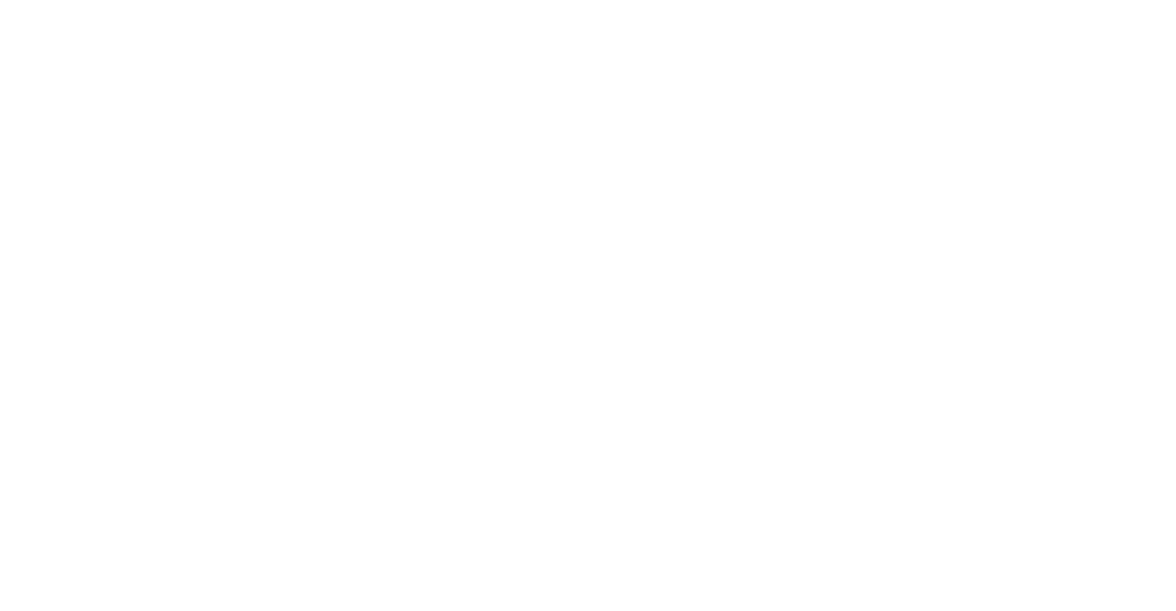scroll, scrollTop: 0, scrollLeft: 0, axis: both 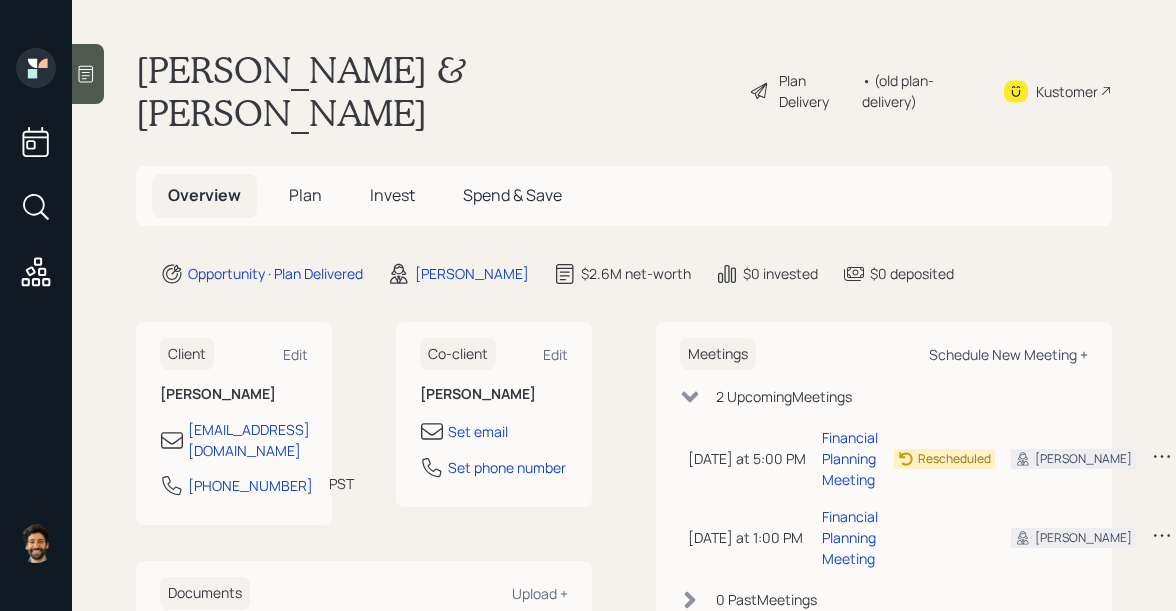 click on "Schedule New Meeting +" at bounding box center [1008, 354] 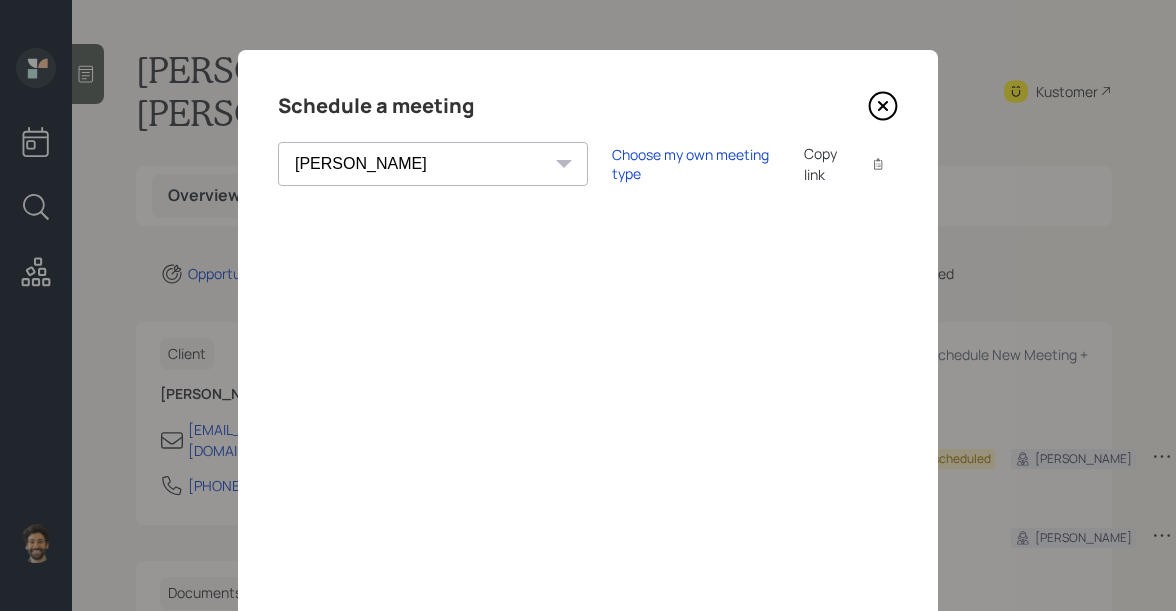 click 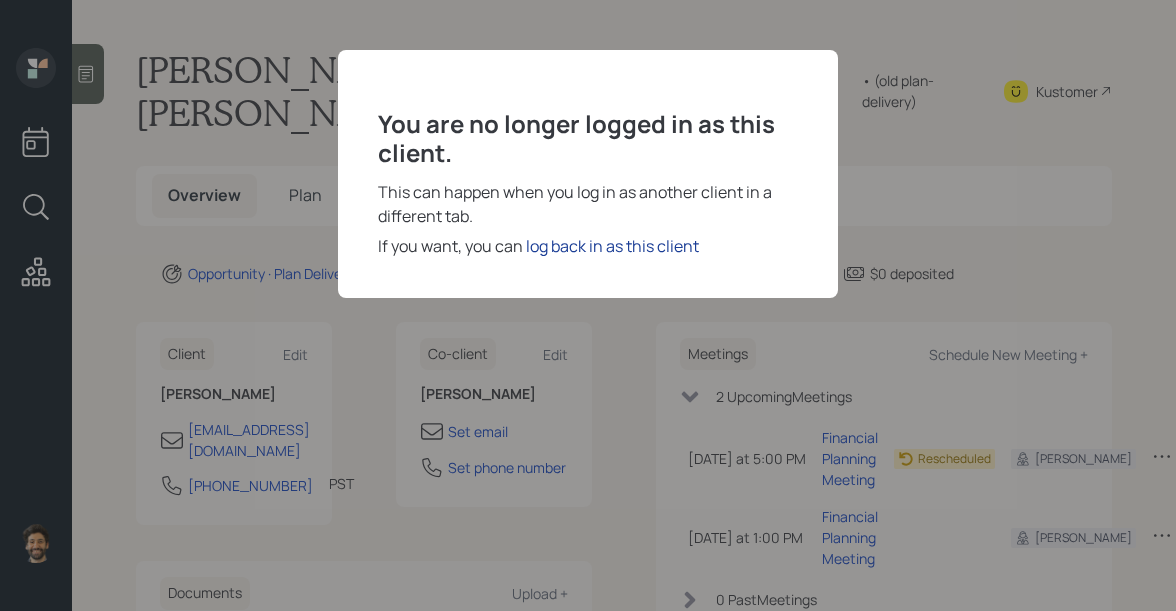 click on "log back in as this client" at bounding box center (612, 246) 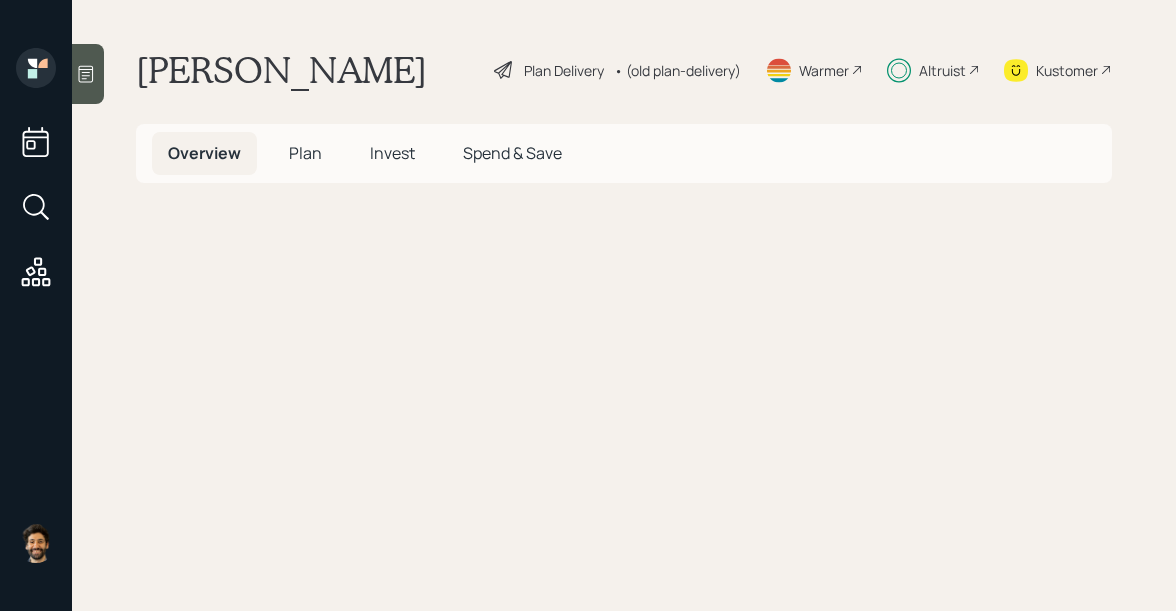 scroll, scrollTop: 0, scrollLeft: 0, axis: both 